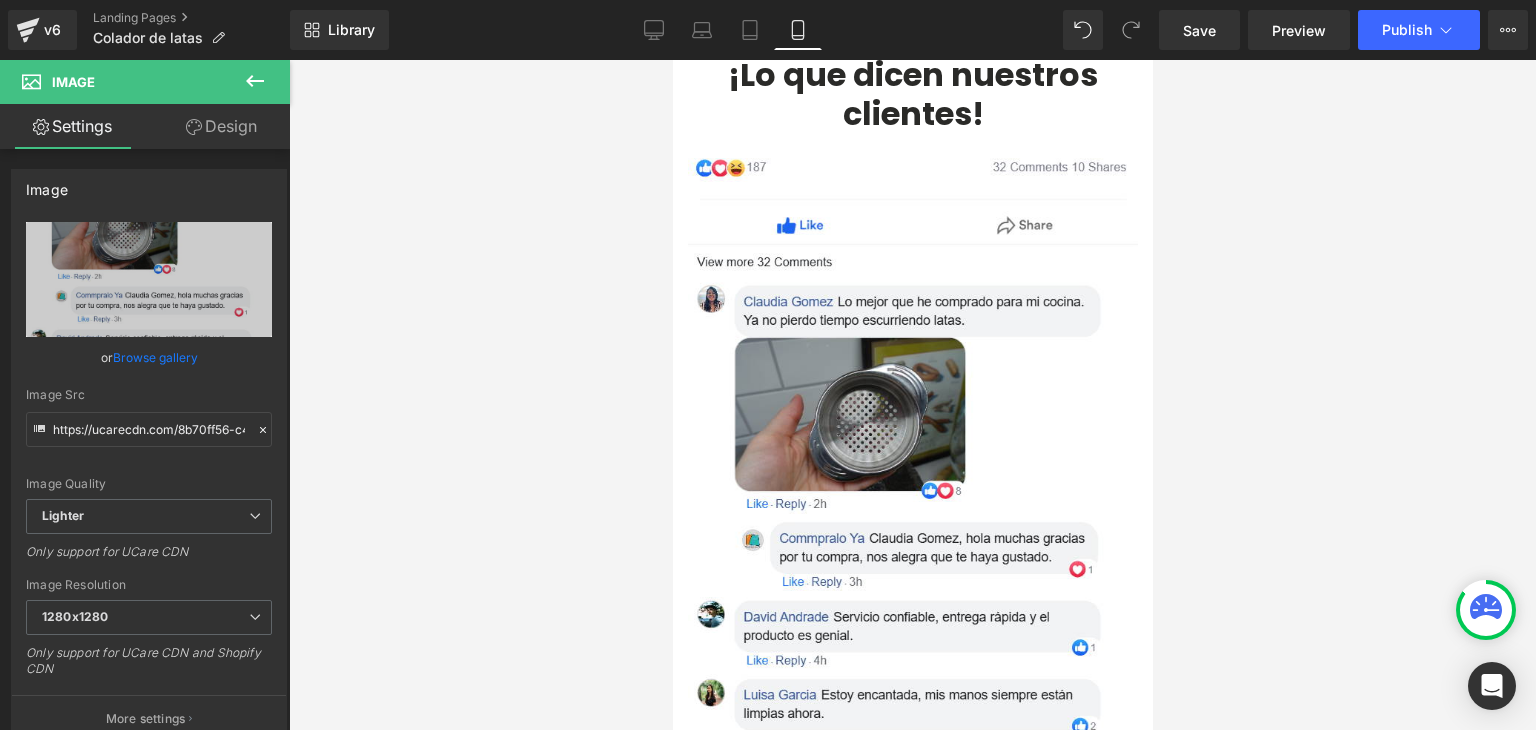 type on "https://ucarecdn.com/8b70ff56-c45e-48bd-89ae-b02a08232721/-/format/auto/-/preview/1280x1280/-/quality/lighter/zeoob.com_8pgdoehvr9_photo.webp" 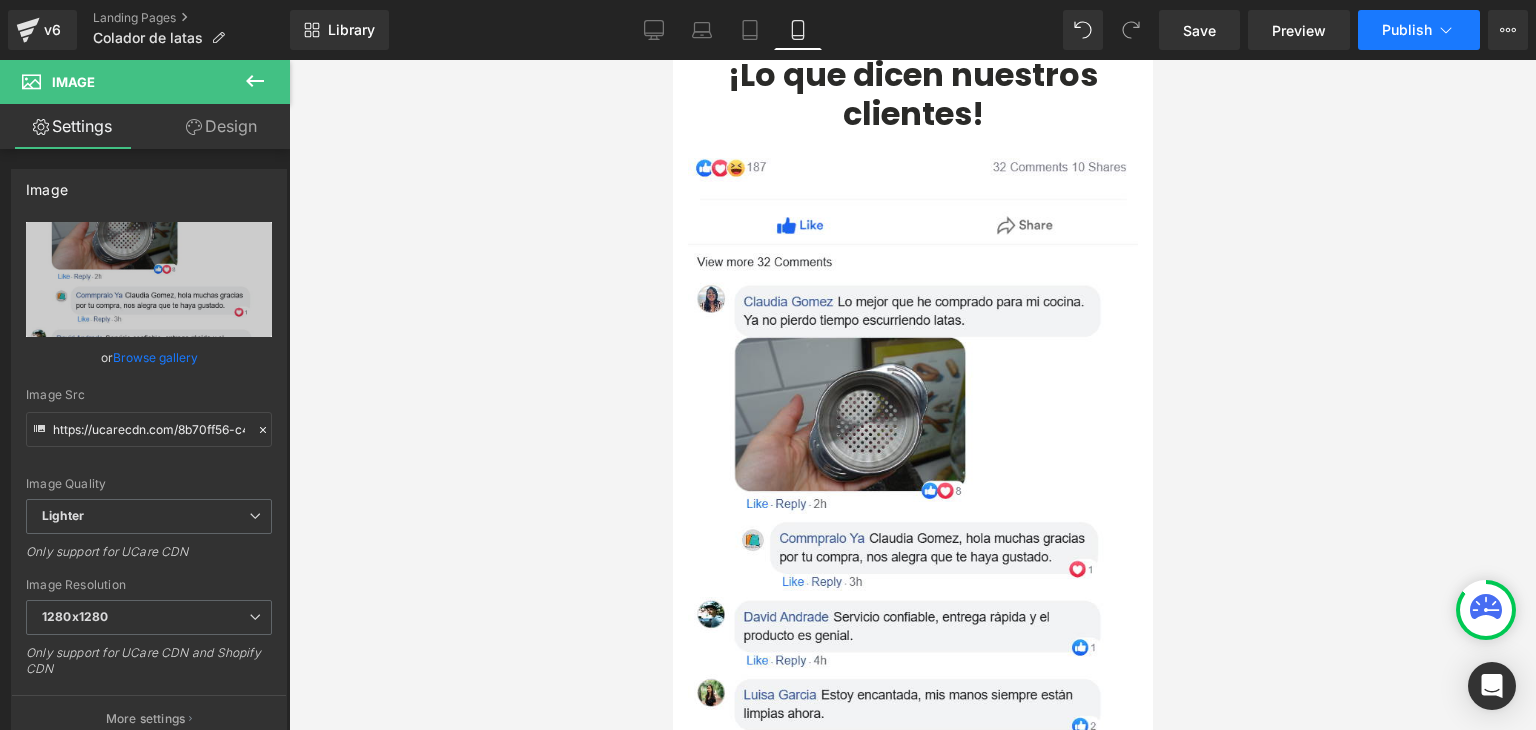 click on "Publish" at bounding box center (1419, 30) 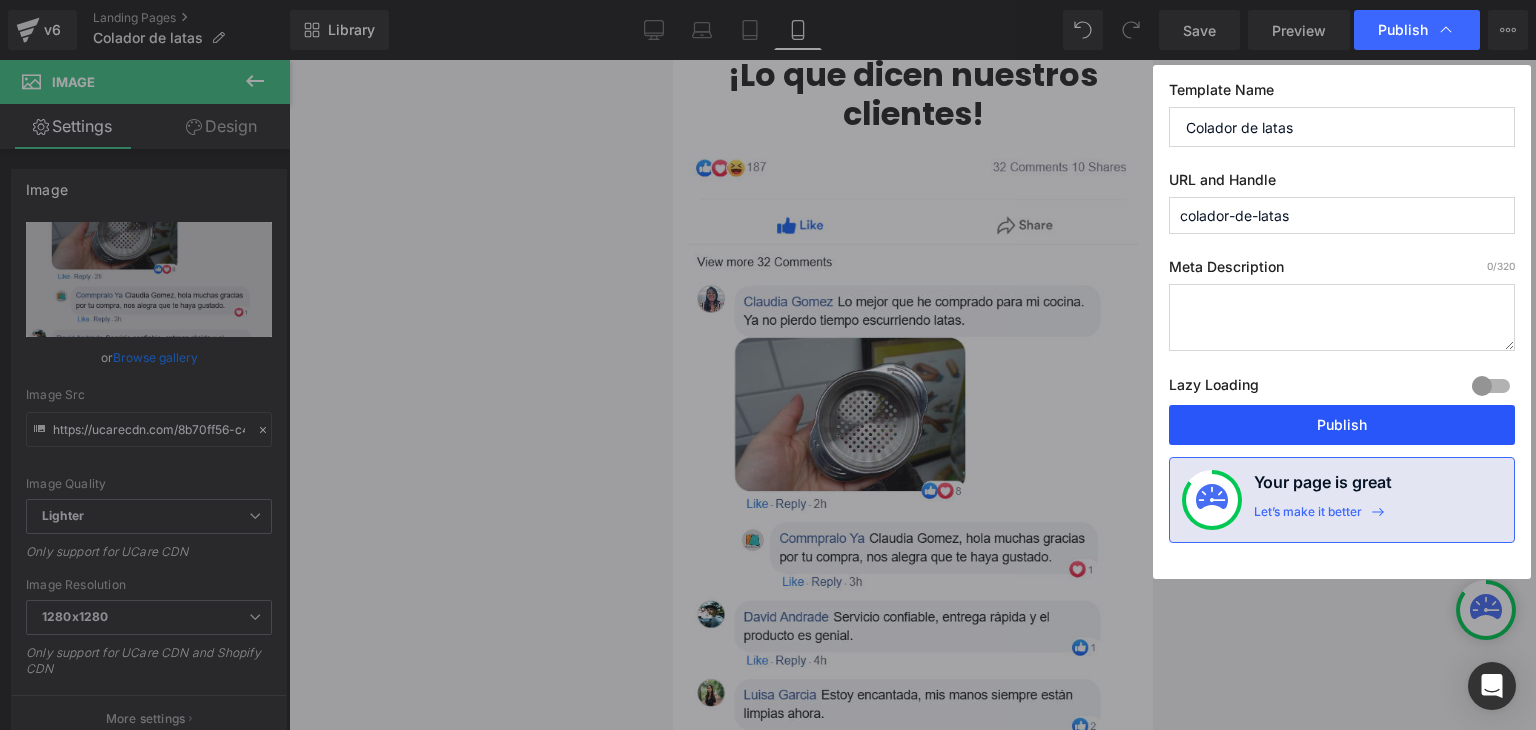 click on "Publish" at bounding box center [1342, 425] 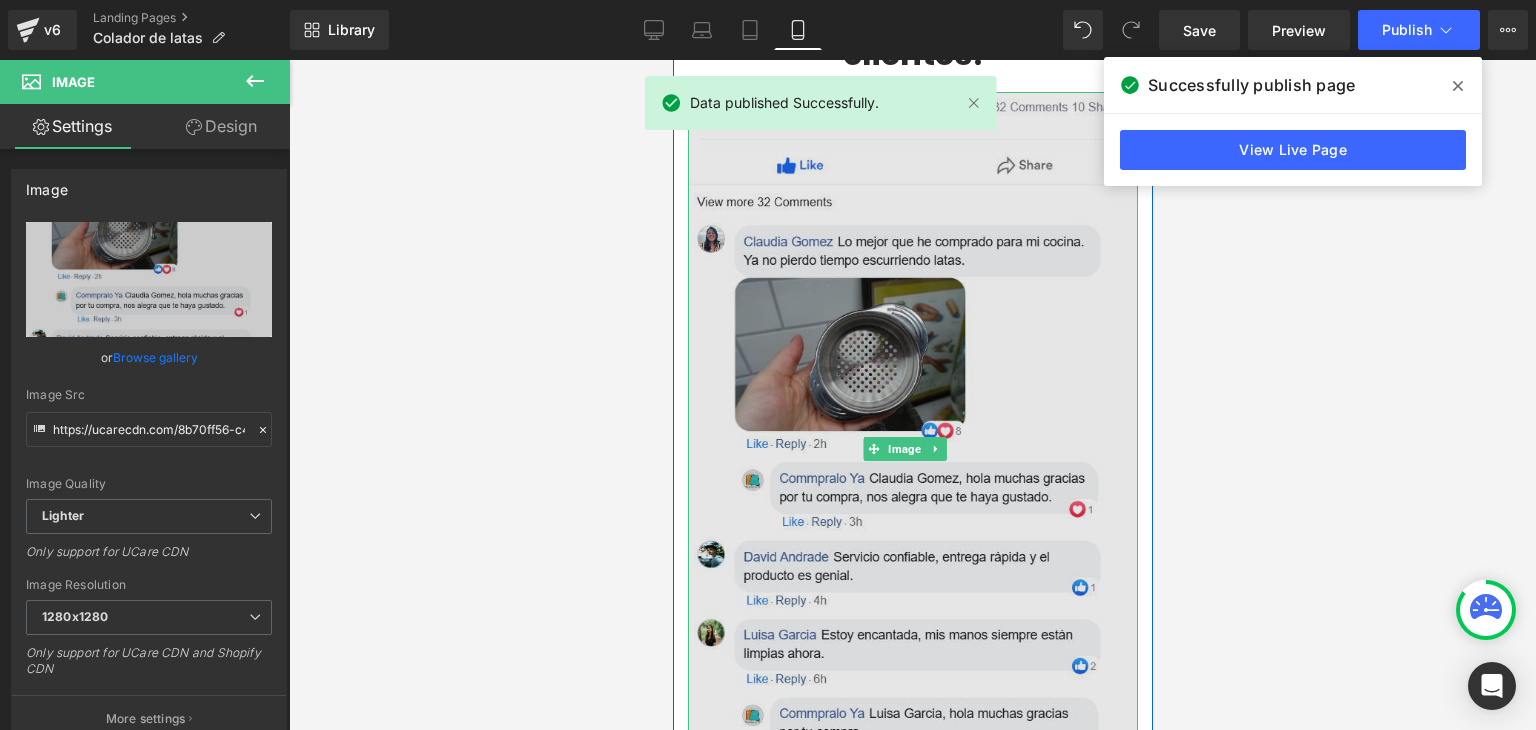 scroll, scrollTop: 7100, scrollLeft: 0, axis: vertical 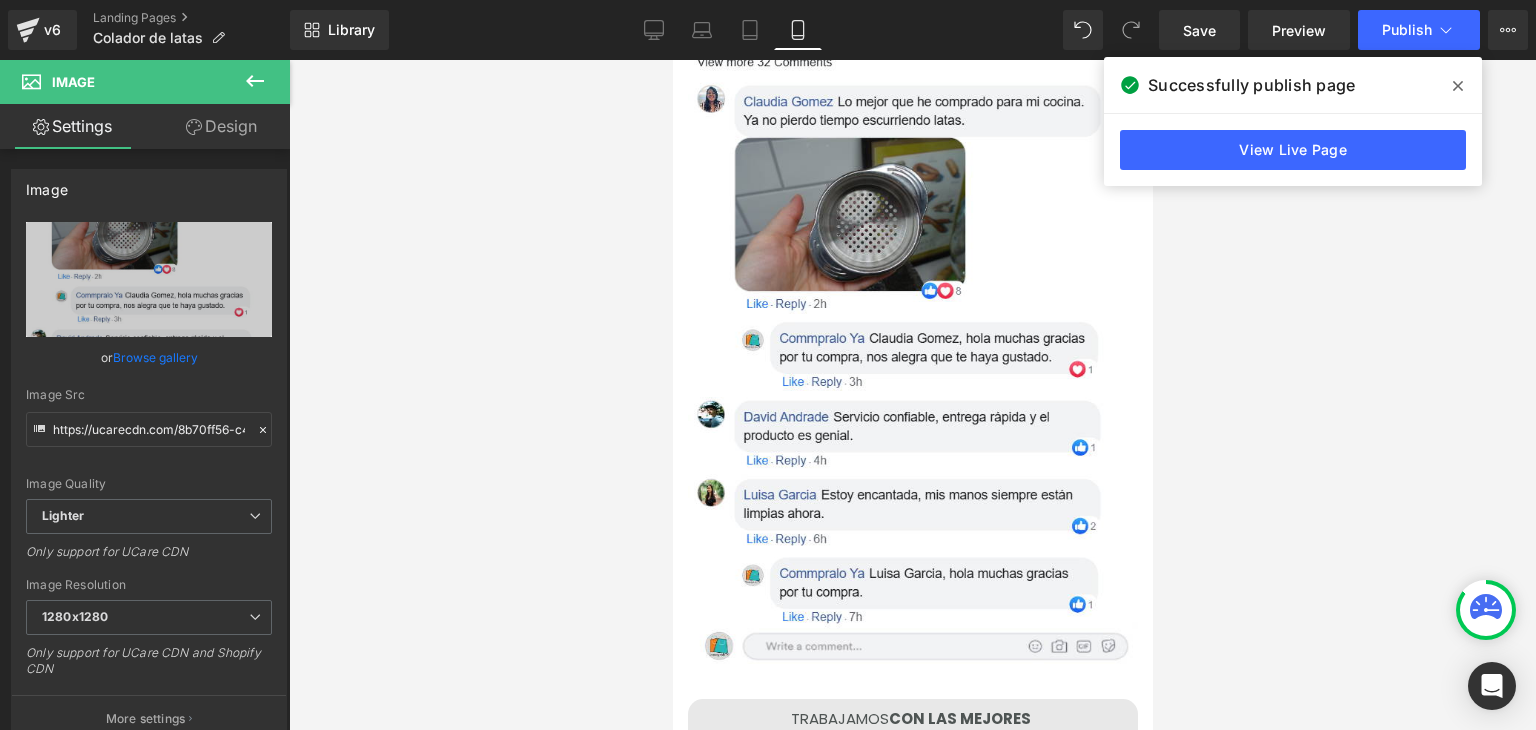 click 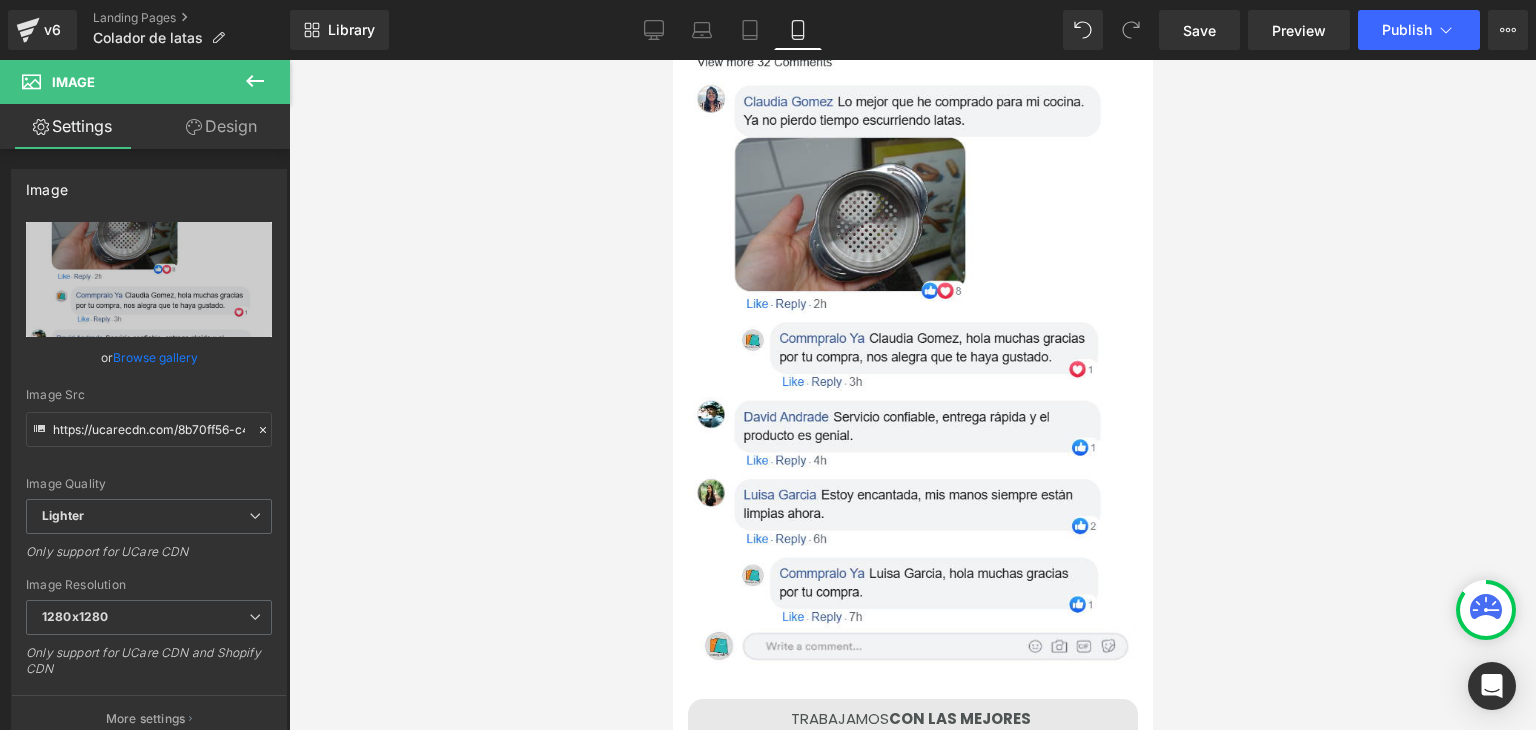 scroll, scrollTop: 5569, scrollLeft: 0, axis: vertical 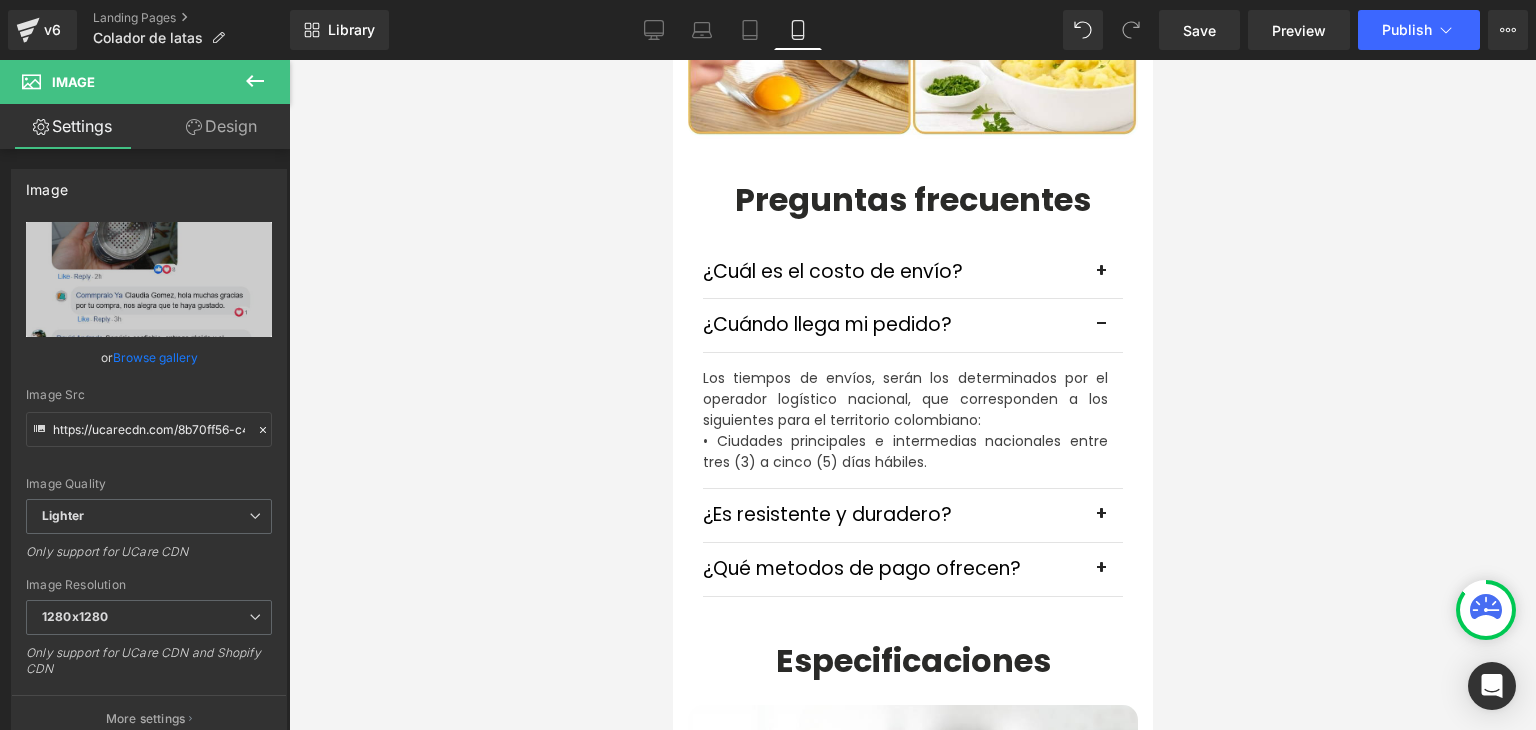click at bounding box center (910, -5100) 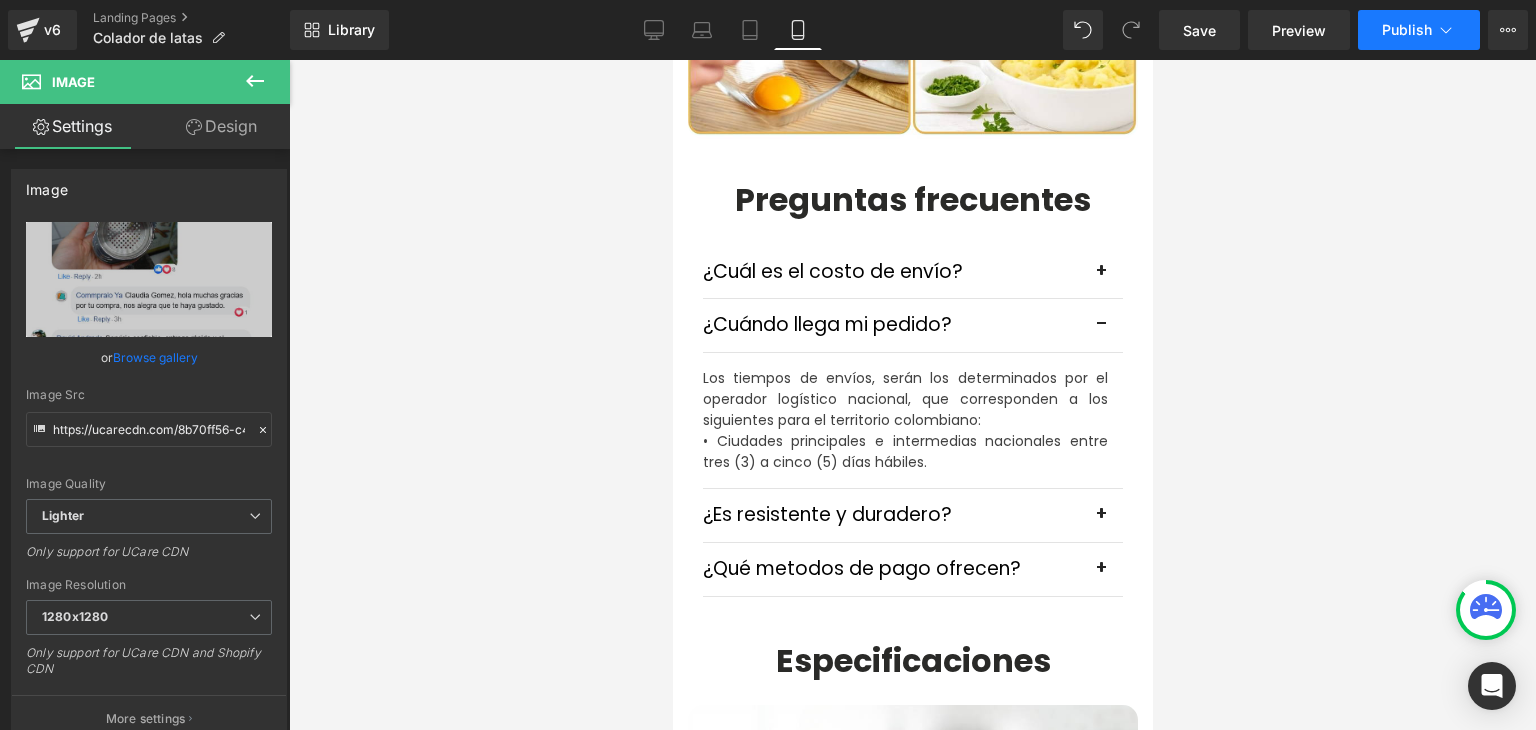 click on "Publish" at bounding box center [1407, 30] 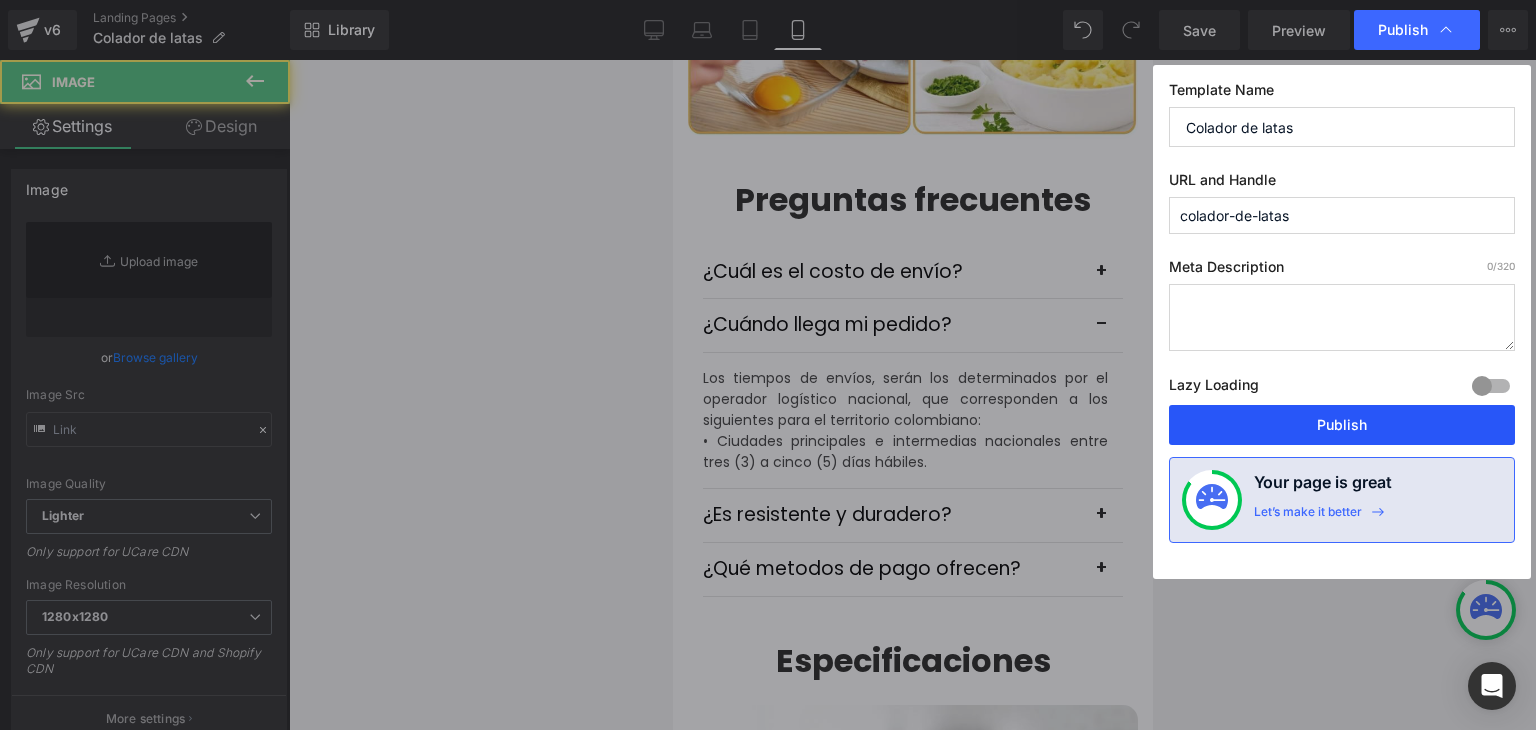 click on "Publish" at bounding box center (1342, 425) 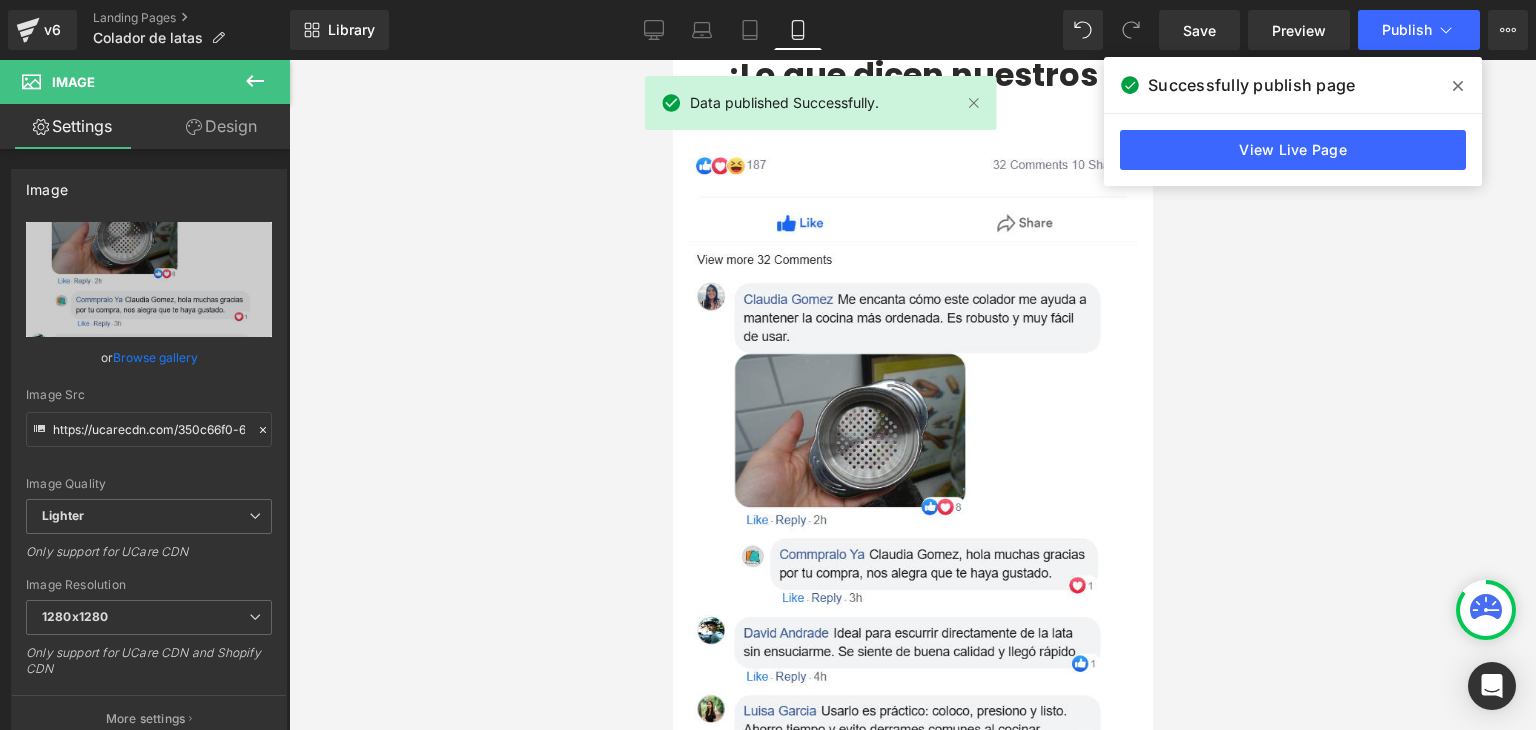 click at bounding box center (1458, 86) 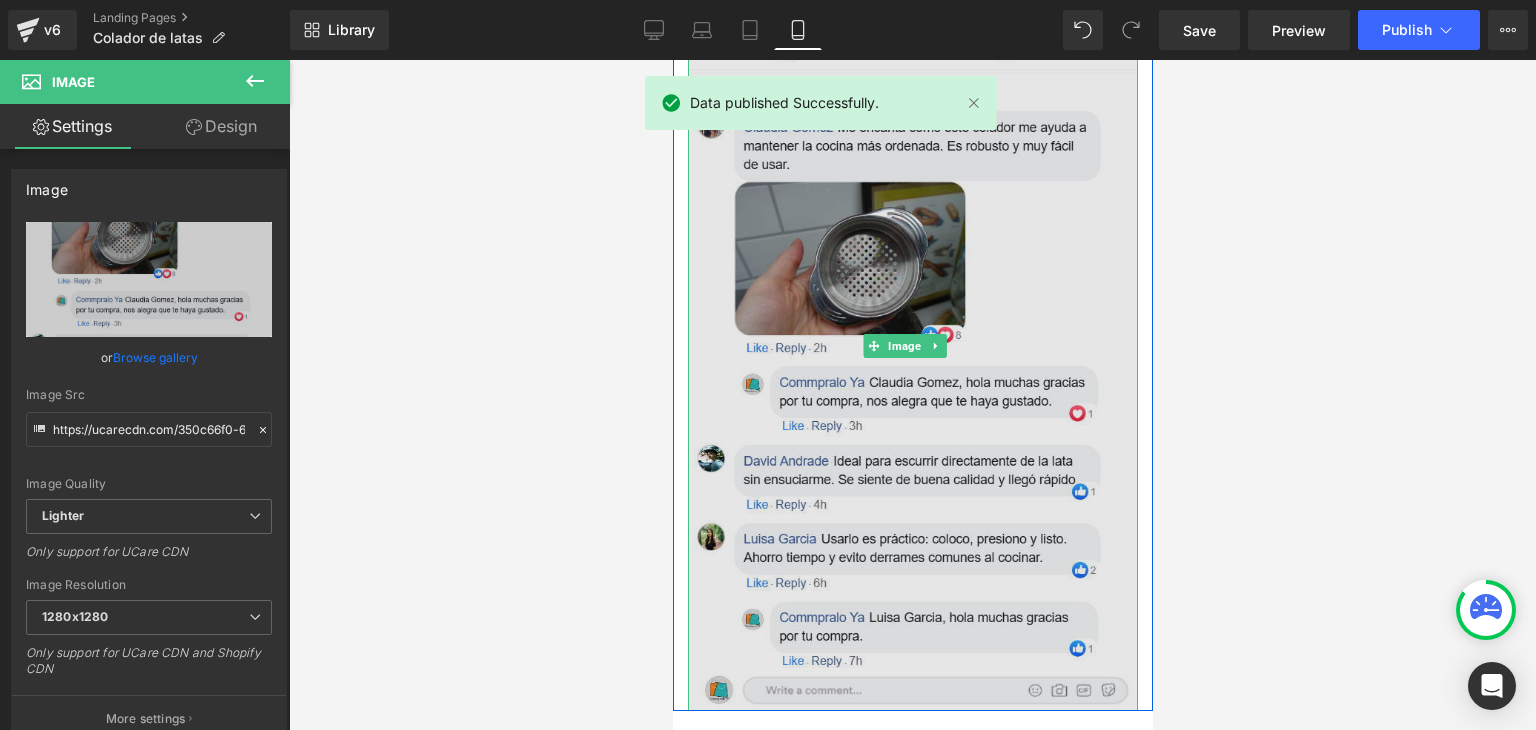 scroll, scrollTop: 7100, scrollLeft: 0, axis: vertical 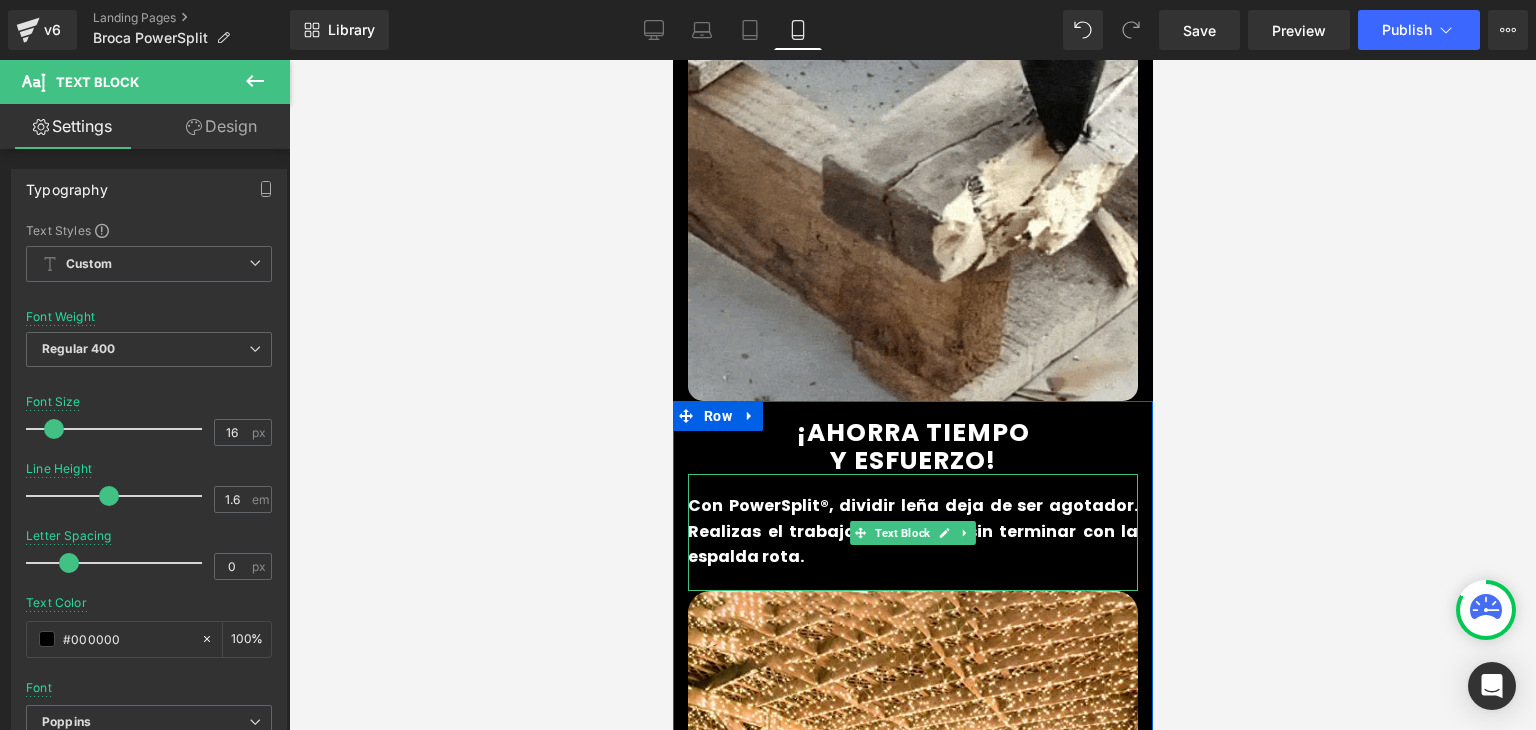 click on "Con PowerSplit®, dividir leña deja de ser agotador. Realizas el trabajo en minutos sin terminar con la espalda rota." at bounding box center [912, 531] 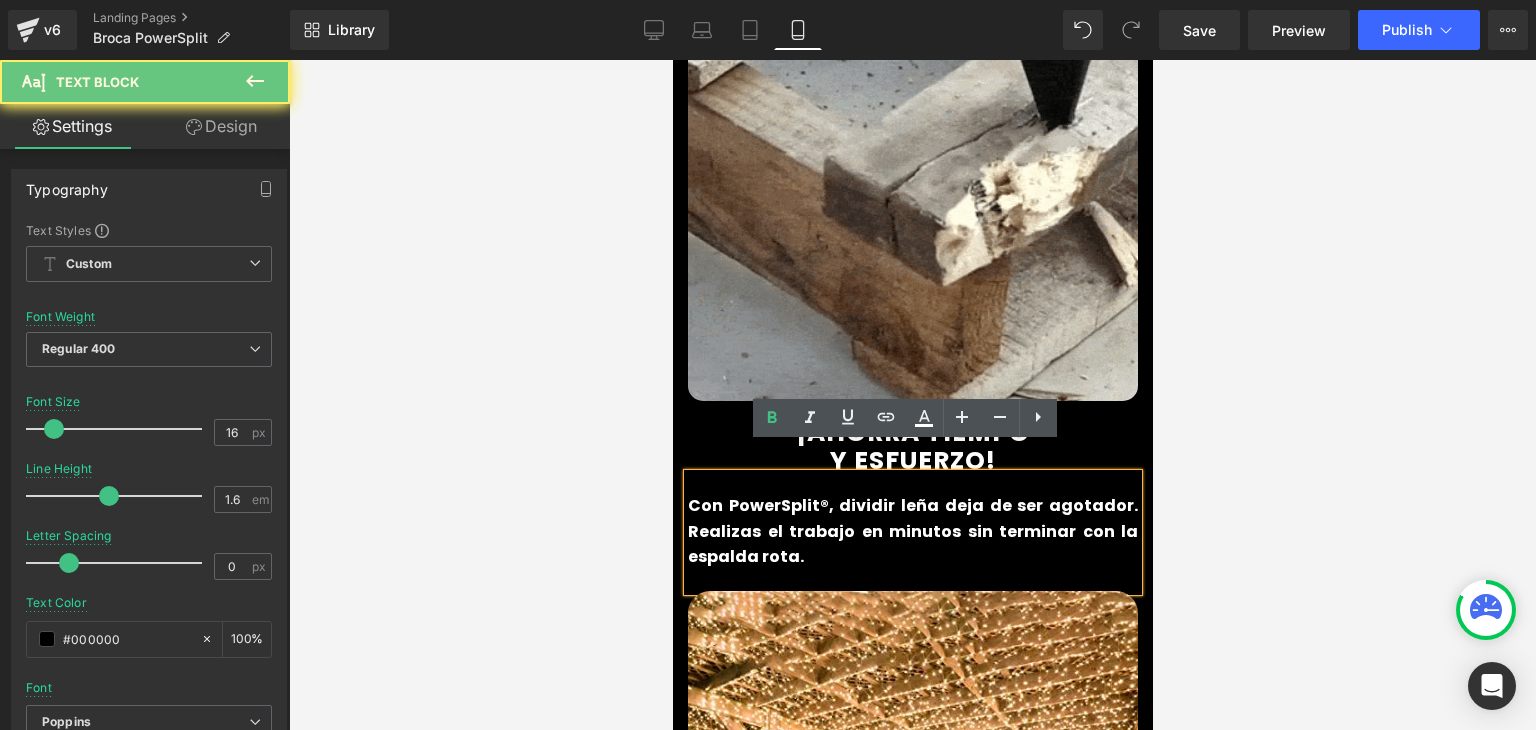 click on "Con PowerSplit®, dividir leña deja de ser agotador. Realizas el trabajo en minutos sin terminar con la espalda rota." at bounding box center [912, 531] 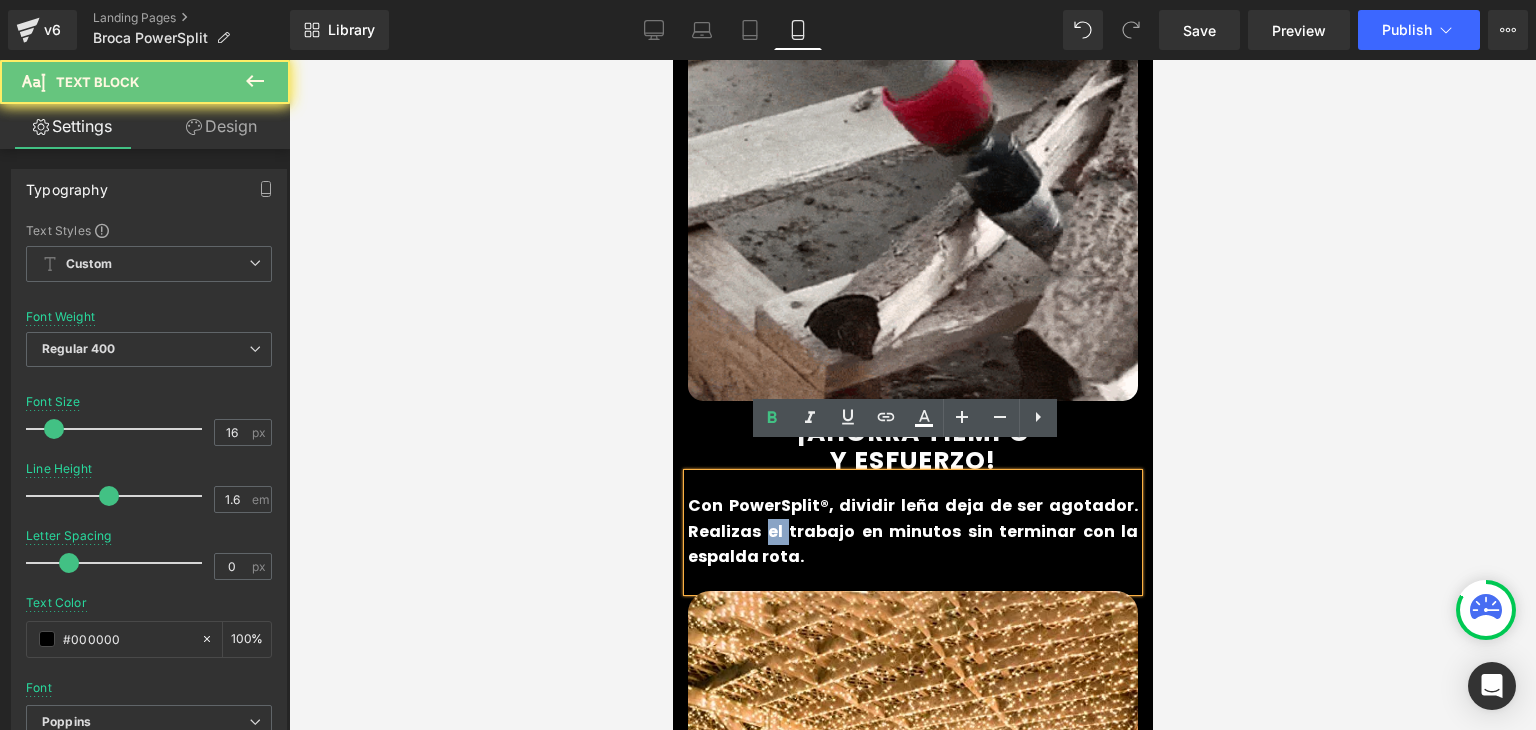 click on "Con PowerSplit®, dividir leña deja de ser agotador. Realizas el trabajo en minutos sin terminar con la espalda rota." at bounding box center (912, 531) 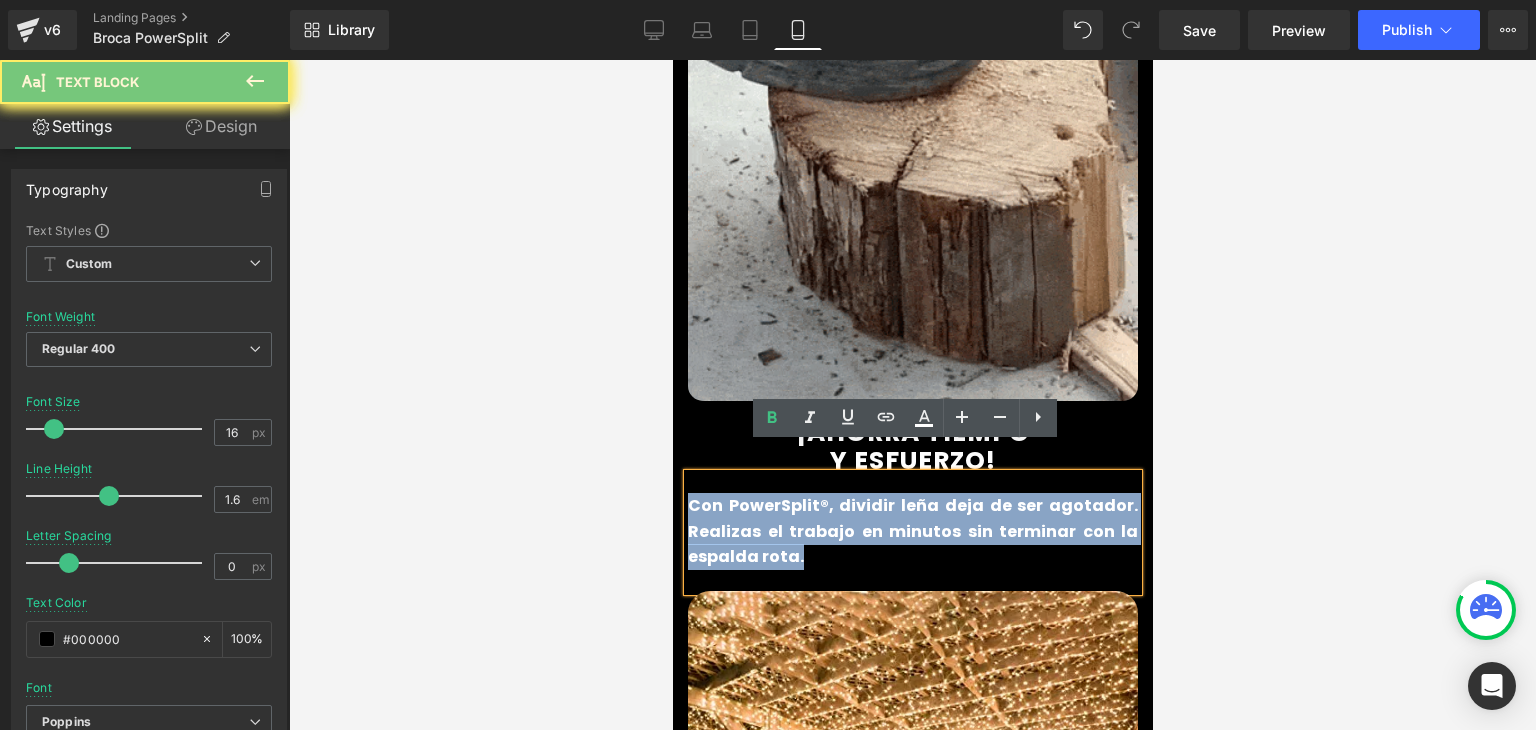 click on "Con PowerSplit®, dividir leña deja de ser agotador. Realizas el trabajo en minutos sin terminar con la espalda rota." at bounding box center [912, 531] 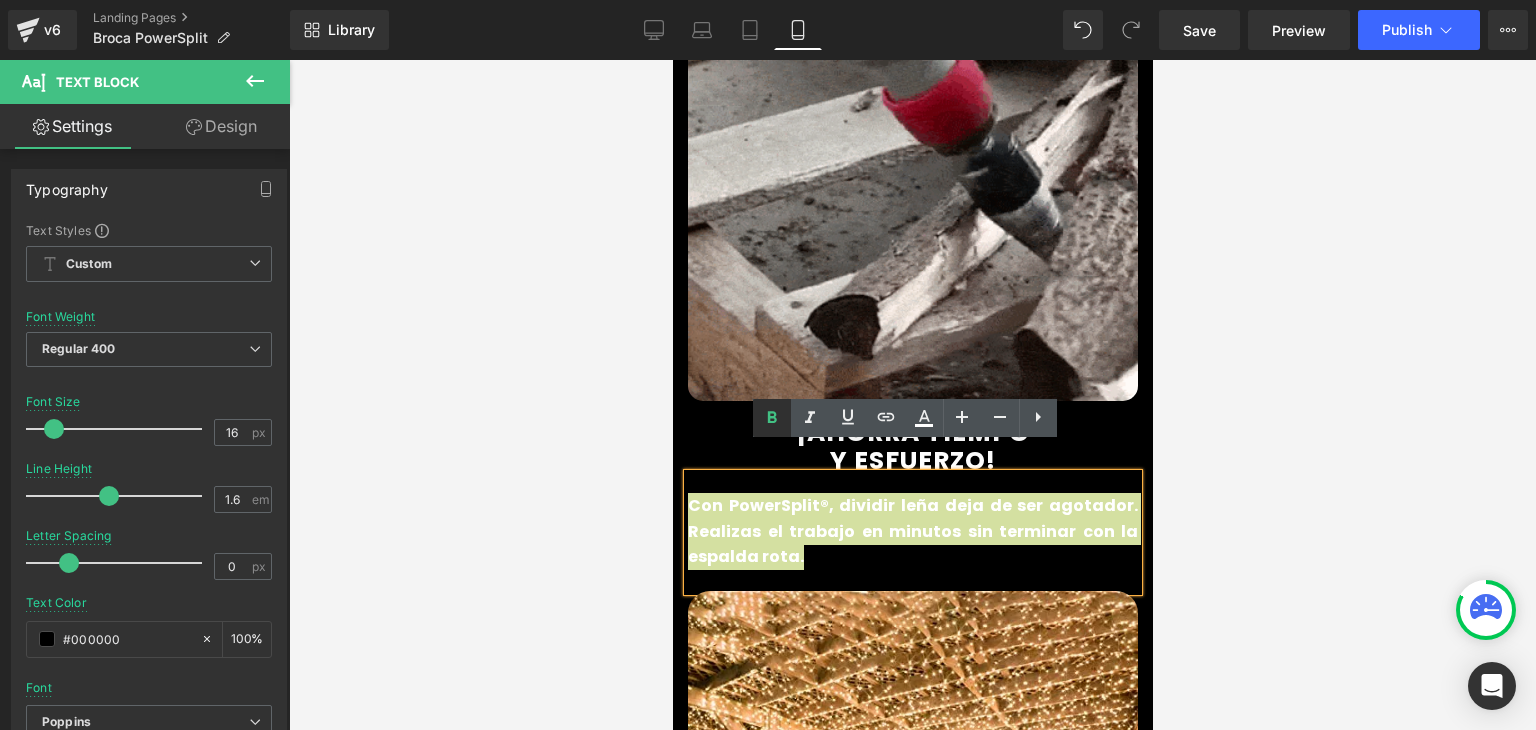 click 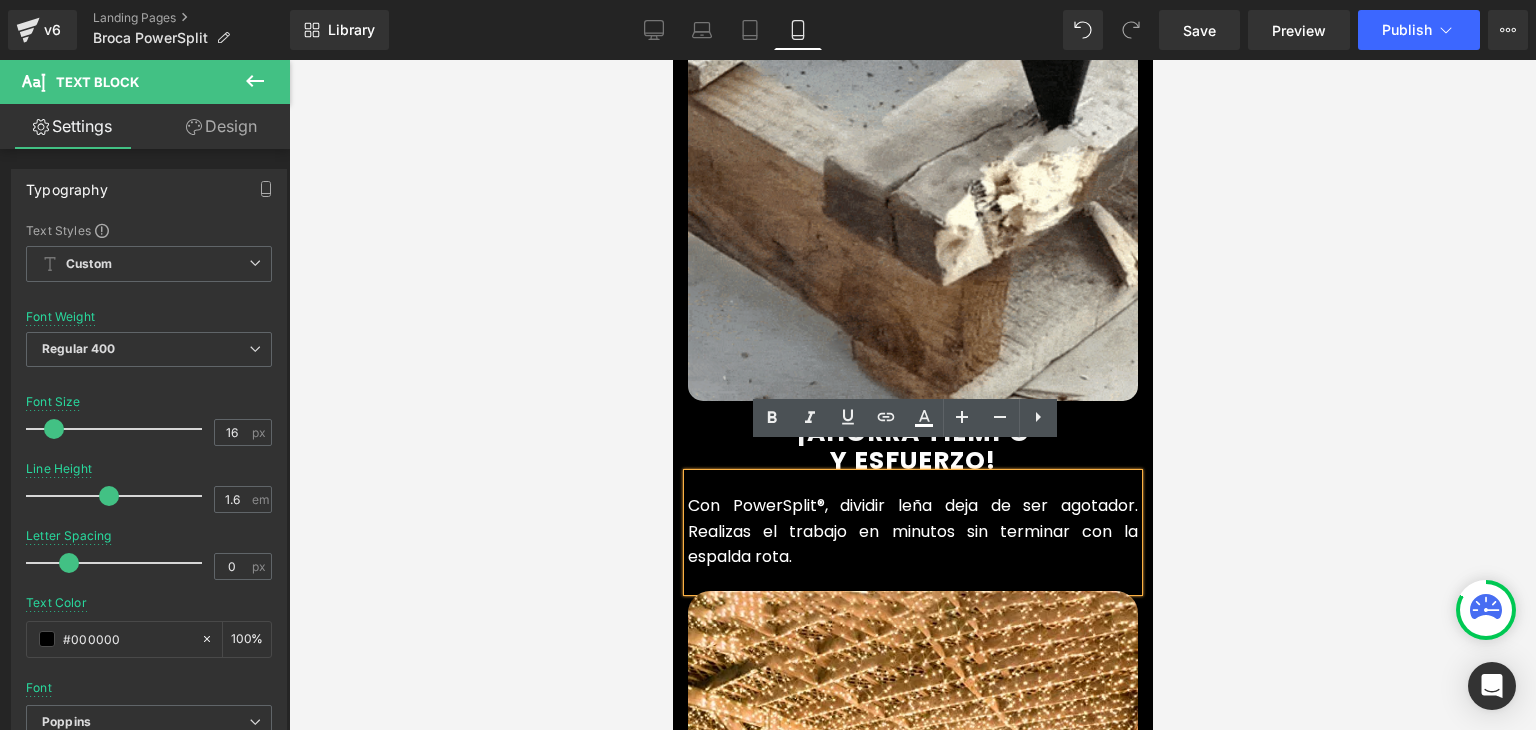 click on "Con PowerSplit®, dividir leña deja de ser agotador. Realizas el trabajo en minutos sin terminar con la espalda rota." at bounding box center (912, 531) 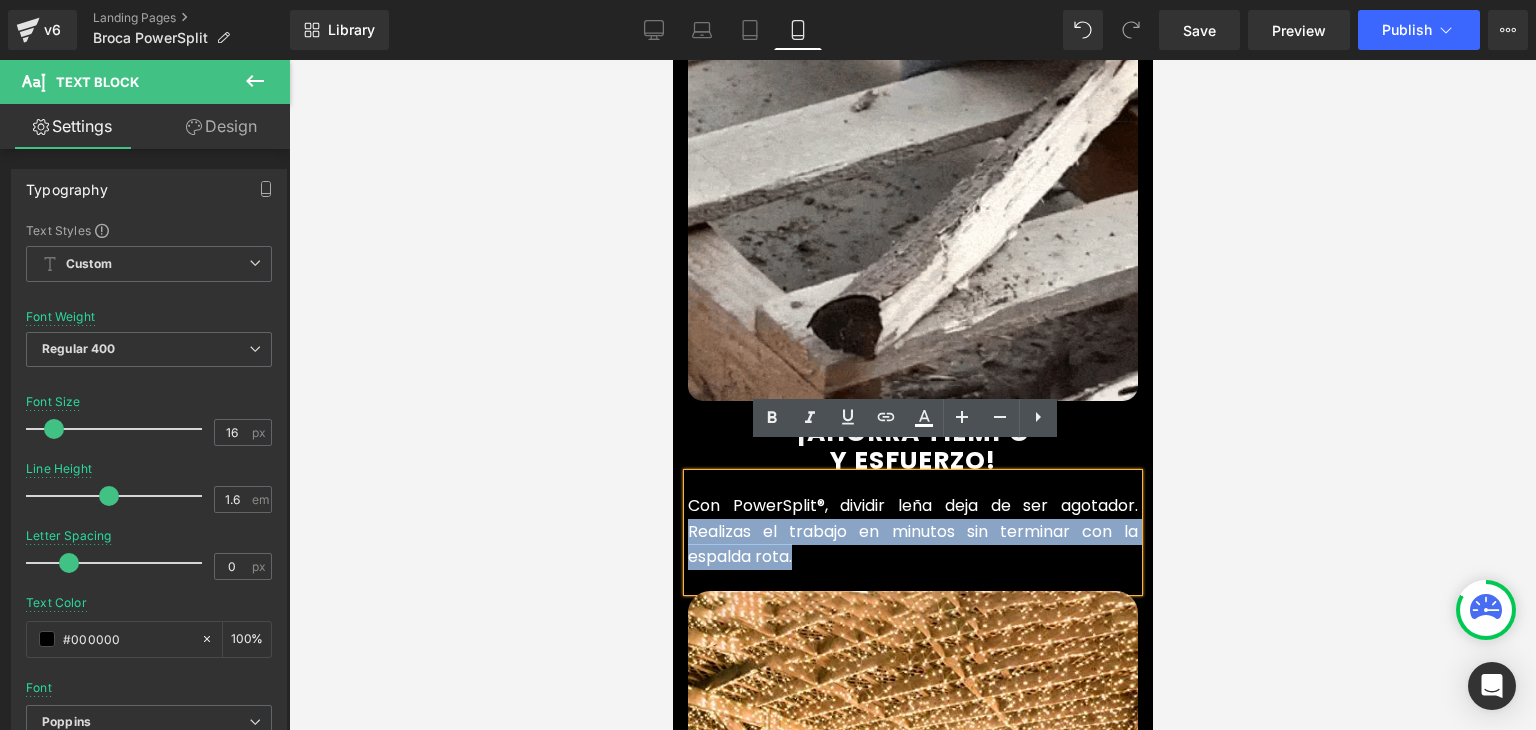 drag, startPoint x: 790, startPoint y: 529, endPoint x: 679, endPoint y: 503, distance: 114.00439 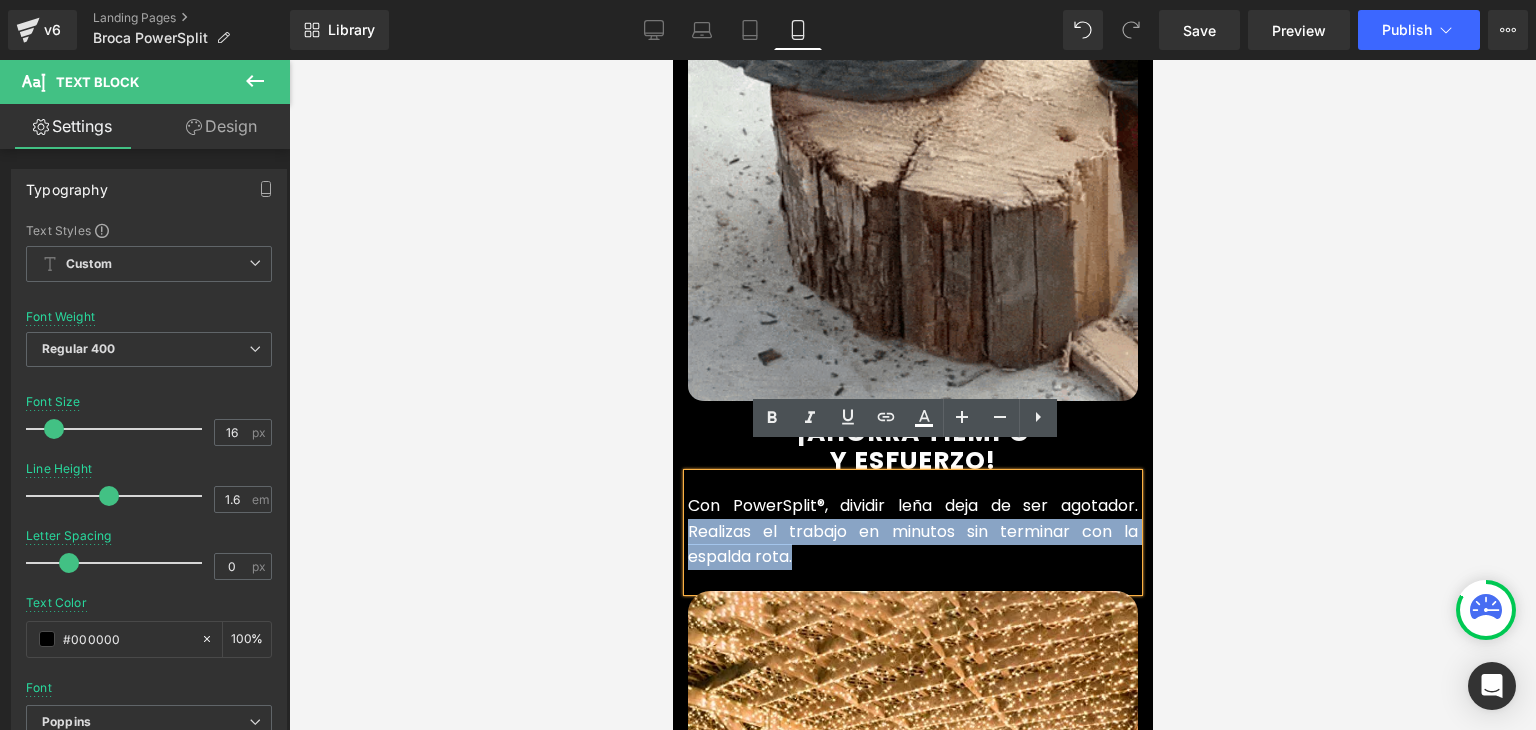 click on "Con PowerSplit®, dividir leña deja de ser agotador. Realizas el trabajo en minutos sin terminar con la espalda rota." at bounding box center (912, 531) 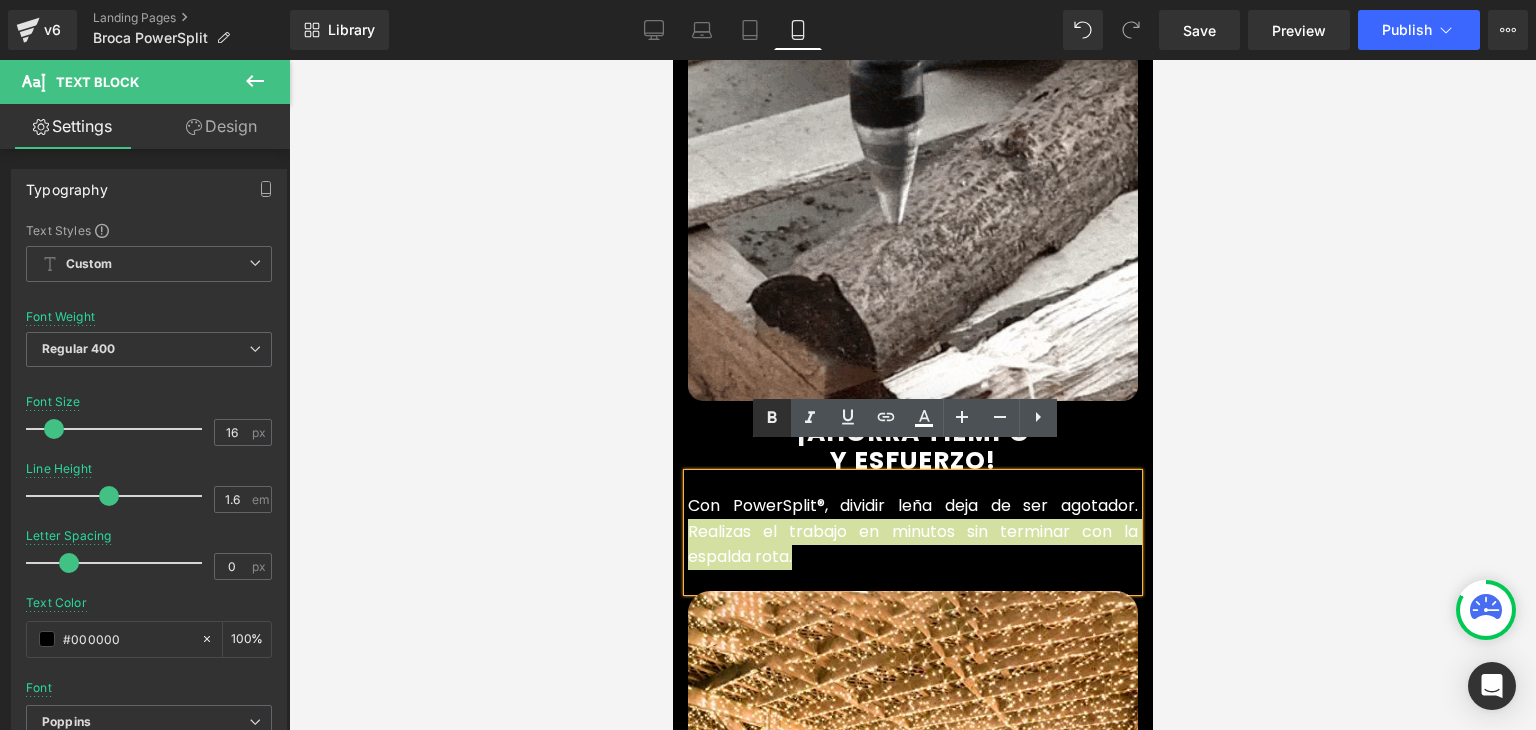 click 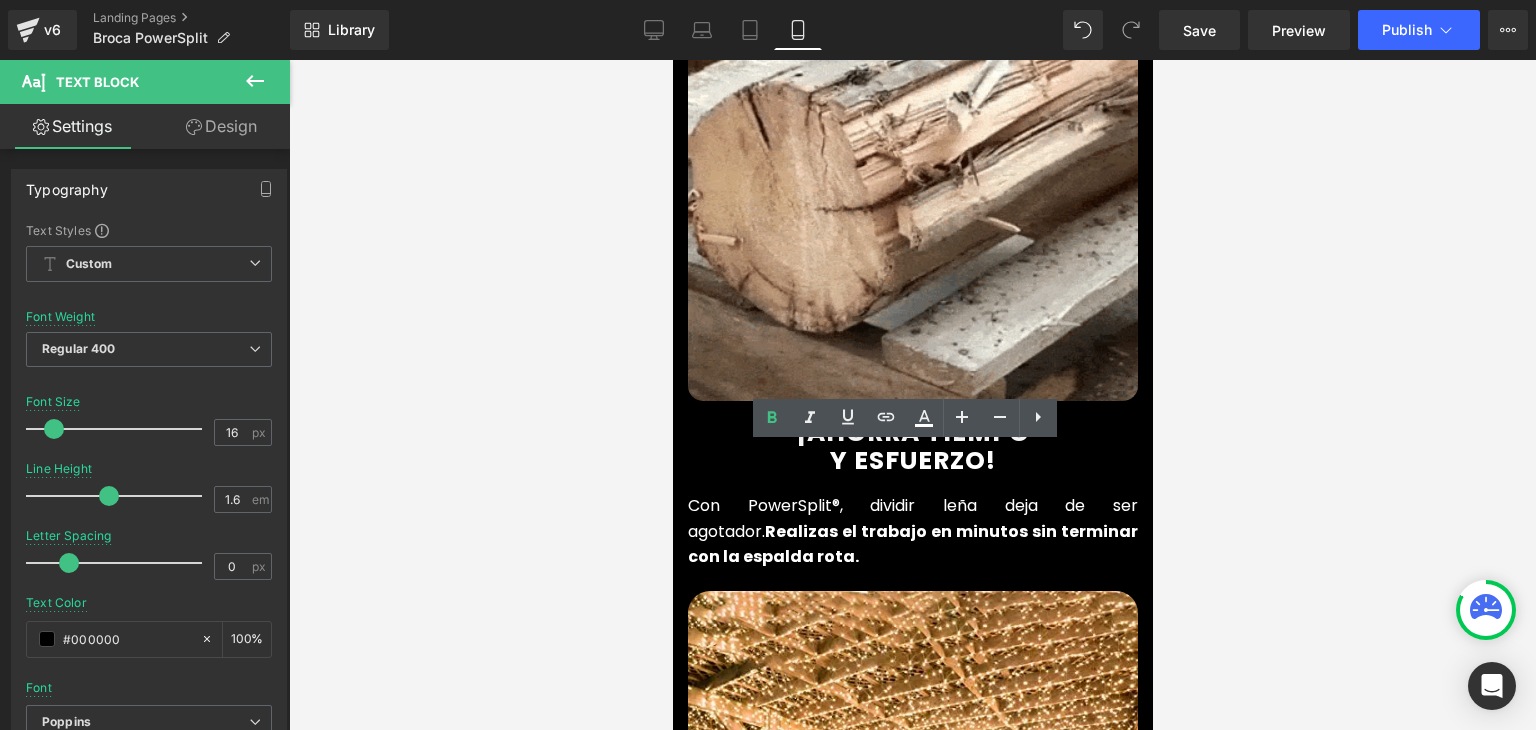 click at bounding box center (912, 395) 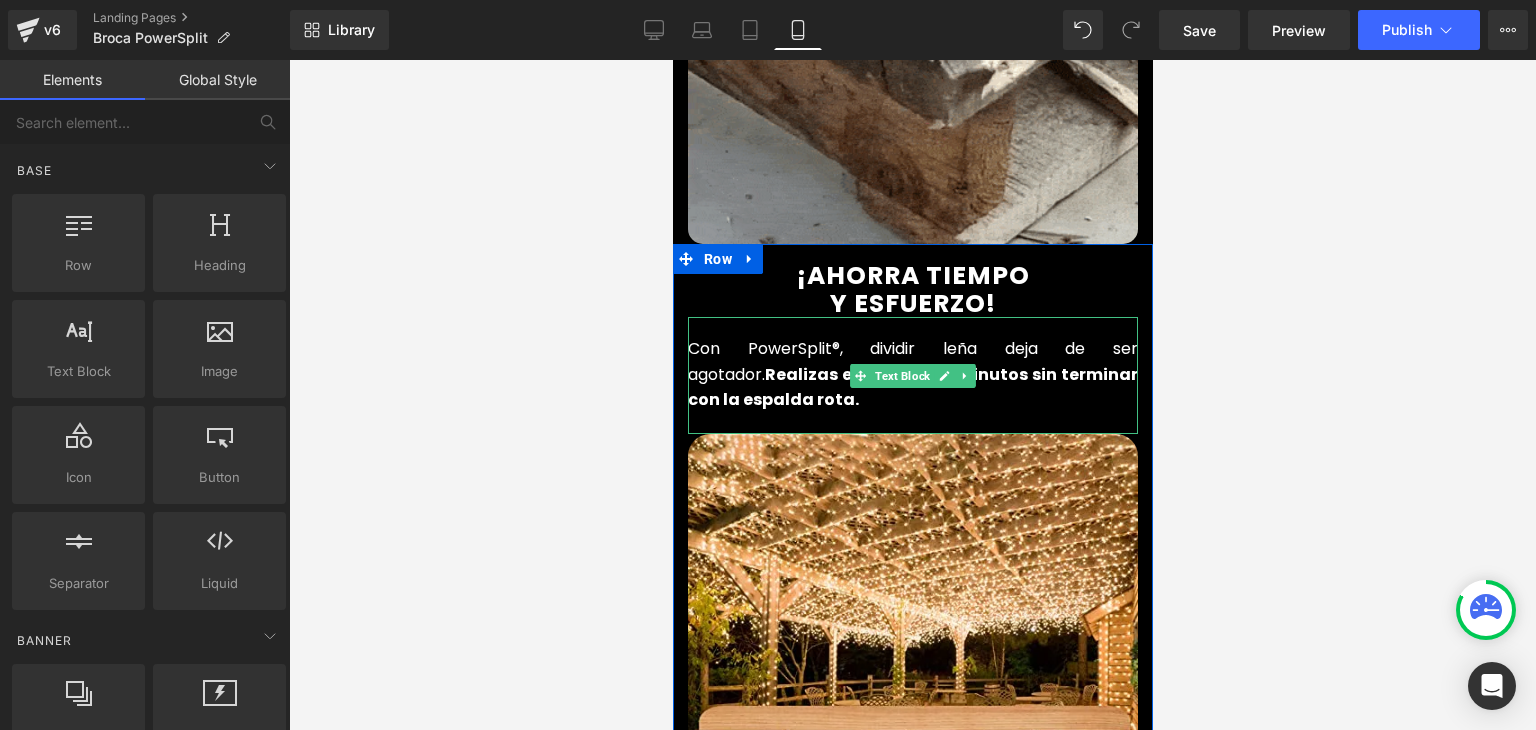 scroll, scrollTop: 1300, scrollLeft: 0, axis: vertical 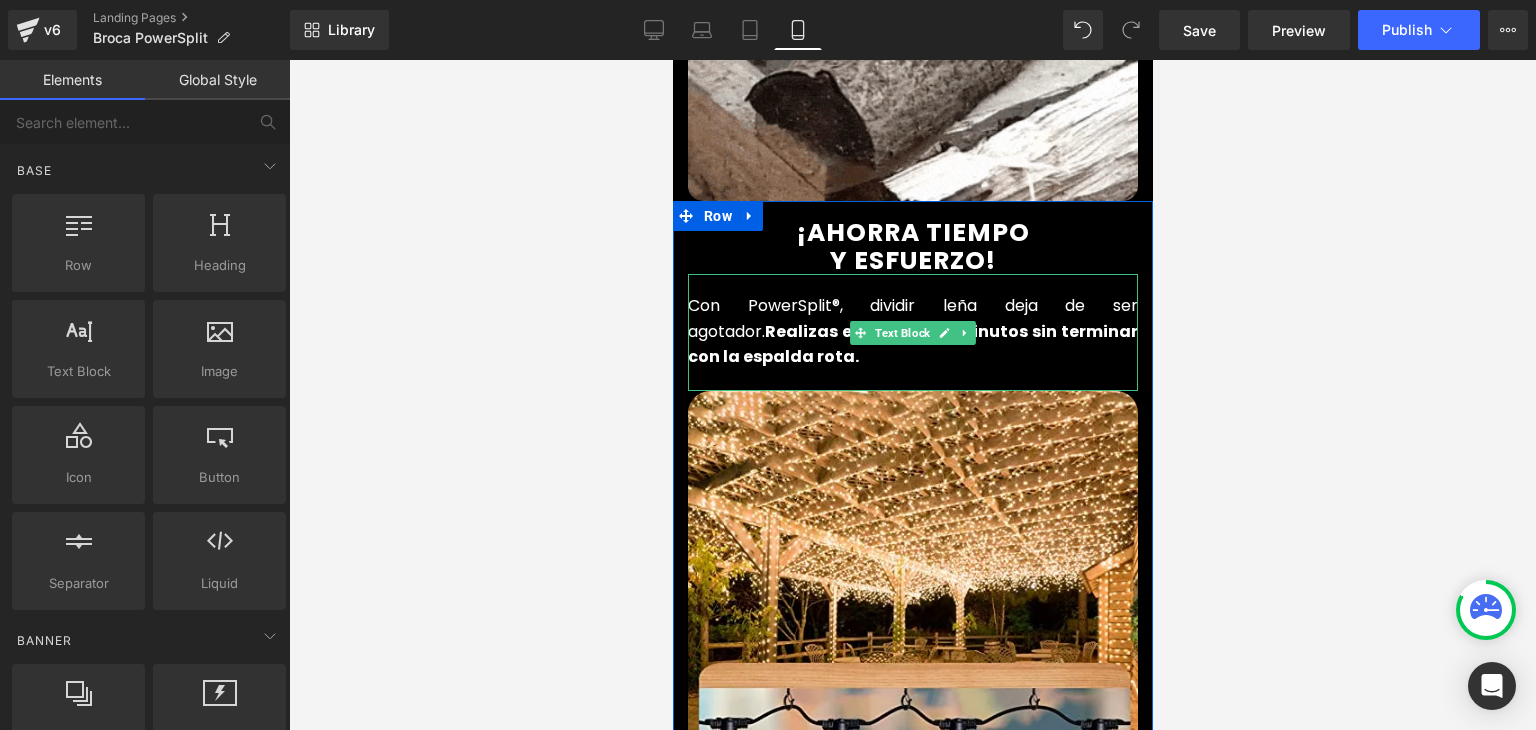 click at bounding box center (912, 616) 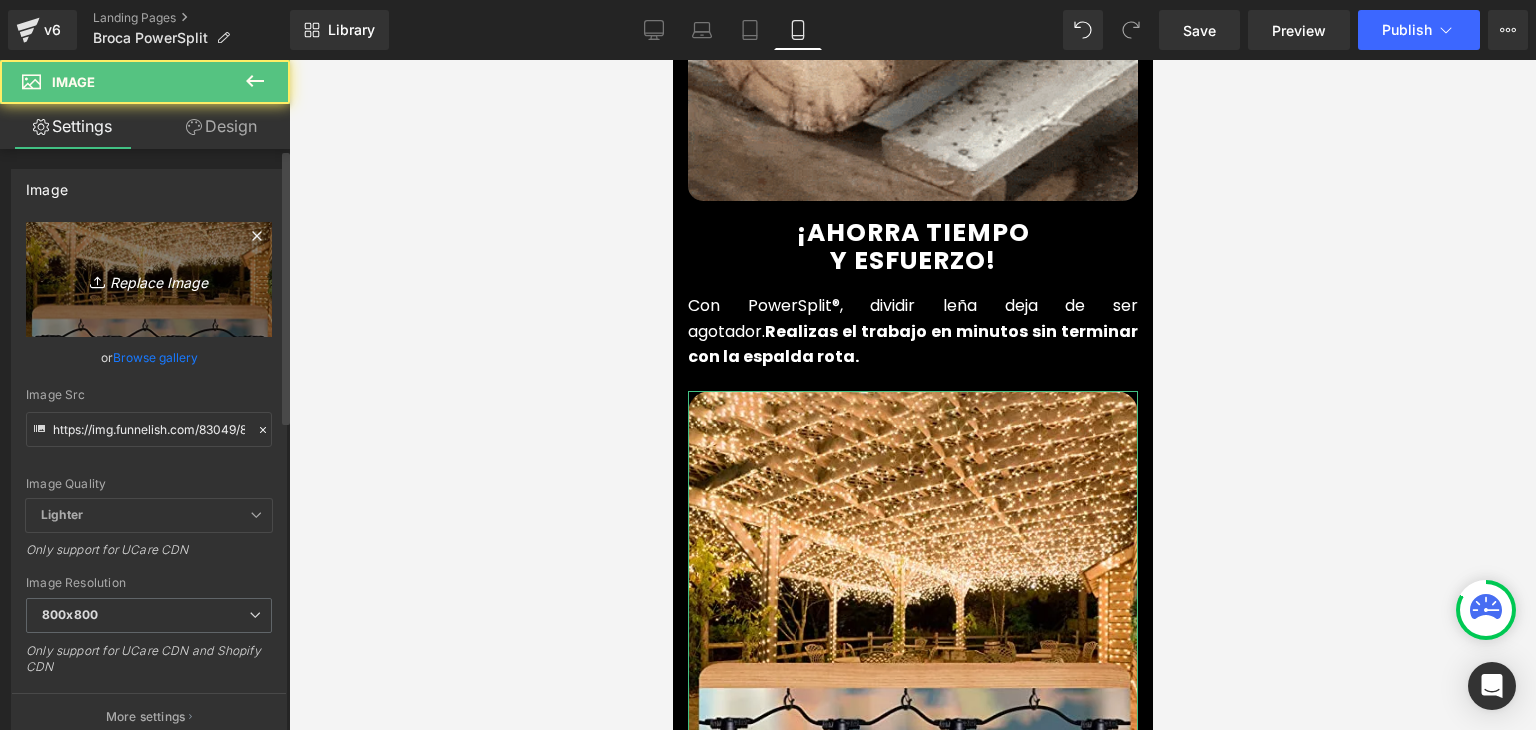 click on "Replace Image" at bounding box center [149, 279] 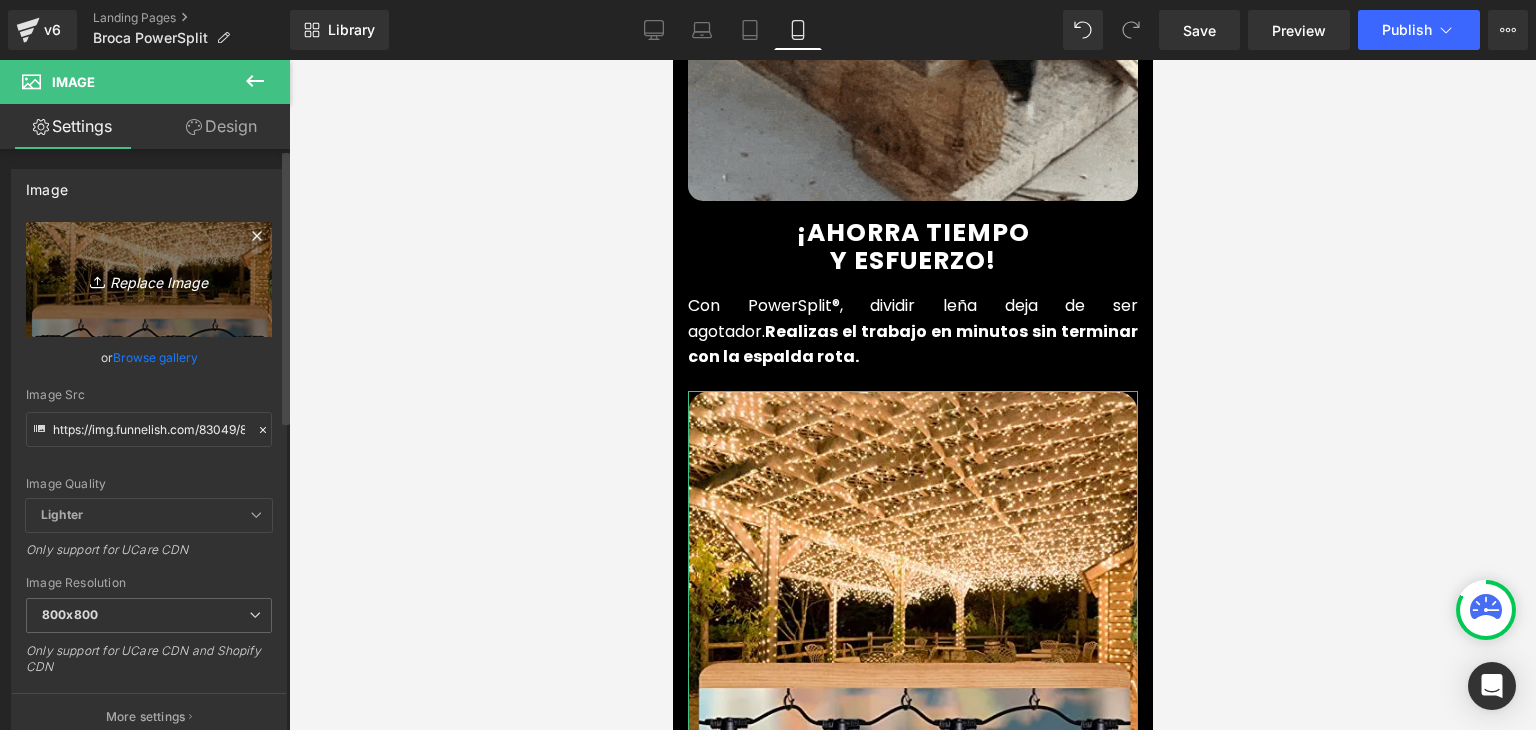 type on "C:\fakepath\IMG_BN 2.webp" 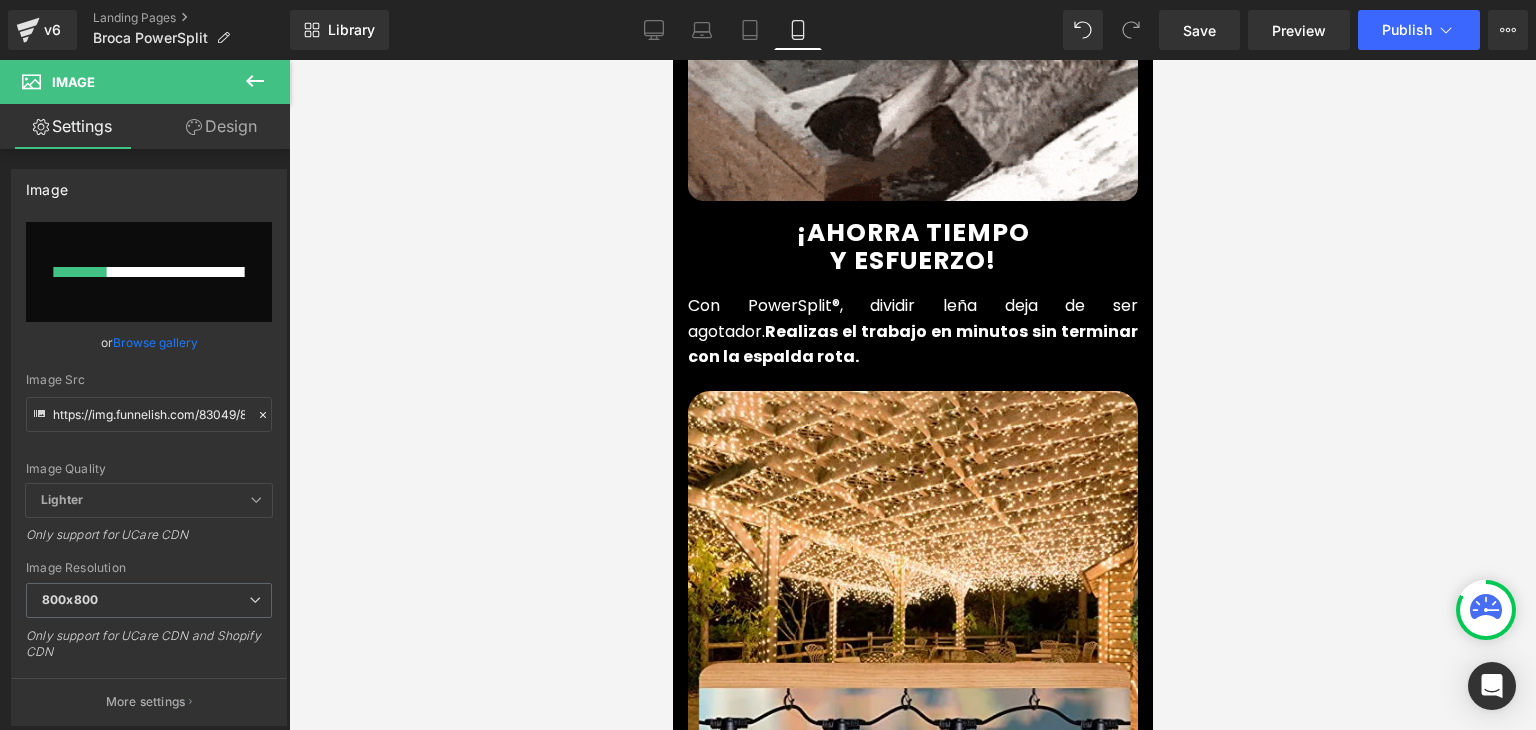 type 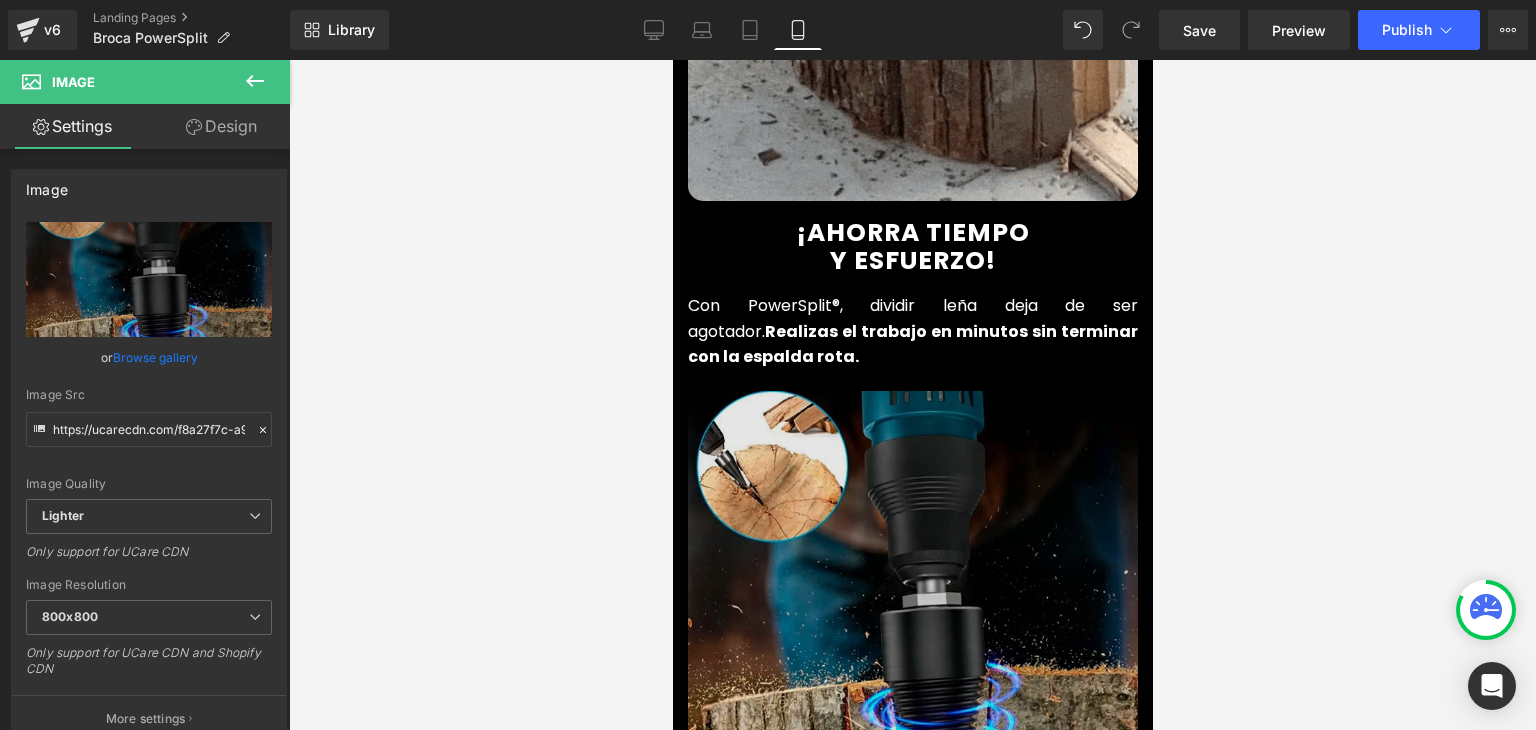 type on "https://ucarecdn.com/f8a27f7c-a982-4728-a601-ec3f2de6c475/-/format/auto/-/preview/800x800/-/quality/lighter/IMG_BN%202.webp" 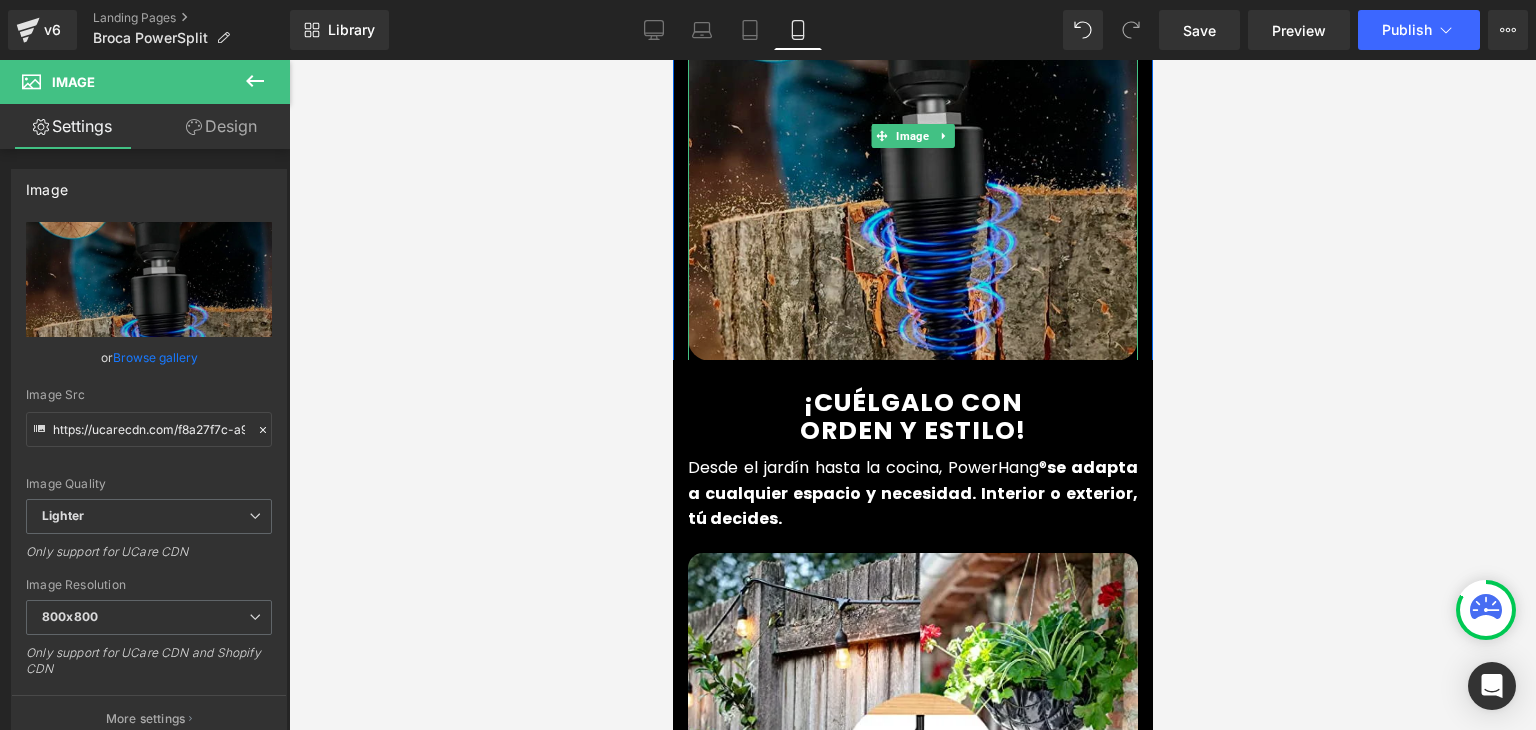 scroll, scrollTop: 1800, scrollLeft: 0, axis: vertical 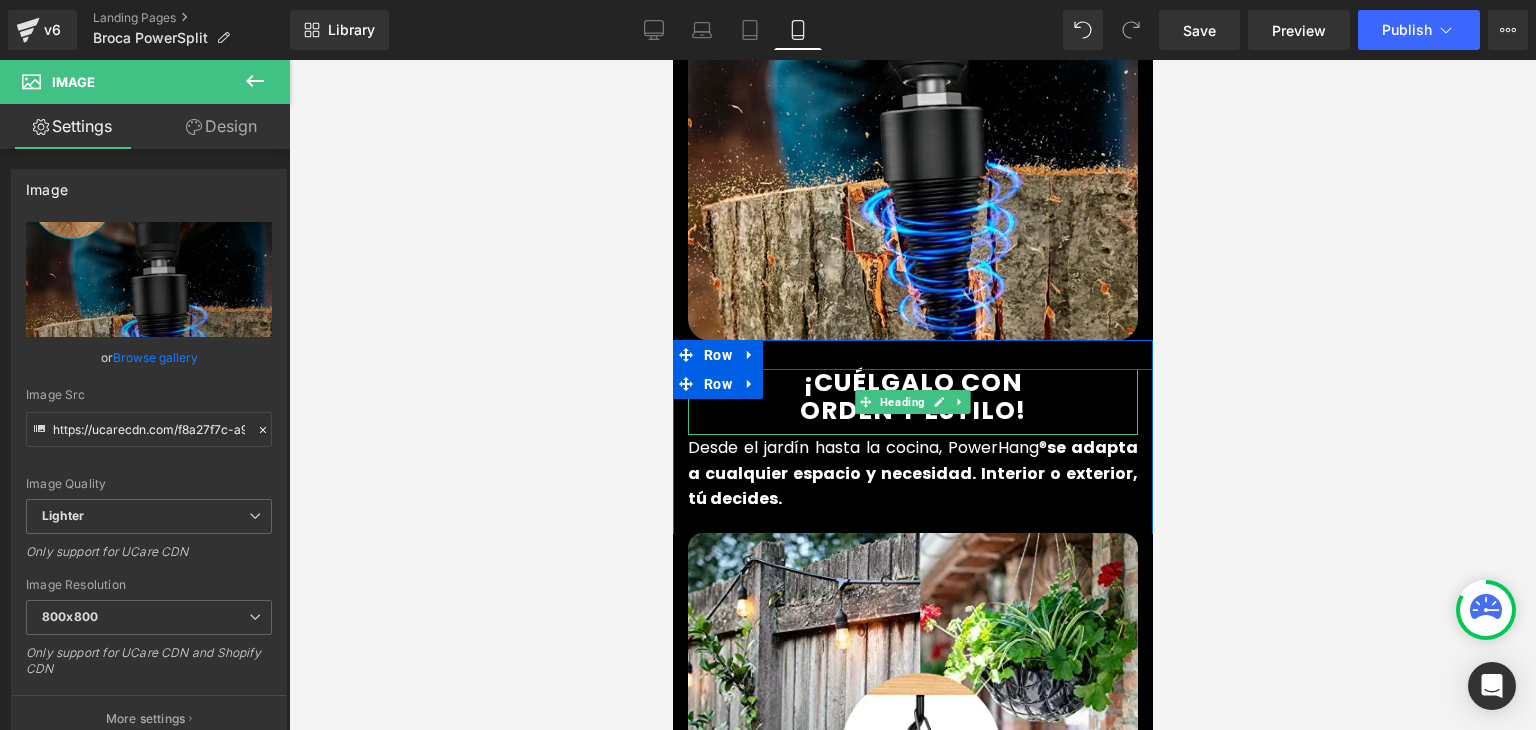 click on "¡CUÉLGALO CON" at bounding box center [912, 382] 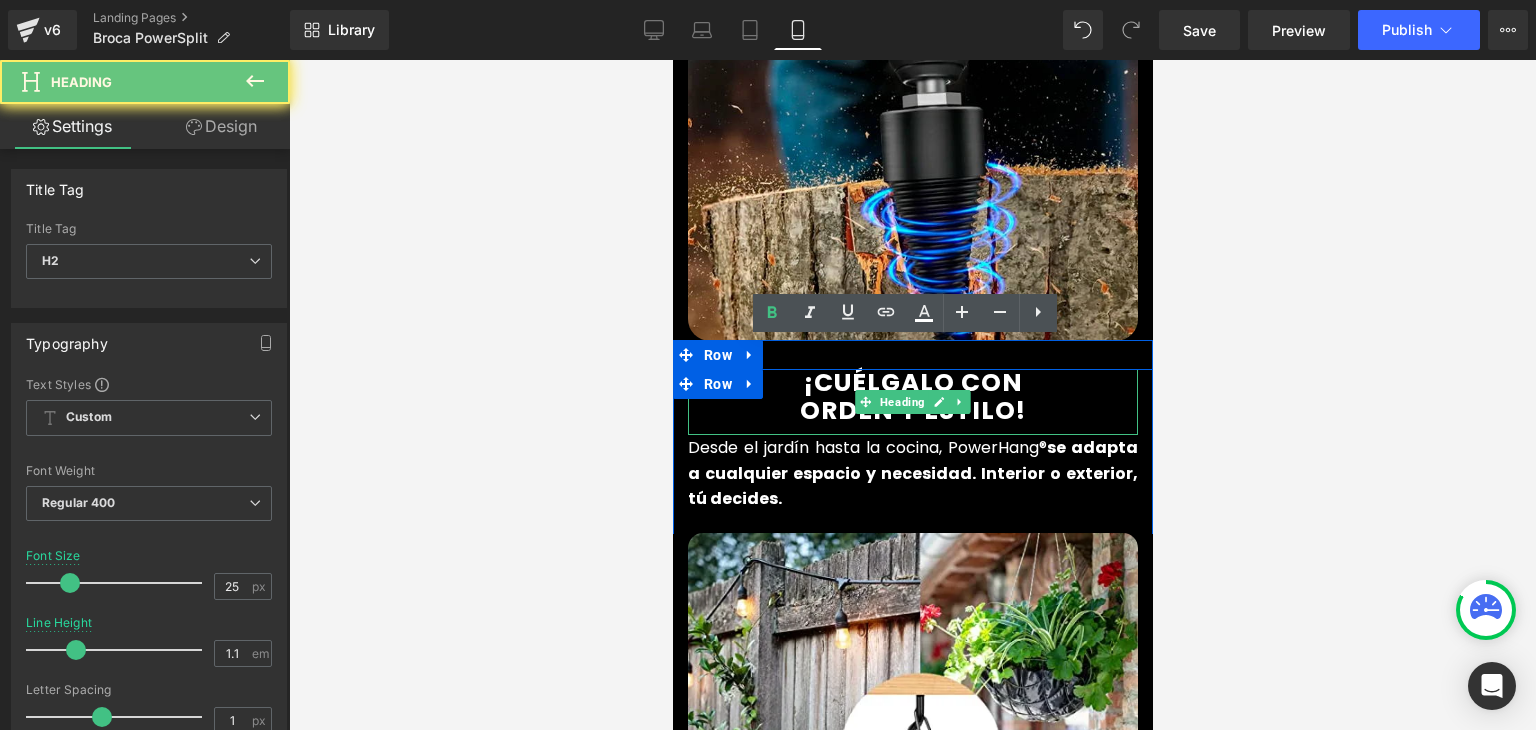 click on "¡CUÉLGALO CON" at bounding box center (912, 382) 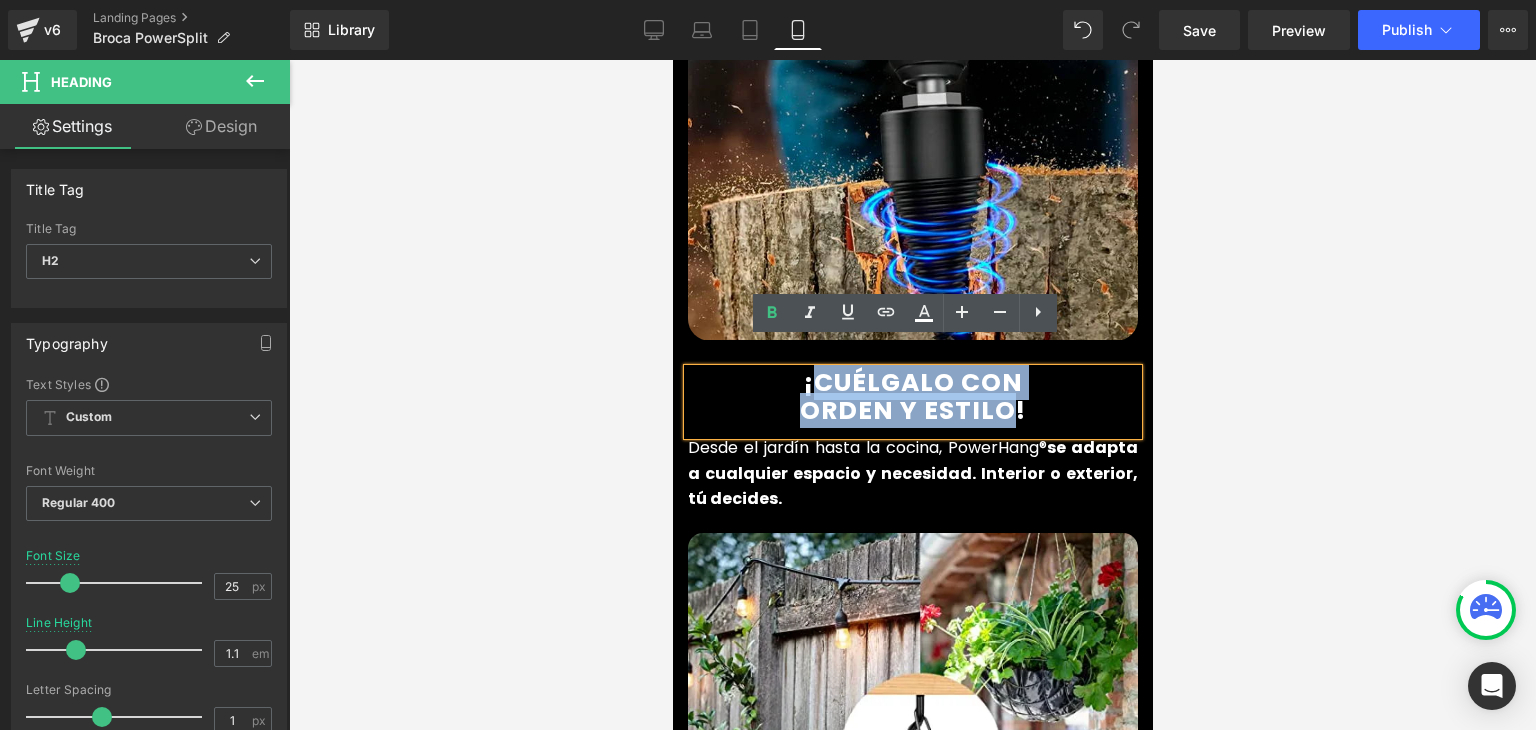 drag, startPoint x: 809, startPoint y: 357, endPoint x: 1003, endPoint y: 377, distance: 195.0282 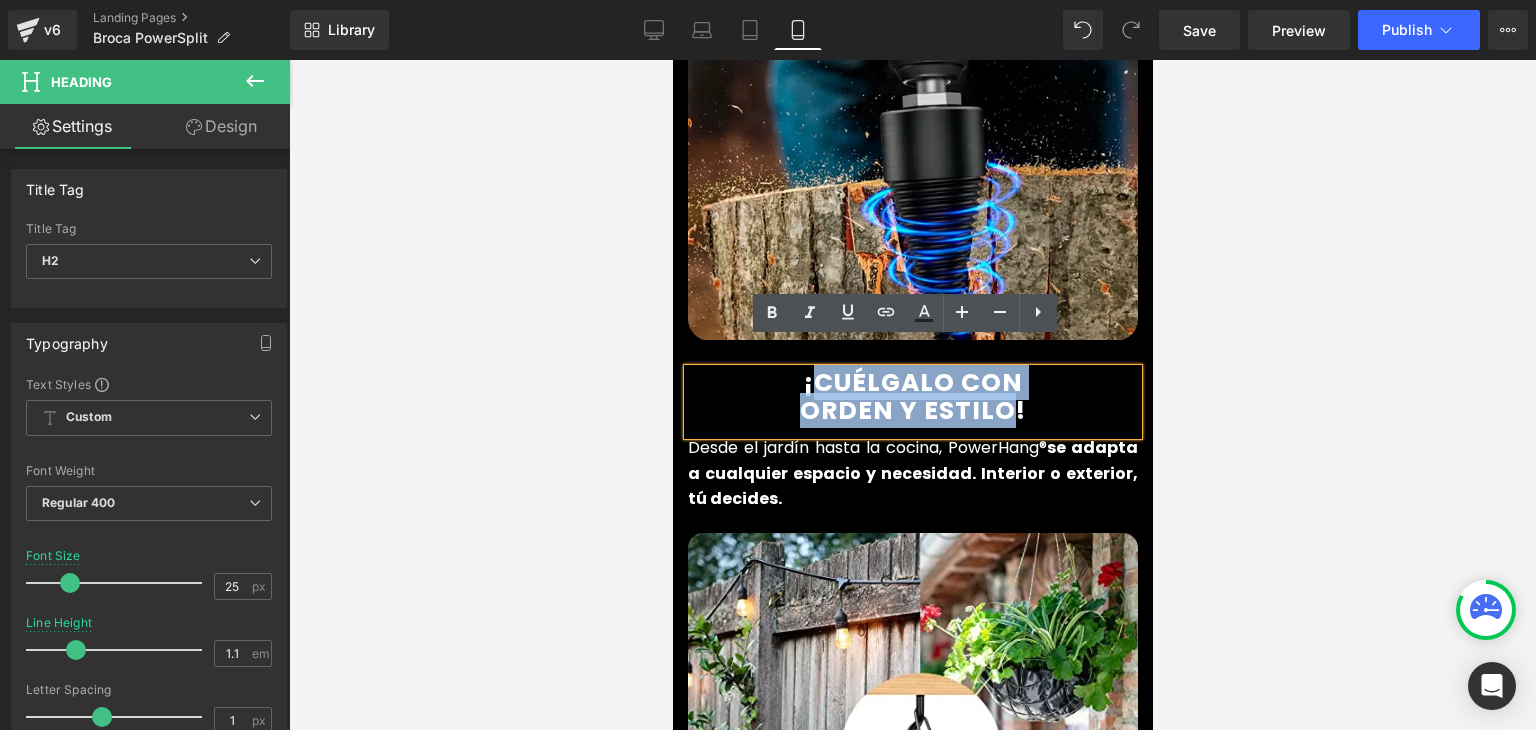 type 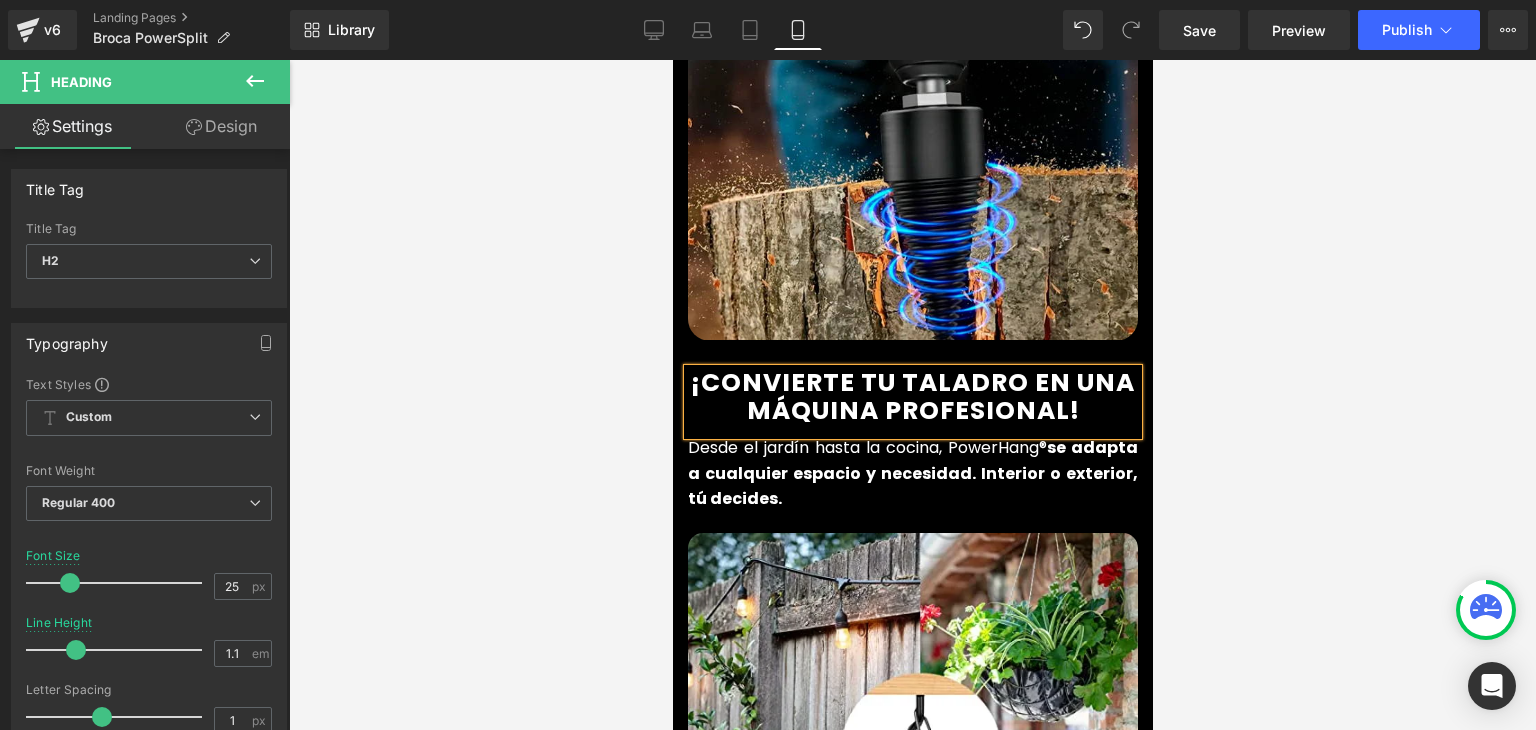click on "¡CONVIERTE TU TALADRO EN UNA MÁQUINA PROFESIONAL" at bounding box center (912, 396) 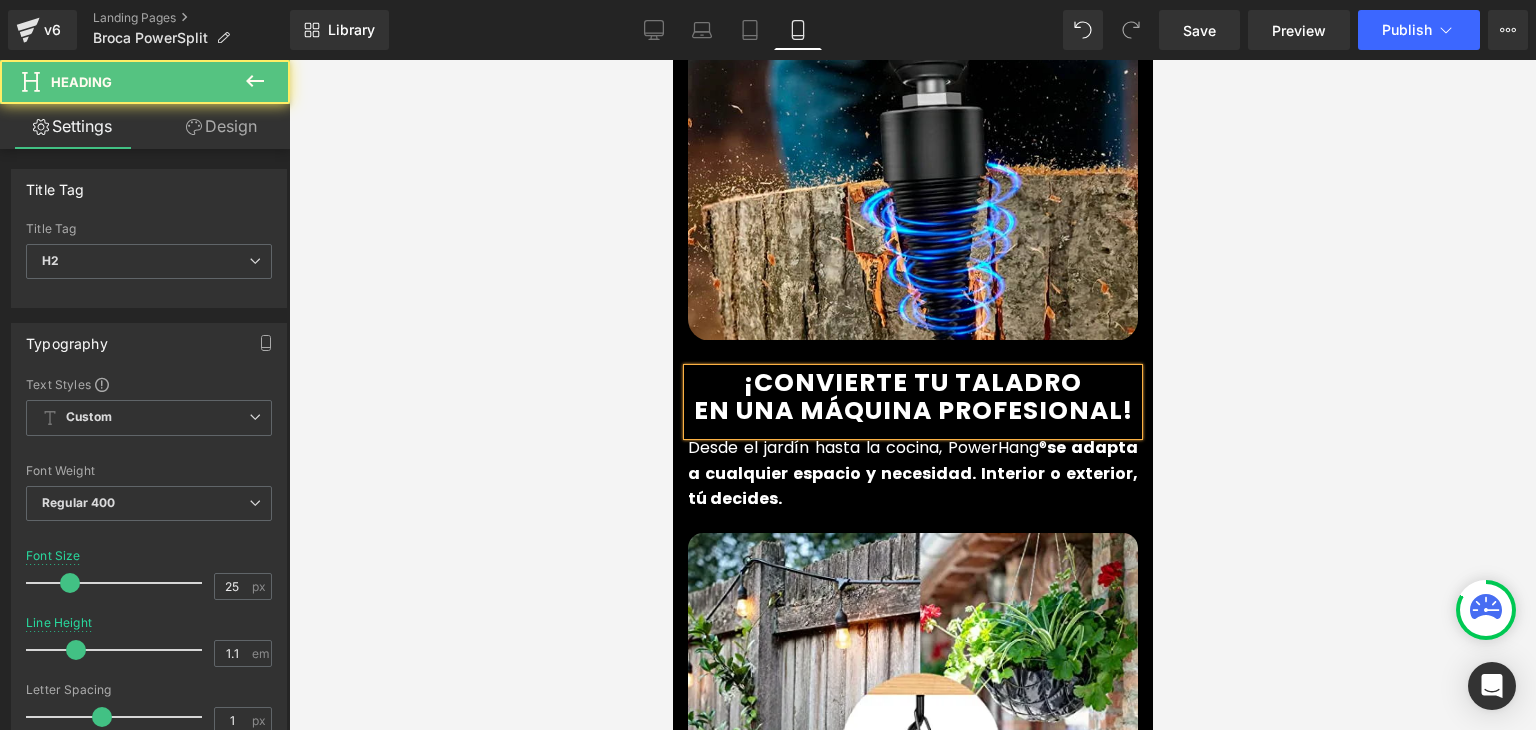 click on "EN UNA MÁQUINA PROFESIONAL" at bounding box center [907, 410] 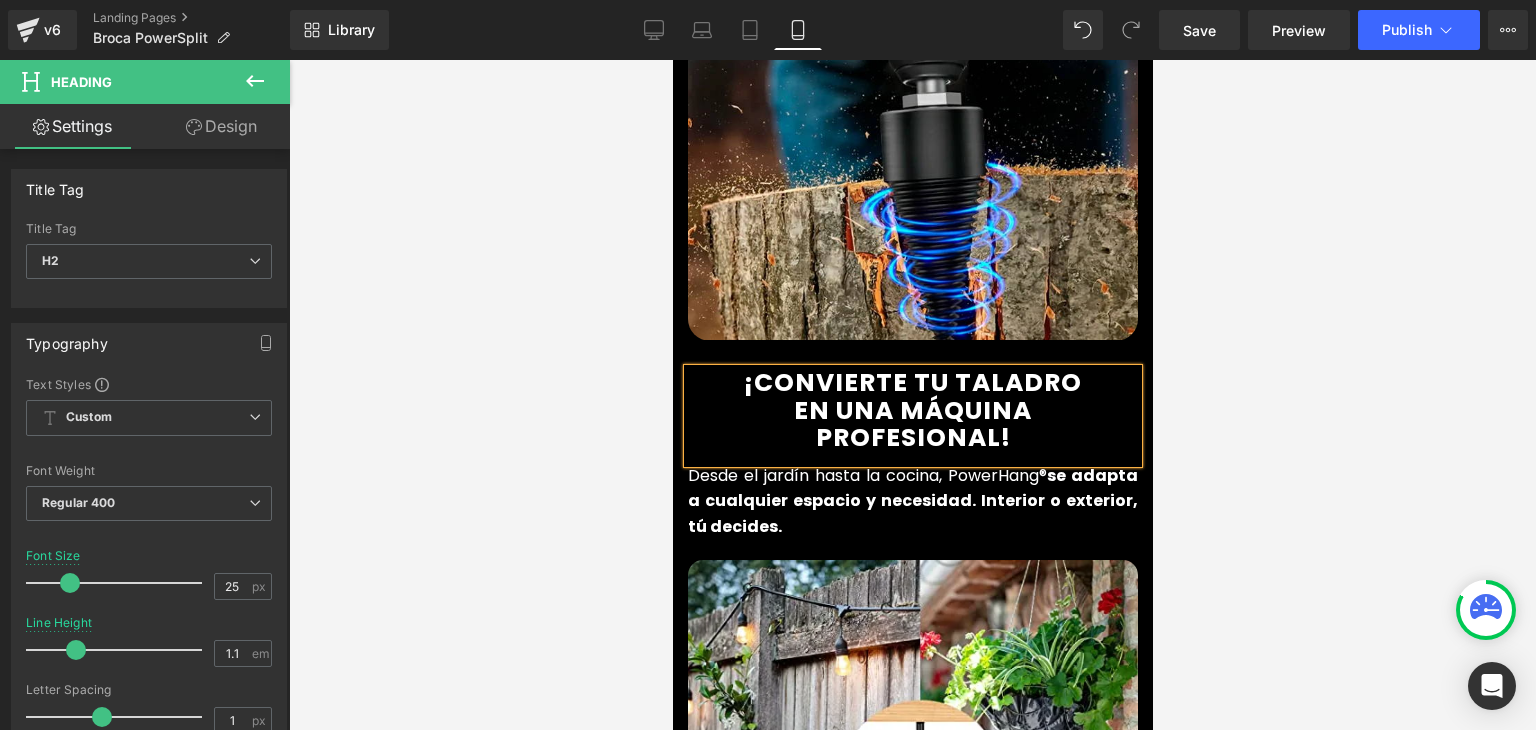 click at bounding box center (912, 395) 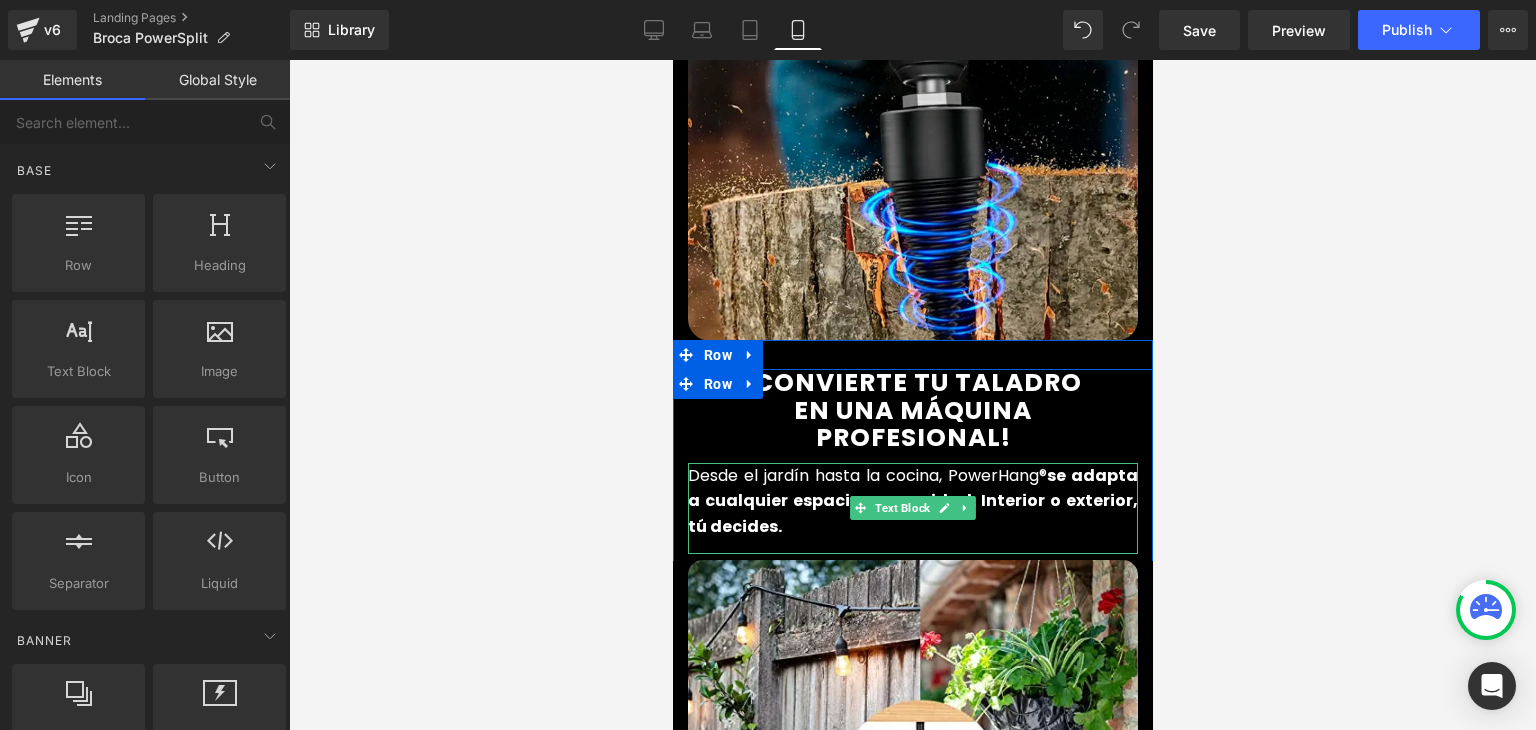 click on "Desde el jardín hasta la cocina, PowerHang®  se adapta a cualquier espacio y necesidad. Interior o exterior, tú decides." at bounding box center [912, 501] 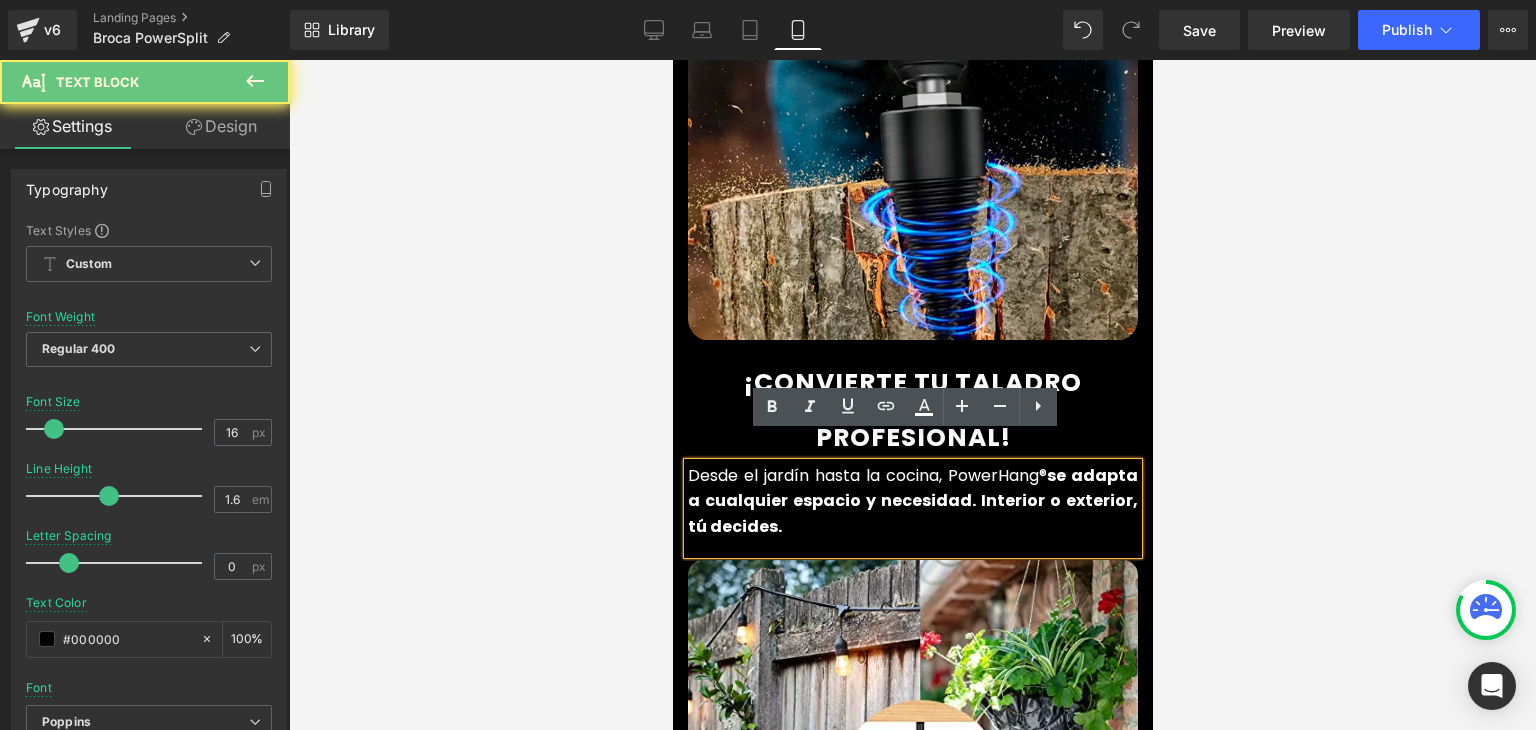 click on "se adapta a cualquier espacio y necesidad. Interior o exterior, tú decides." at bounding box center [912, 501] 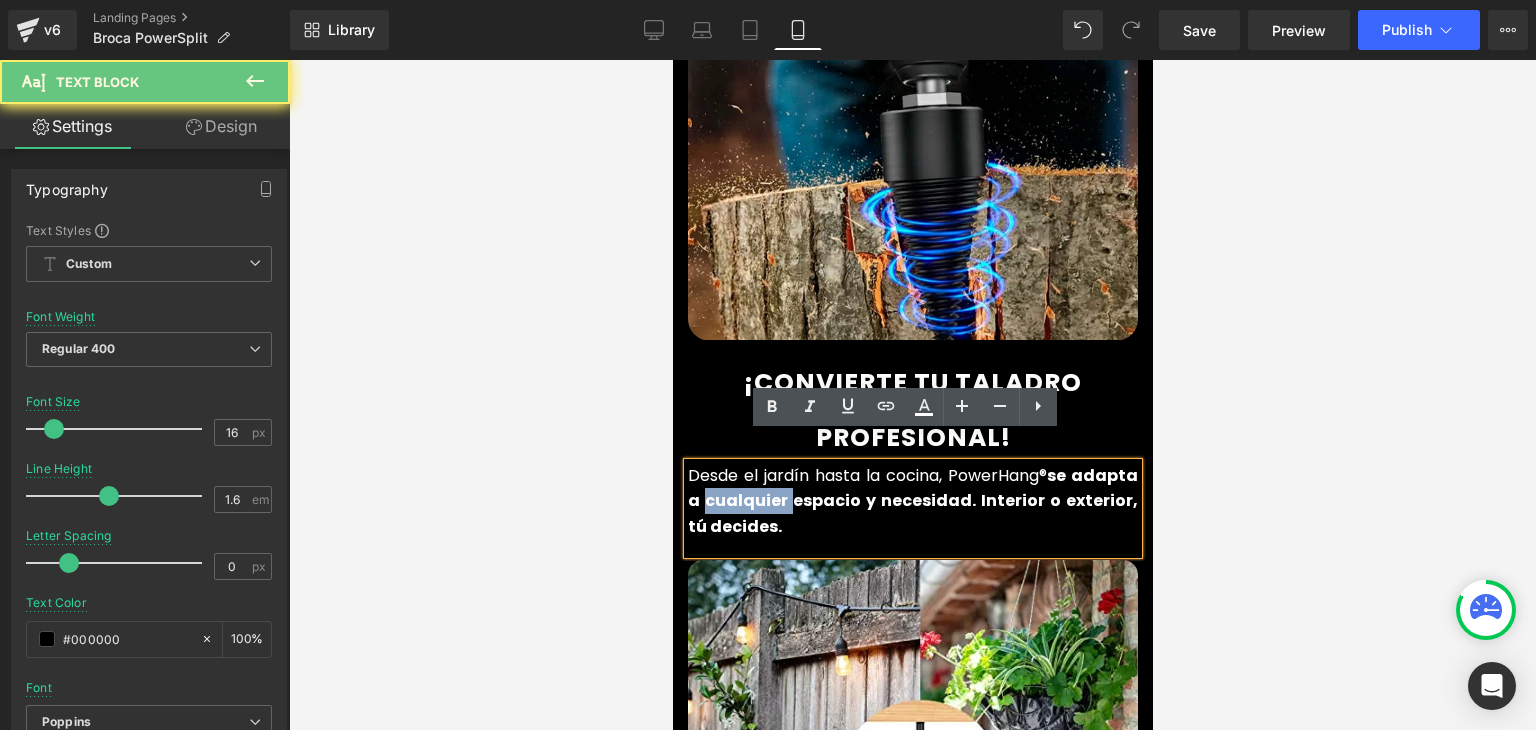 click on "se adapta a cualquier espacio y necesidad. Interior o exterior, tú decides." at bounding box center [912, 501] 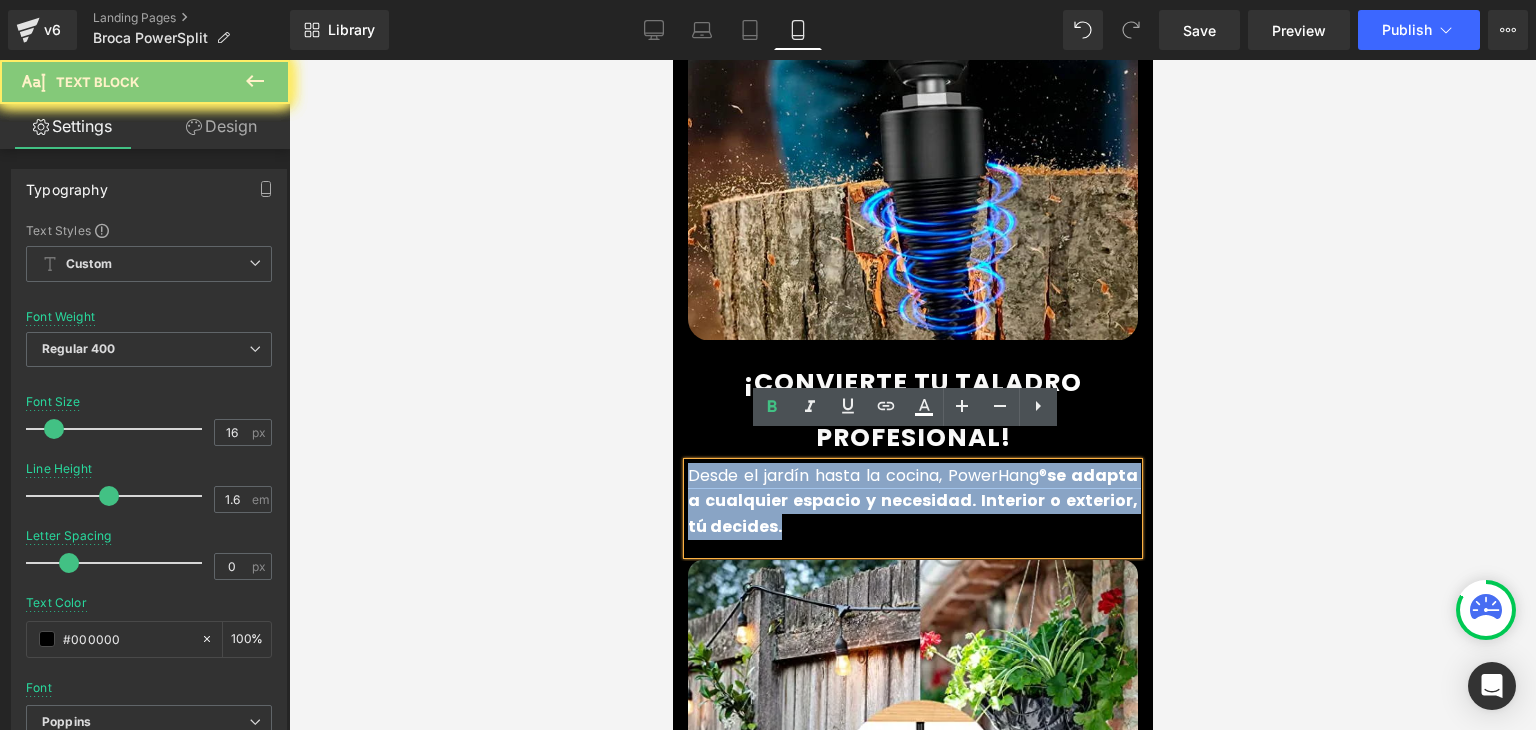 click on "se adapta a cualquier espacio y necesidad. Interior o exterior, tú decides." at bounding box center [912, 501] 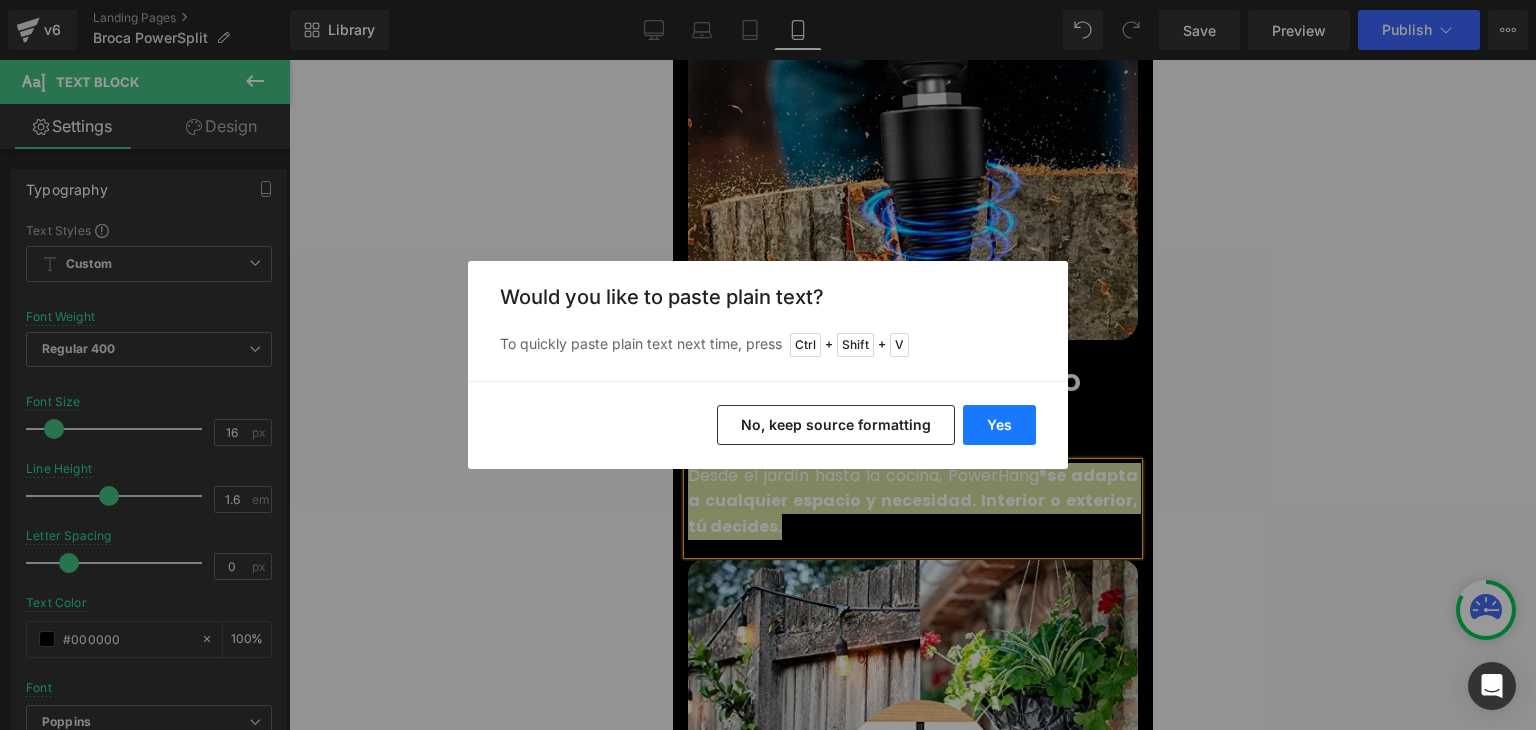 click on "Yes" at bounding box center [999, 425] 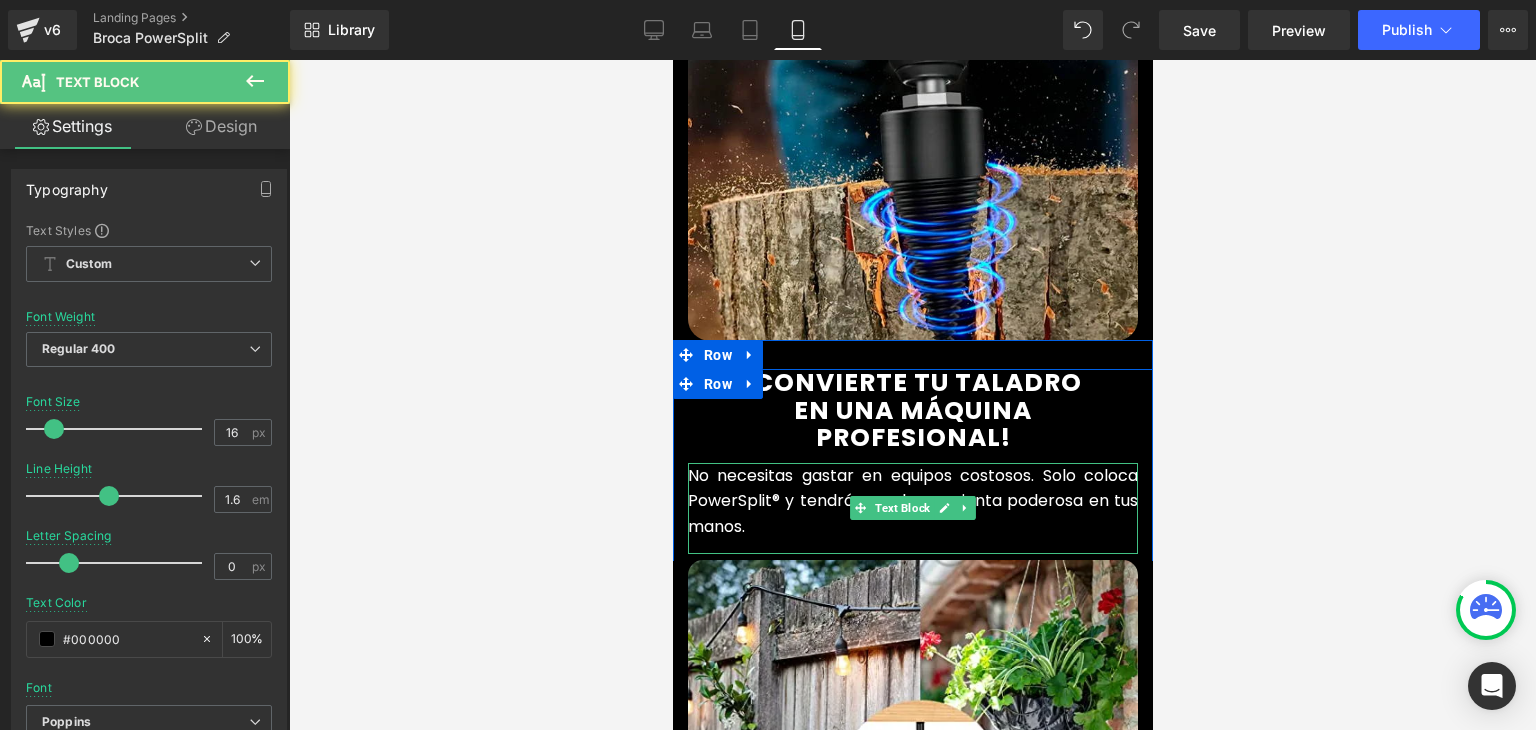 click on "No necesitas gastar en equipos costosos. Solo coloca PowerSplit® y tendrás una herramienta poderosa en tus manos." at bounding box center (912, 501) 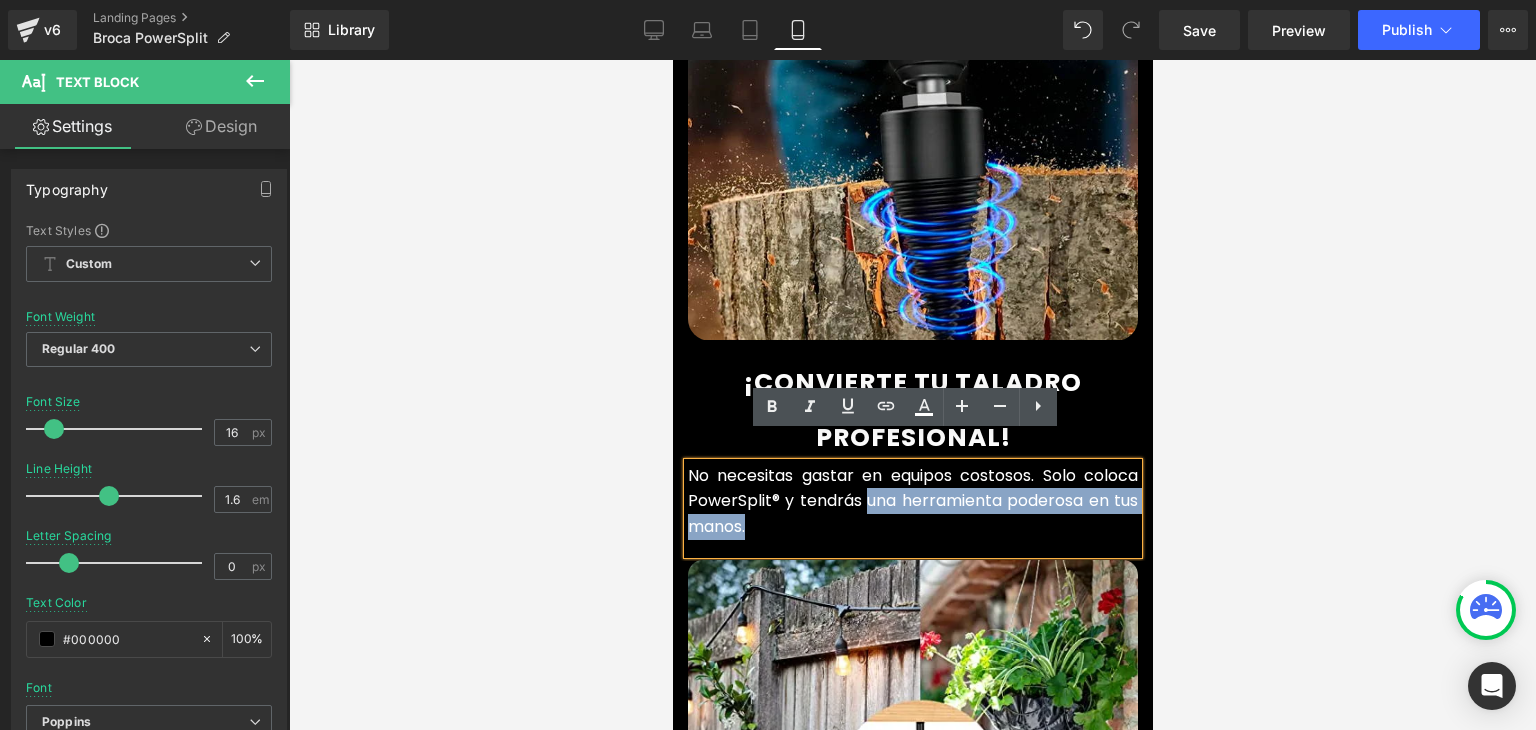 drag, startPoint x: 767, startPoint y: 490, endPoint x: 854, endPoint y: 475, distance: 88.28363 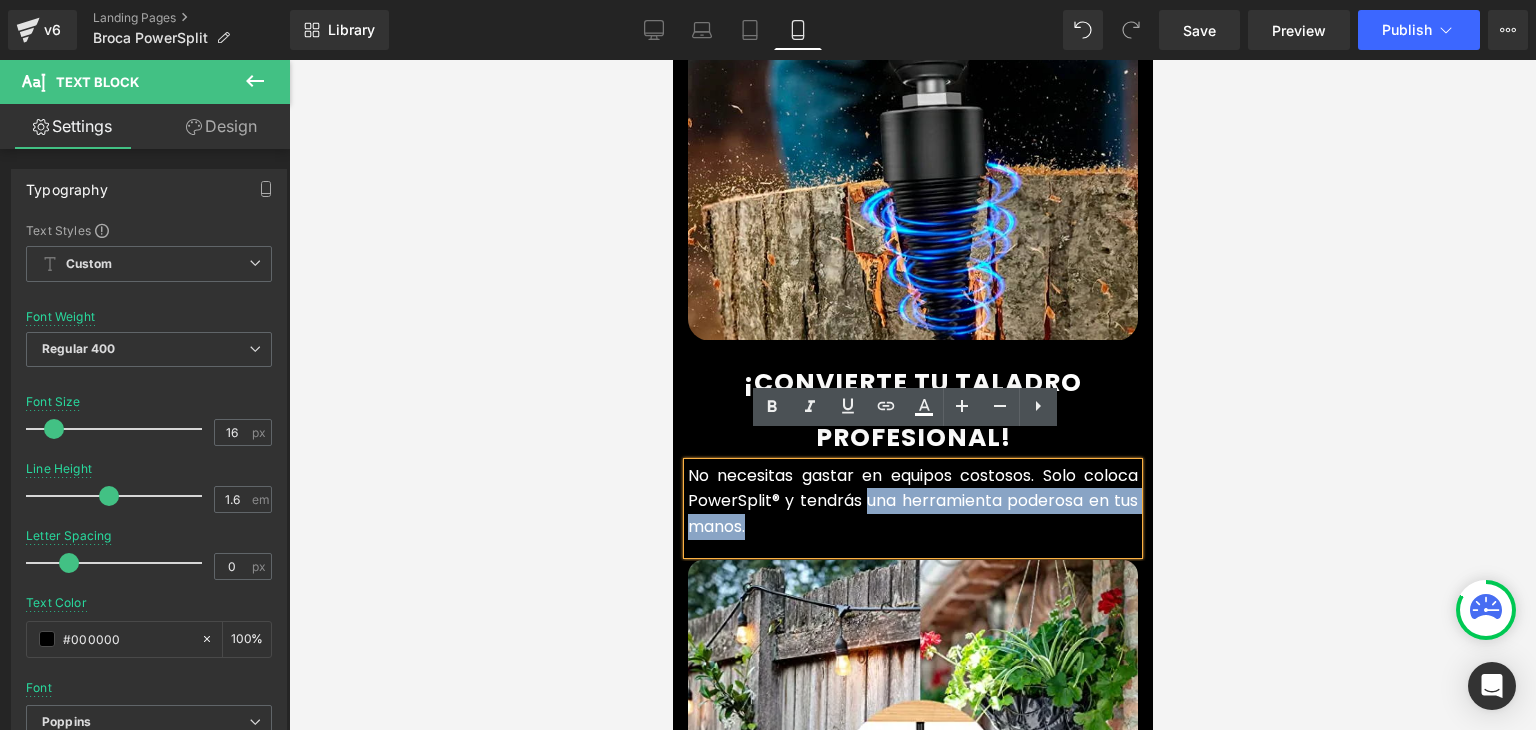 click on "No necesitas gastar en equipos costosos. Solo coloca PowerSplit® y tendrás una herramienta poderosa en tus manos." at bounding box center [912, 501] 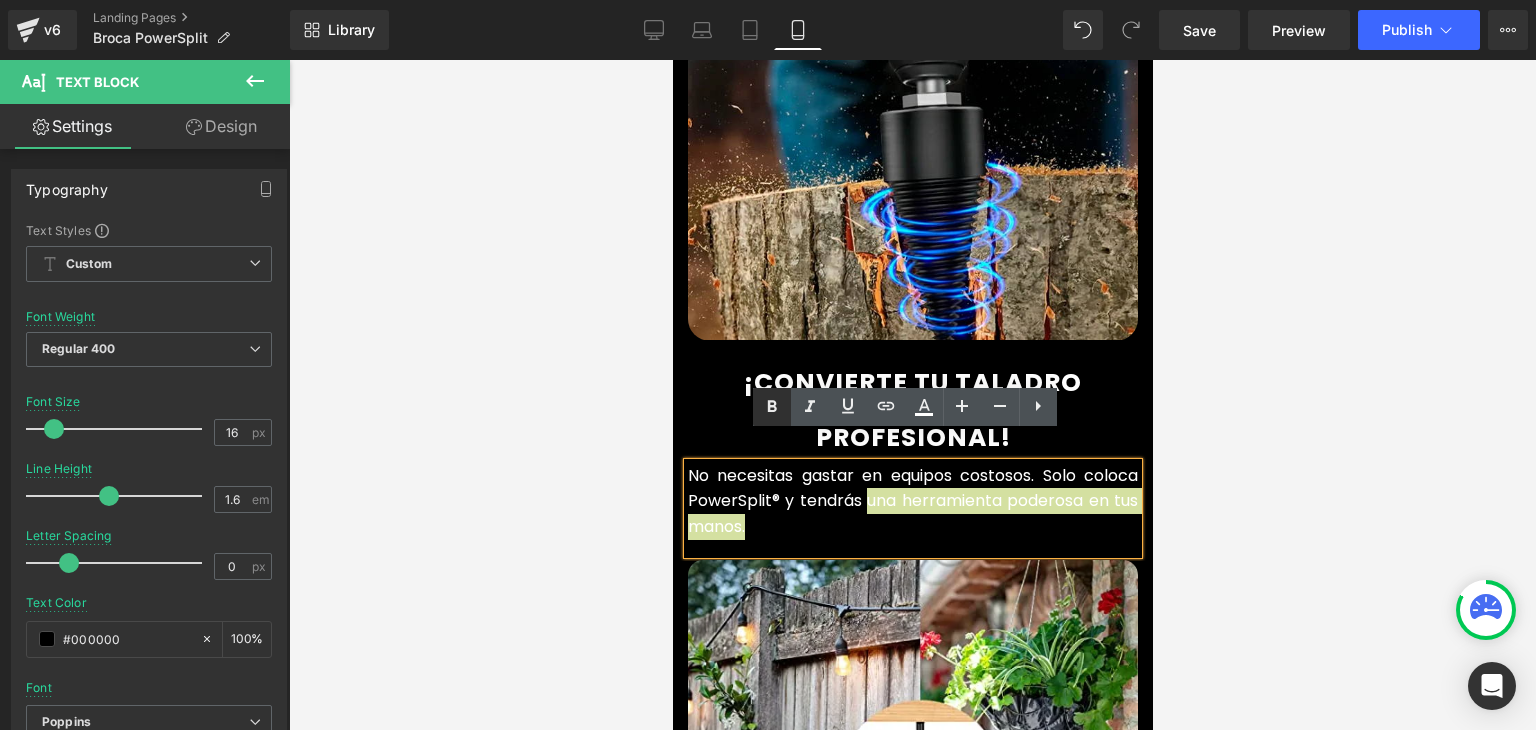 click 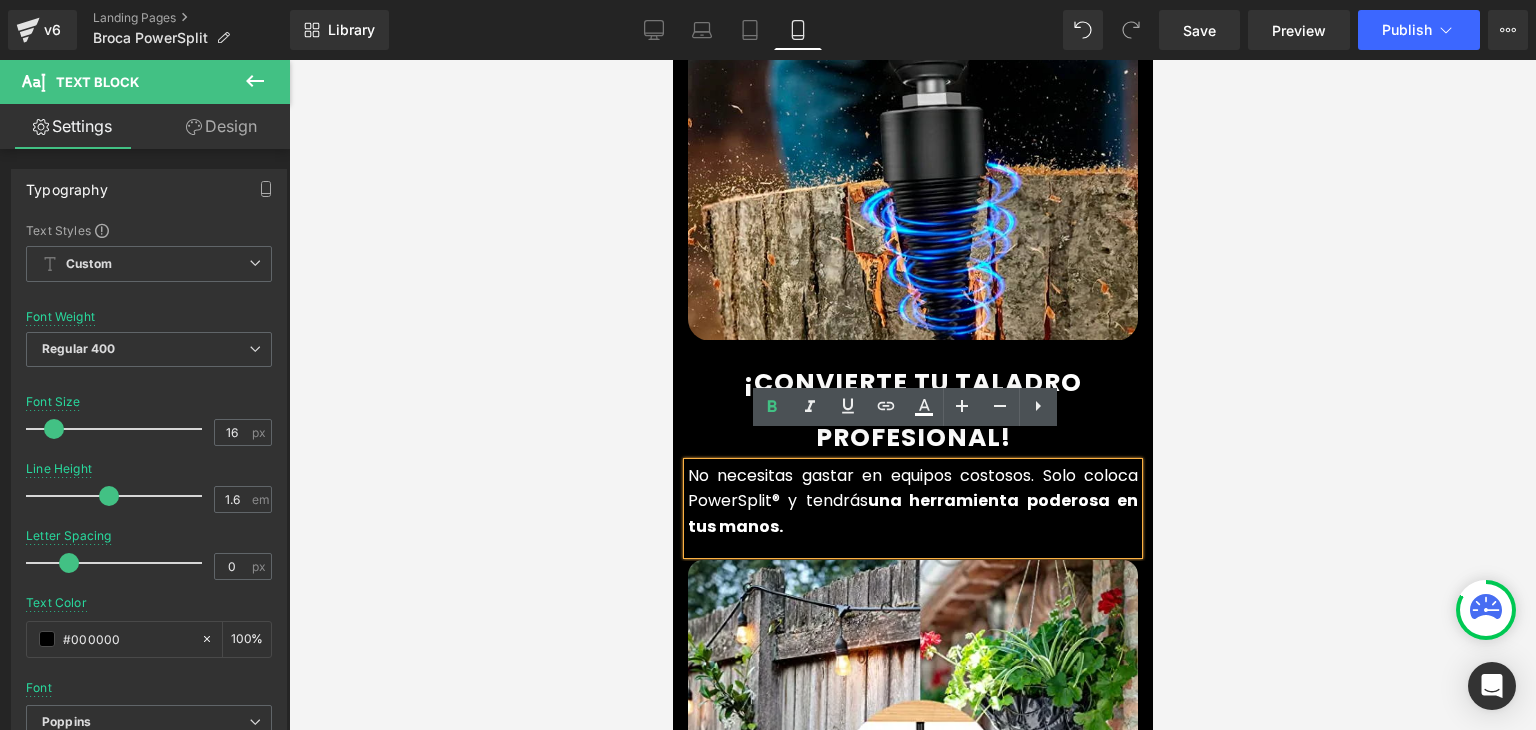click at bounding box center [912, 395] 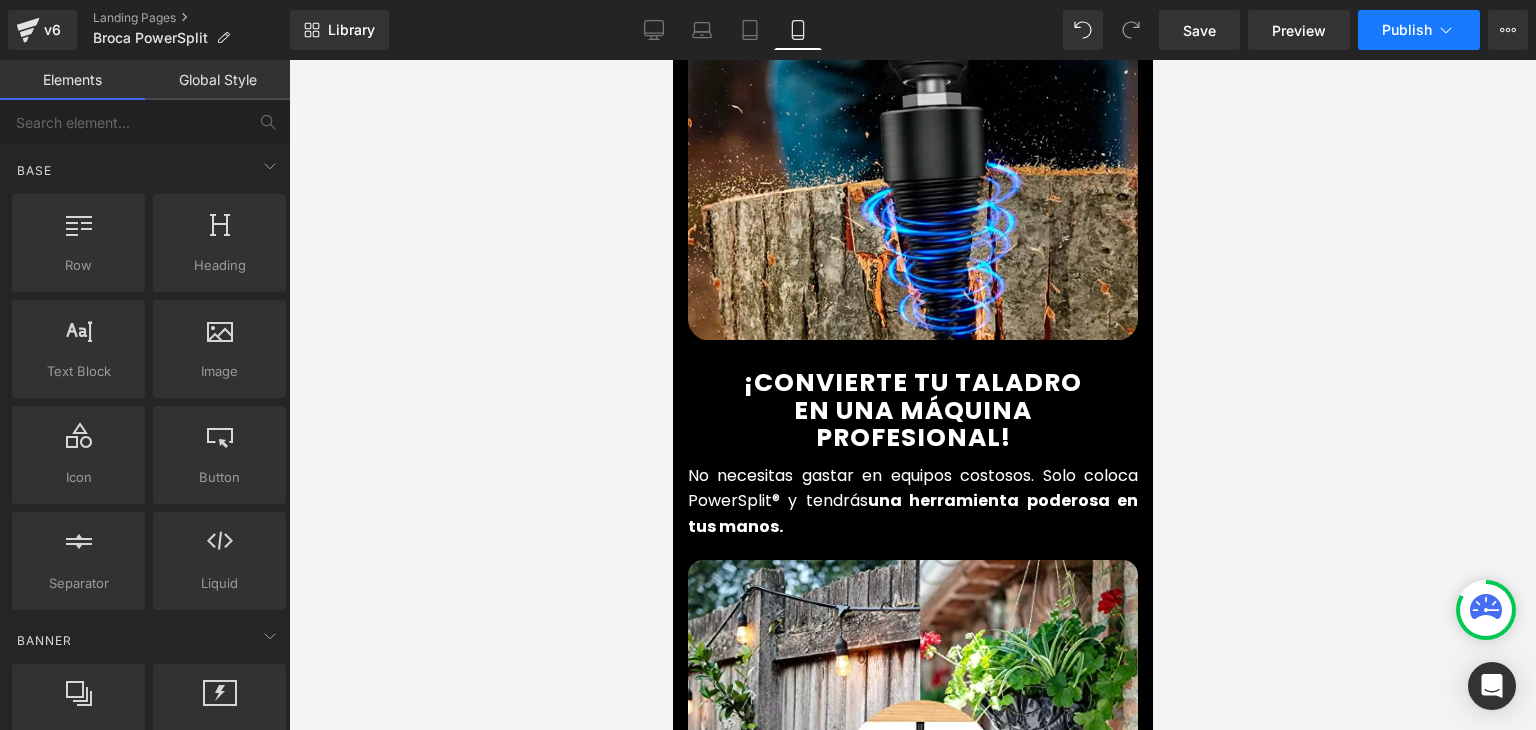 click on "Publish" at bounding box center (1407, 30) 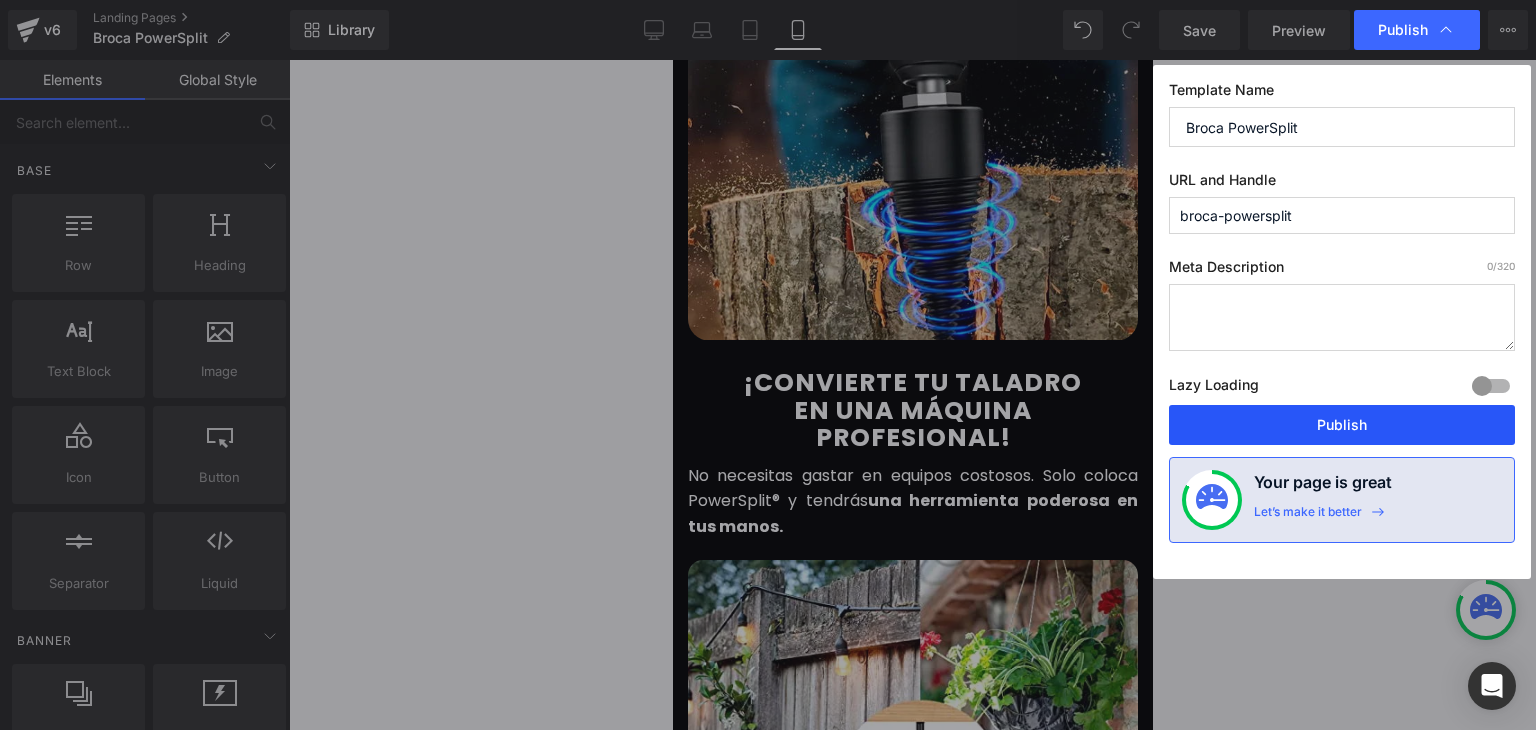 drag, startPoint x: 1300, startPoint y: 435, endPoint x: 104, endPoint y: 194, distance: 1220.0398 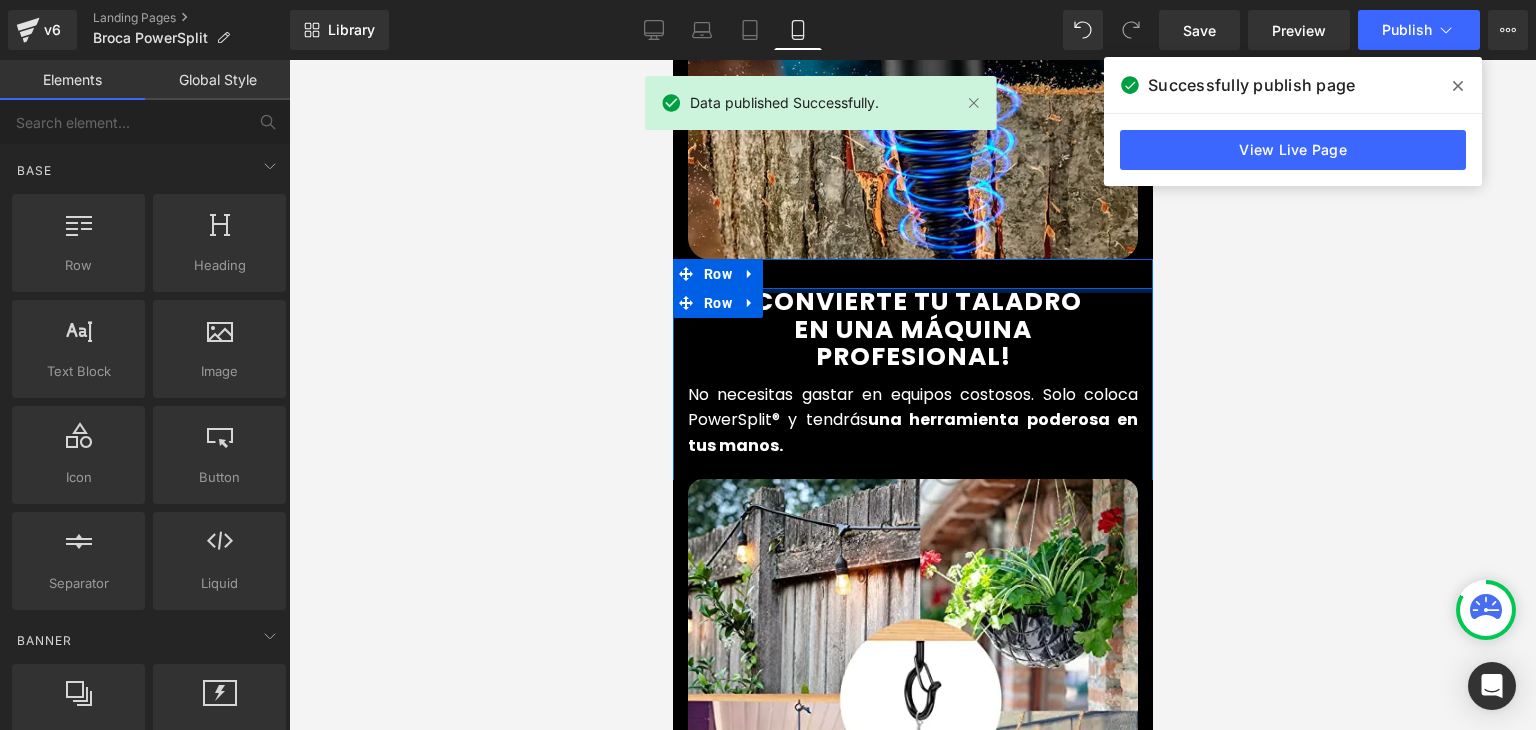 scroll, scrollTop: 2100, scrollLeft: 0, axis: vertical 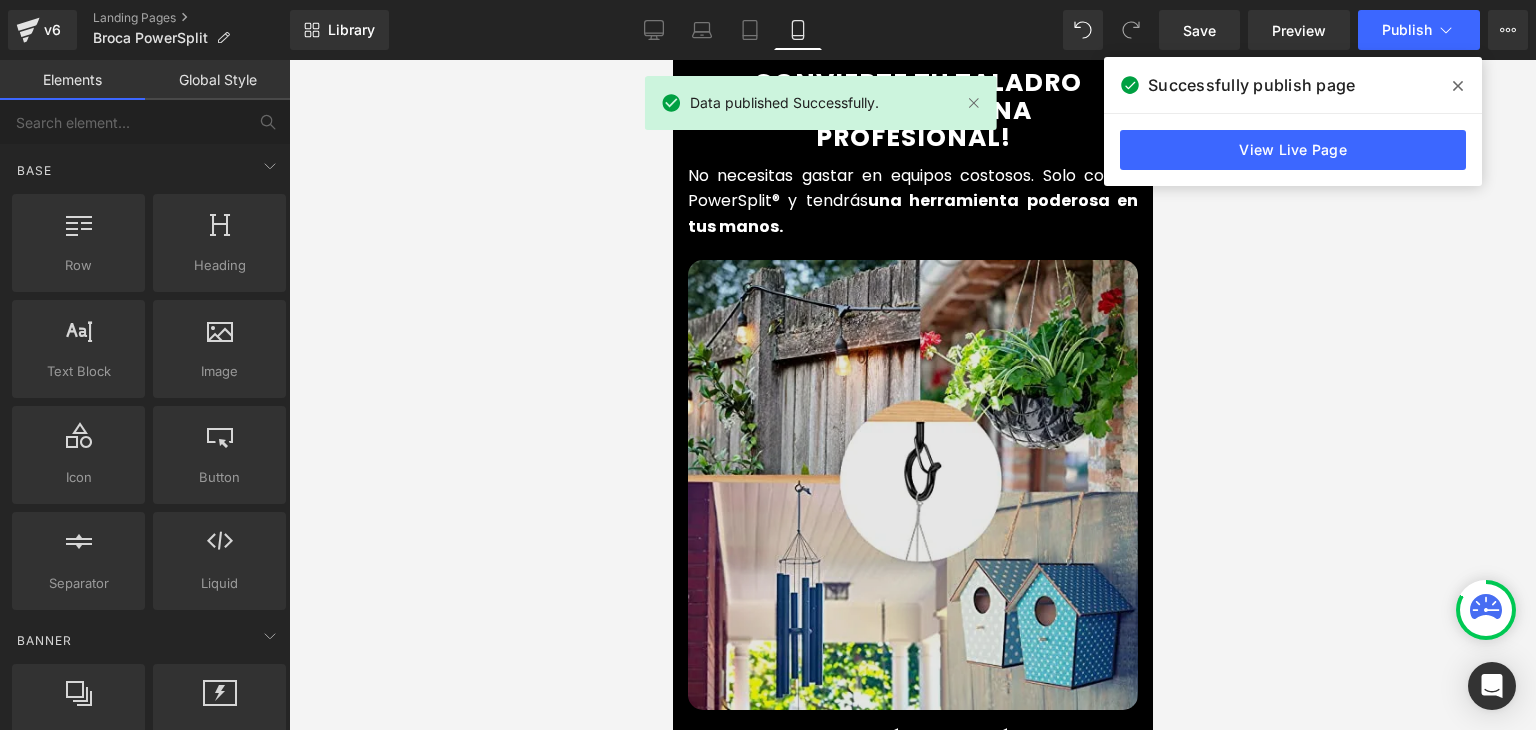 click at bounding box center [912, 485] 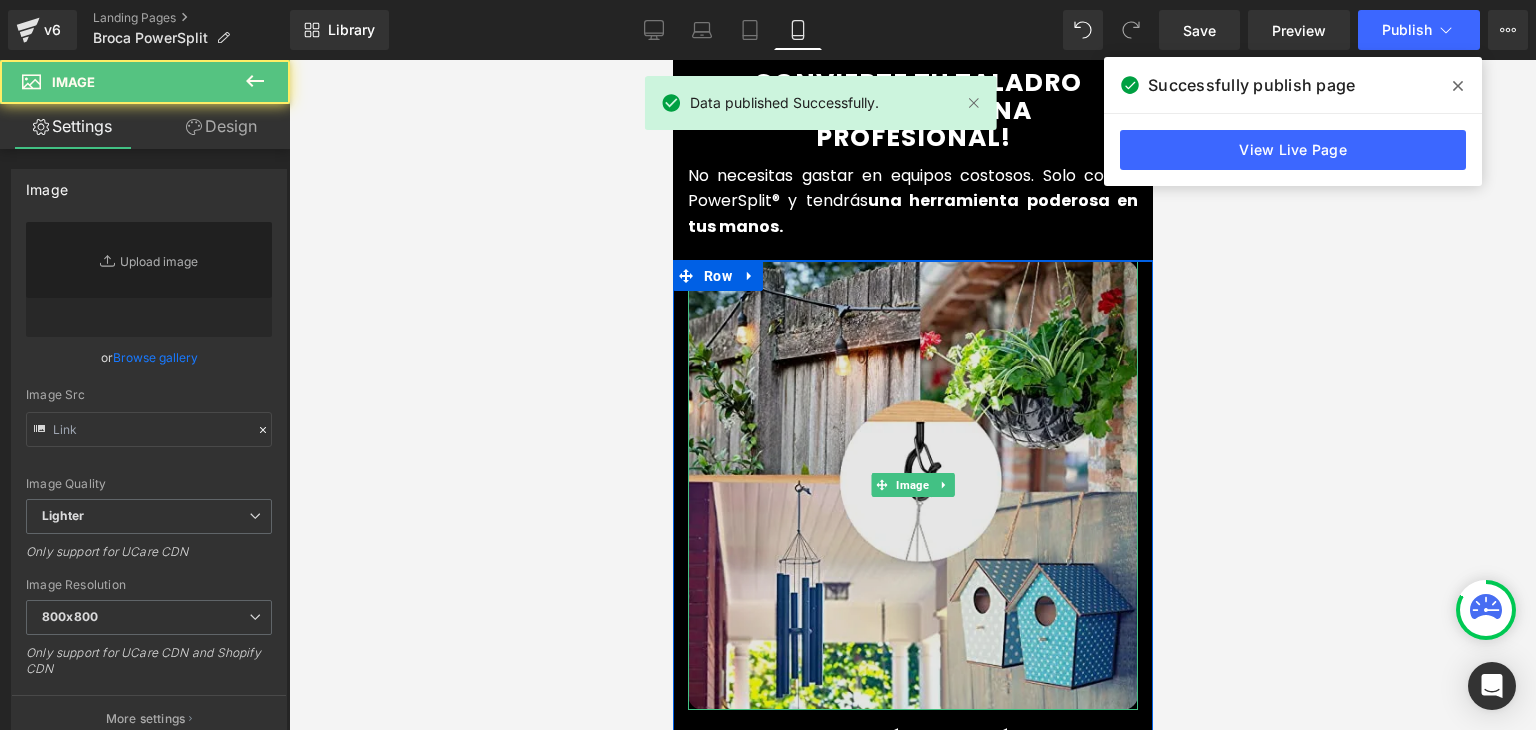type on "https://img.funnelish.com/83049/846873/1750954275-D_NQ_NP_600335-CBT53873673576_022023-O.webp" 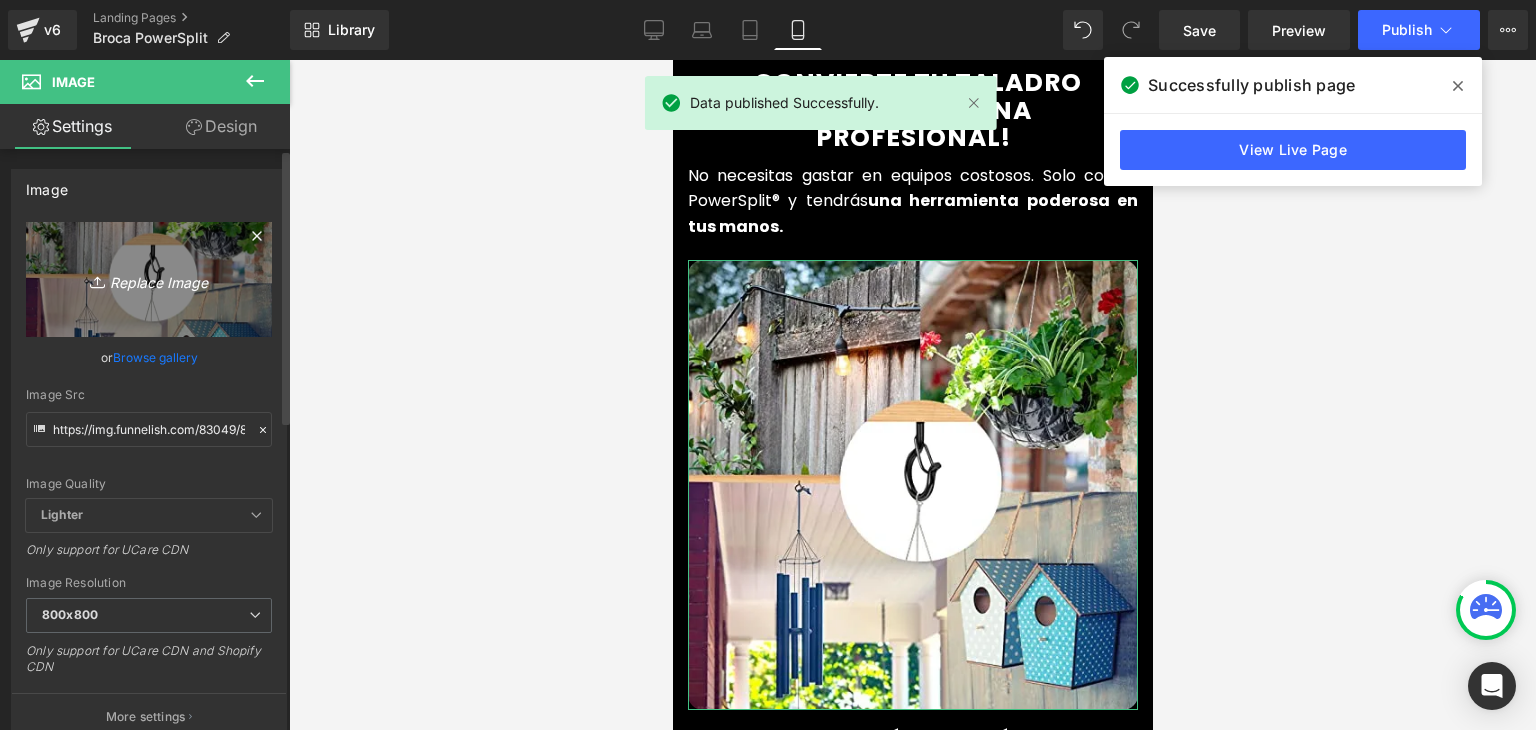 click on "Replace Image" at bounding box center (149, 279) 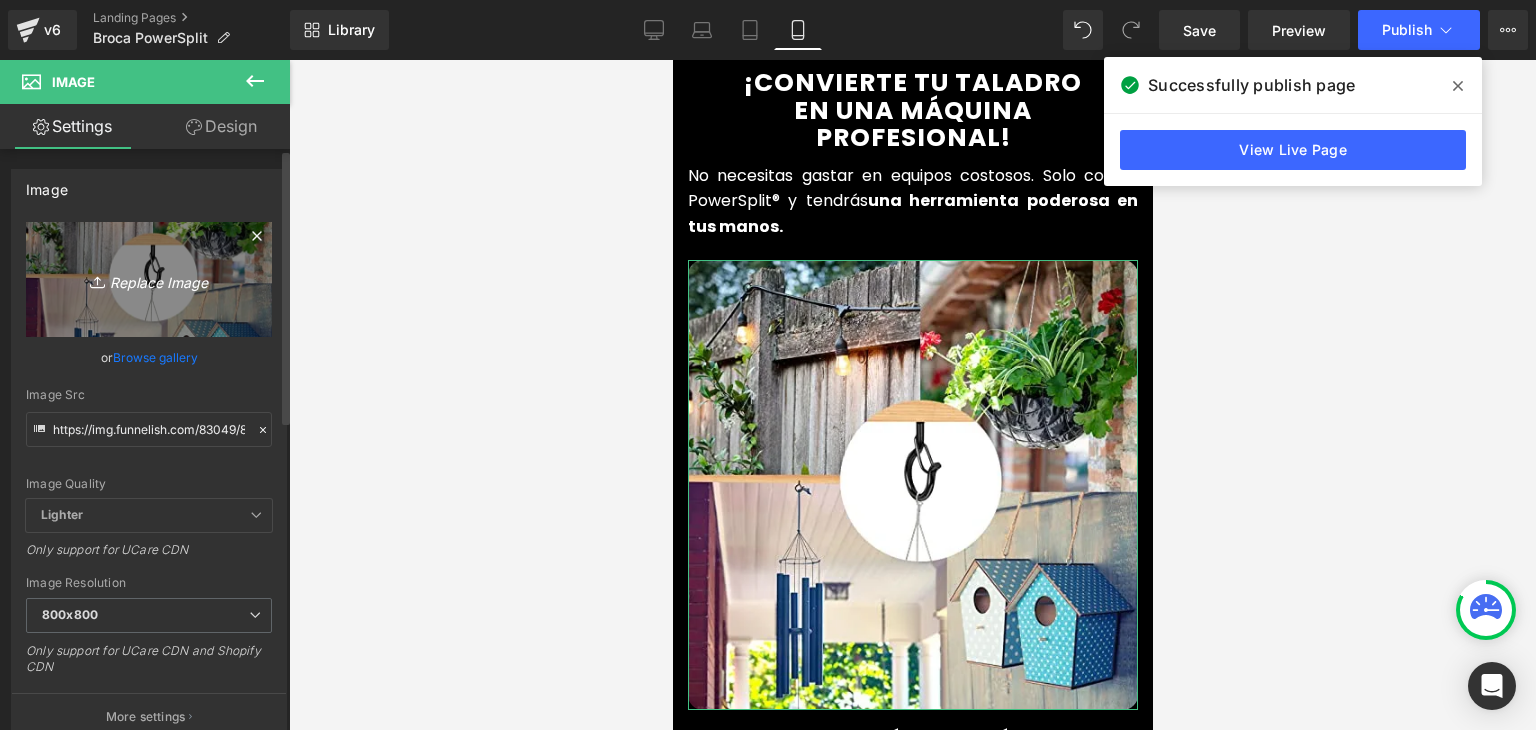 type on "C:\fakepath\IMG_BN 3.webp" 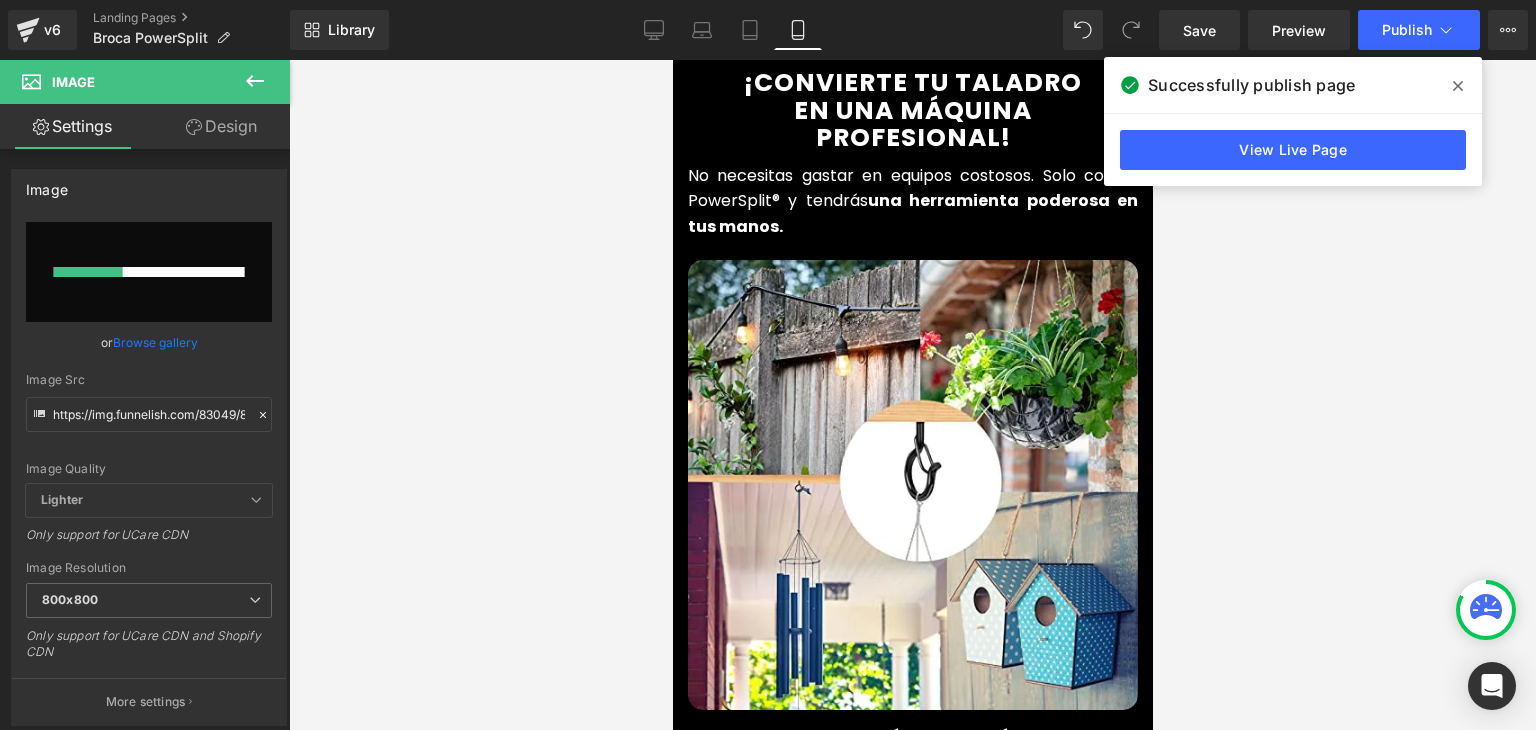 type 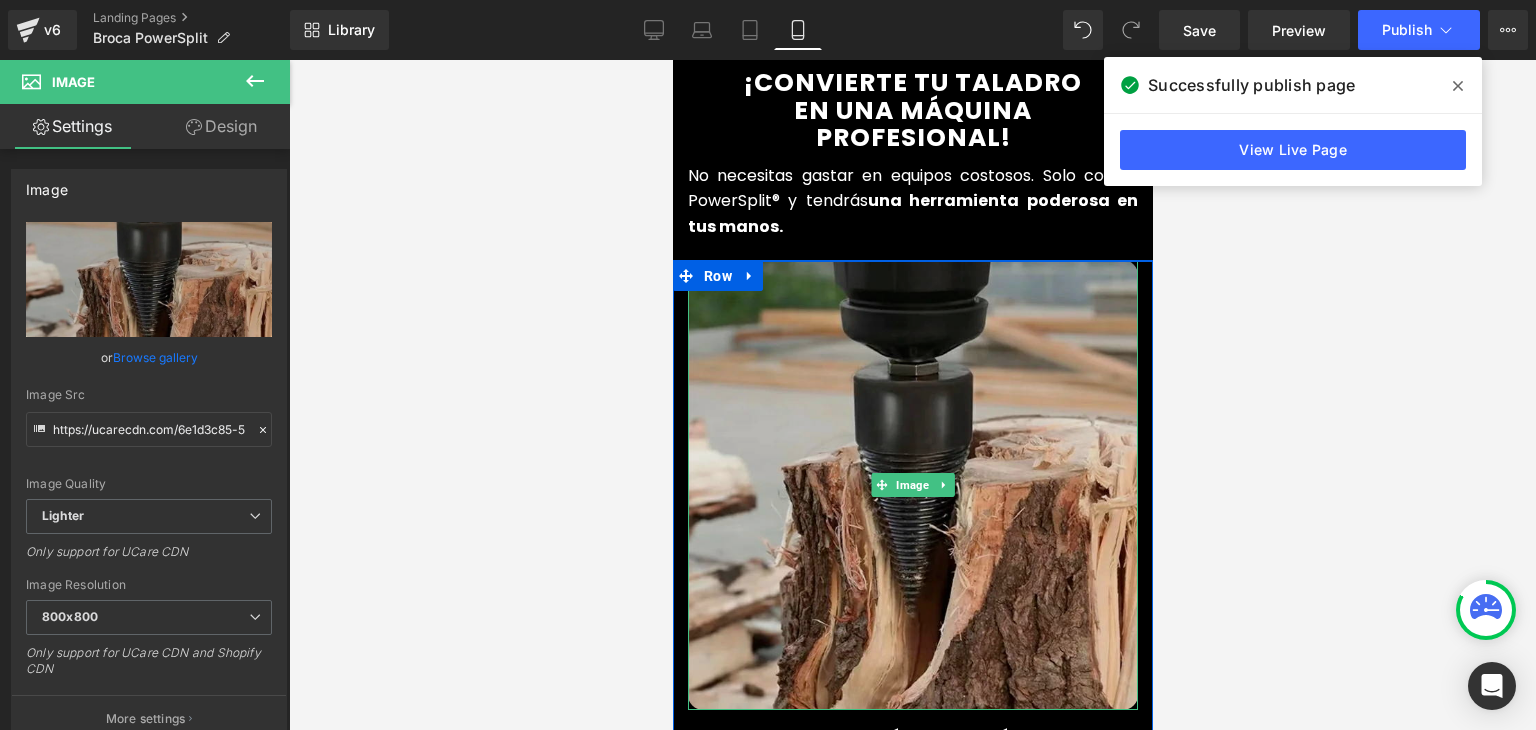 type on "https://ucarecdn.com/6e1d3c85-5a9f-4ffc-b806-204bfc616c85/-/format/auto/-/preview/800x800/-/quality/lighter/IMG_BN%203.webp" 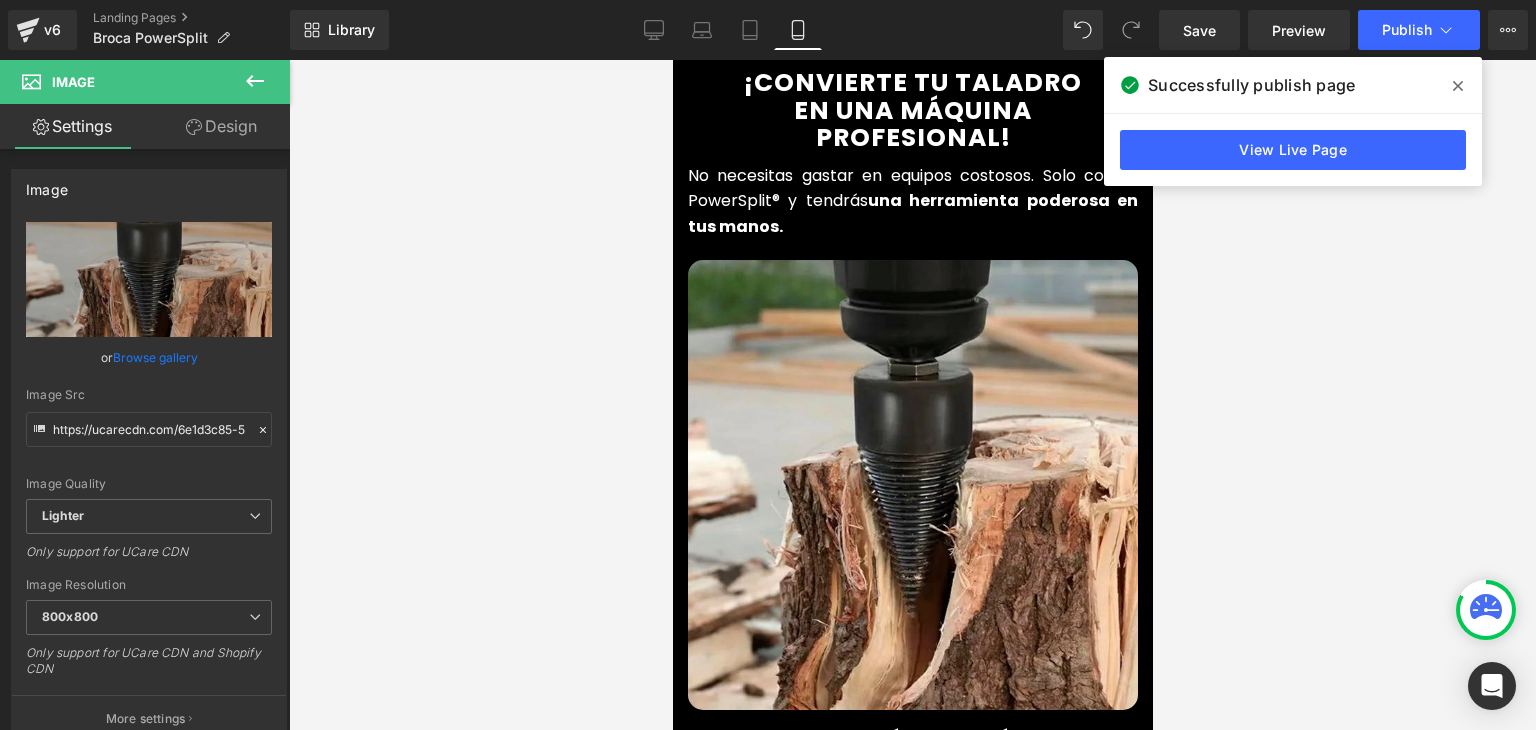 click at bounding box center [1458, 86] 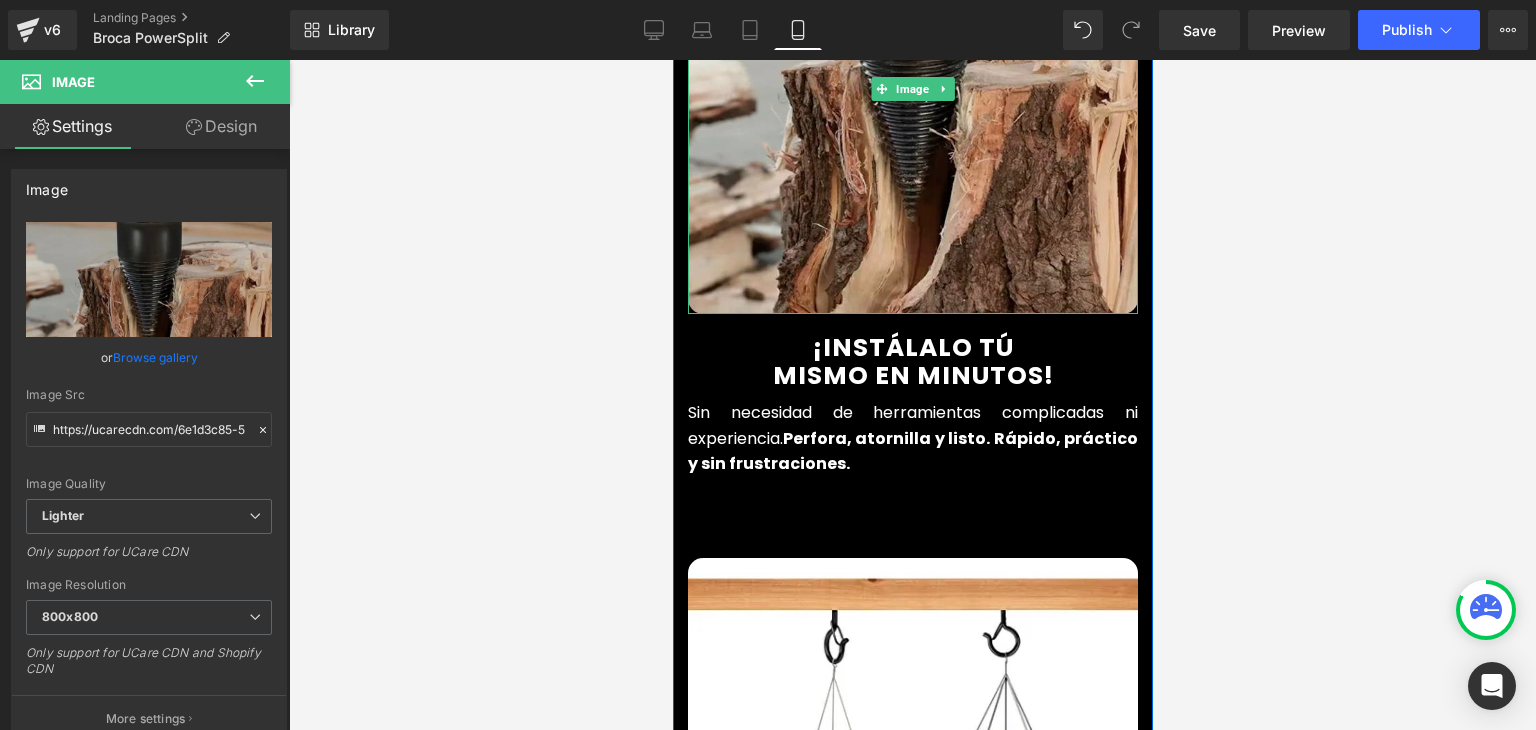 scroll, scrollTop: 2500, scrollLeft: 0, axis: vertical 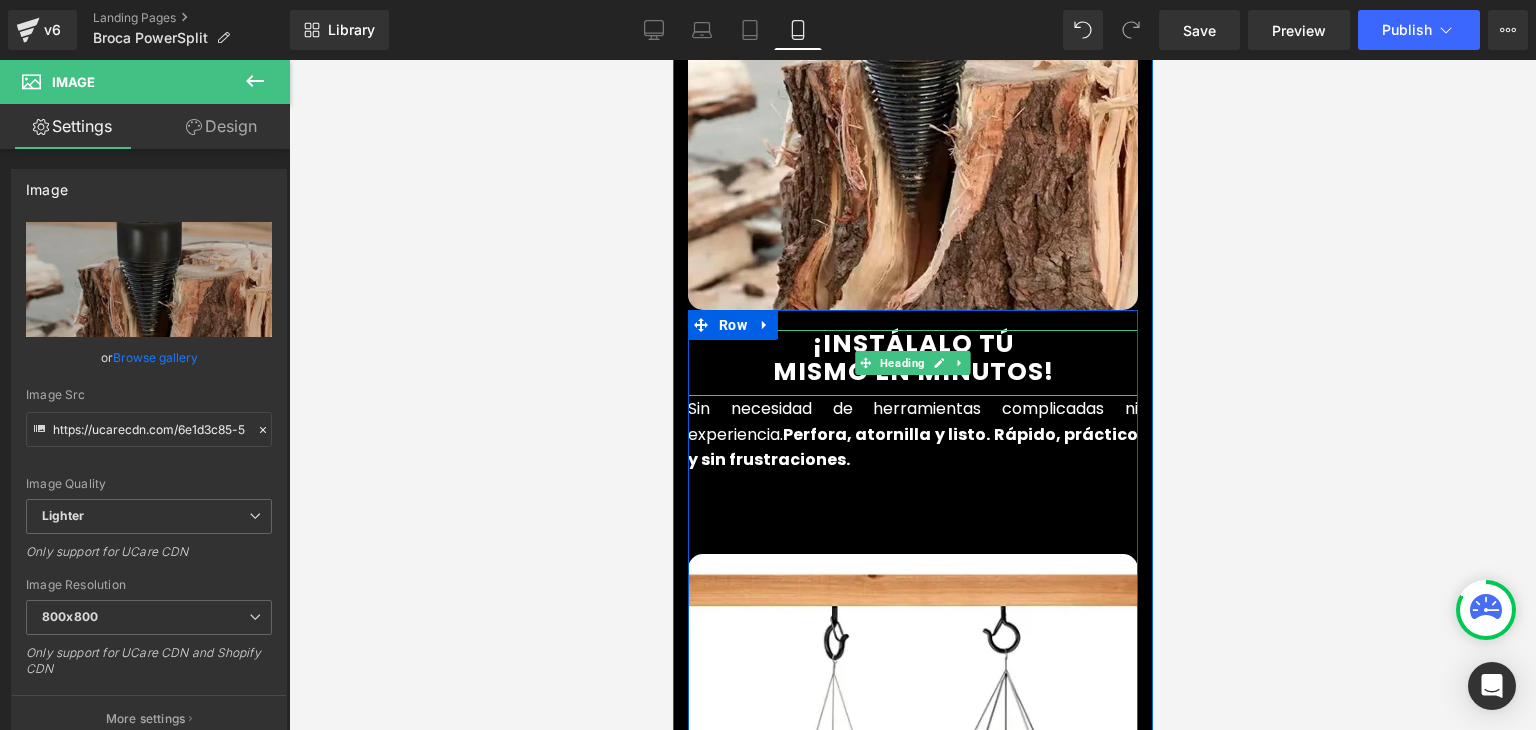 click on "¡INSTÁLALO TÚ" at bounding box center (912, 343) 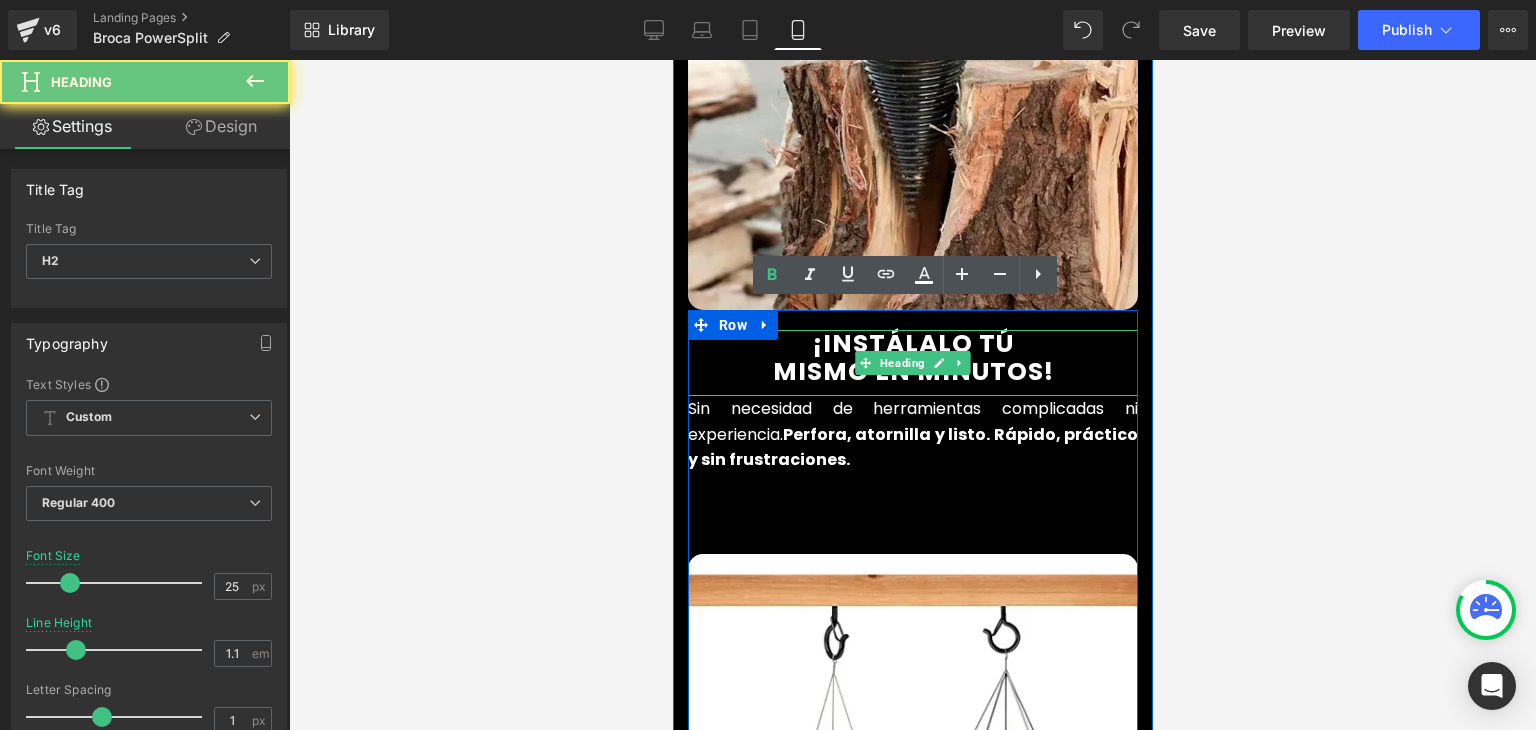 click on "¡INSTÁLALO TÚ" at bounding box center [912, 343] 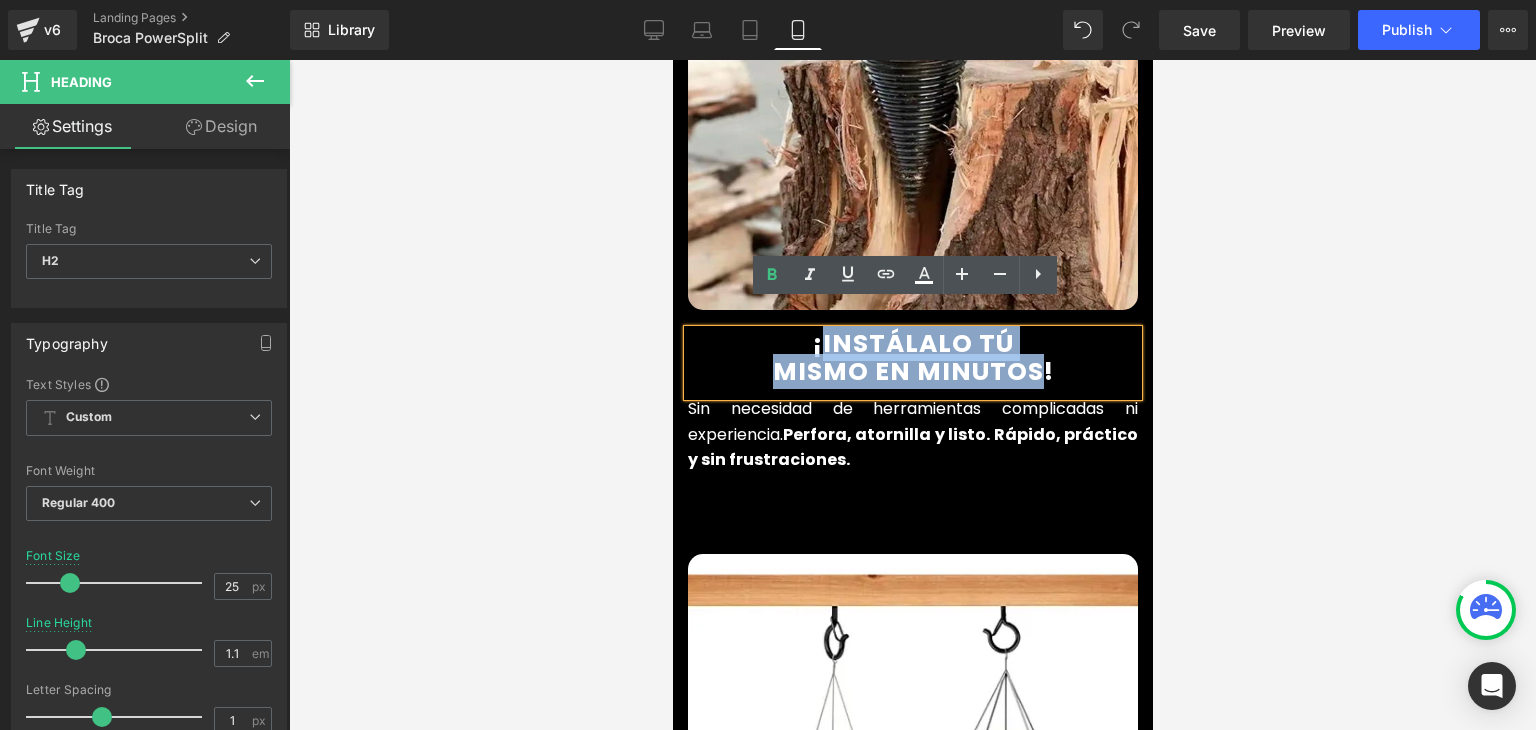 drag, startPoint x: 825, startPoint y: 317, endPoint x: 1025, endPoint y: 345, distance: 201.95049 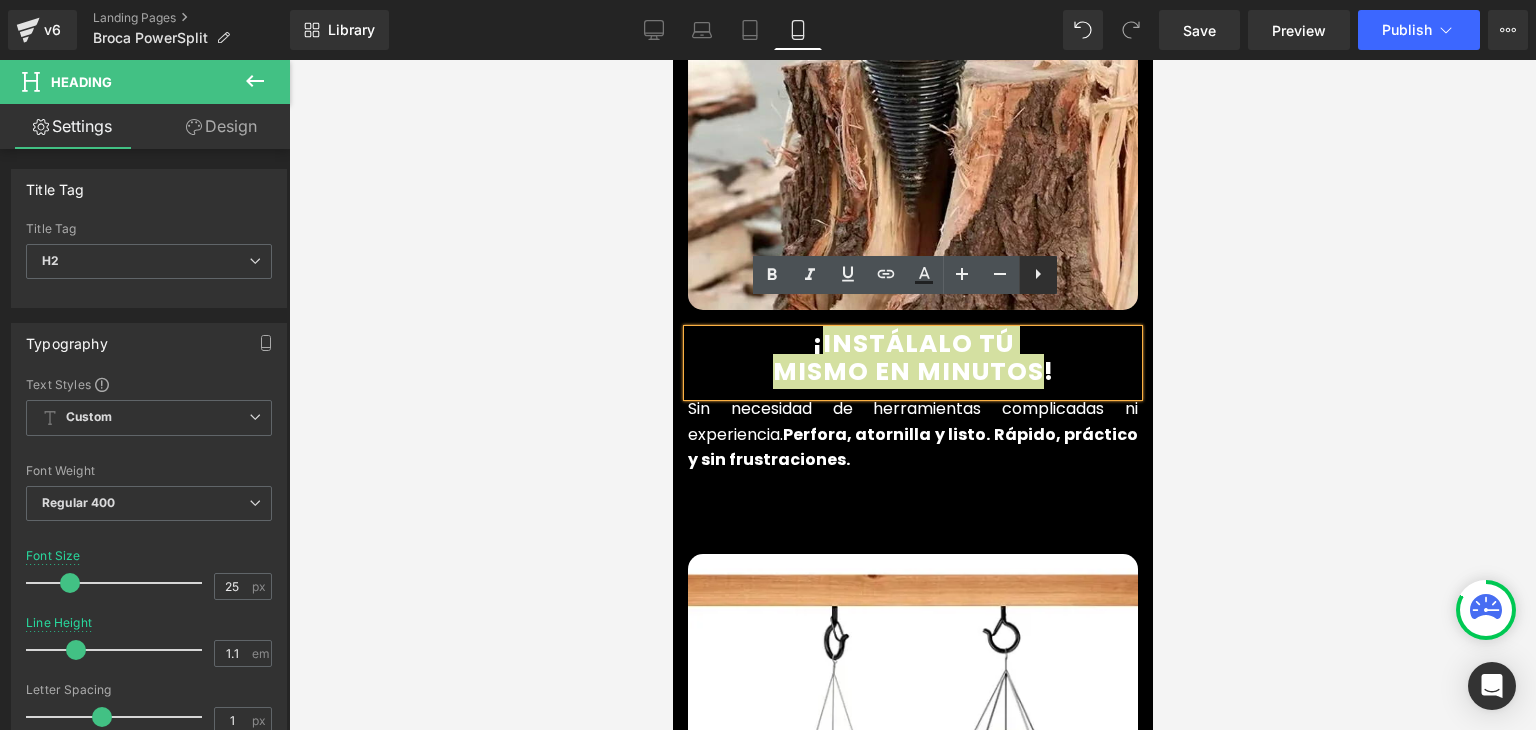 click 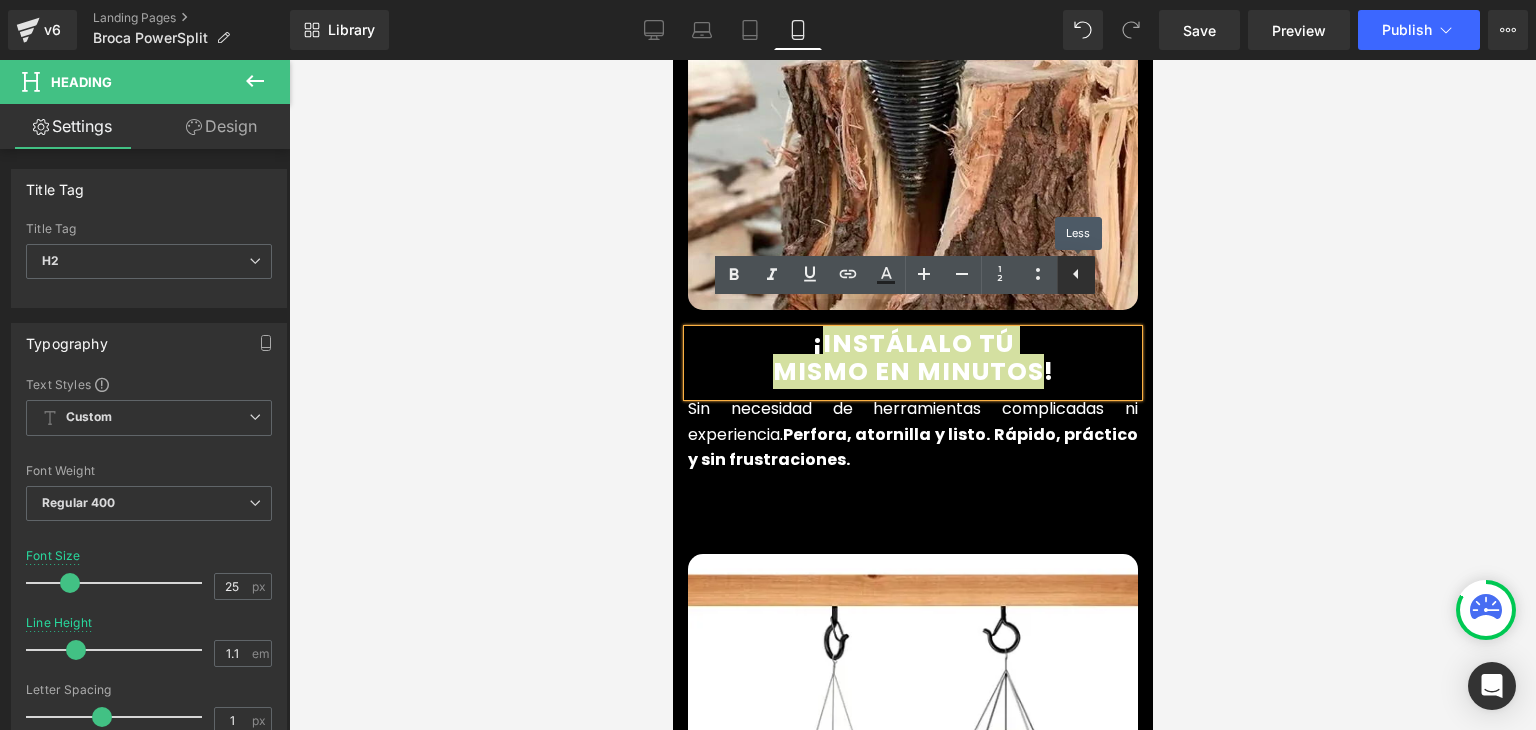 drag, startPoint x: 1076, startPoint y: 276, endPoint x: 389, endPoint y: 218, distance: 689.444 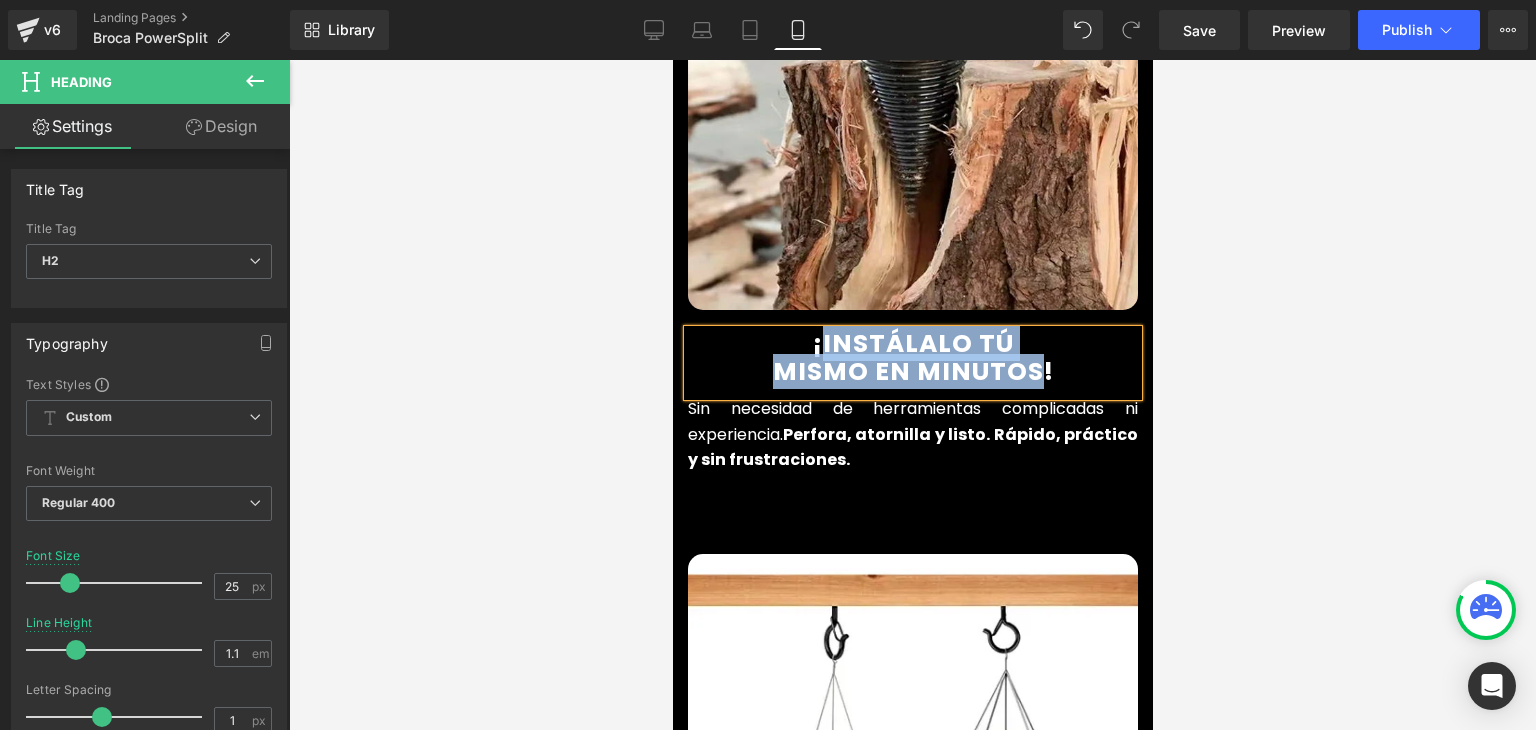 click on "MISMO EN MINUTOS" at bounding box center [907, 371] 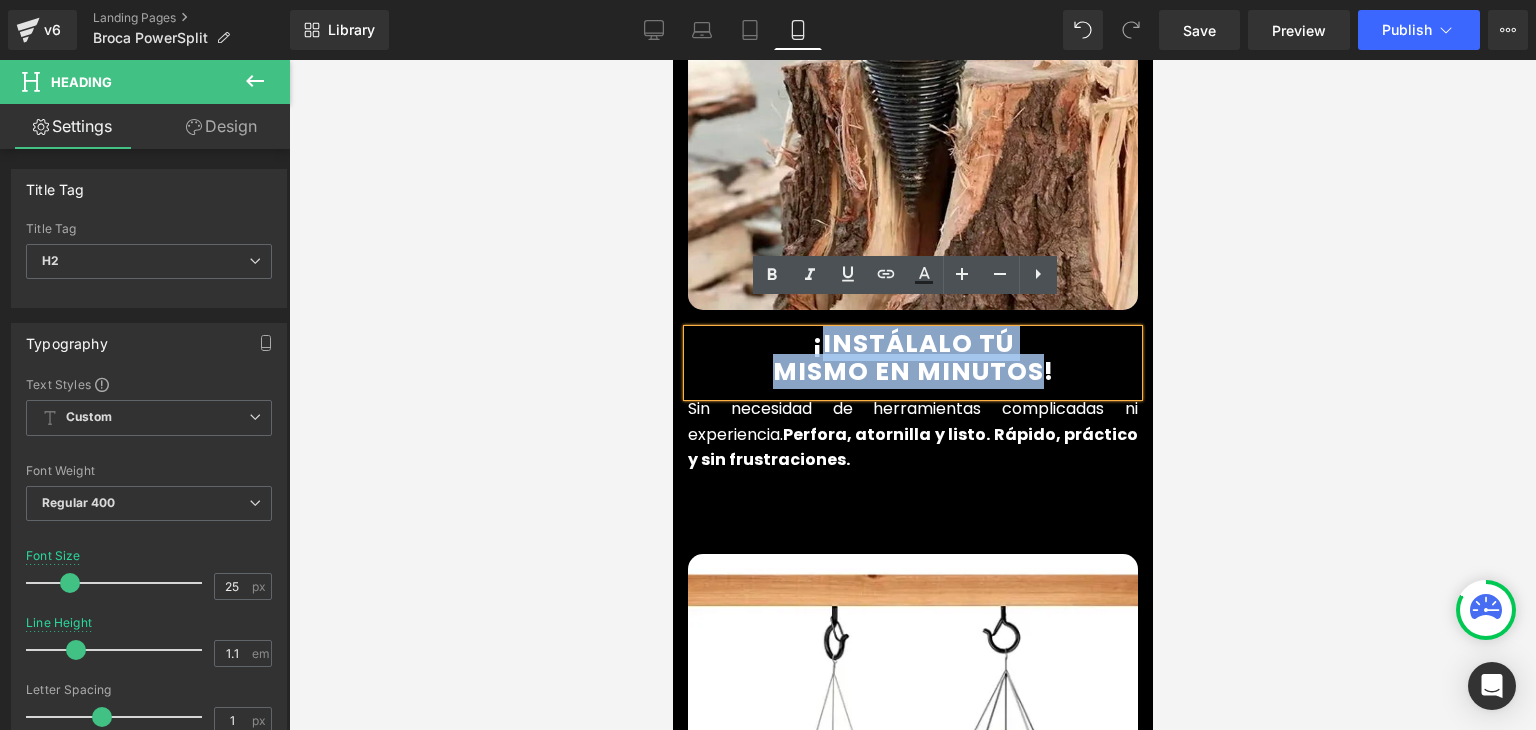 drag, startPoint x: 1031, startPoint y: 339, endPoint x: 815, endPoint y: 312, distance: 217.68095 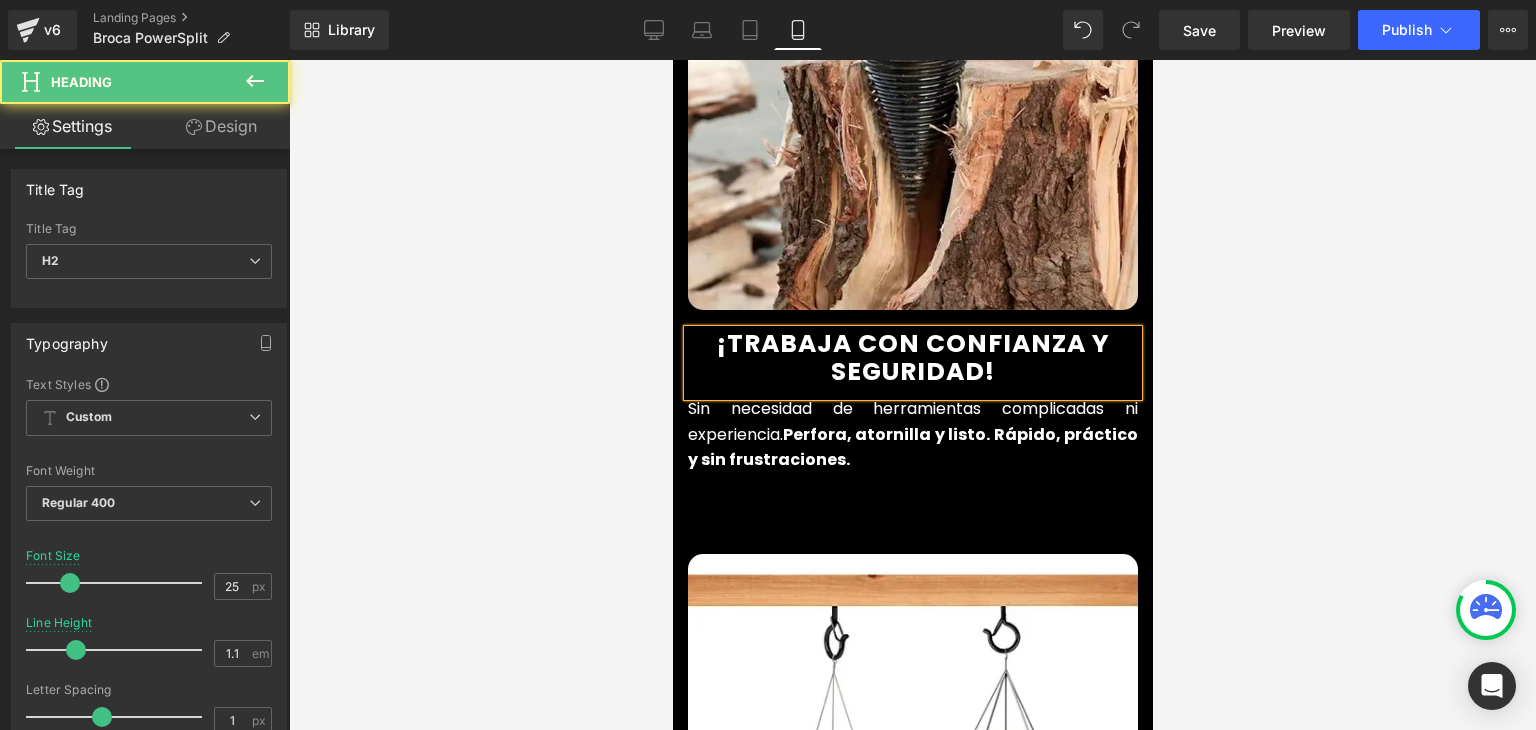 click on "¡TRABAJA CON CONFIANZA Y SEGURIDAD" at bounding box center (912, 357) 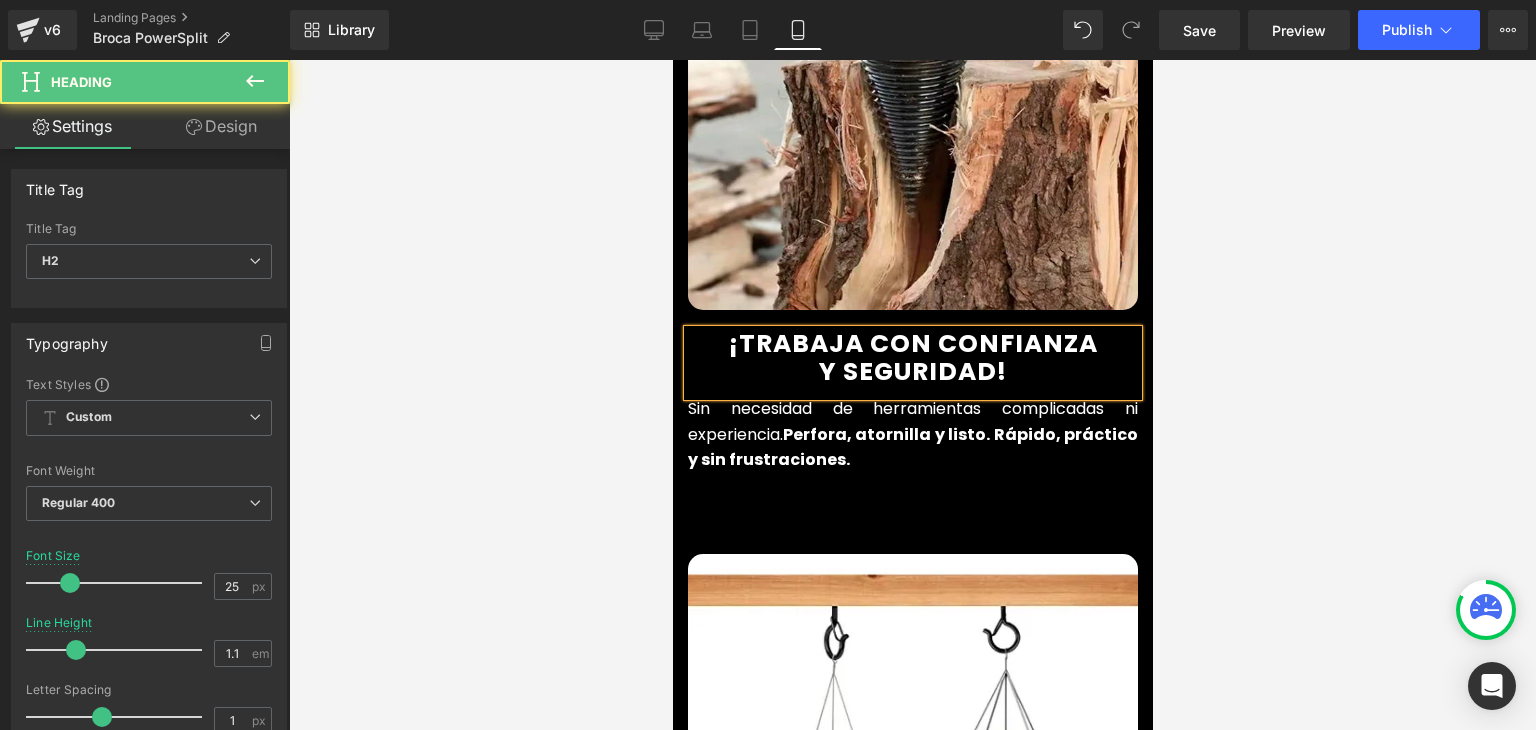click at bounding box center (912, 395) 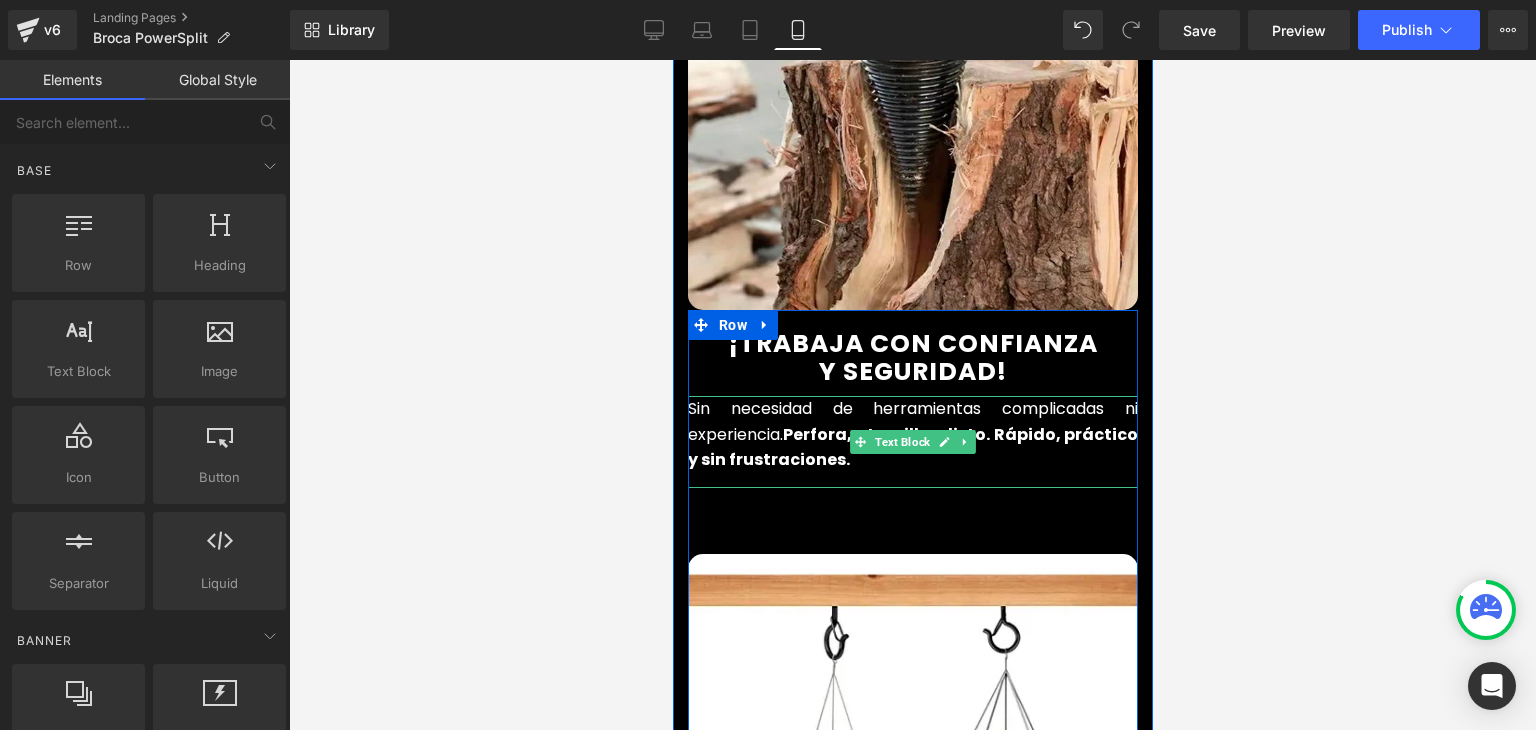 click on "Sin necesidad de herramientas complicadas ni experiencia.  Perfora, atornilla y listo. Rápido, práctico y sin frustraciones." at bounding box center (912, 434) 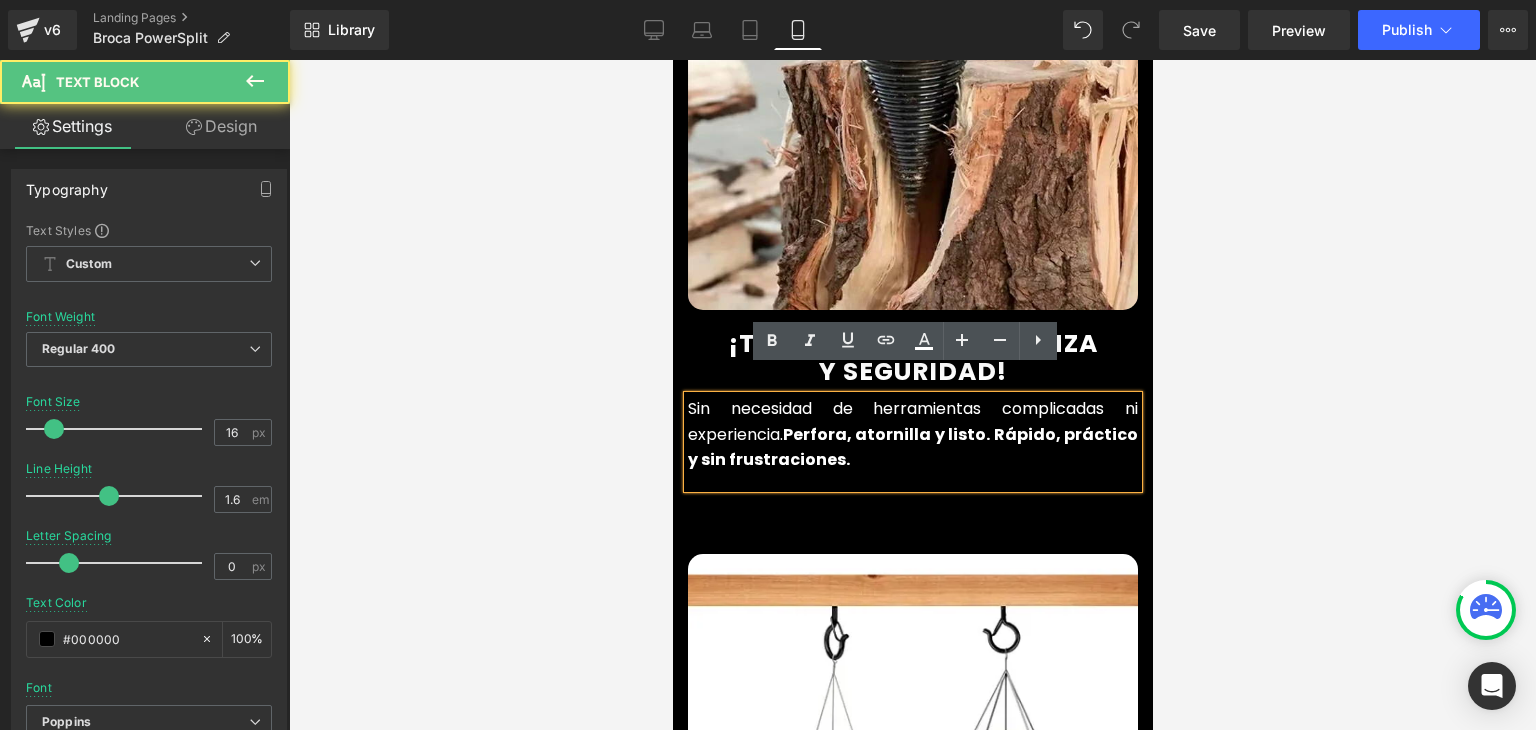 click on "Sin necesidad de herramientas complicadas ni experiencia.  Perfora, atornilla y listo. Rápido, práctico y sin frustraciones." at bounding box center (912, 434) 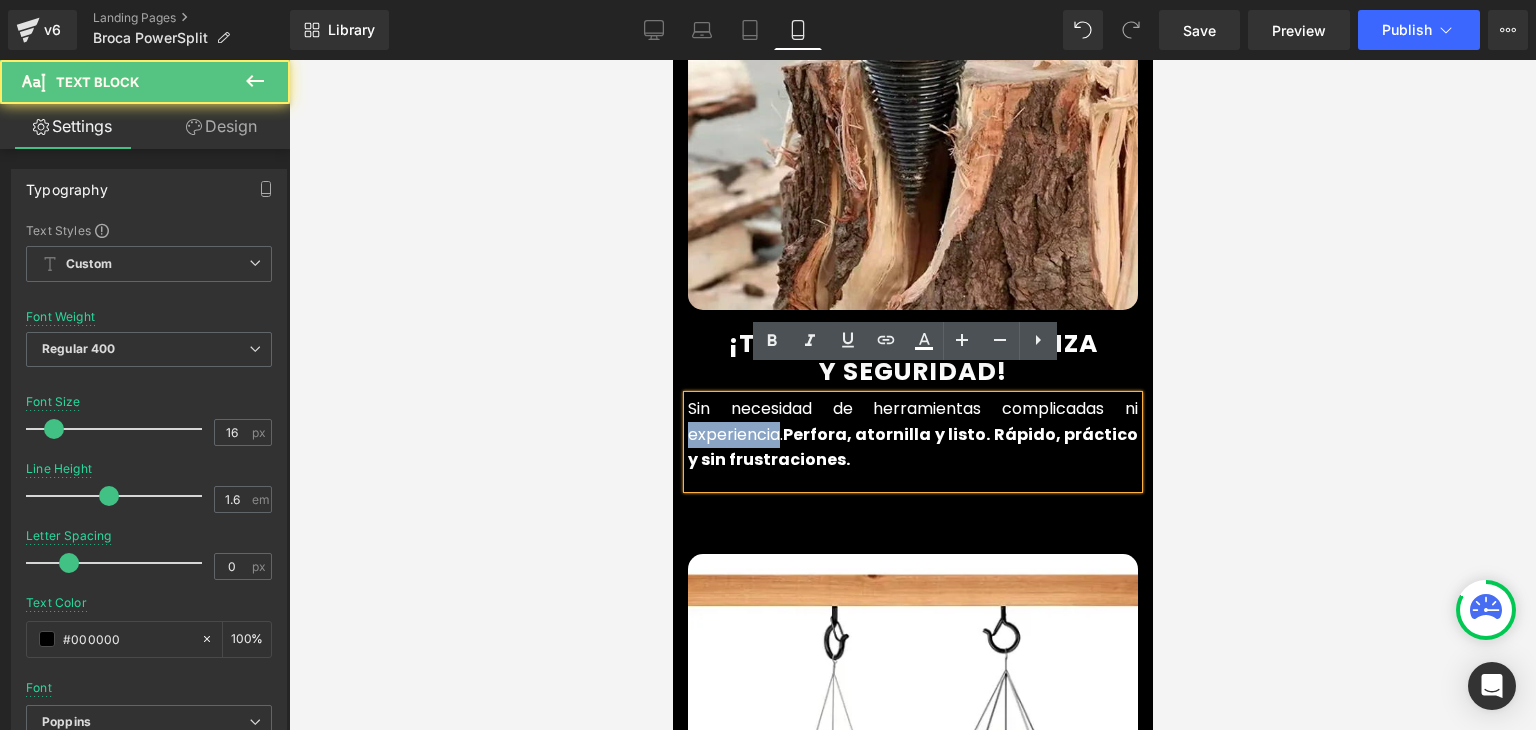 click on "Sin necesidad de herramientas complicadas ni experiencia.  Perfora, atornilla y listo. Rápido, práctico y sin frustraciones." at bounding box center (912, 434) 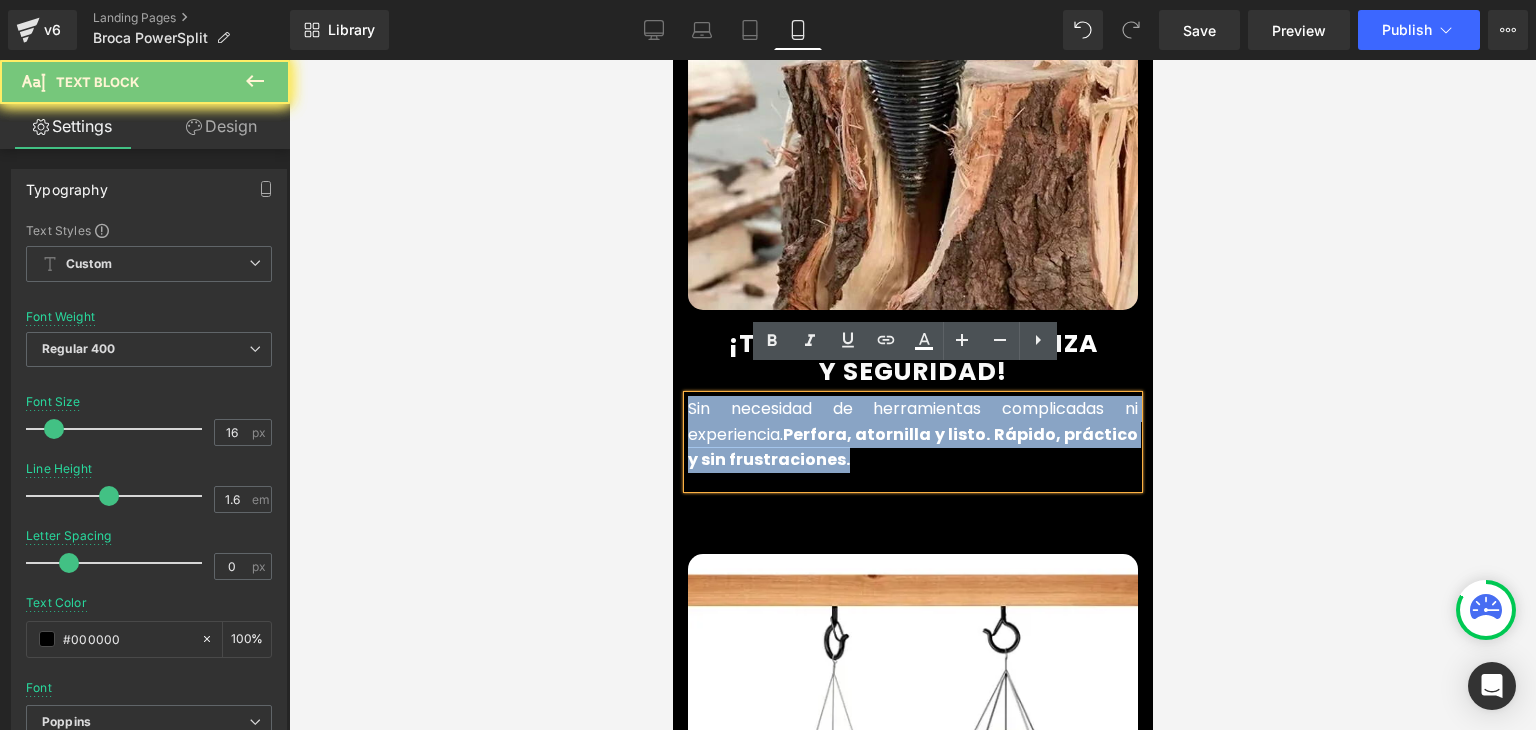 click on "Sin necesidad de herramientas complicadas ni experiencia.  Perfora, atornilla y listo. Rápido, práctico y sin frustraciones." at bounding box center [912, 434] 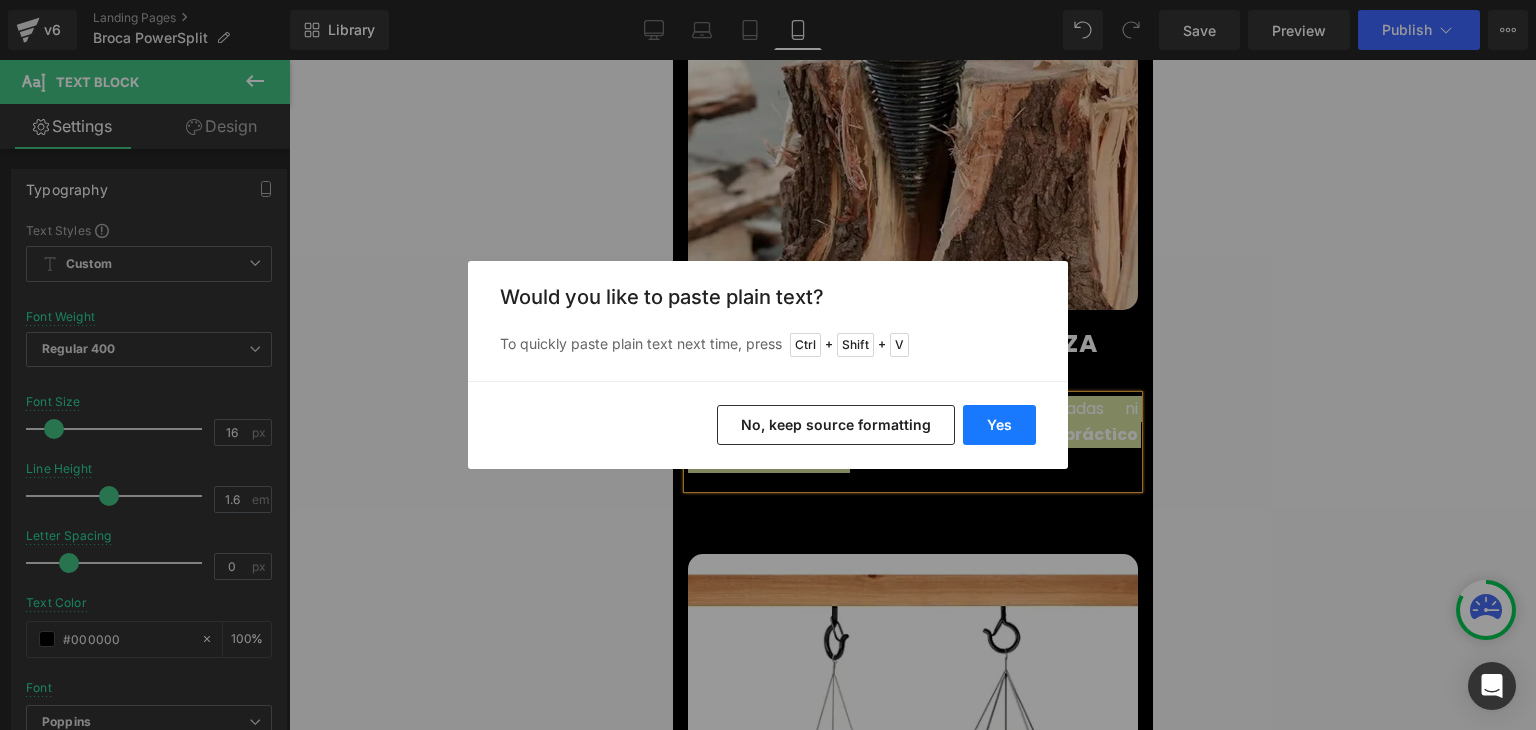 click on "Yes" at bounding box center [999, 425] 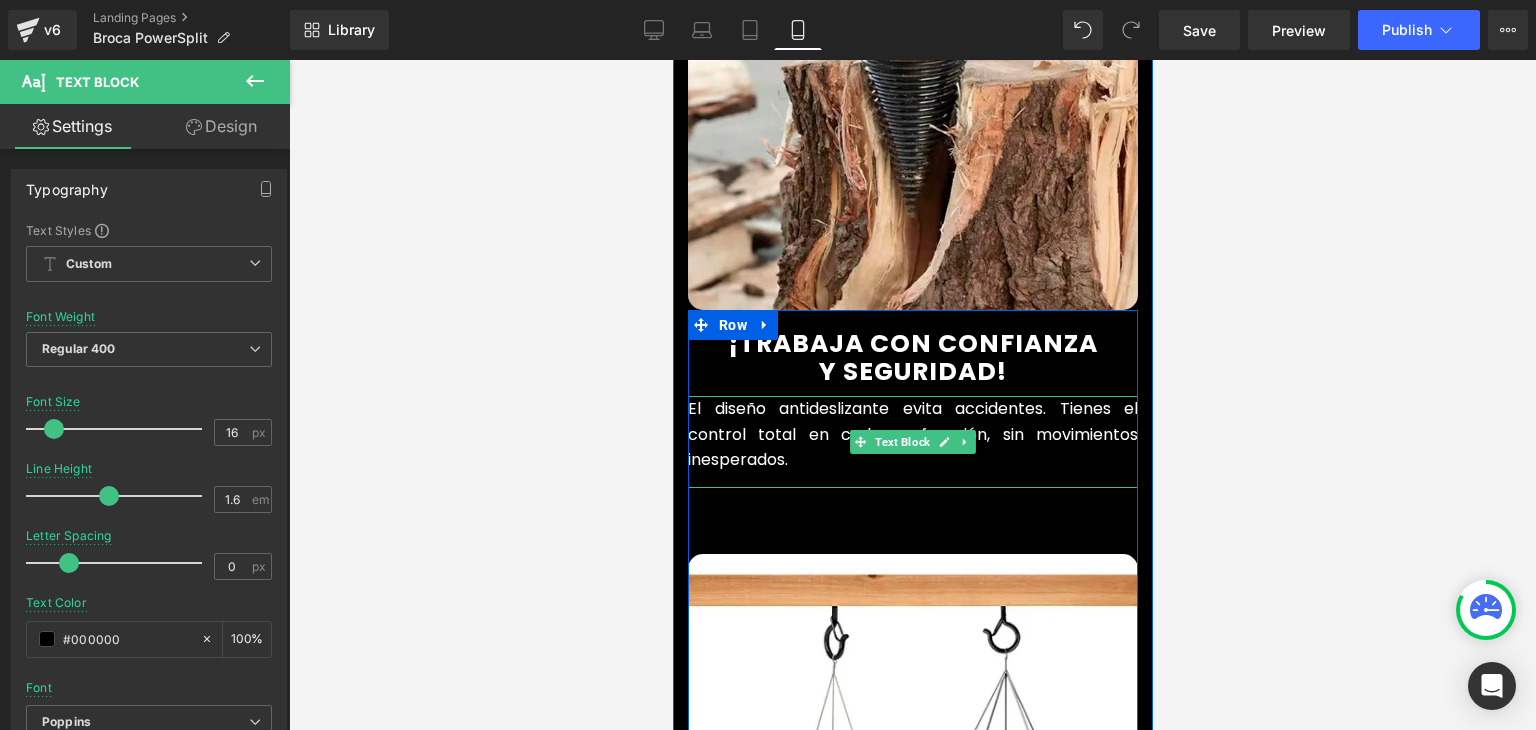 click on "El diseño antideslizante evita accidentes. Tienes el control total en cada perforación, sin movimientos inesperados." at bounding box center (912, 434) 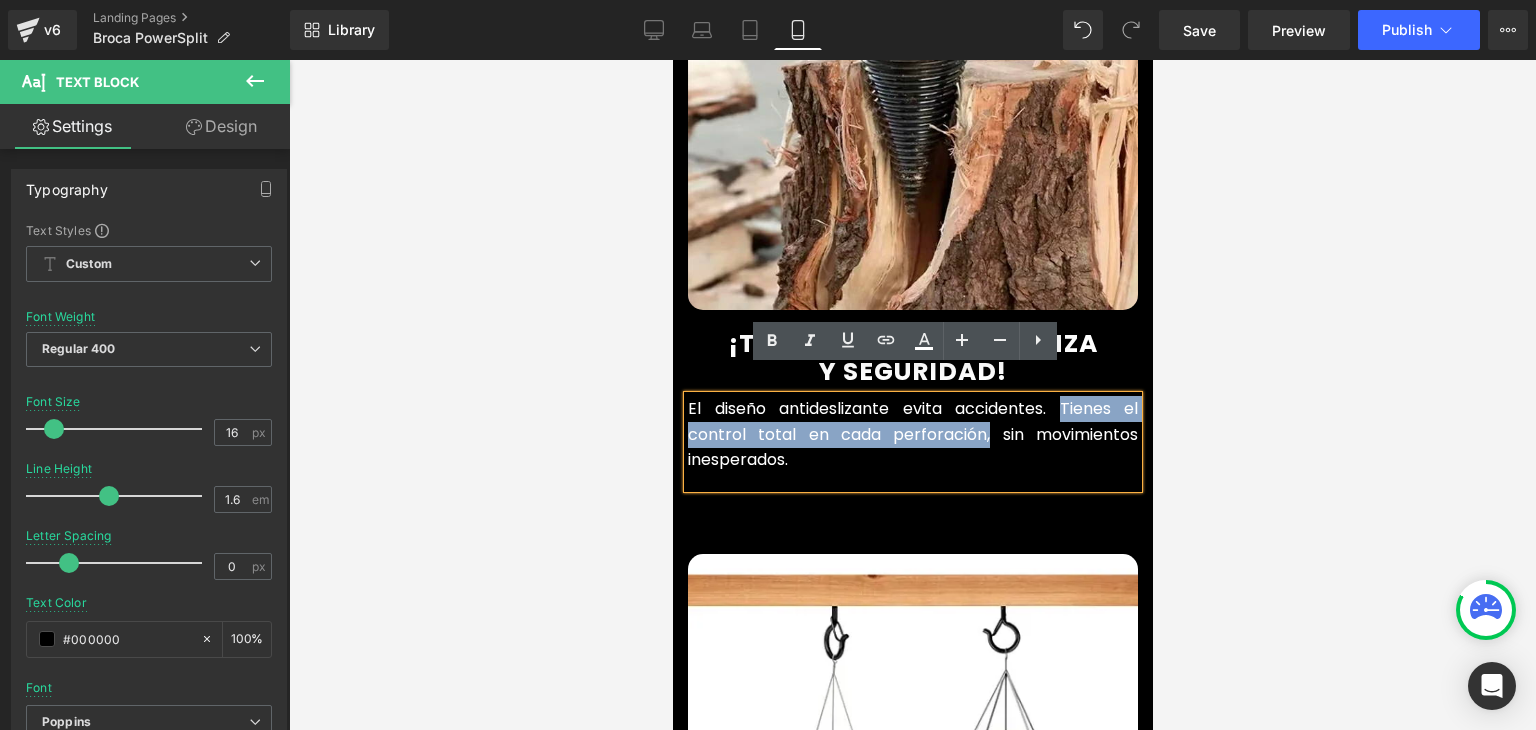 drag, startPoint x: 1053, startPoint y: 378, endPoint x: 980, endPoint y: 408, distance: 78.92401 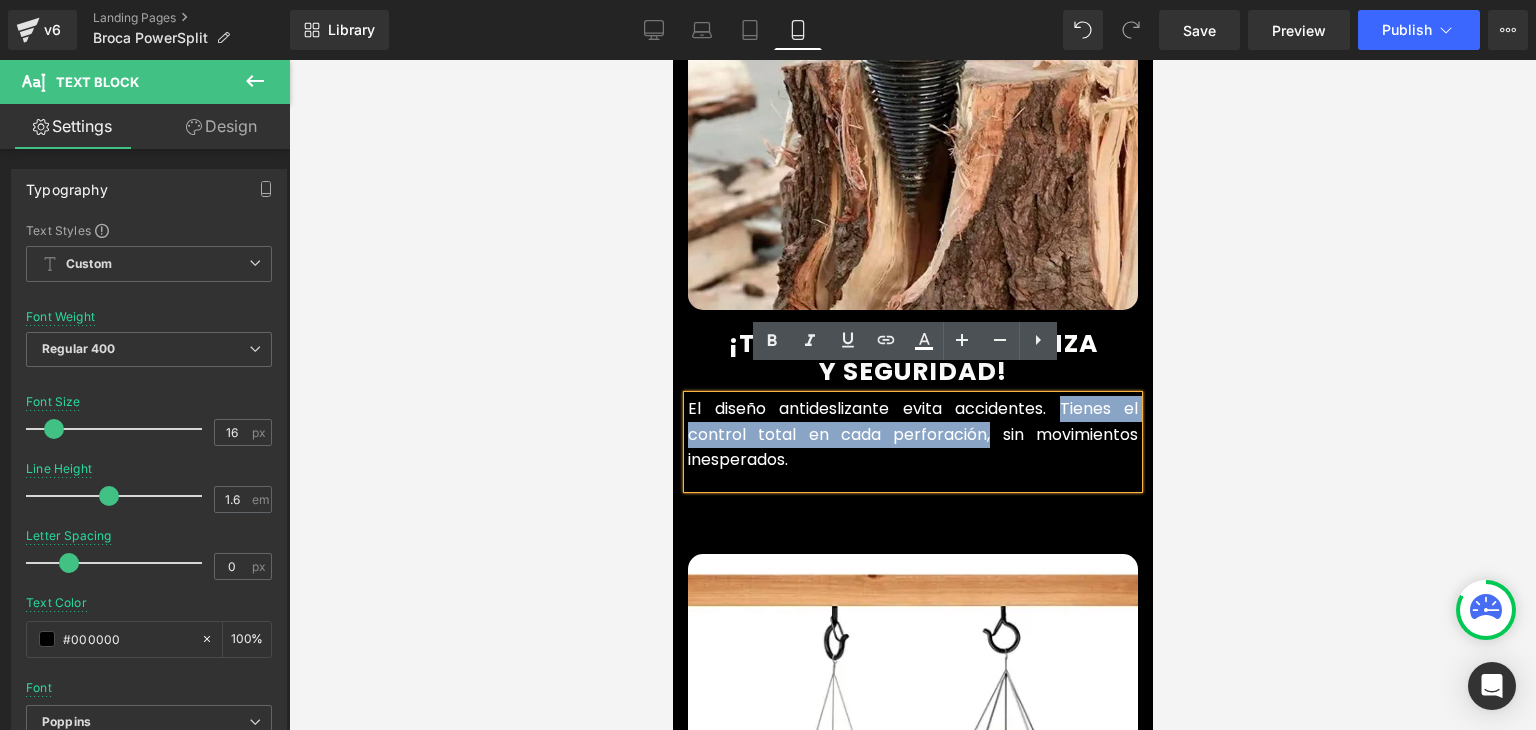 click on "El diseño antideslizante evita accidentes. Tienes el control total en cada perforación, sin movimientos inesperados." at bounding box center (912, 434) 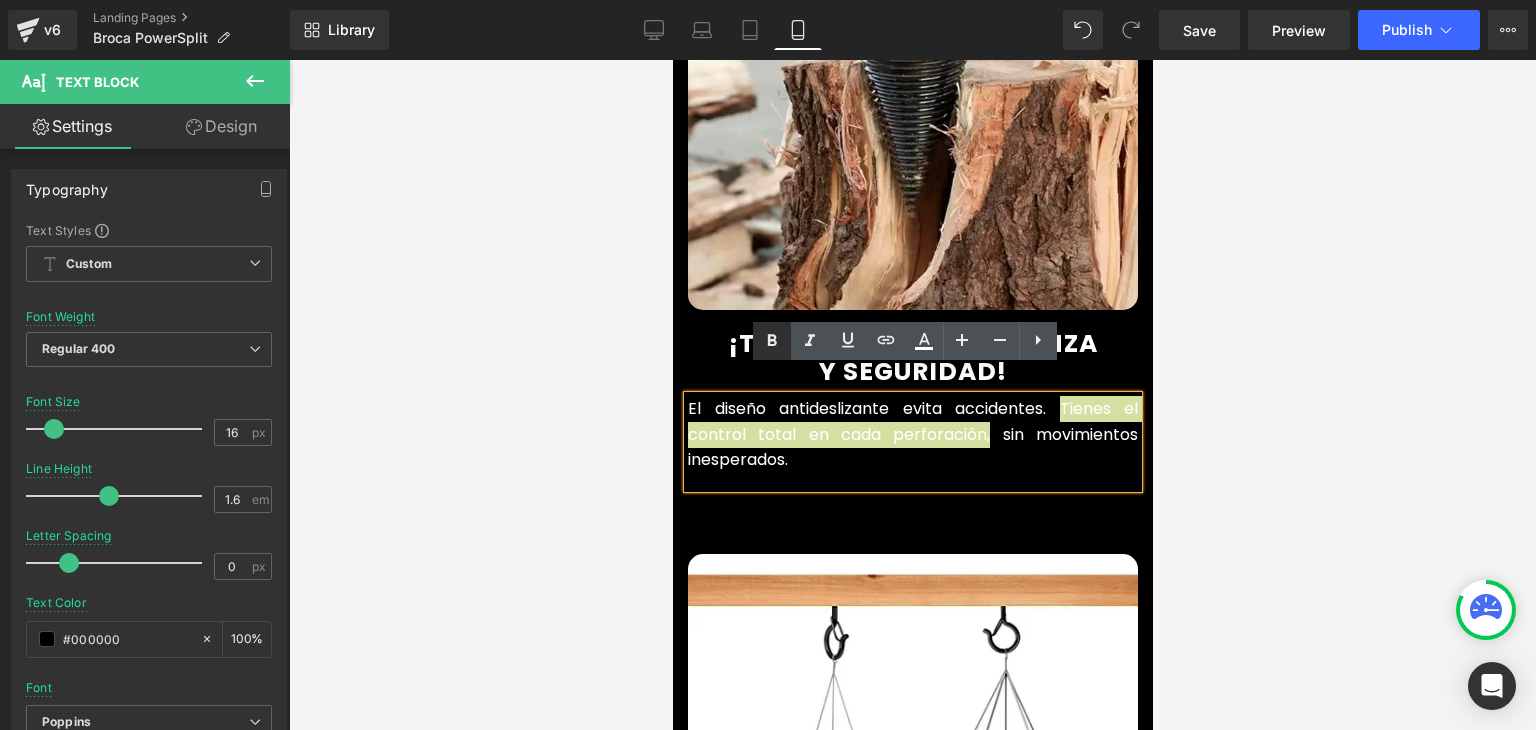 click 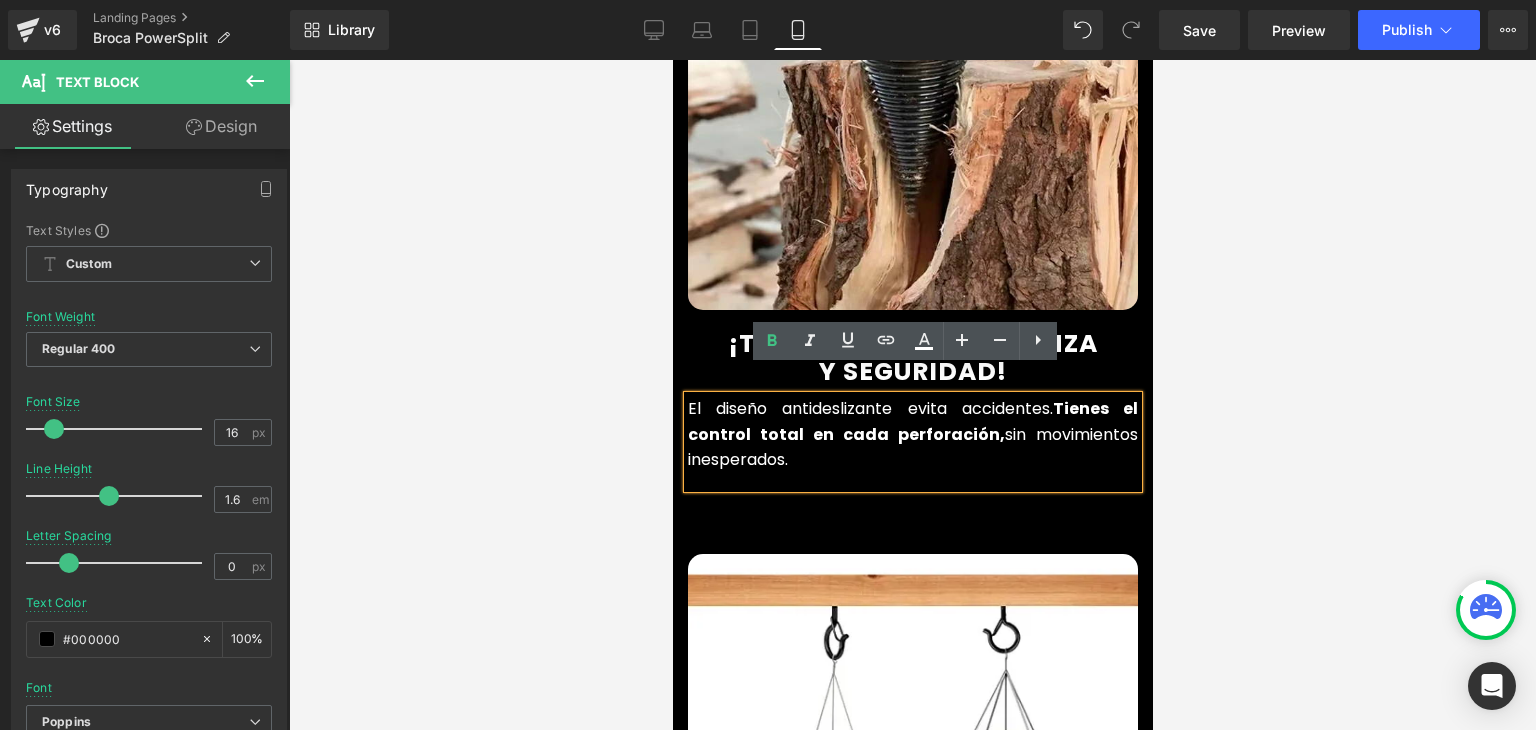 click at bounding box center [912, 395] 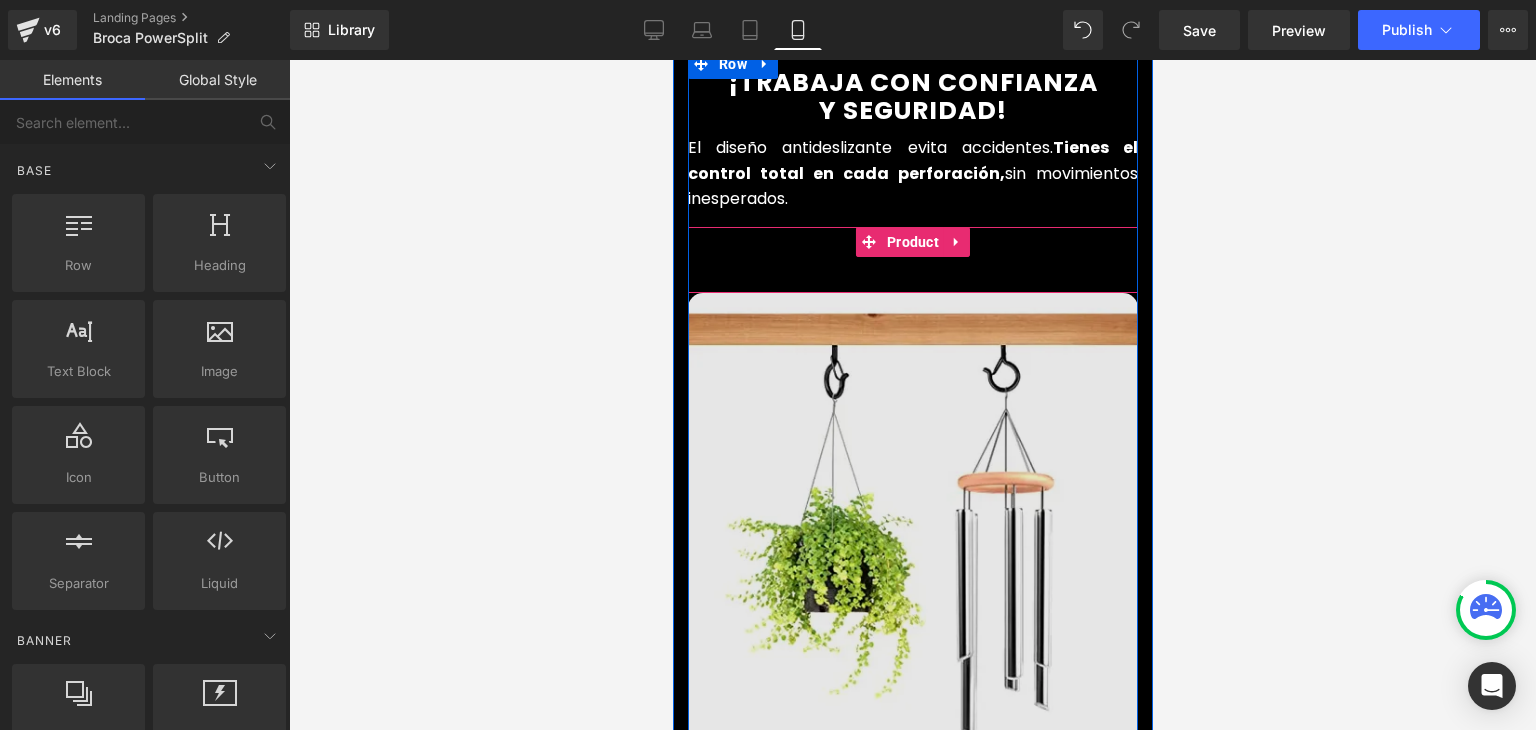 scroll, scrollTop: 2800, scrollLeft: 0, axis: vertical 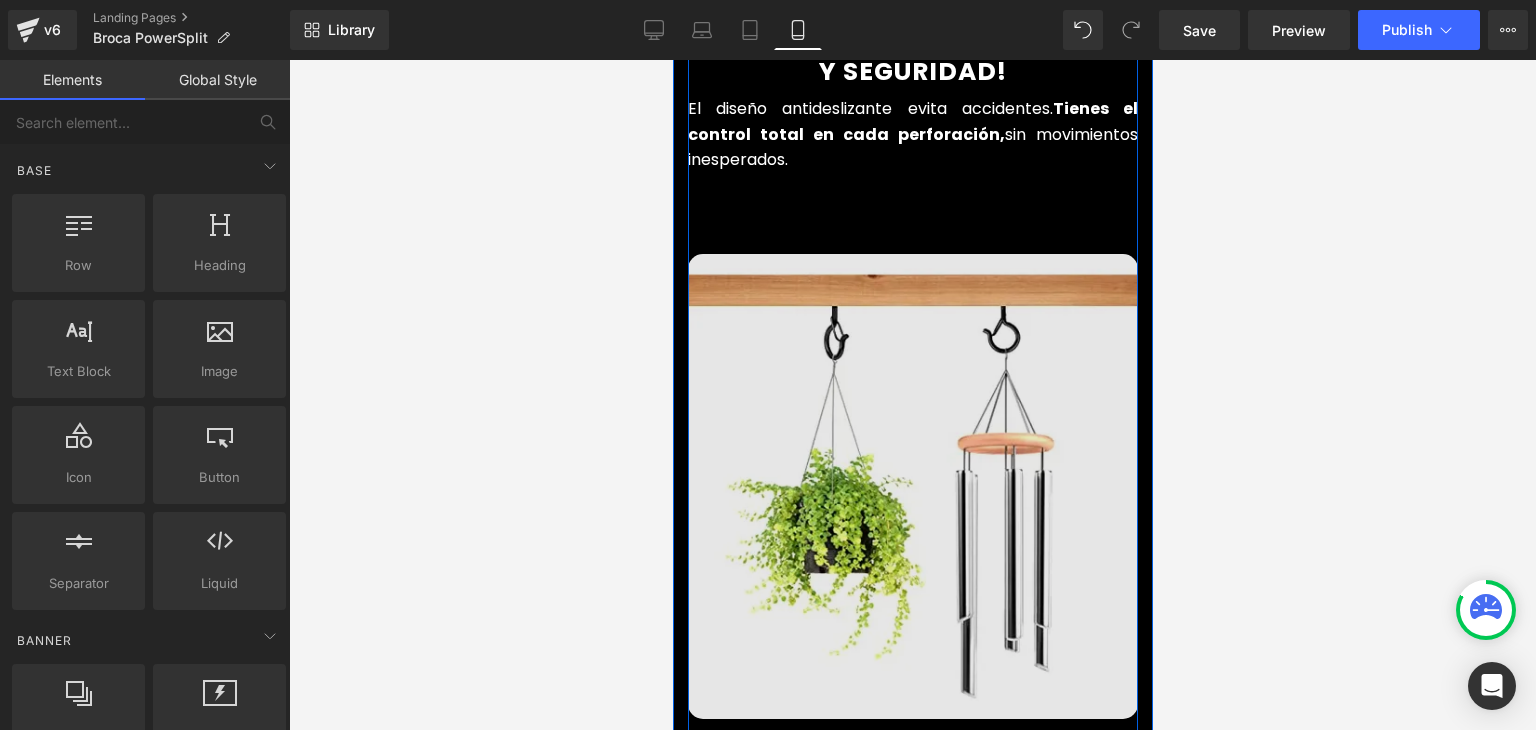 click at bounding box center [912, 486] 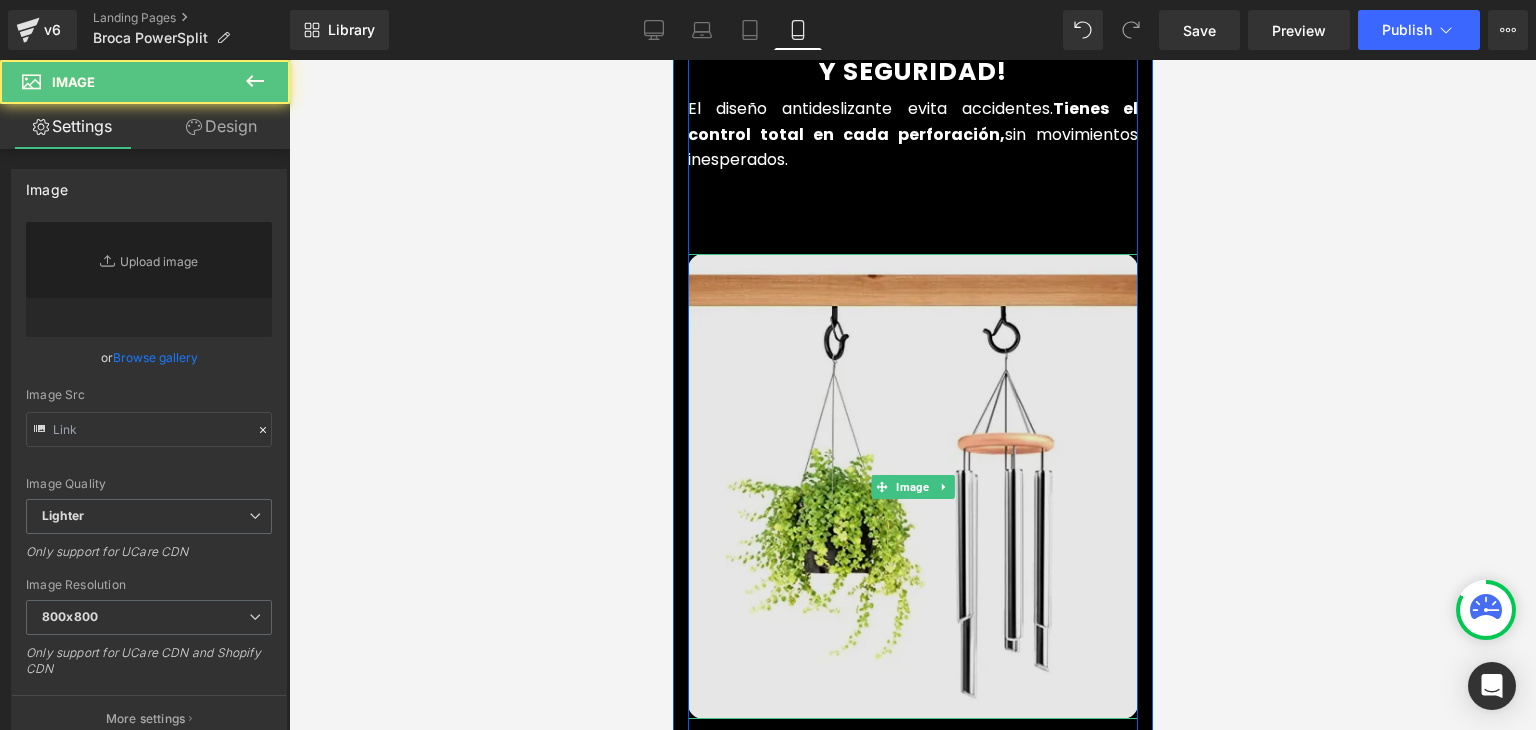 type on "https://img.funnelish.com/83049/846873/1750954332-D_NQ_NP_842622-CBT53873673580_022023-O.webp" 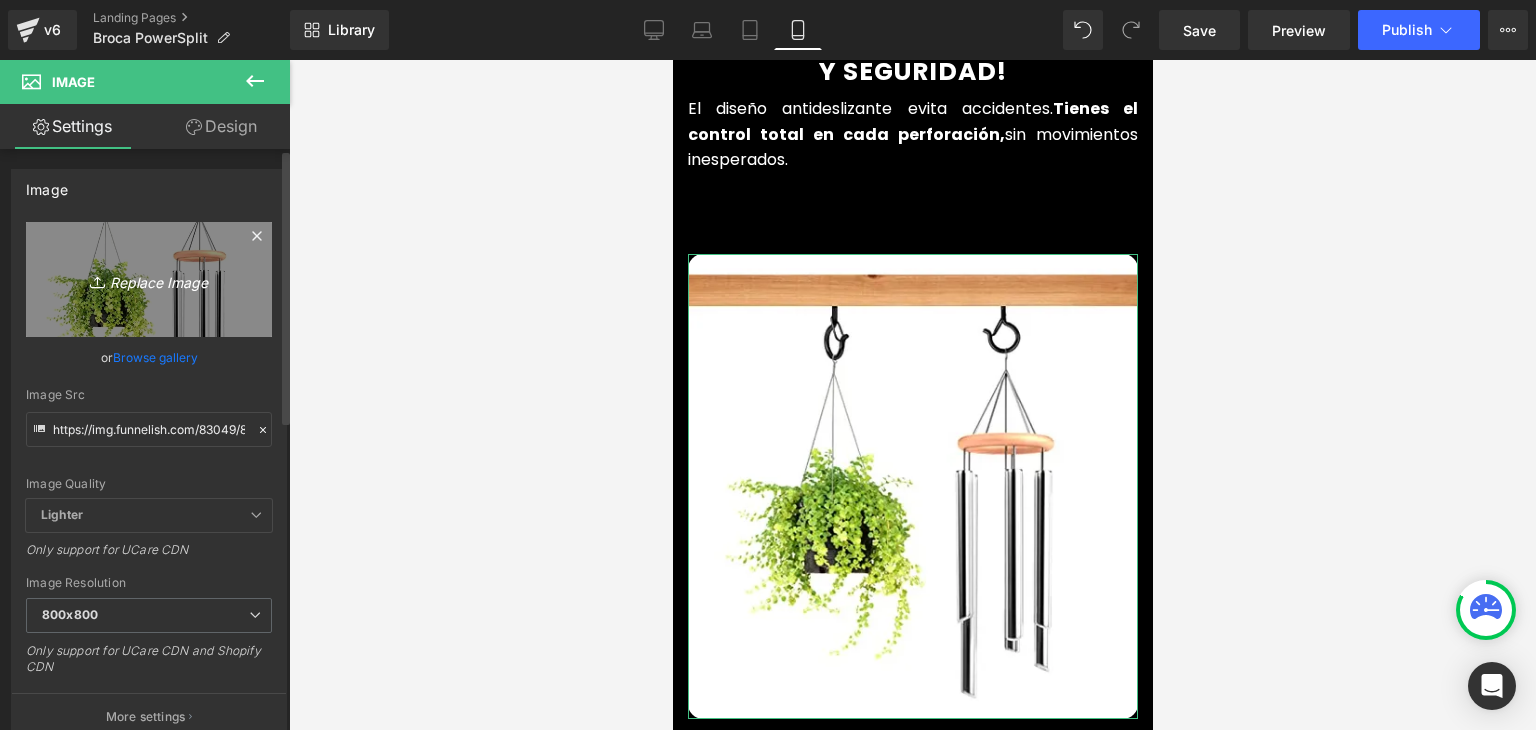 click on "Replace Image" at bounding box center (149, 279) 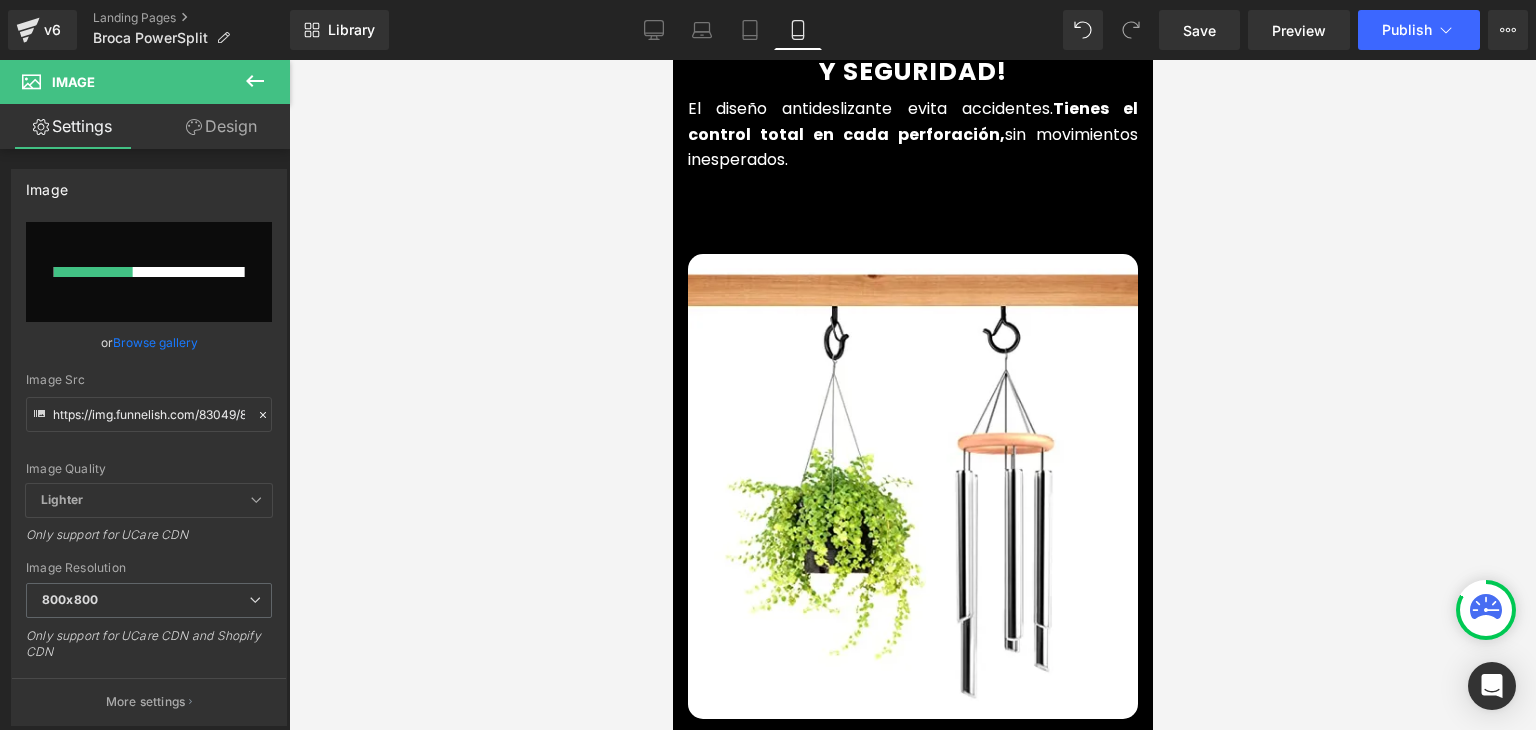 type 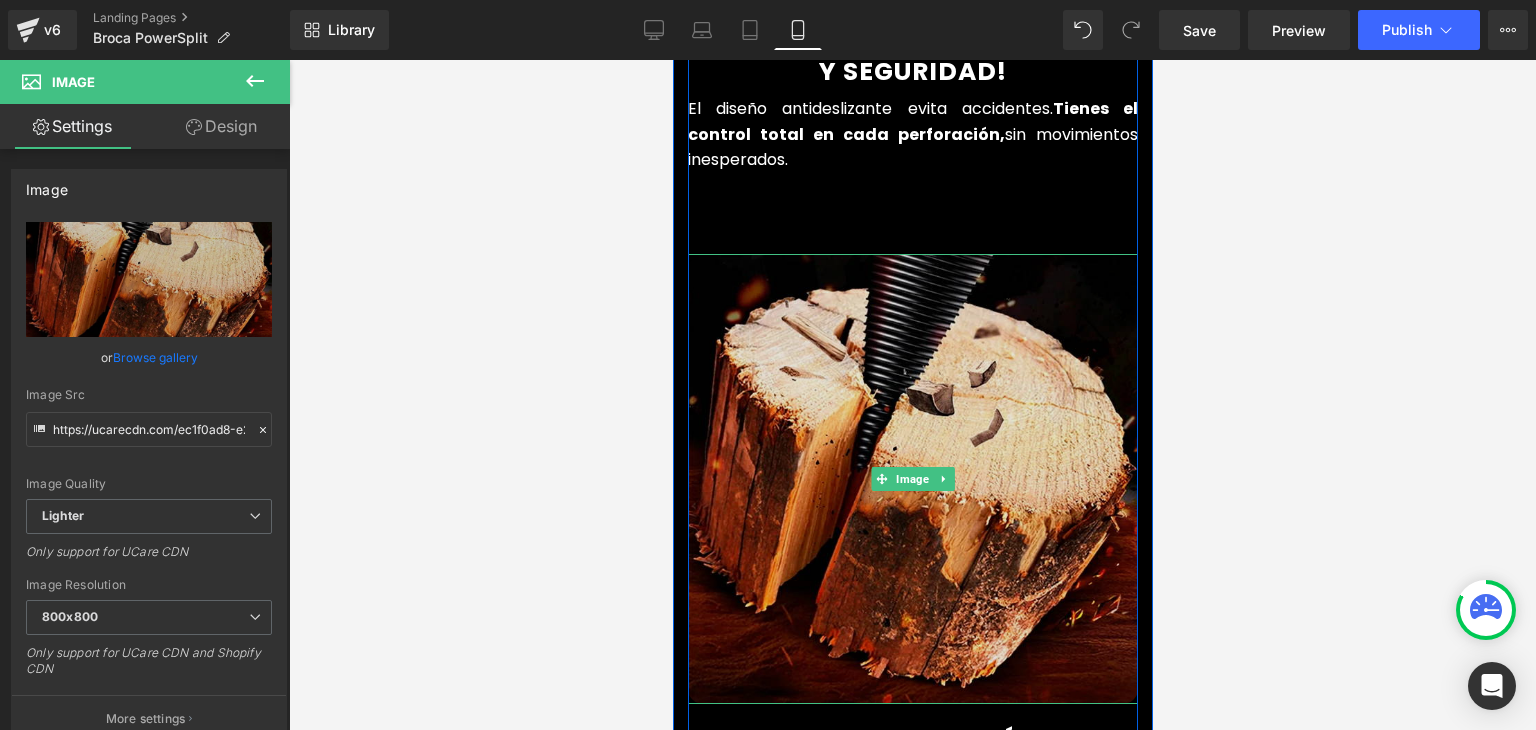 click at bounding box center [912, 479] 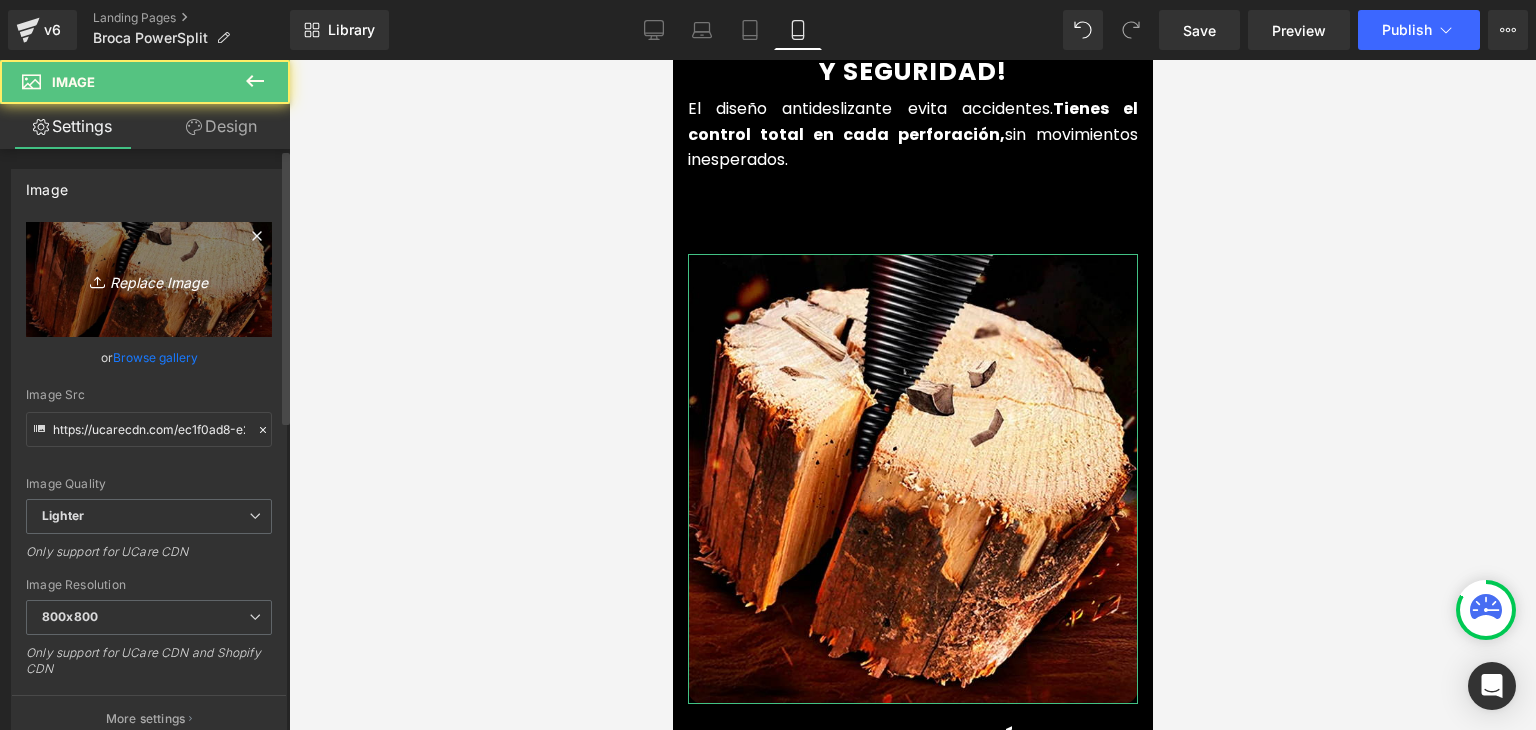 click on "Replace Image" at bounding box center [149, 279] 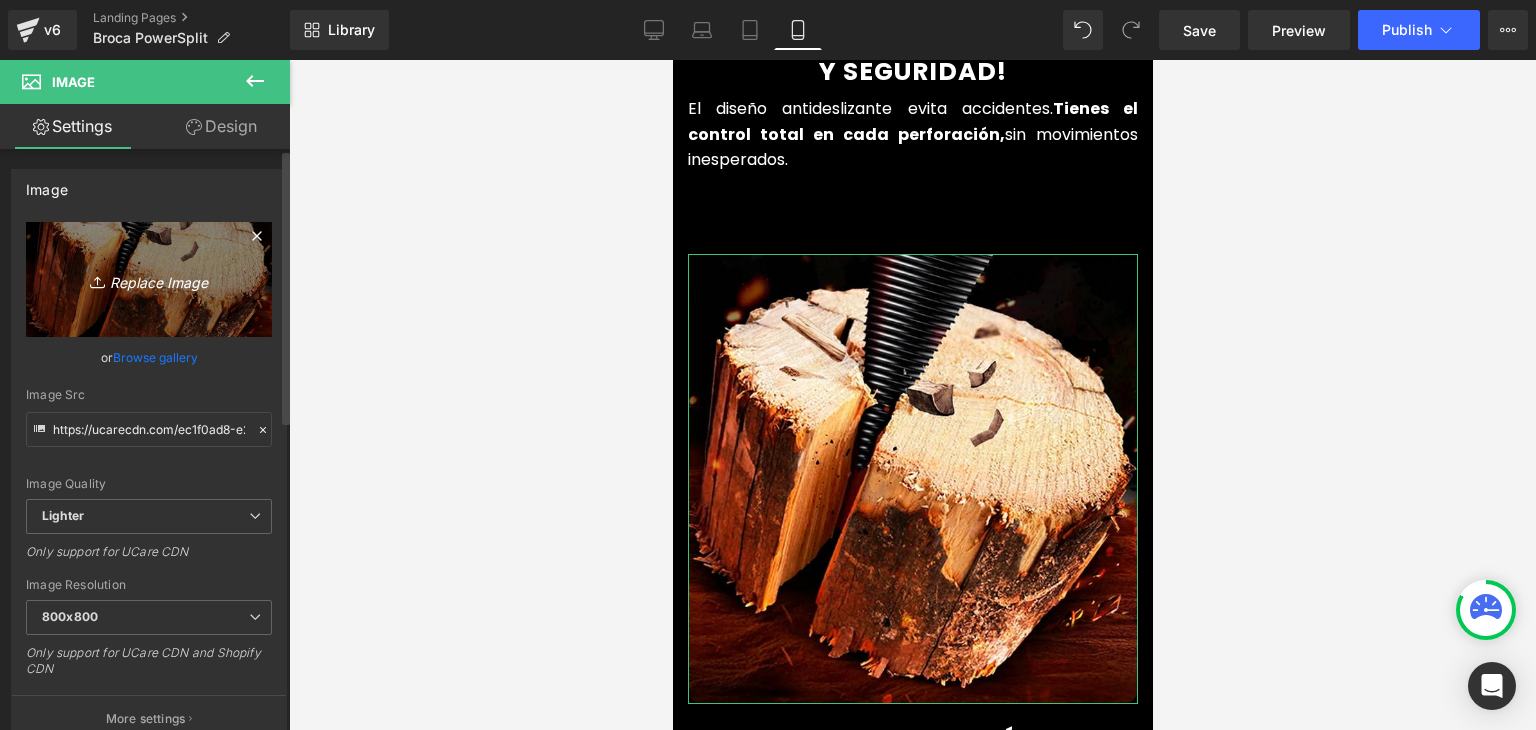 type on "https://ucarecdn.com/ec1f0ad8-e215-4005-98b5-54f38c53c29c/-/format/auto/-/preview/800x800/-/quality/lighter/IMG_BN%204.webp" 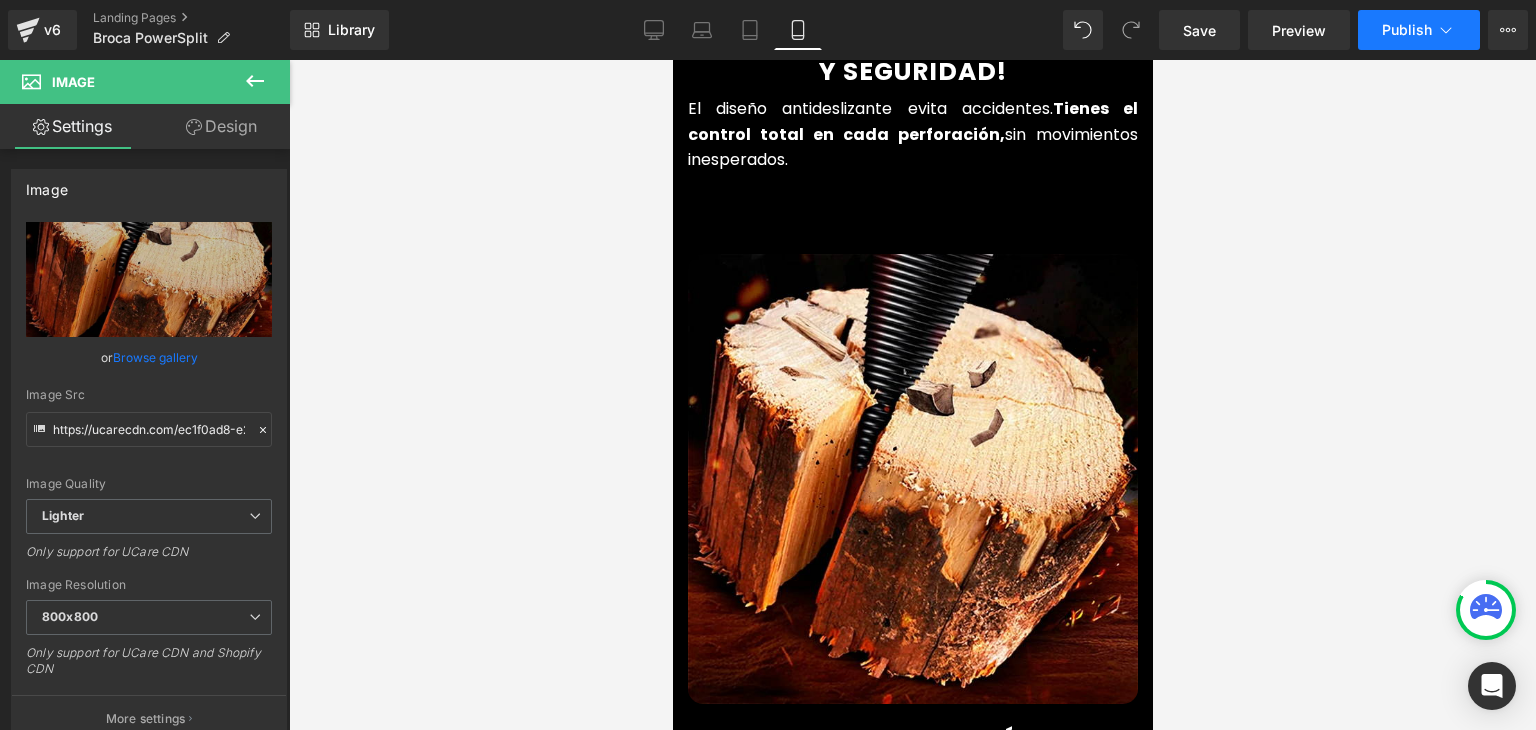 click on "Publish" at bounding box center [1407, 30] 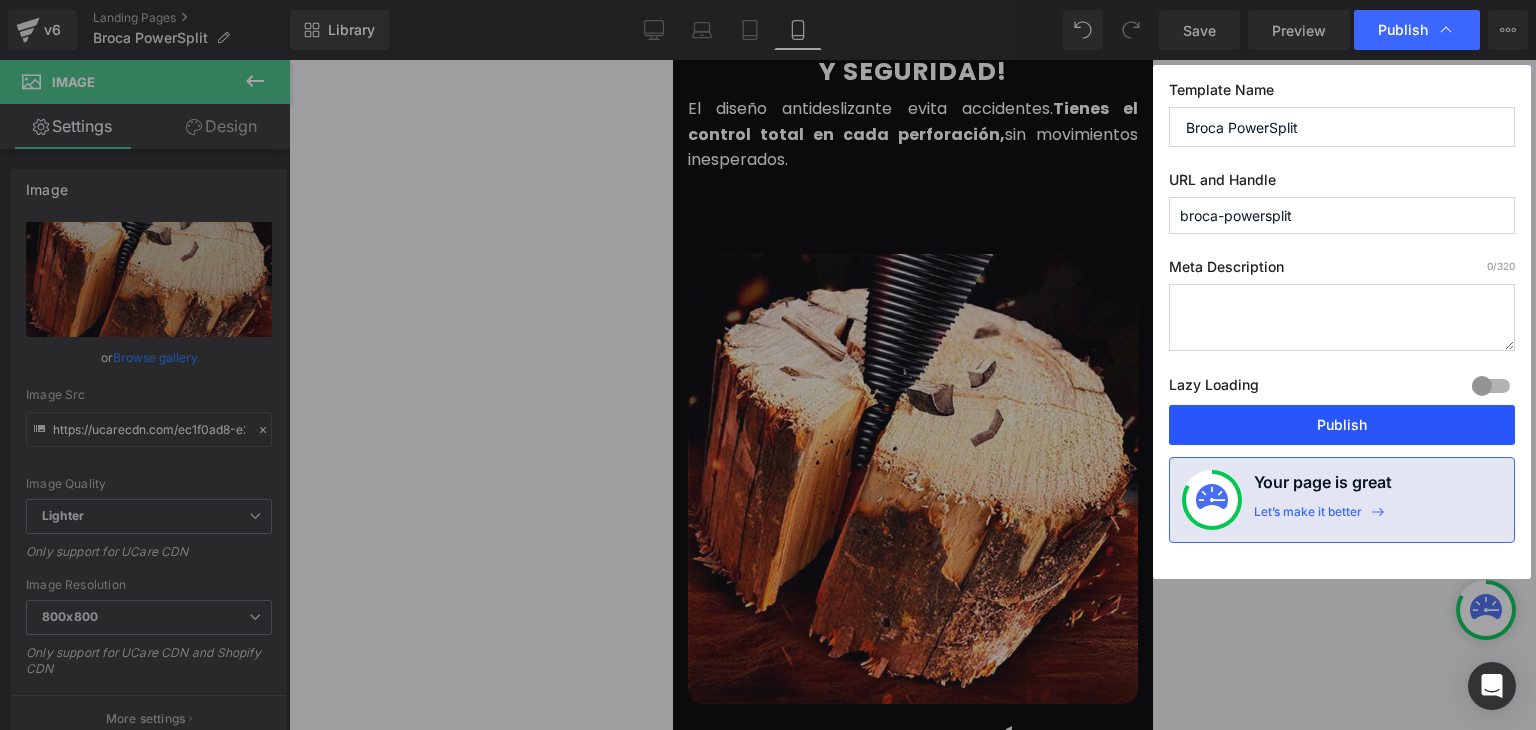 click on "Publish" at bounding box center (1342, 425) 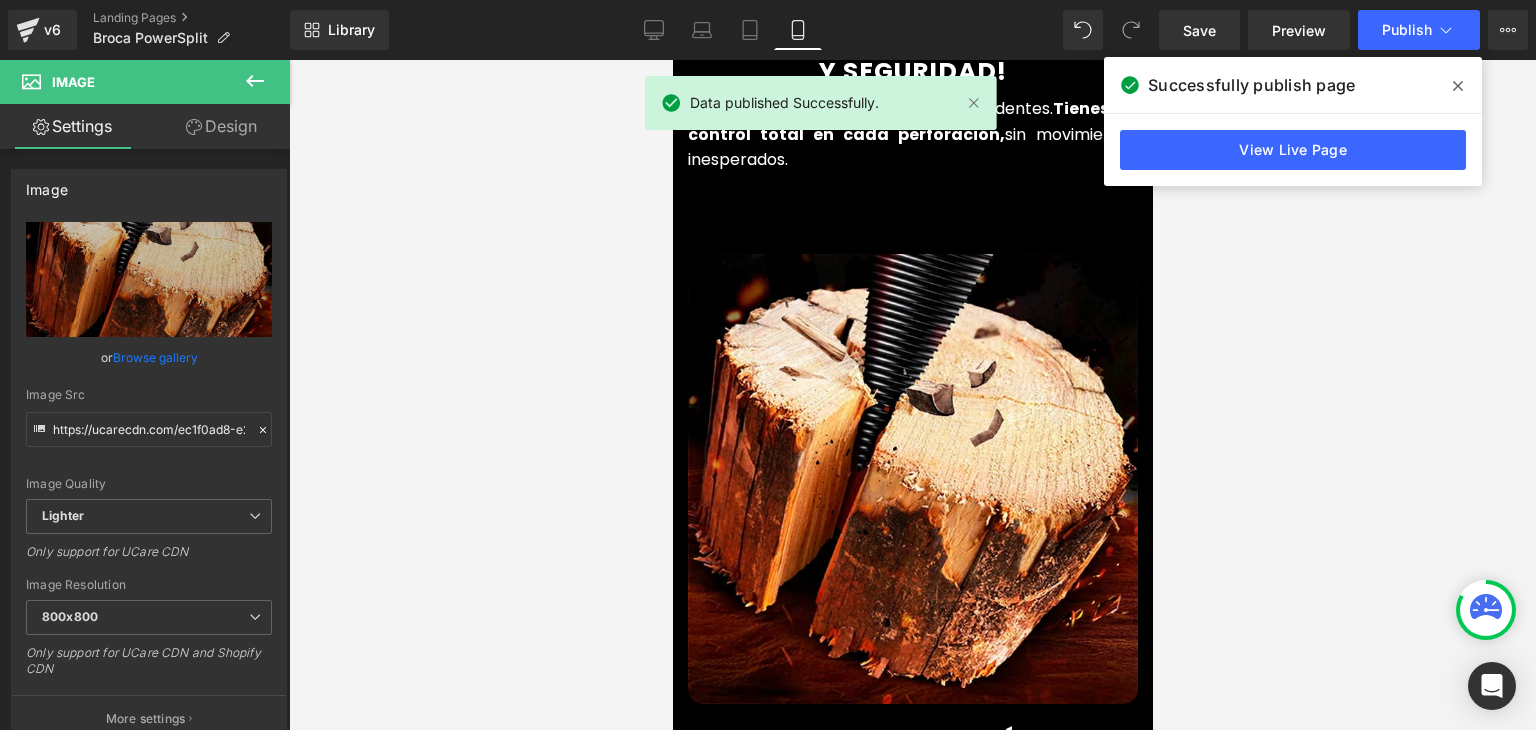 click 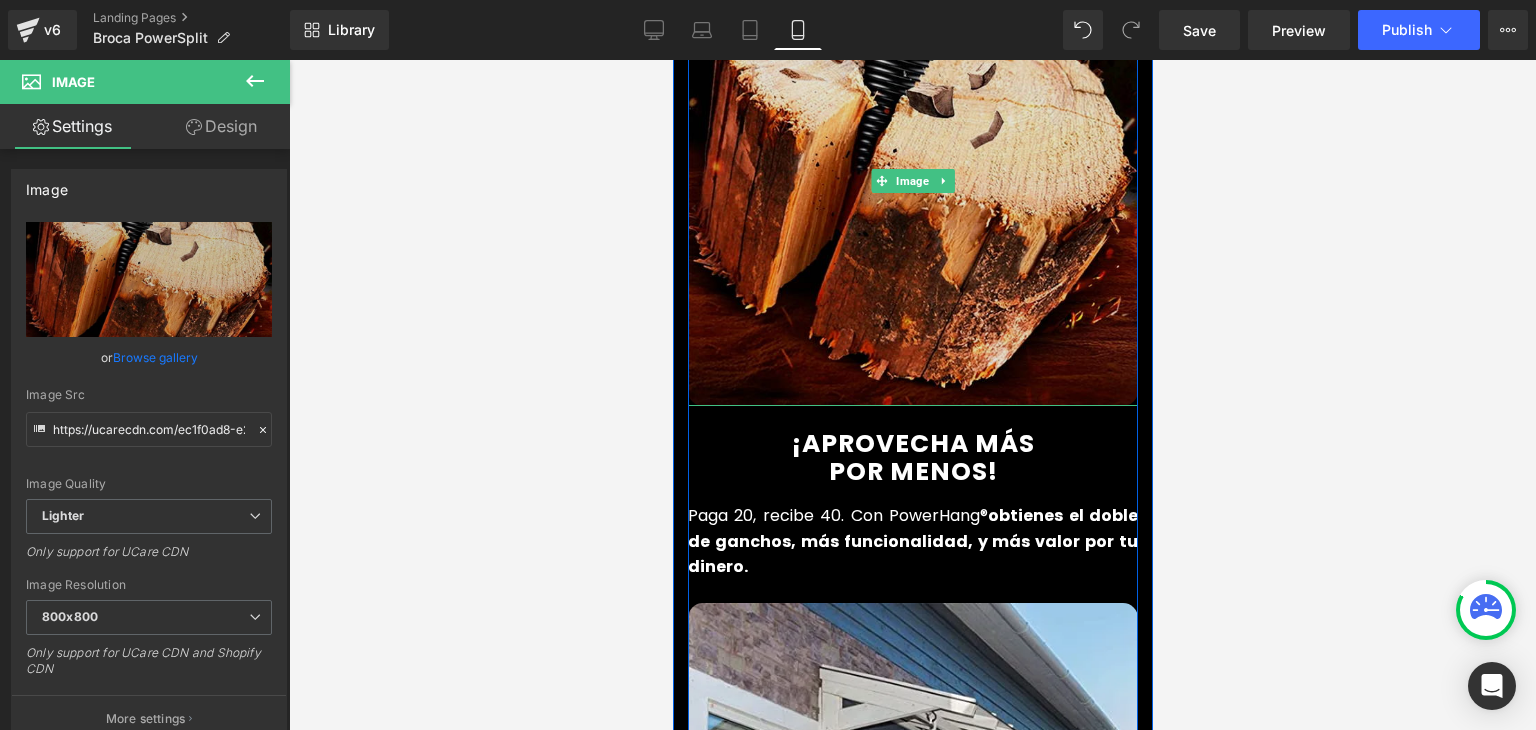 scroll, scrollTop: 3100, scrollLeft: 0, axis: vertical 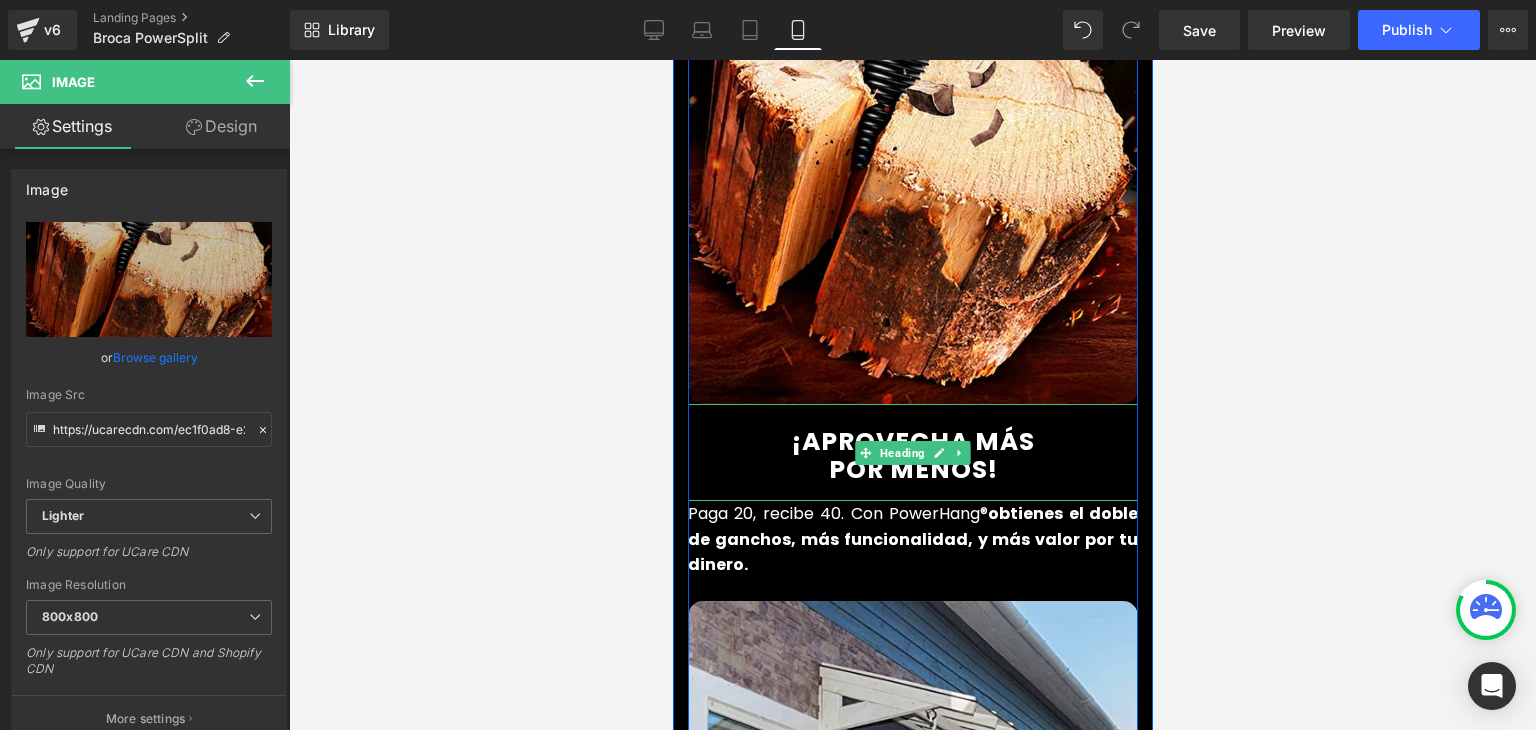 click on "¡APROVECHA MÁS" at bounding box center (912, 441) 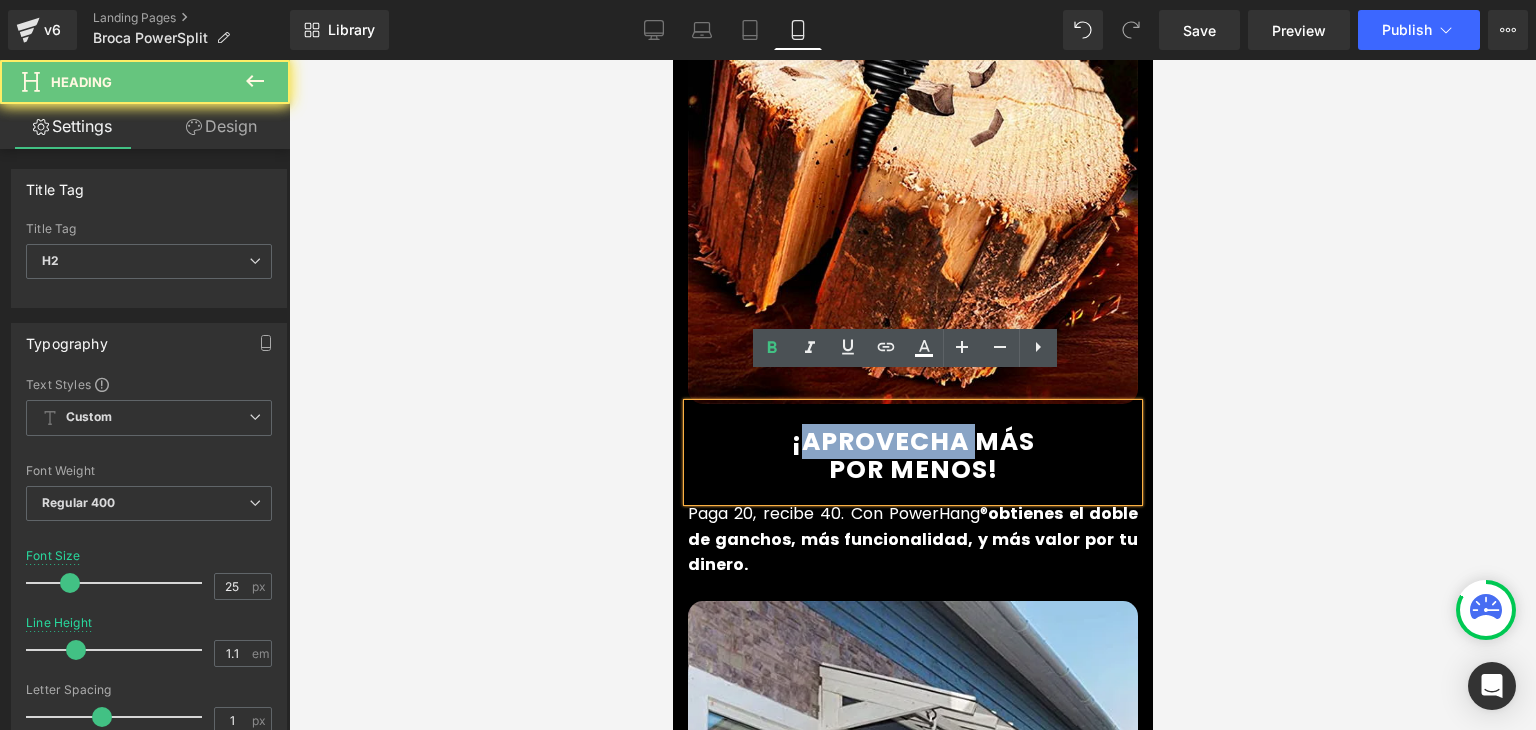 click on "¡APROVECHA MÁS" at bounding box center [912, 441] 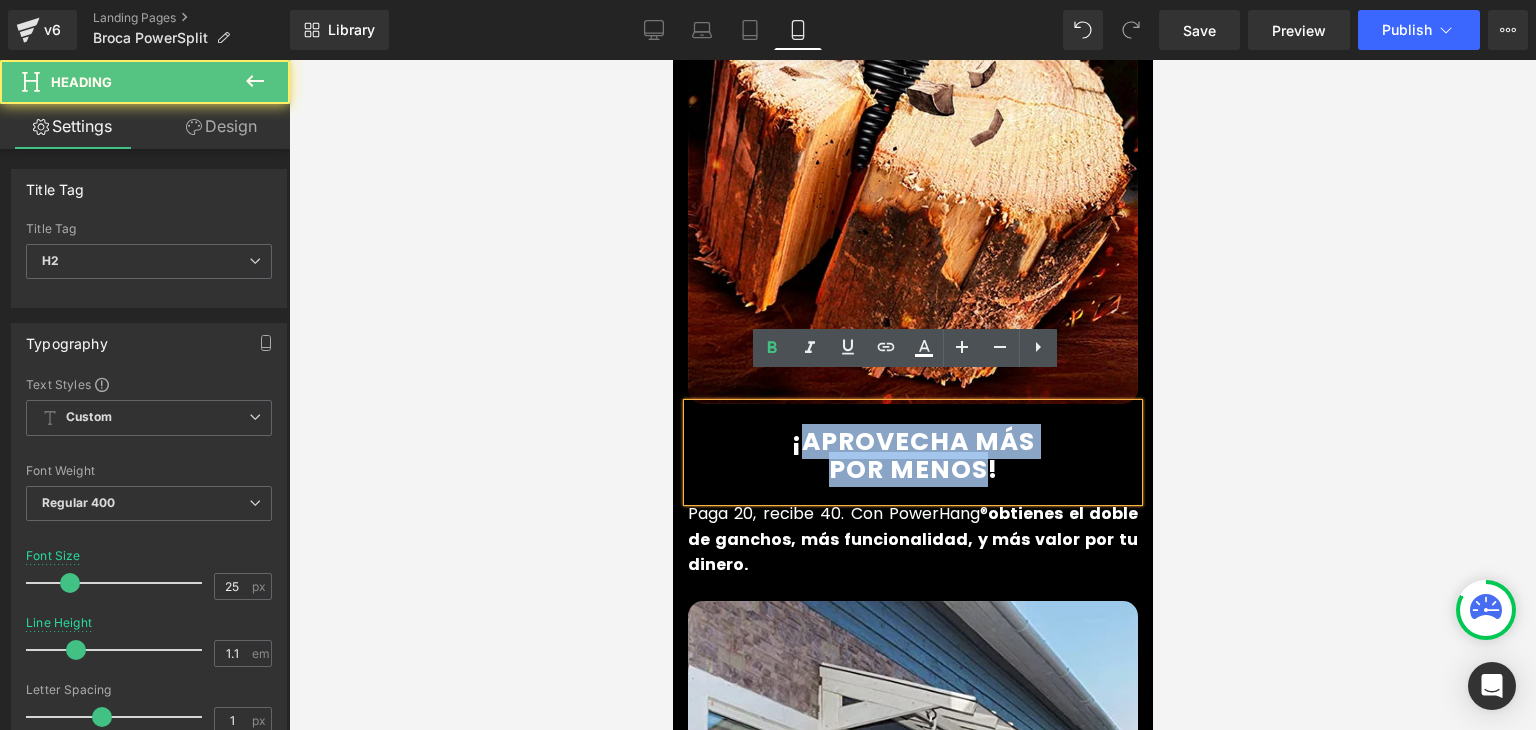 drag, startPoint x: 974, startPoint y: 443, endPoint x: 793, endPoint y: 410, distance: 183.98369 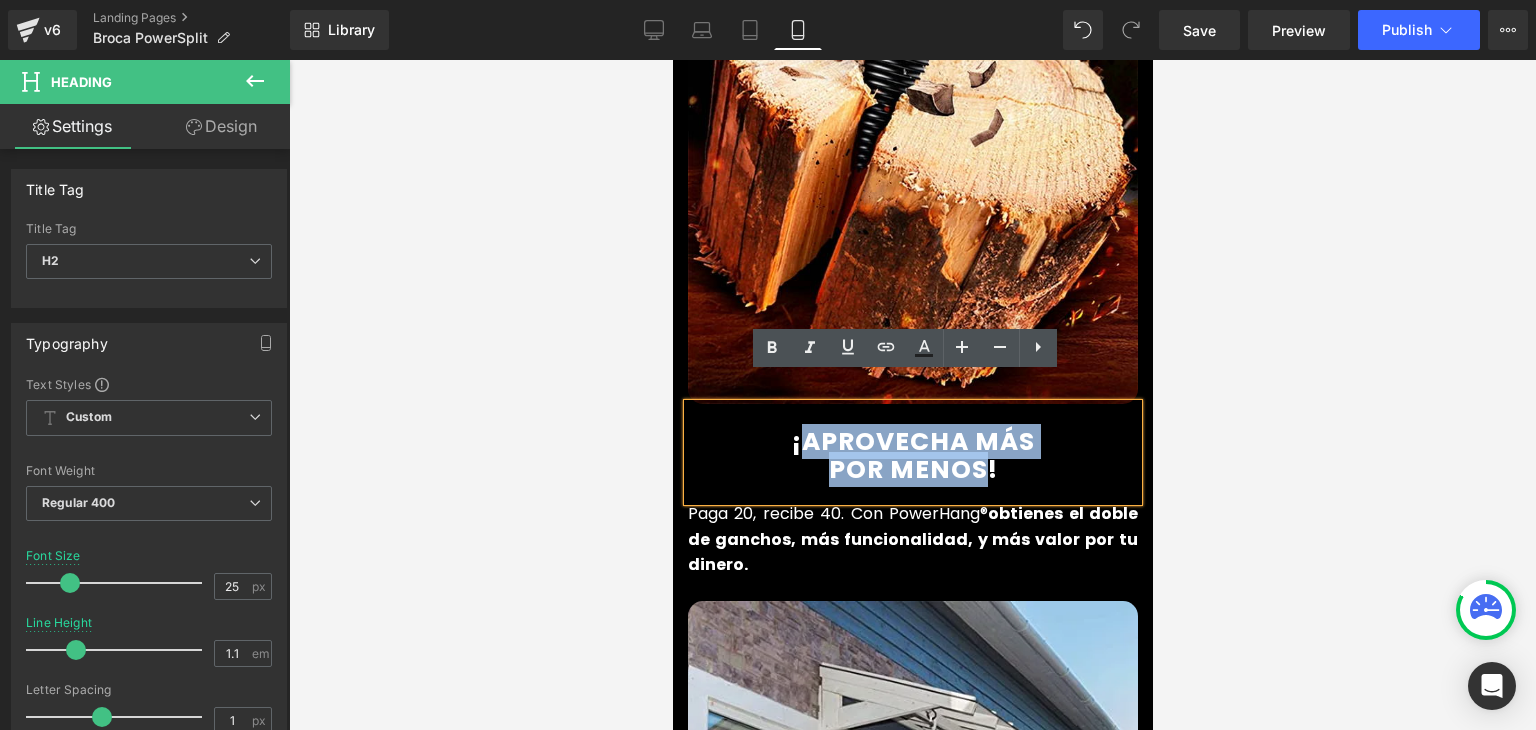 type 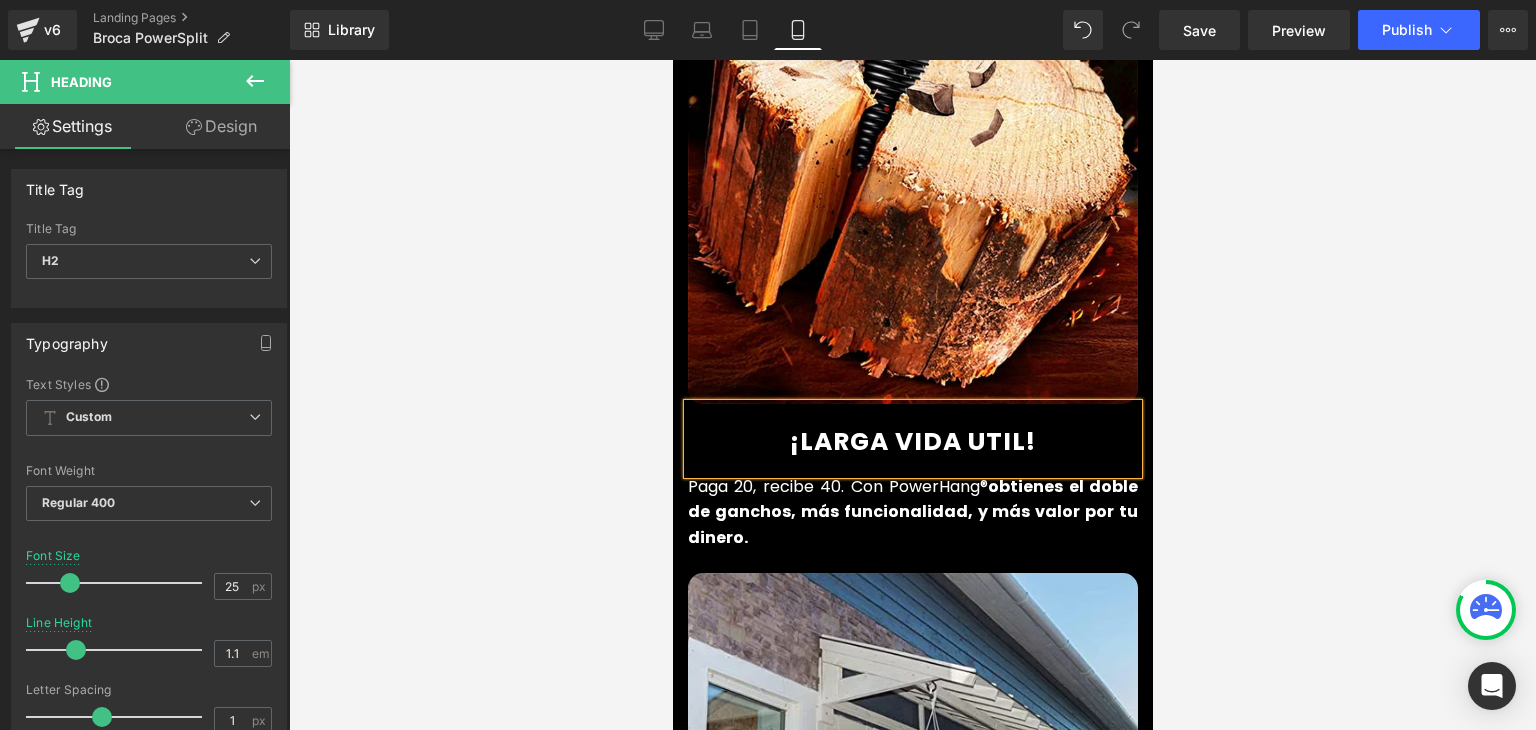 click on "¡LARGA VIDA UTIL" at bounding box center (907, 441) 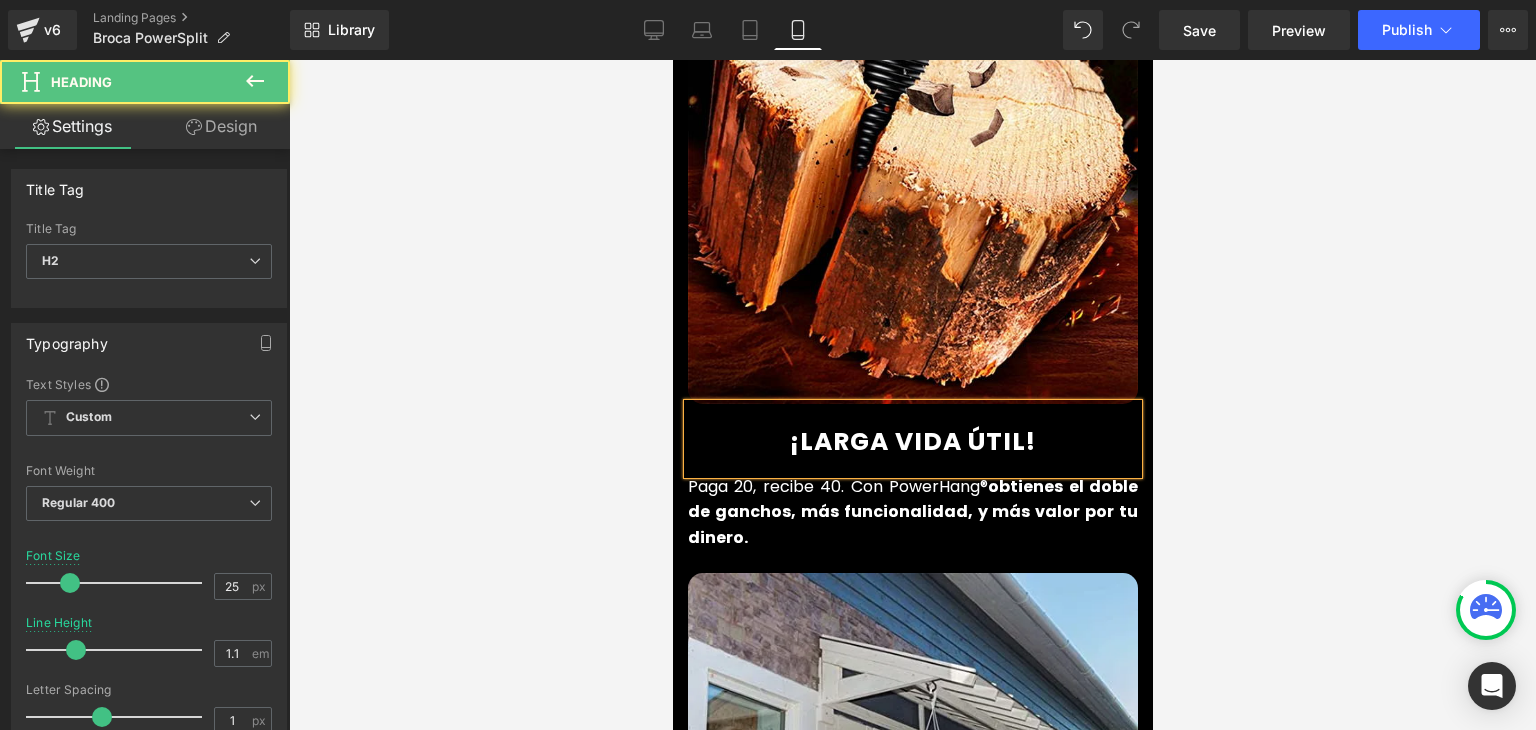 click on "¡LARGA VIDA ÚTIL" at bounding box center [907, 441] 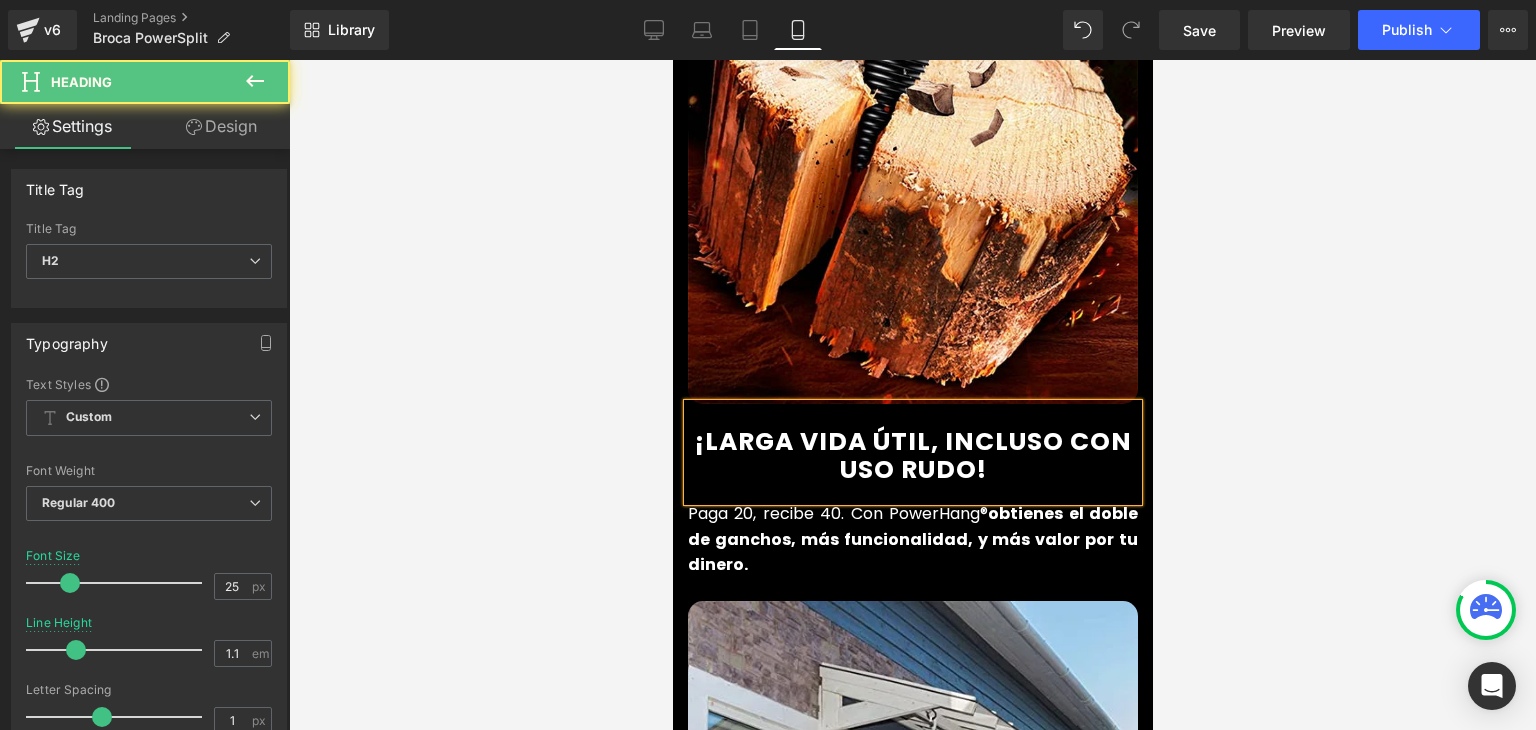 click on "¡LARGA VIDA ÚTIL, INCLUSO CON USO RUDO" at bounding box center (912, 455) 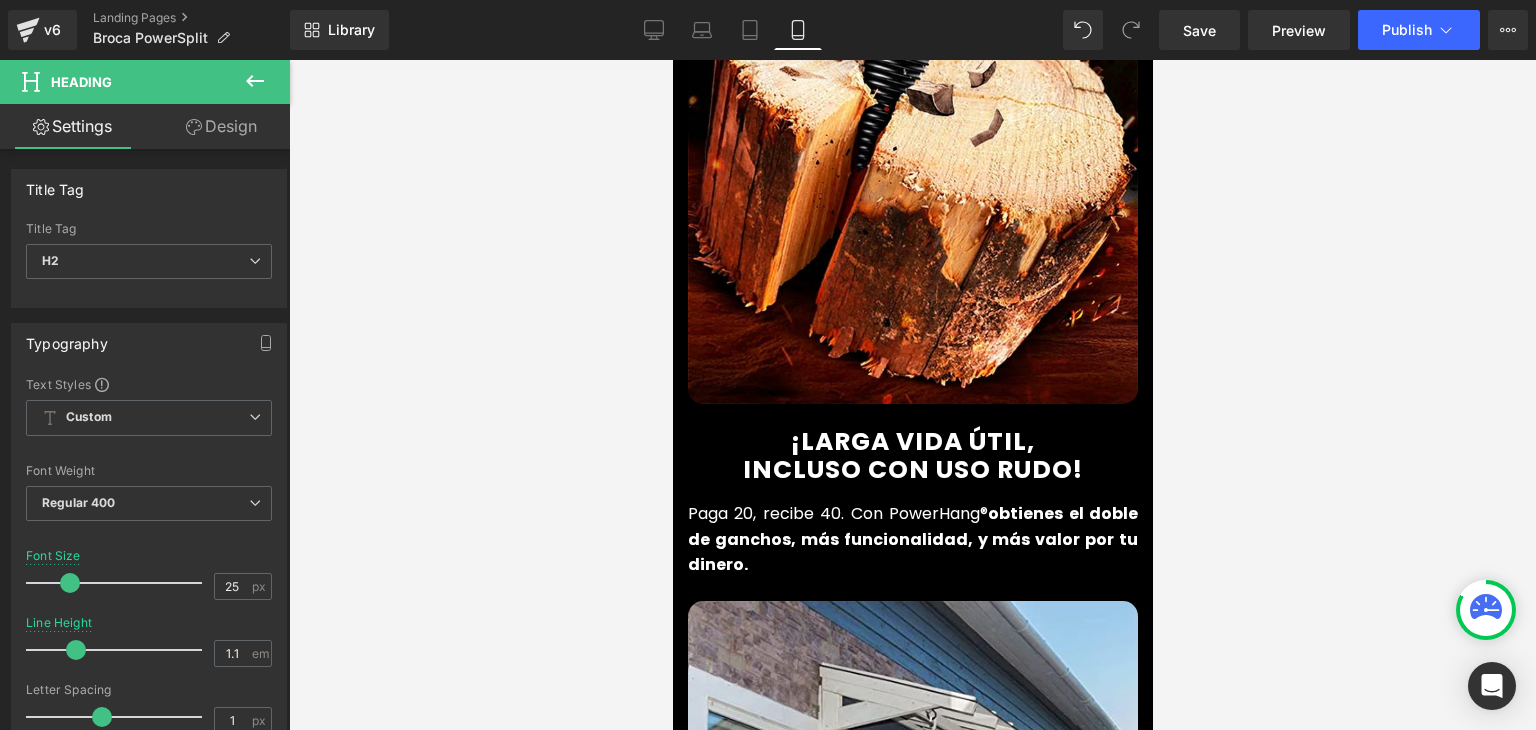 click at bounding box center [912, 395] 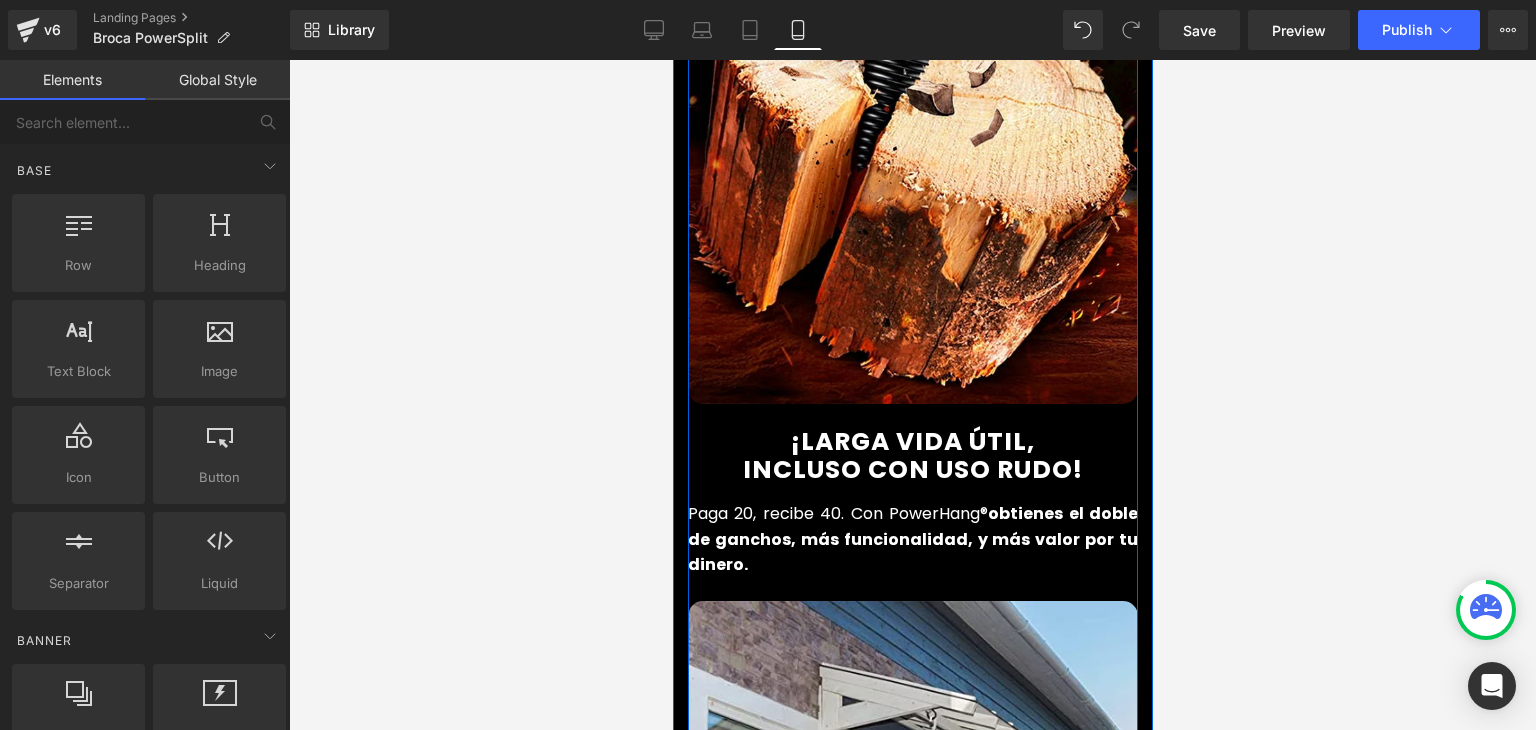 click on "obtienes el doble de ganchos, más funcionalidad, y más valor por tu dinero." at bounding box center (912, 539) 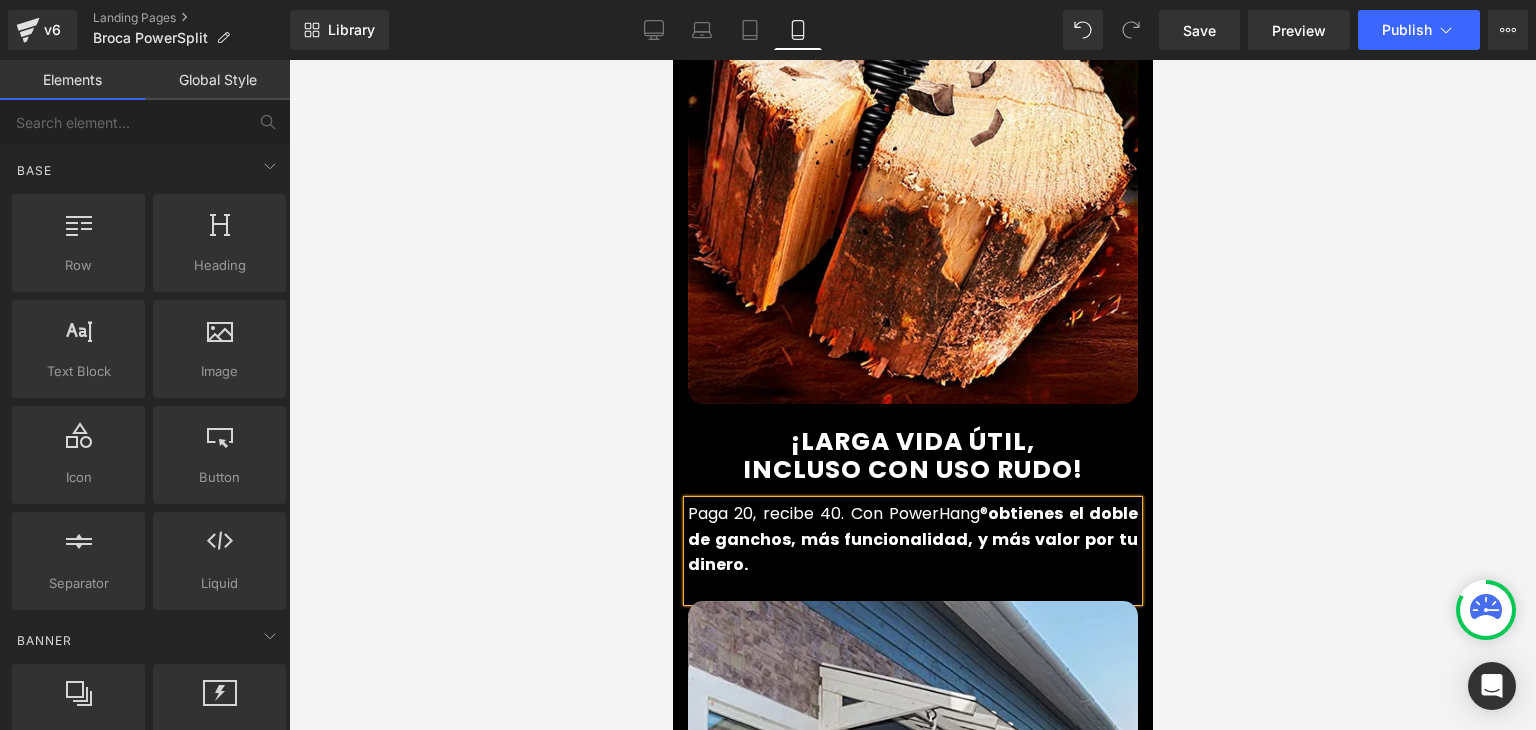 click on "obtienes el doble de ganchos, más funcionalidad, y más valor por tu dinero." at bounding box center [912, 539] 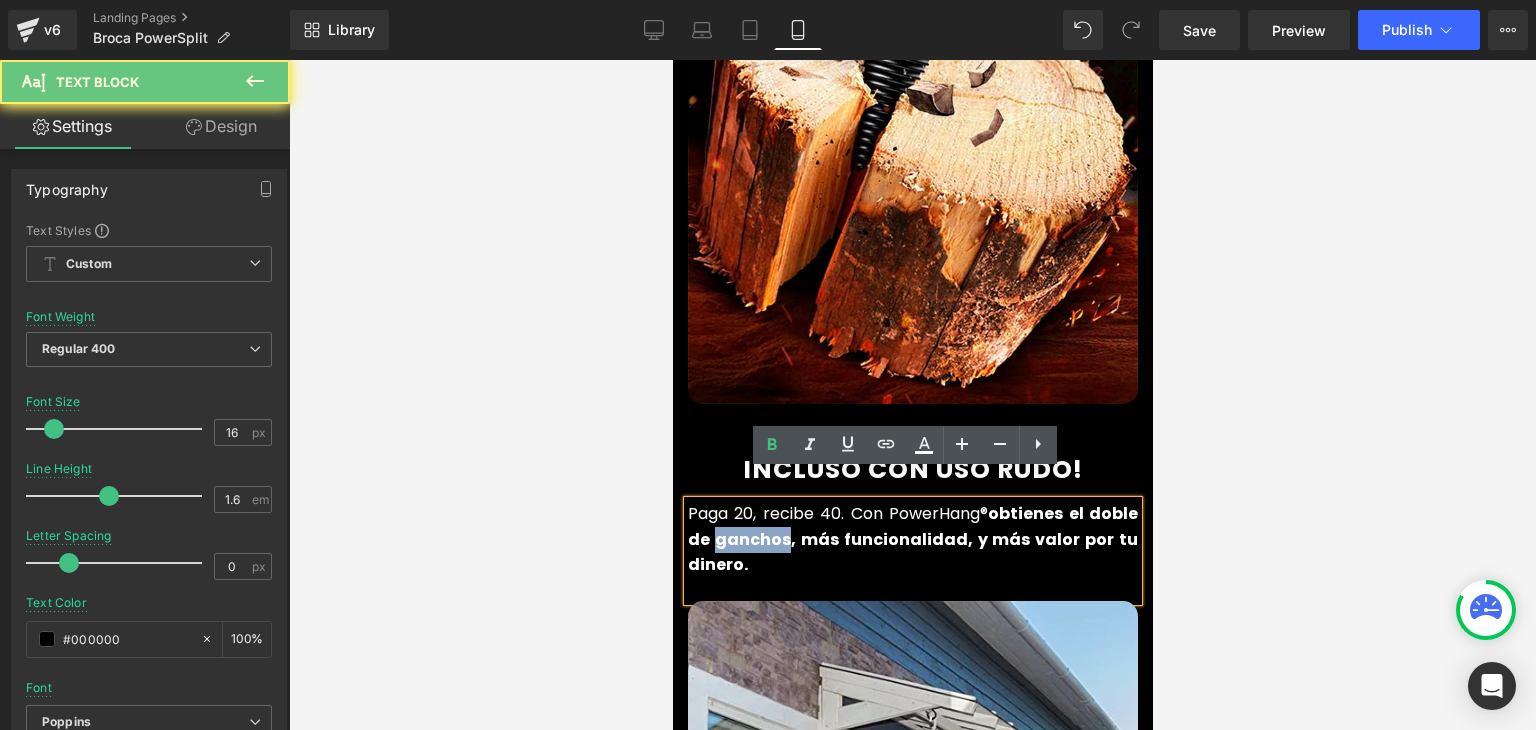 click on "obtienes el doble de ganchos, más funcionalidad, y más valor por tu dinero." at bounding box center (912, 539) 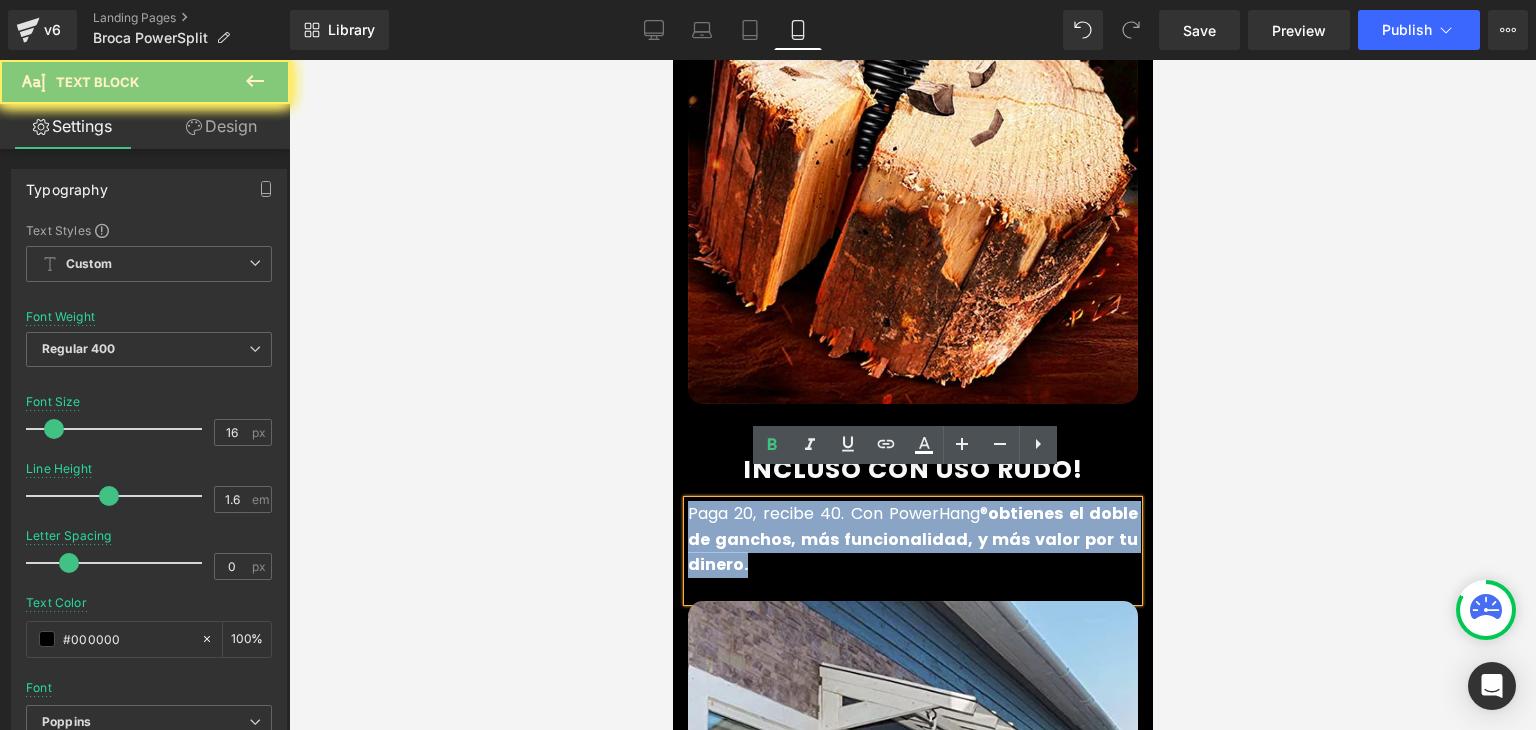 click on "obtienes el doble de ganchos, más funcionalidad, y más valor por tu dinero." at bounding box center [912, 539] 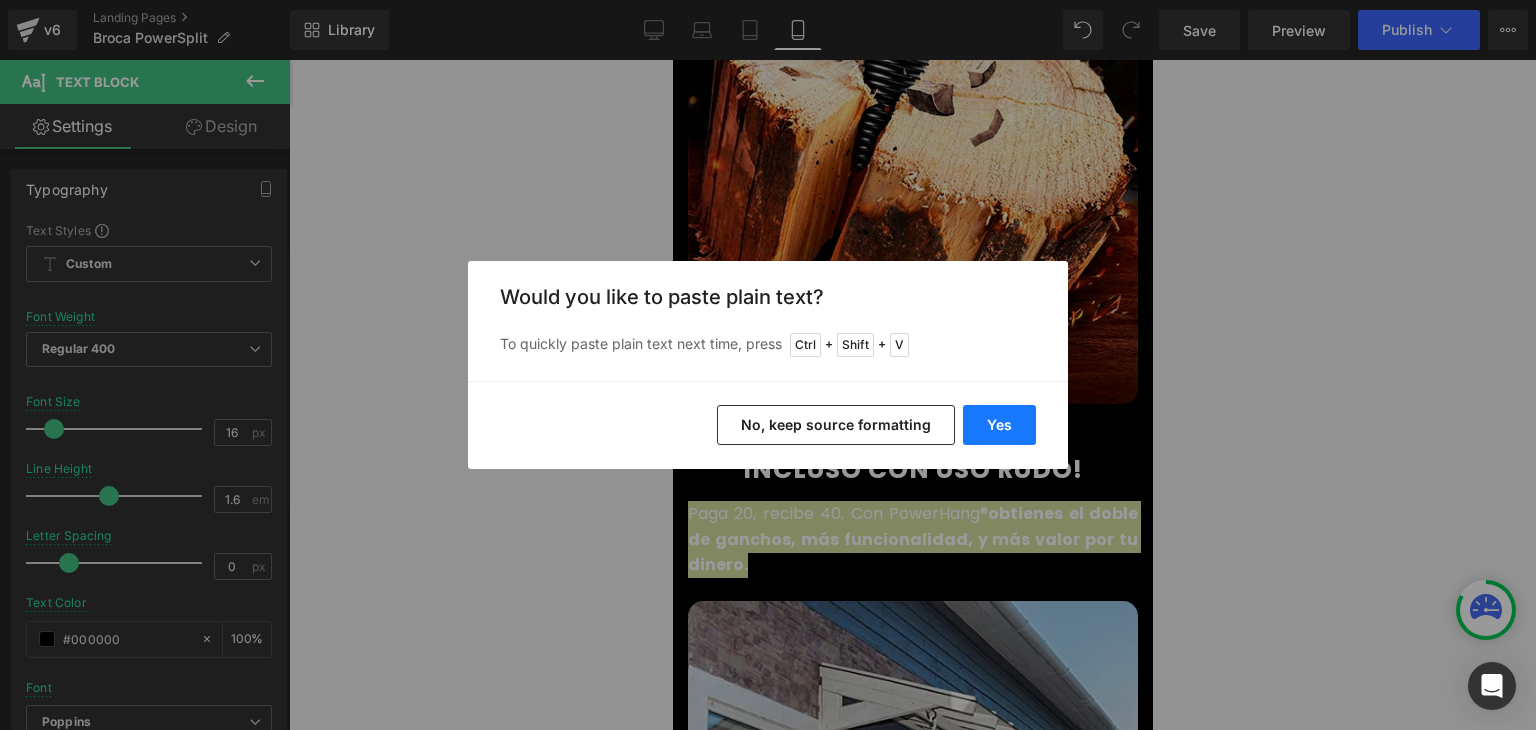 click on "Yes" at bounding box center [999, 425] 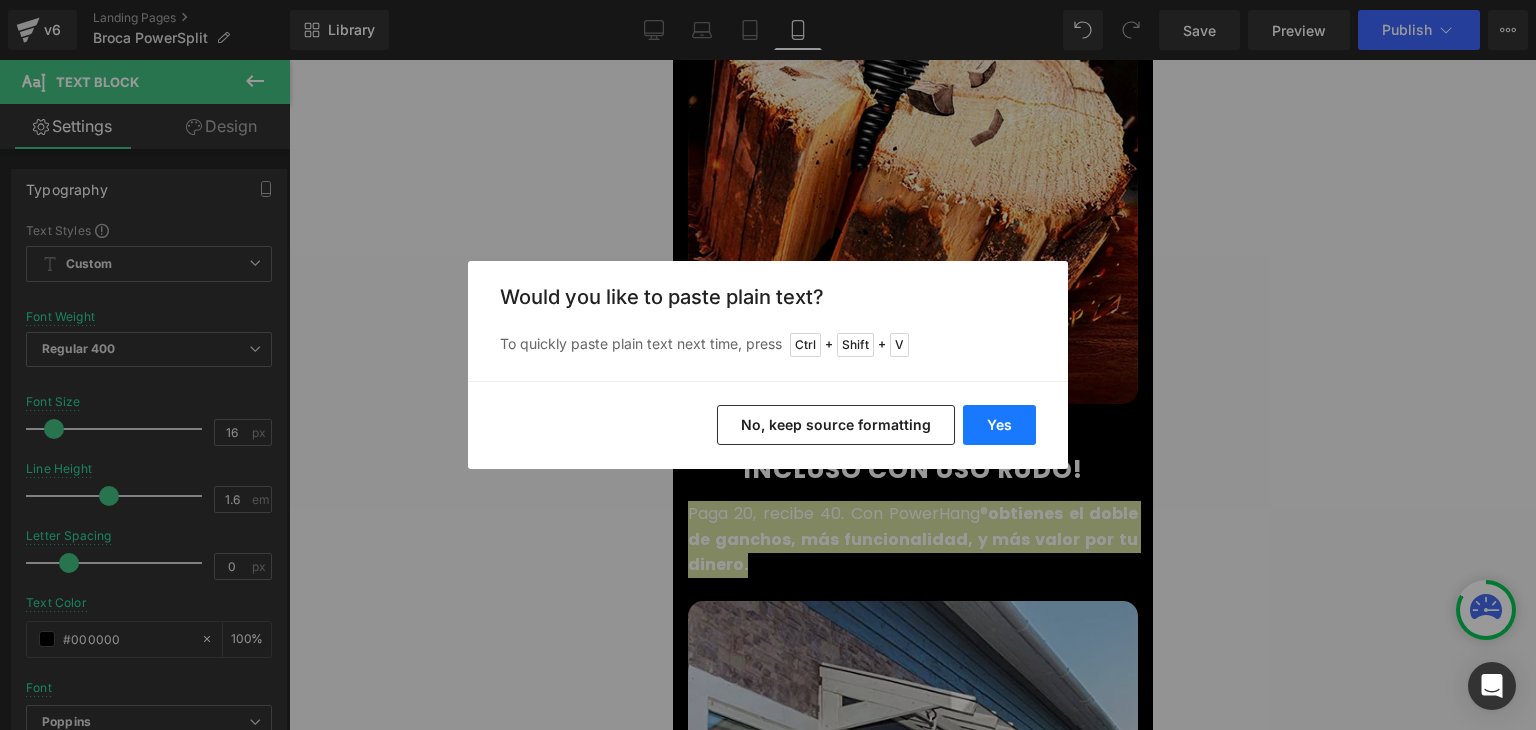 type 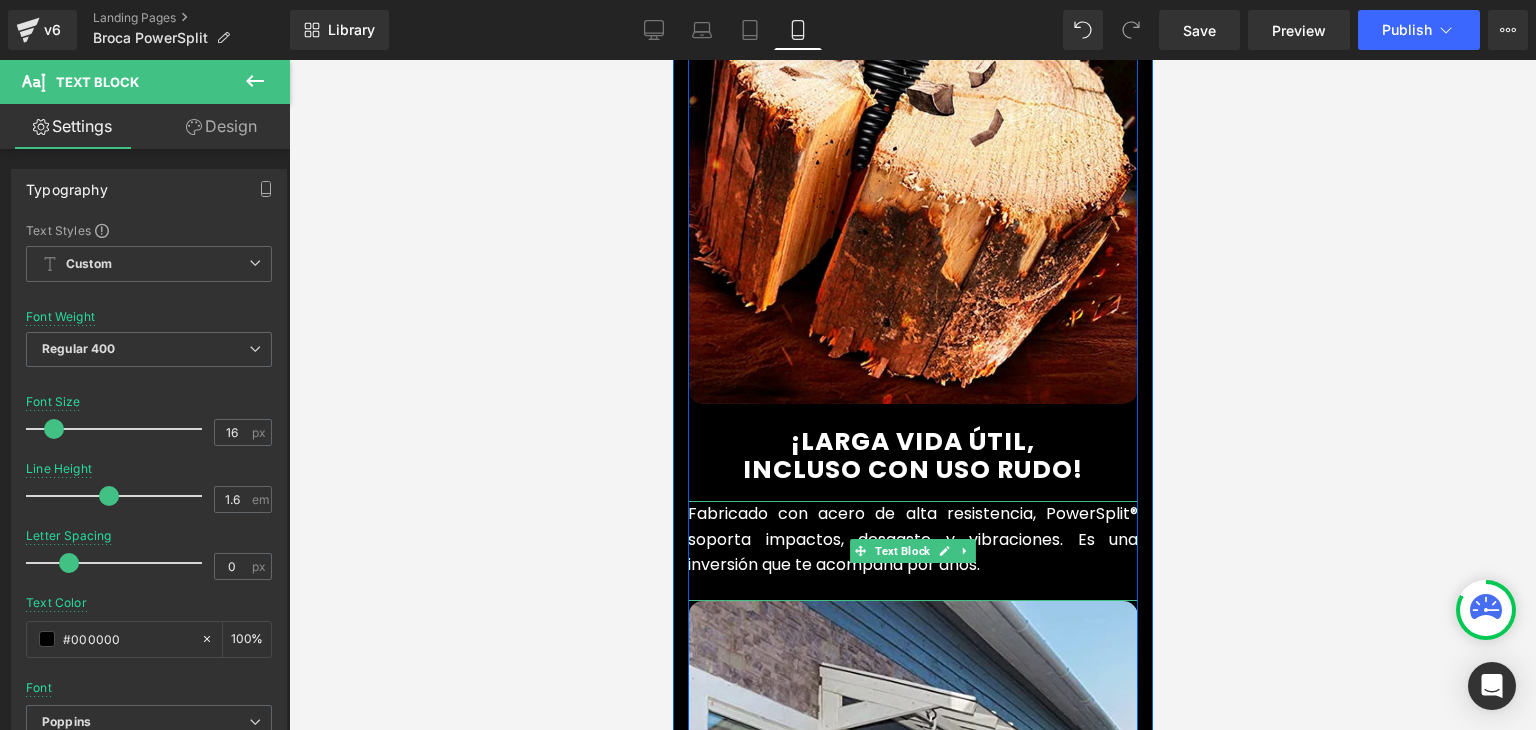 click on "Fabricado con acero de alta resistencia, PowerSplit® soporta impactos, desgaste y vibraciones. Es una inversión que te acompaña por años." at bounding box center (912, 539) 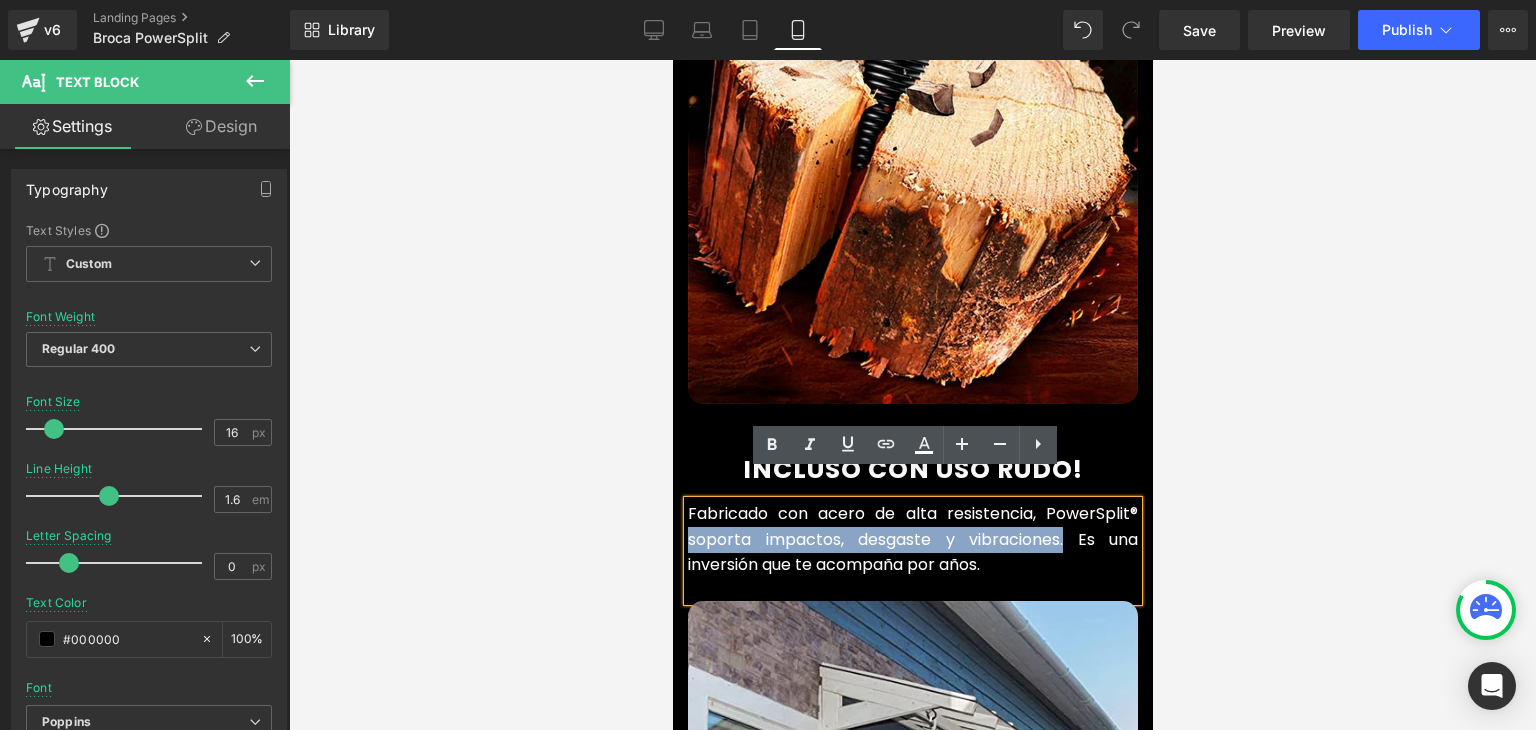 drag, startPoint x: 680, startPoint y: 510, endPoint x: 1053, endPoint y: 506, distance: 373.02145 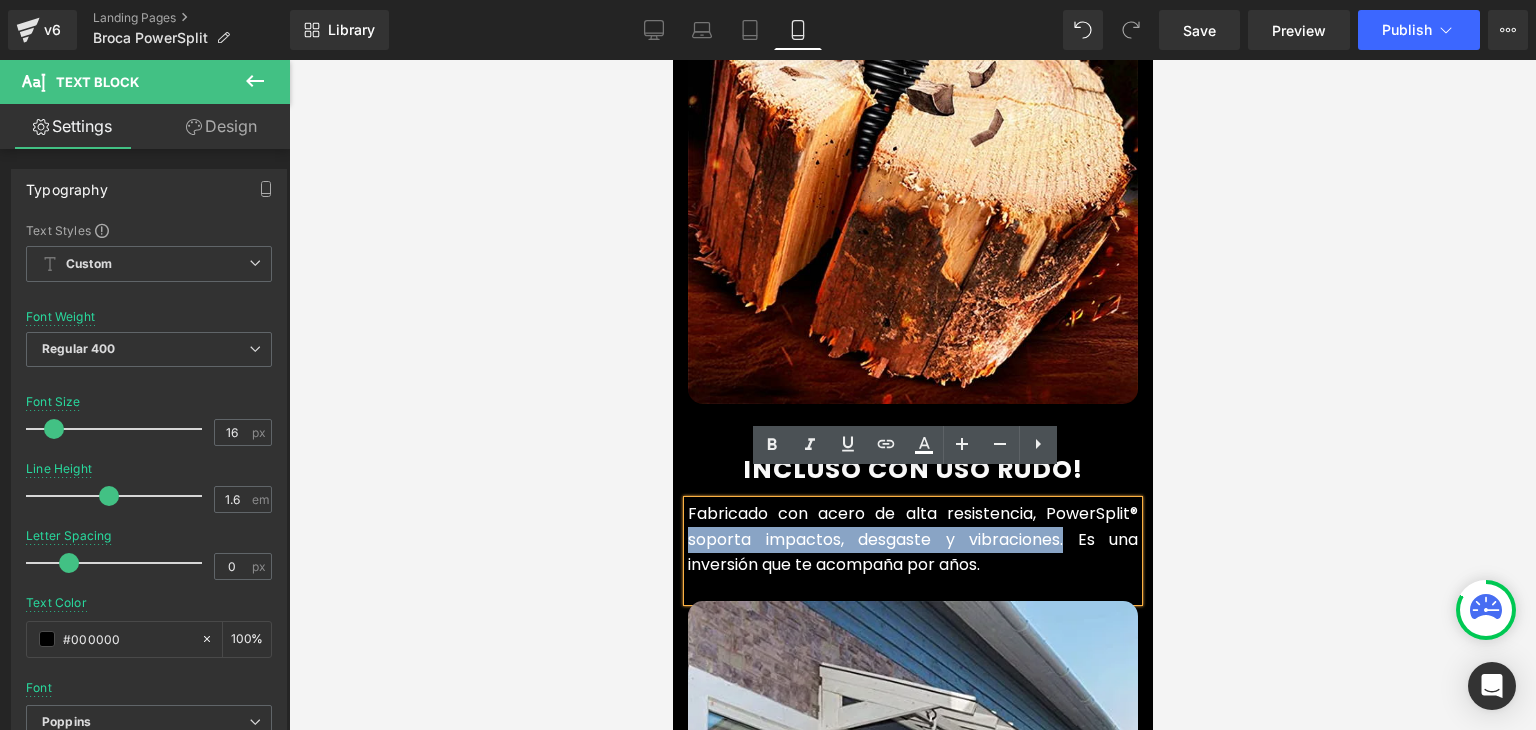 click on "Fabricado con acero de alta resistencia, PowerSplit® soporta impactos, desgaste y vibraciones. Es una inversión que te acompaña por años." at bounding box center (912, 539) 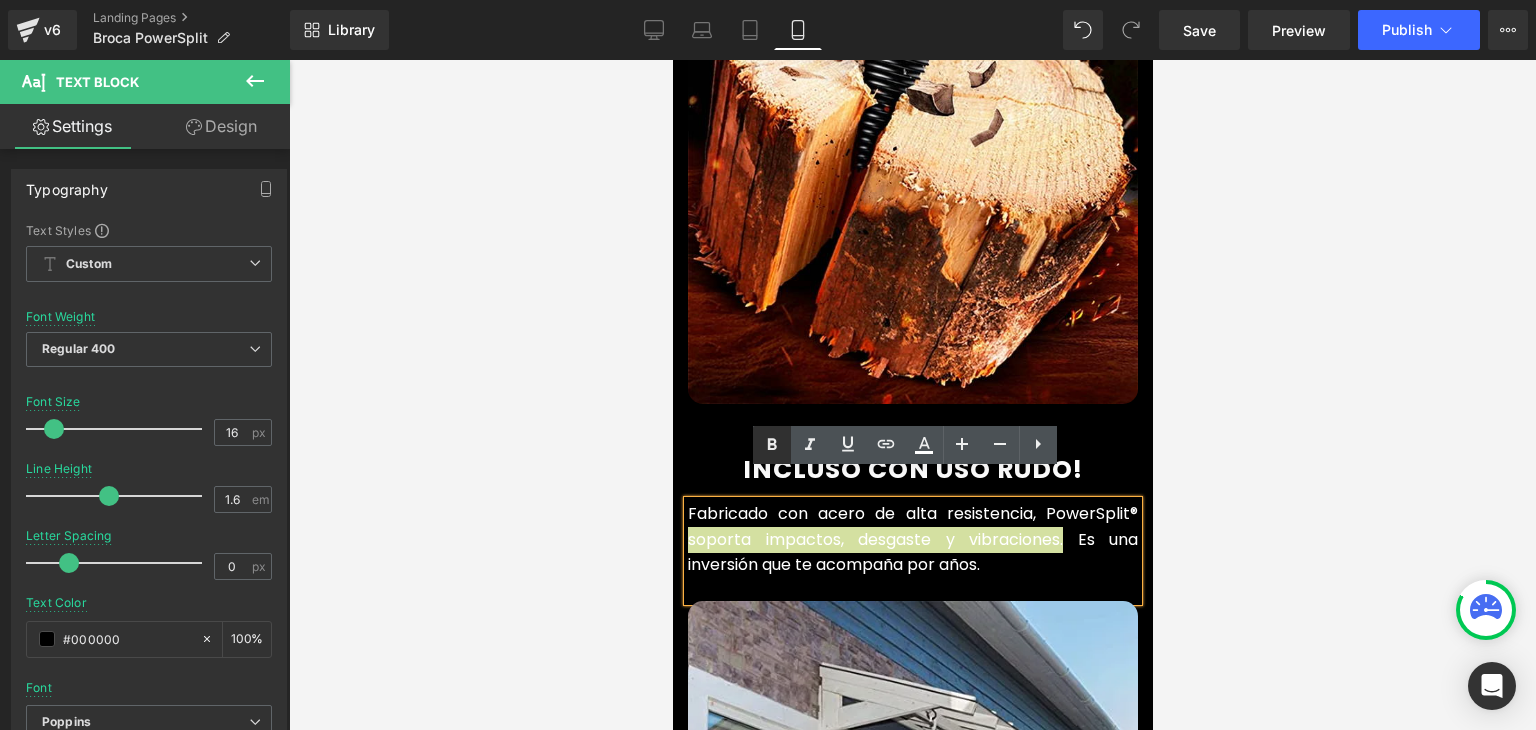 click 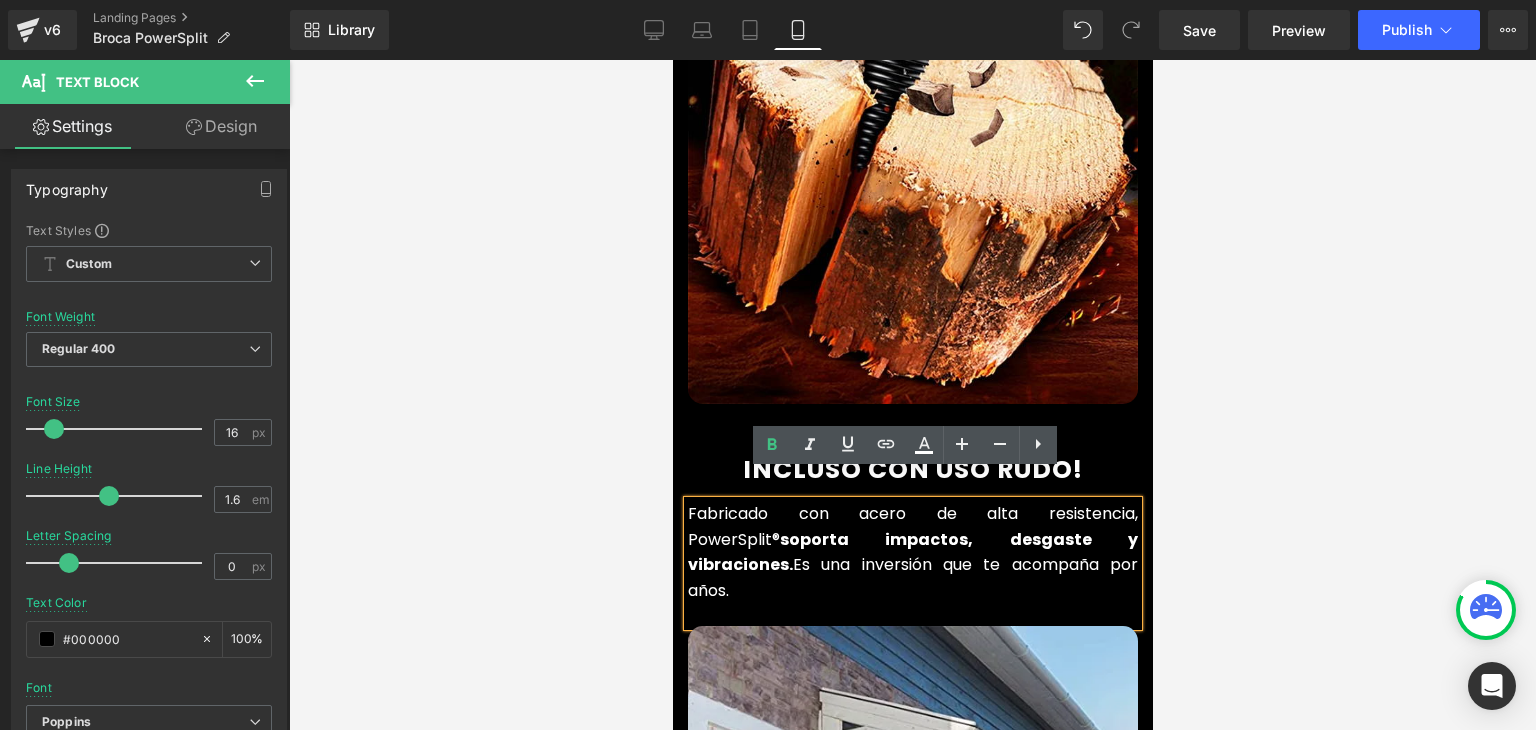 click at bounding box center (912, 395) 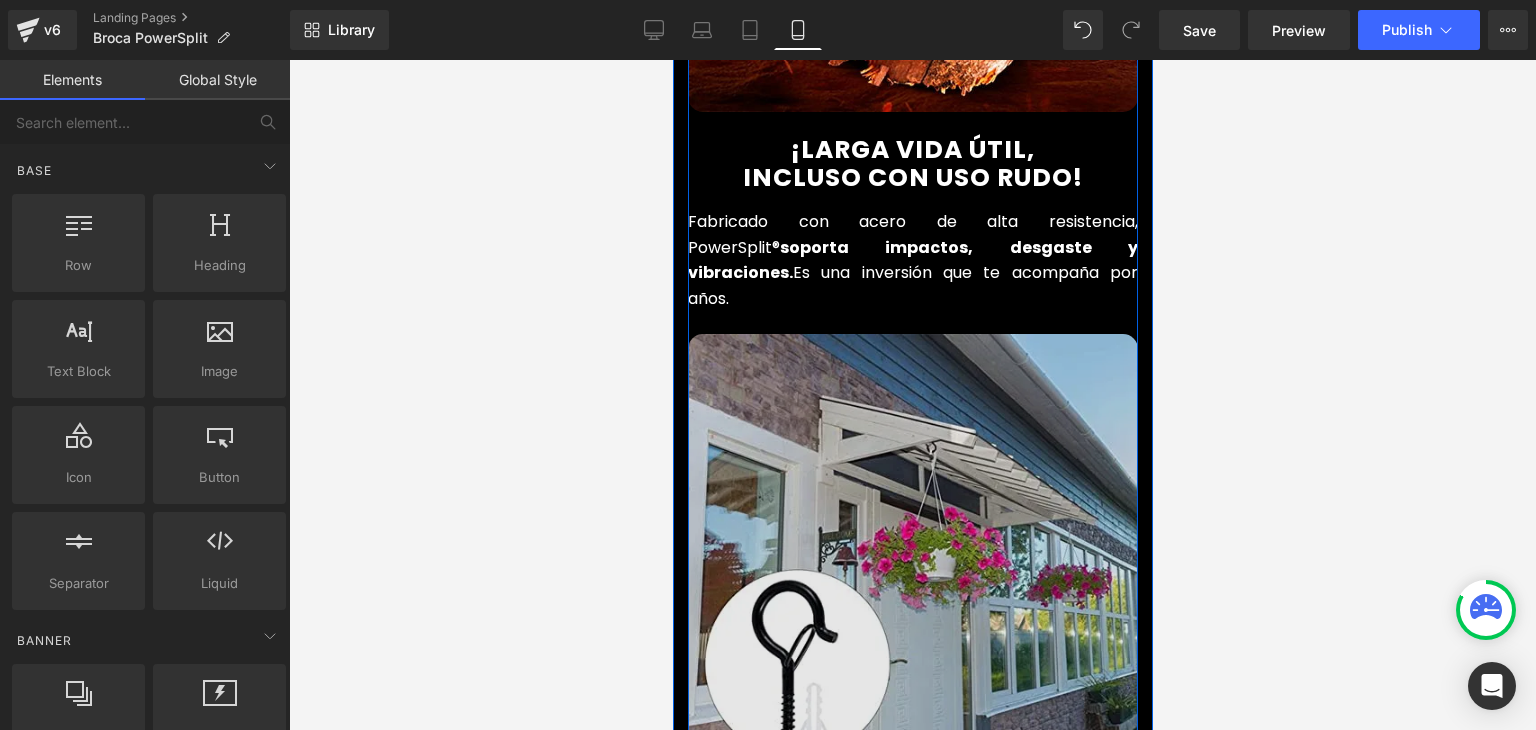scroll, scrollTop: 3400, scrollLeft: 0, axis: vertical 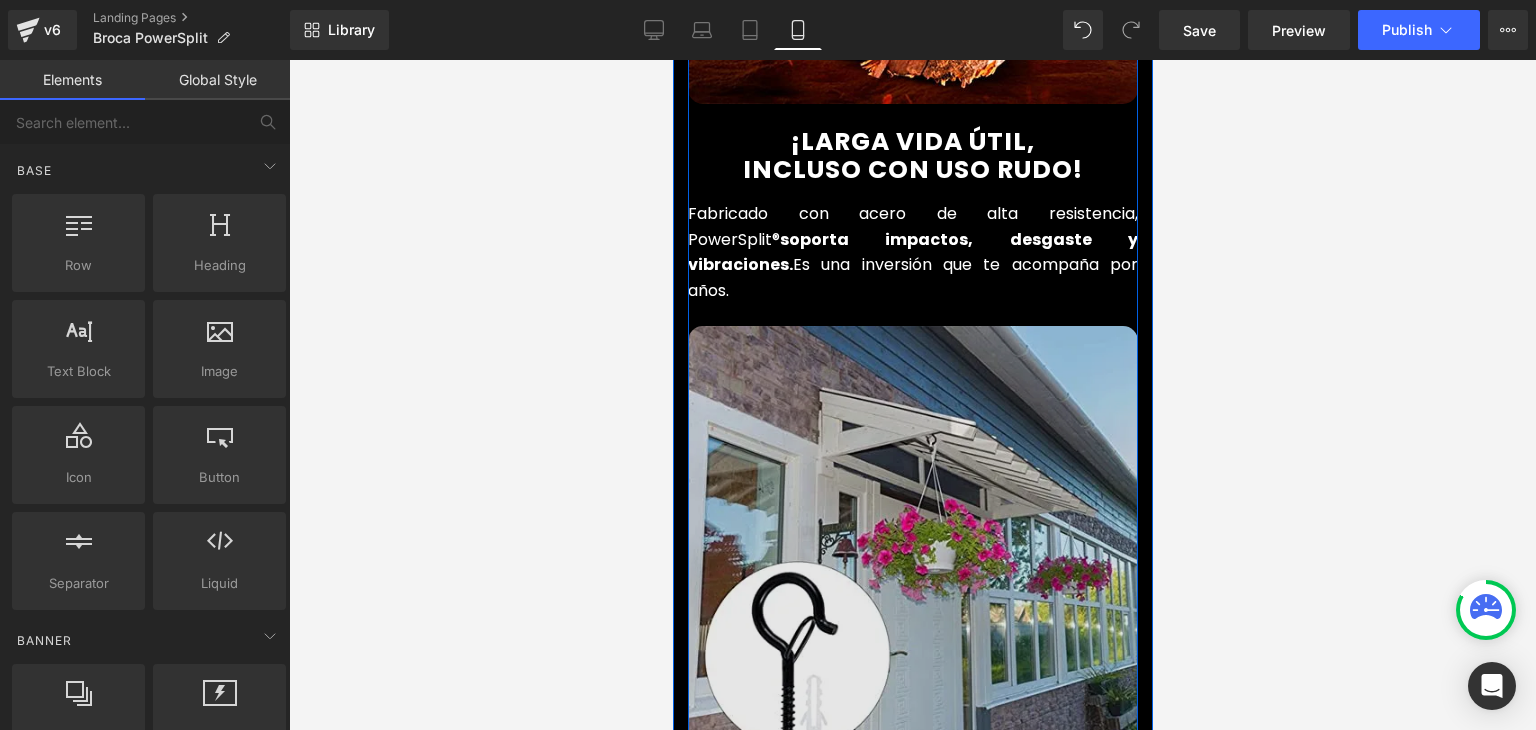 click at bounding box center [912, 551] 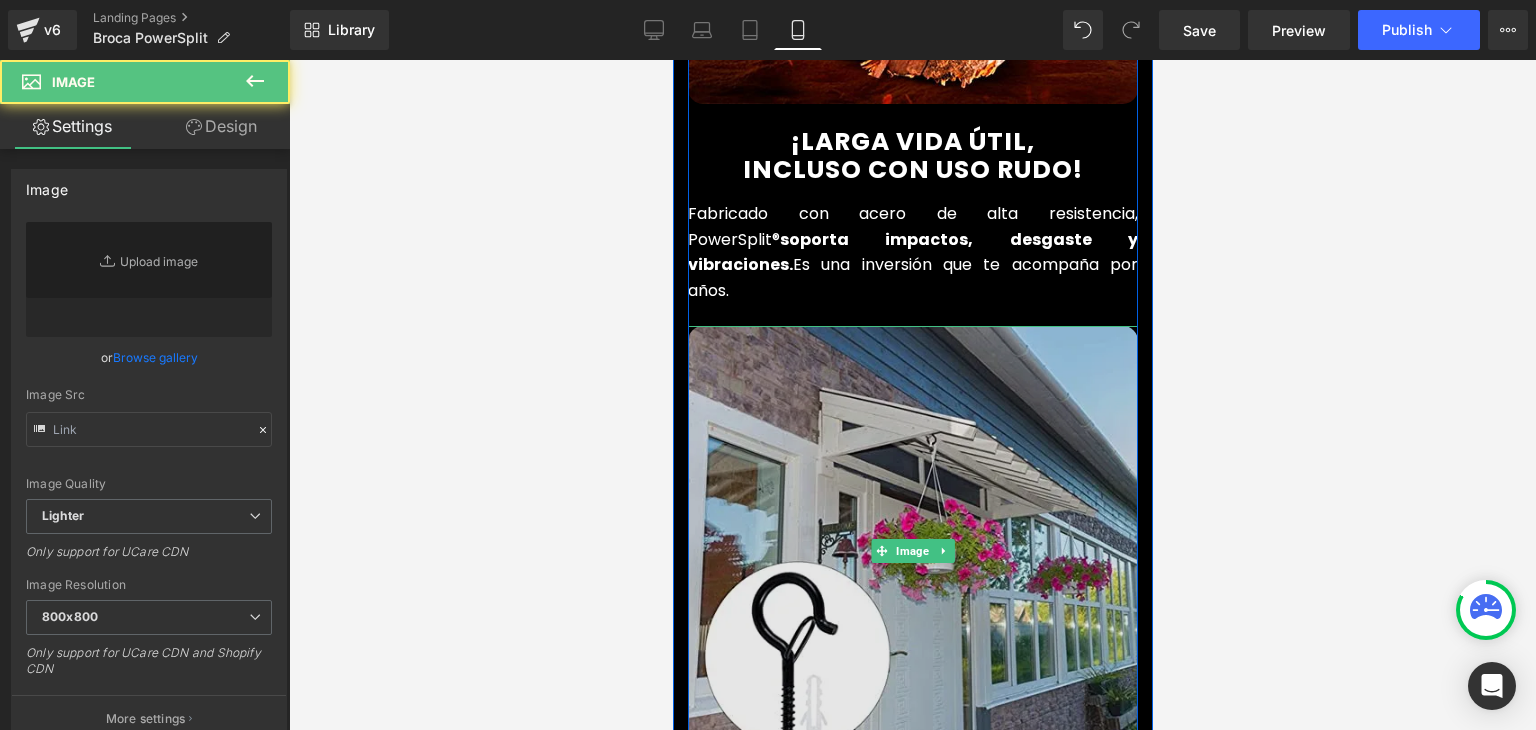 type on "https://img.funnelish.com/83049/846873/1750954552-D_NQ_NP_988499-CBT69094465588_042023-O.webp" 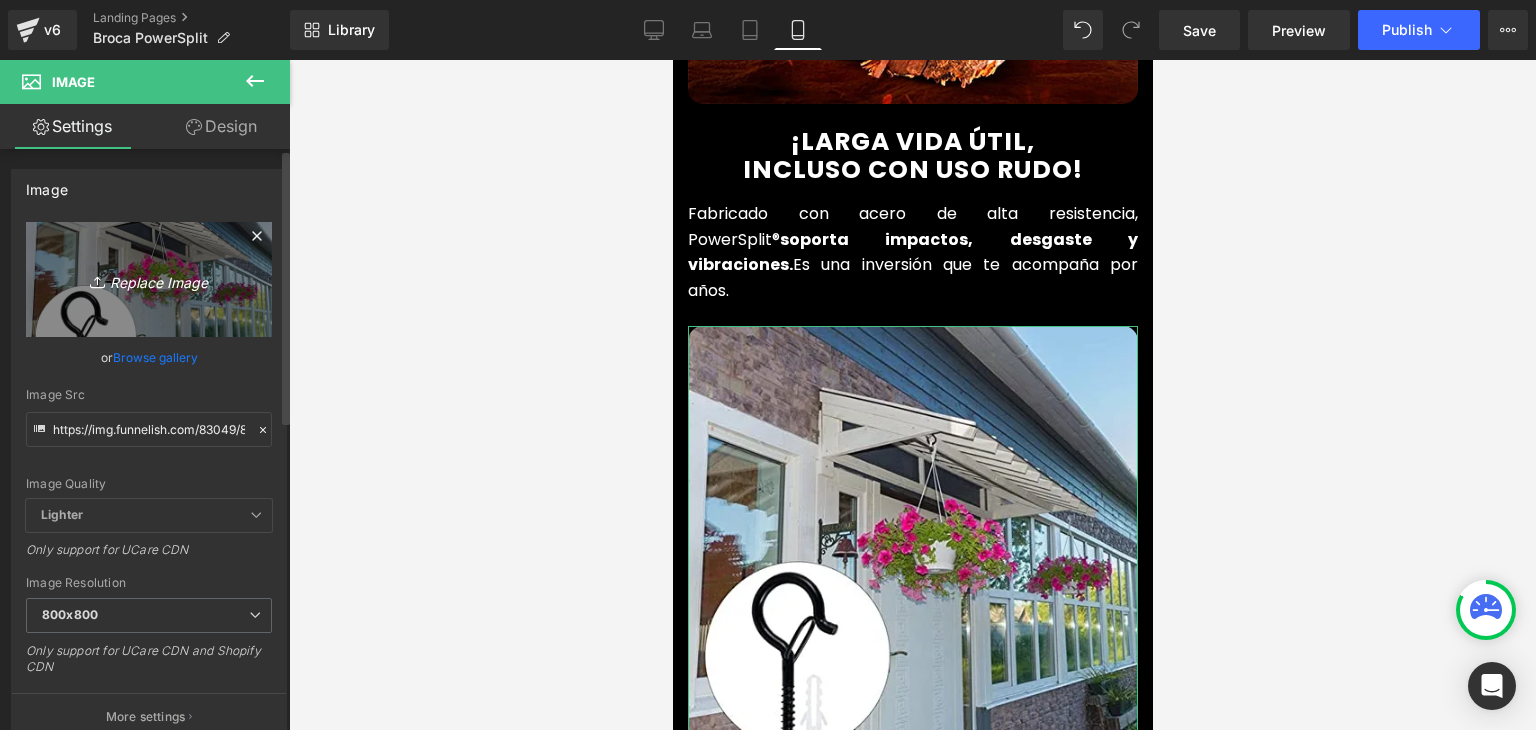 click on "Replace Image" at bounding box center (149, 279) 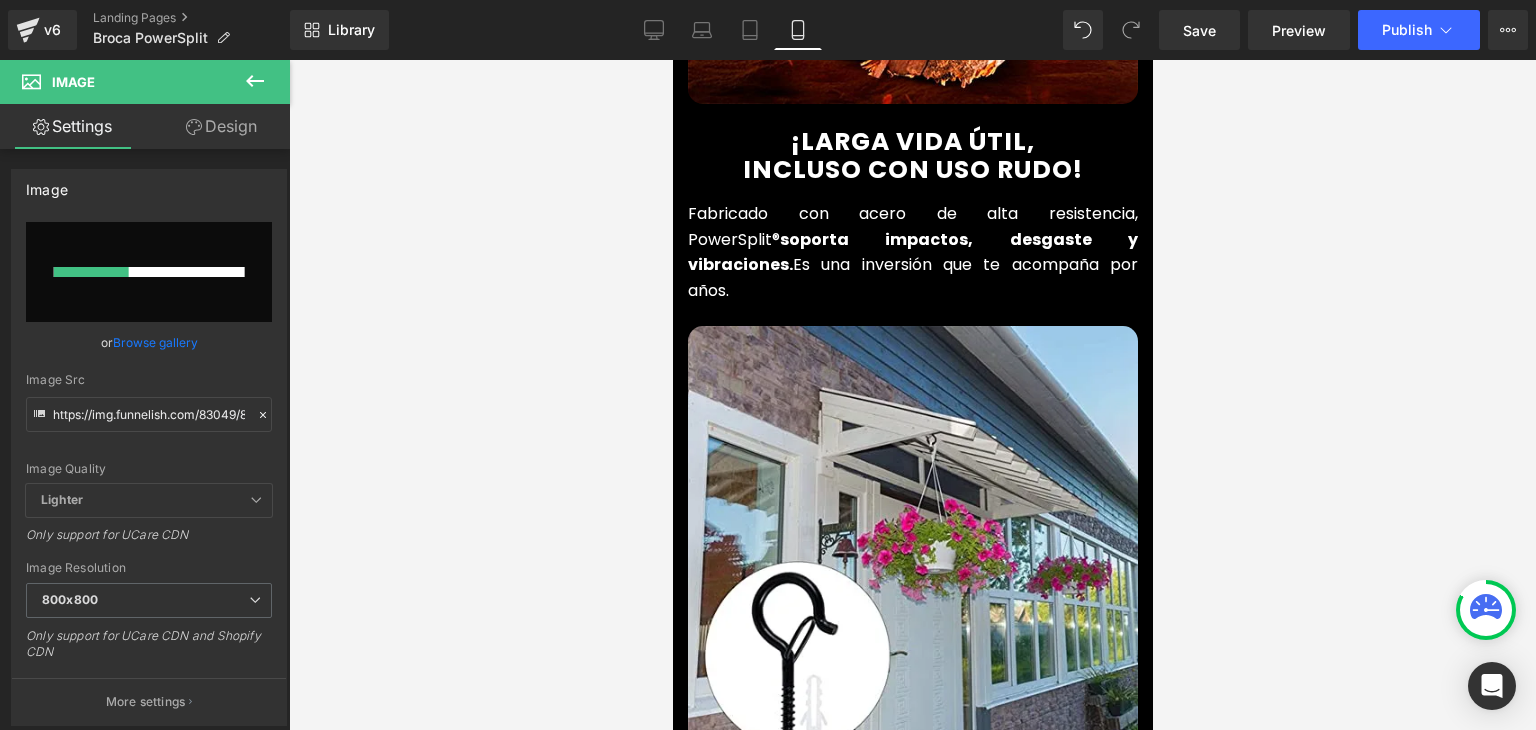 type 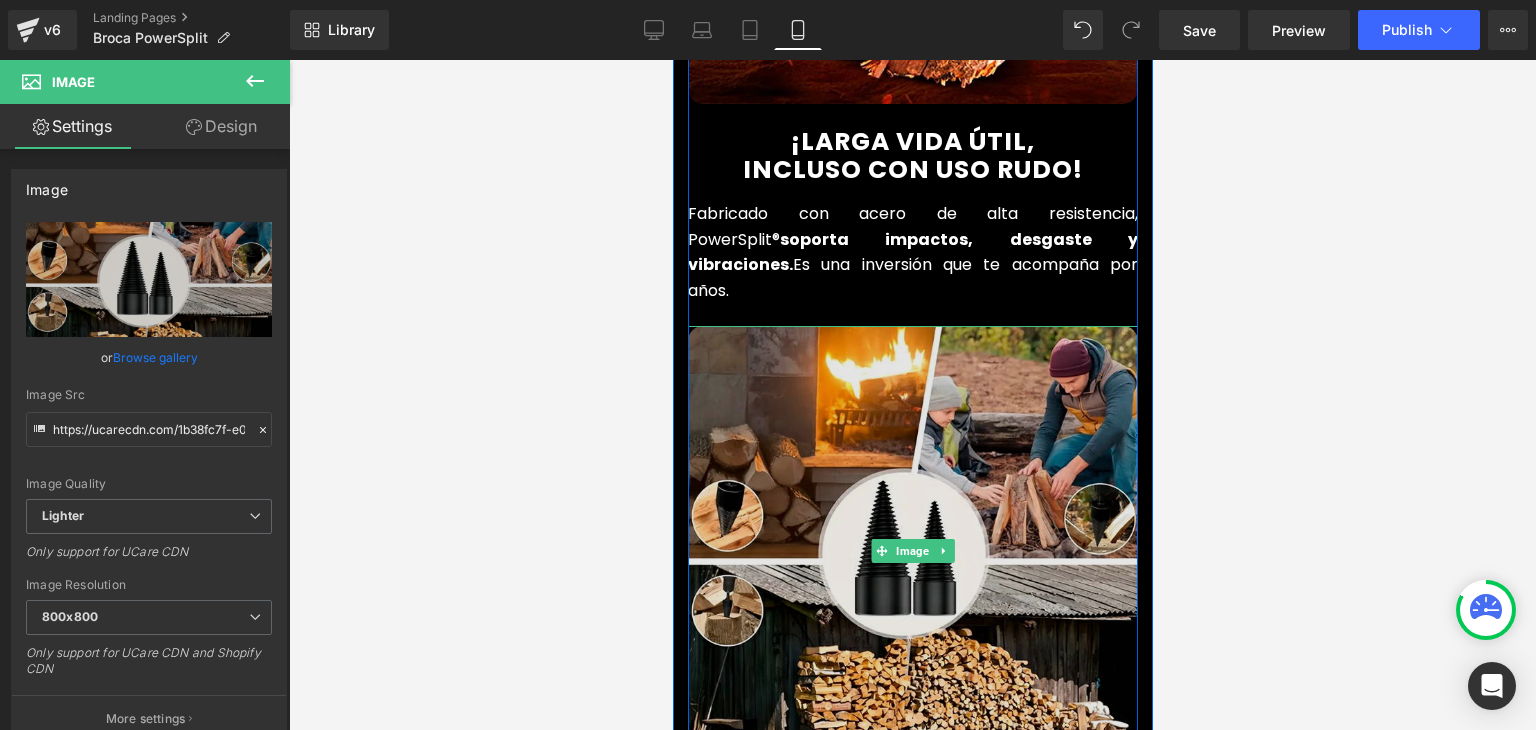 type on "https://ucarecdn.com/1b38fc7f-e088-4fec-926b-7ac79a48ff4b/-/format/auto/-/preview/800x800/-/quality/lighter/IMG_BN%205.webp" 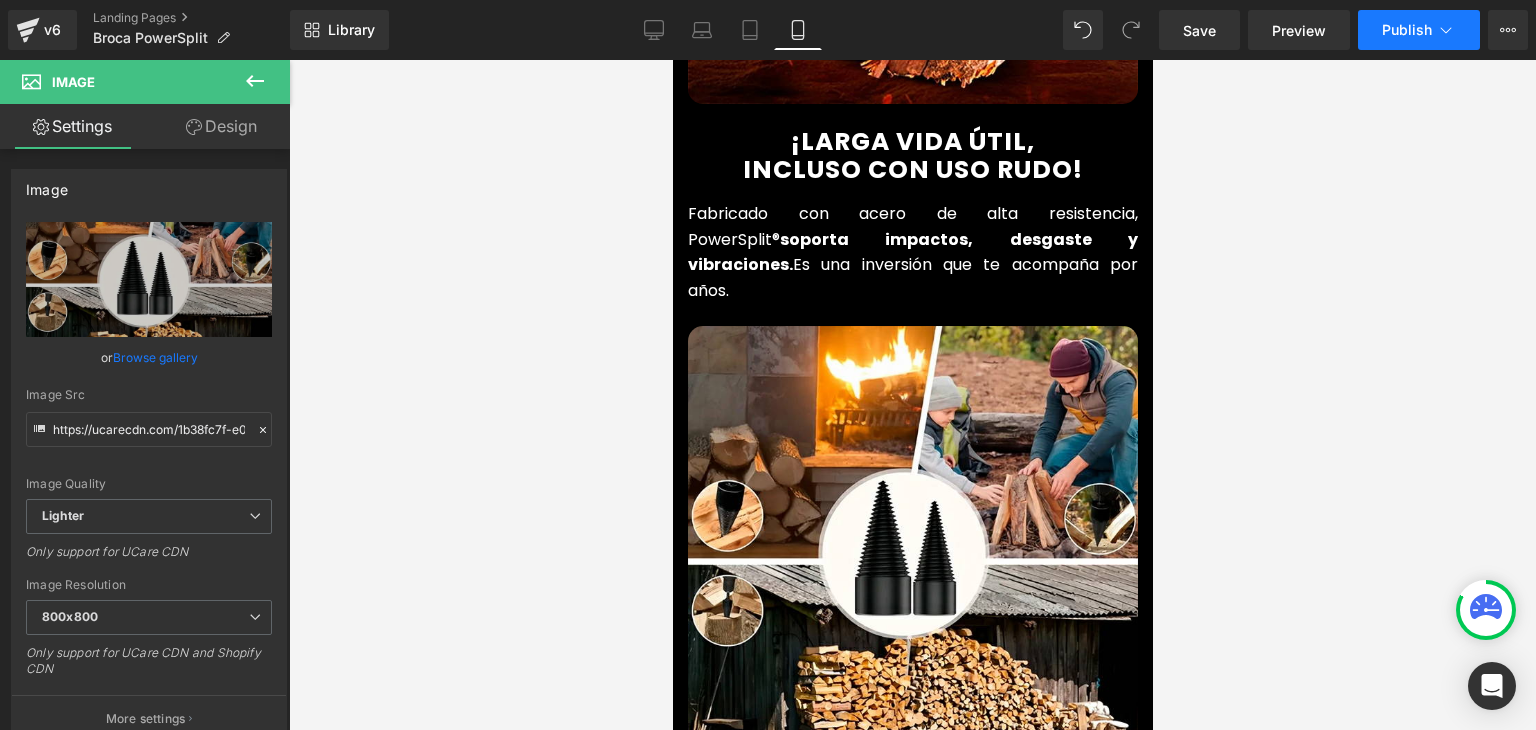click on "Publish" at bounding box center [1407, 30] 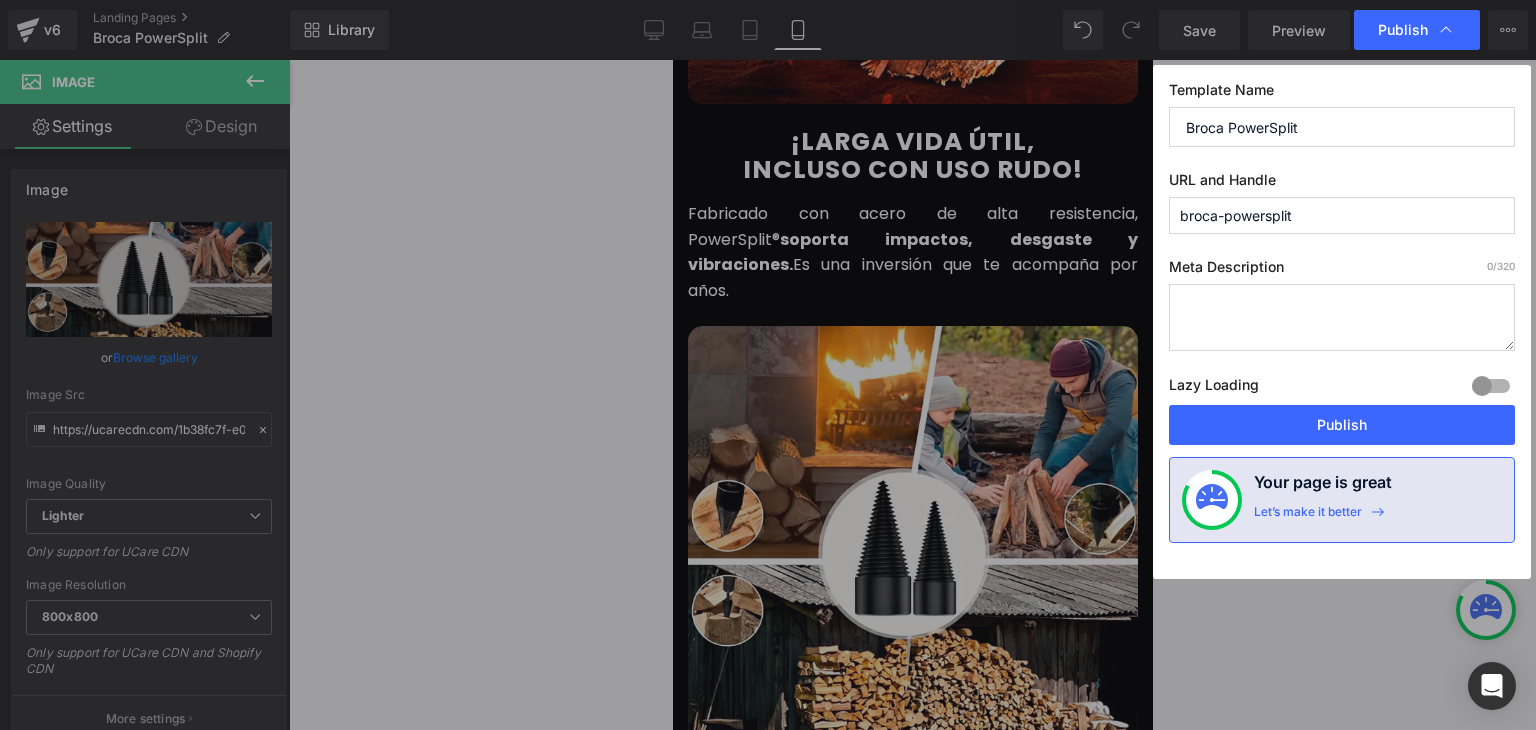 drag, startPoint x: 1307, startPoint y: 430, endPoint x: 1166, endPoint y: 495, distance: 155.26108 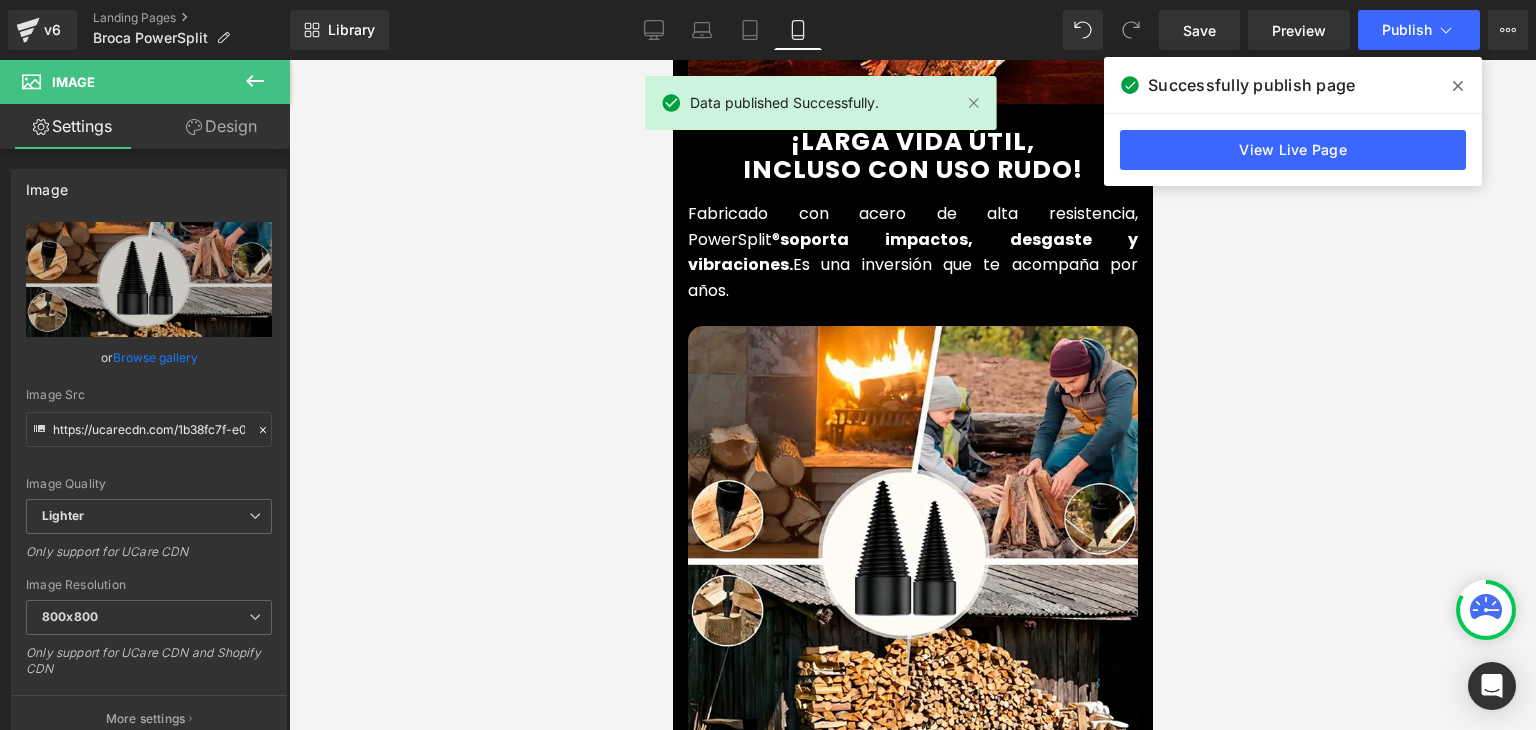 click at bounding box center (1458, 86) 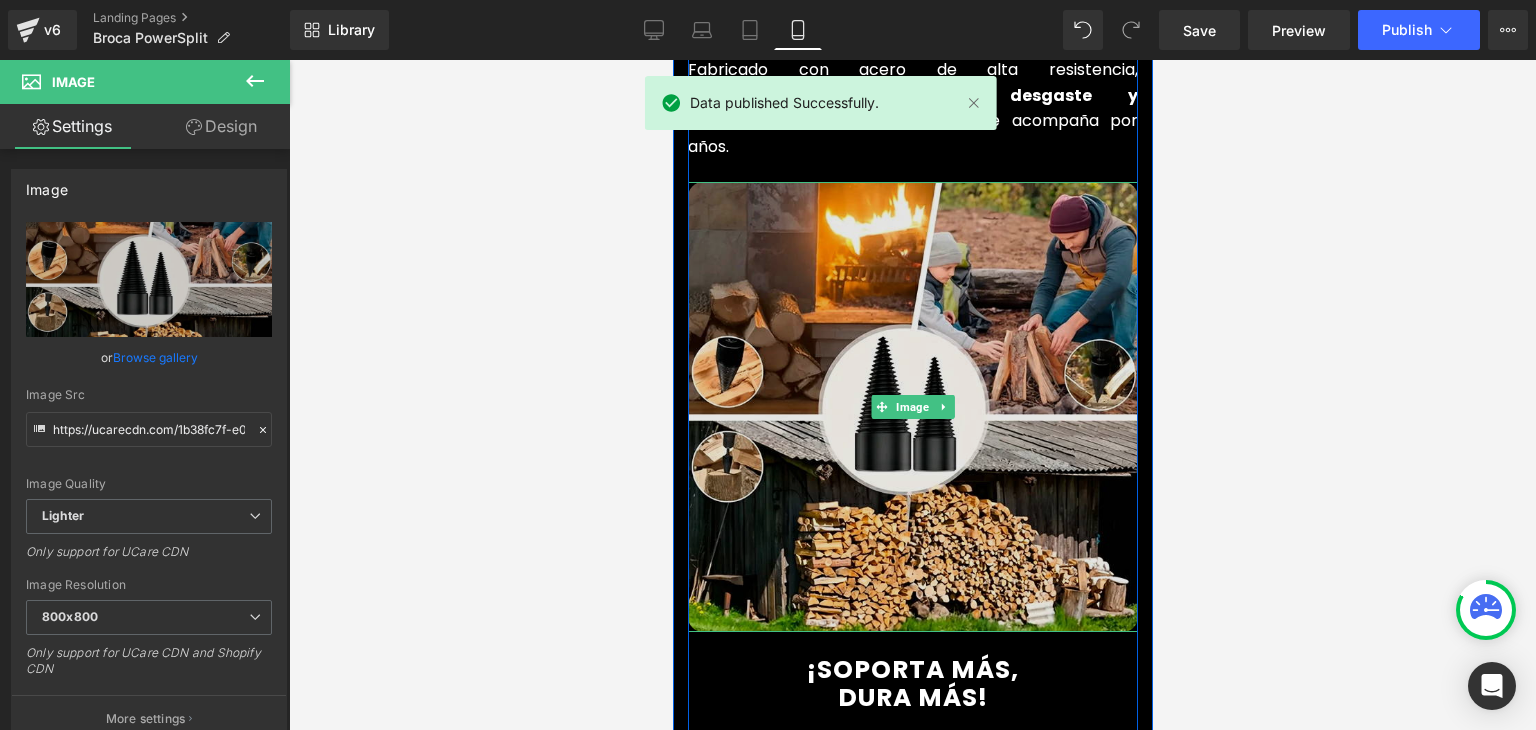 scroll, scrollTop: 3800, scrollLeft: 0, axis: vertical 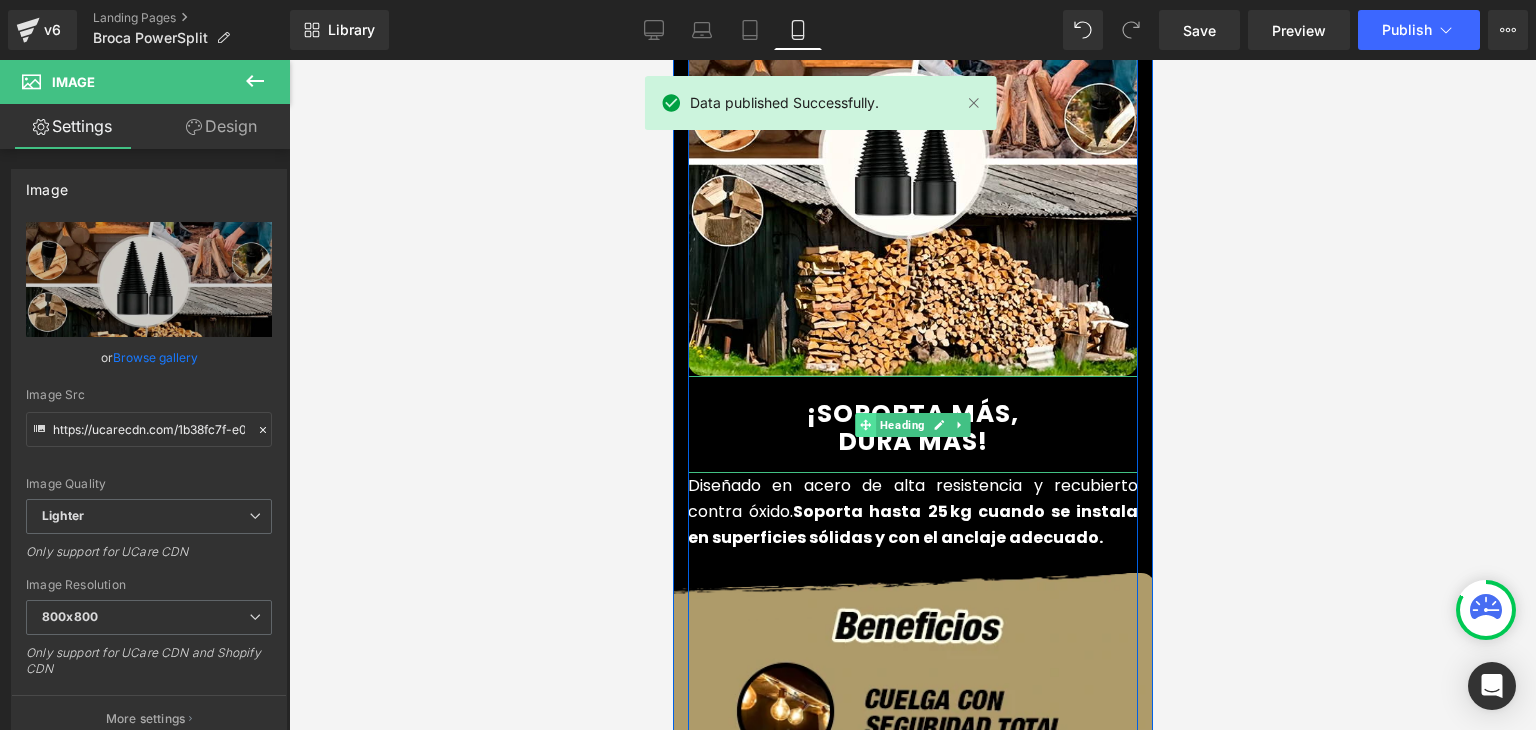 click 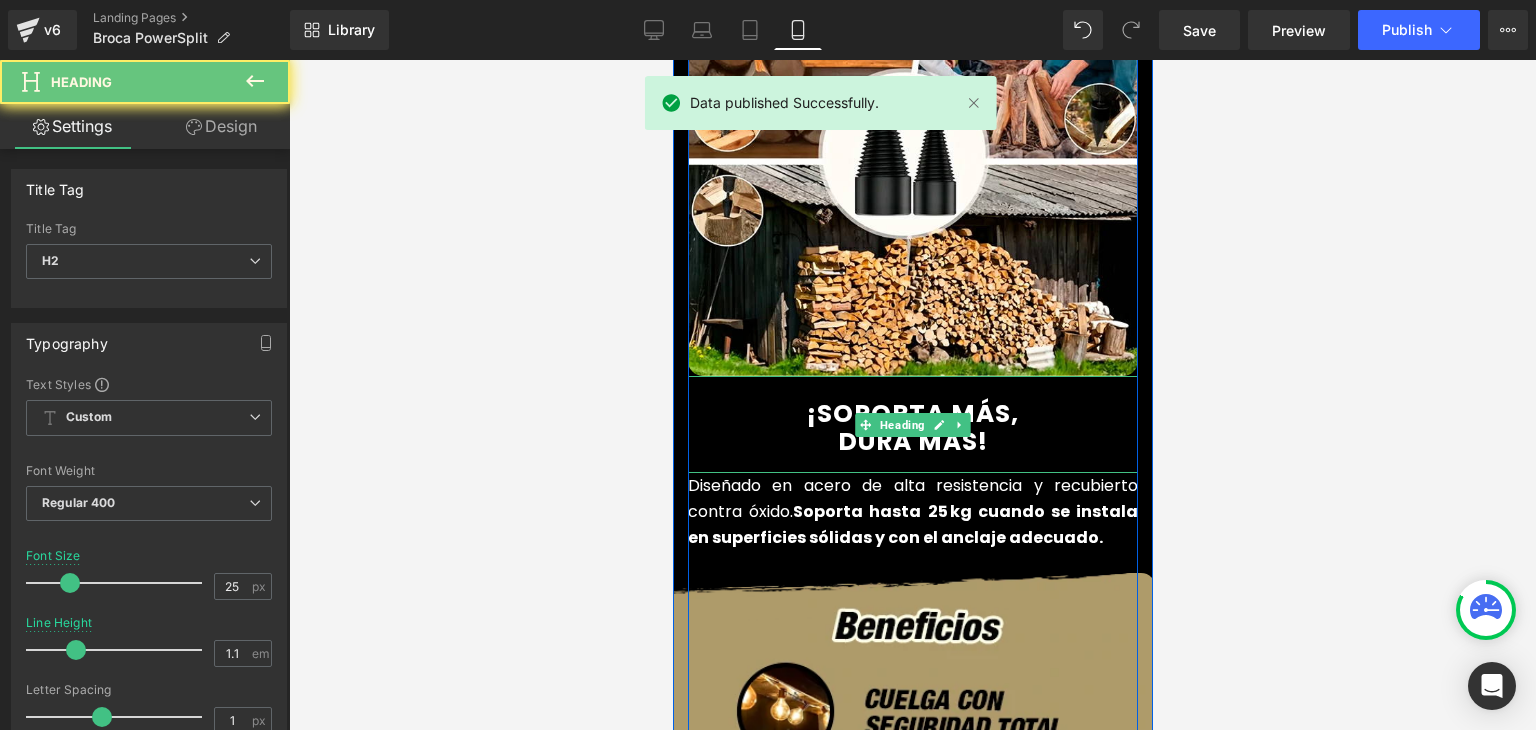 drag, startPoint x: 826, startPoint y: 362, endPoint x: 816, endPoint y: 359, distance: 10.440307 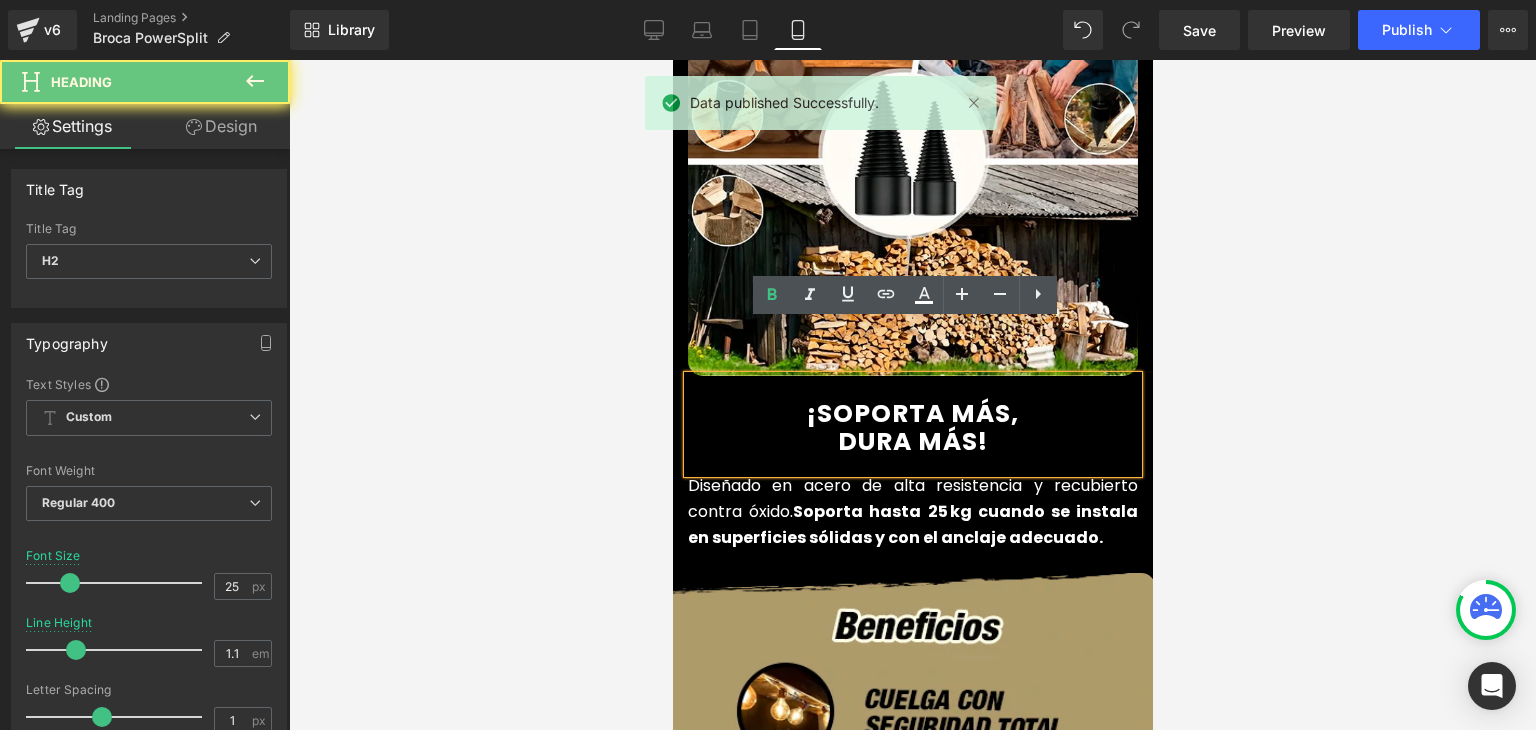 click on "¡SOPORTA MÁS," at bounding box center [912, 413] 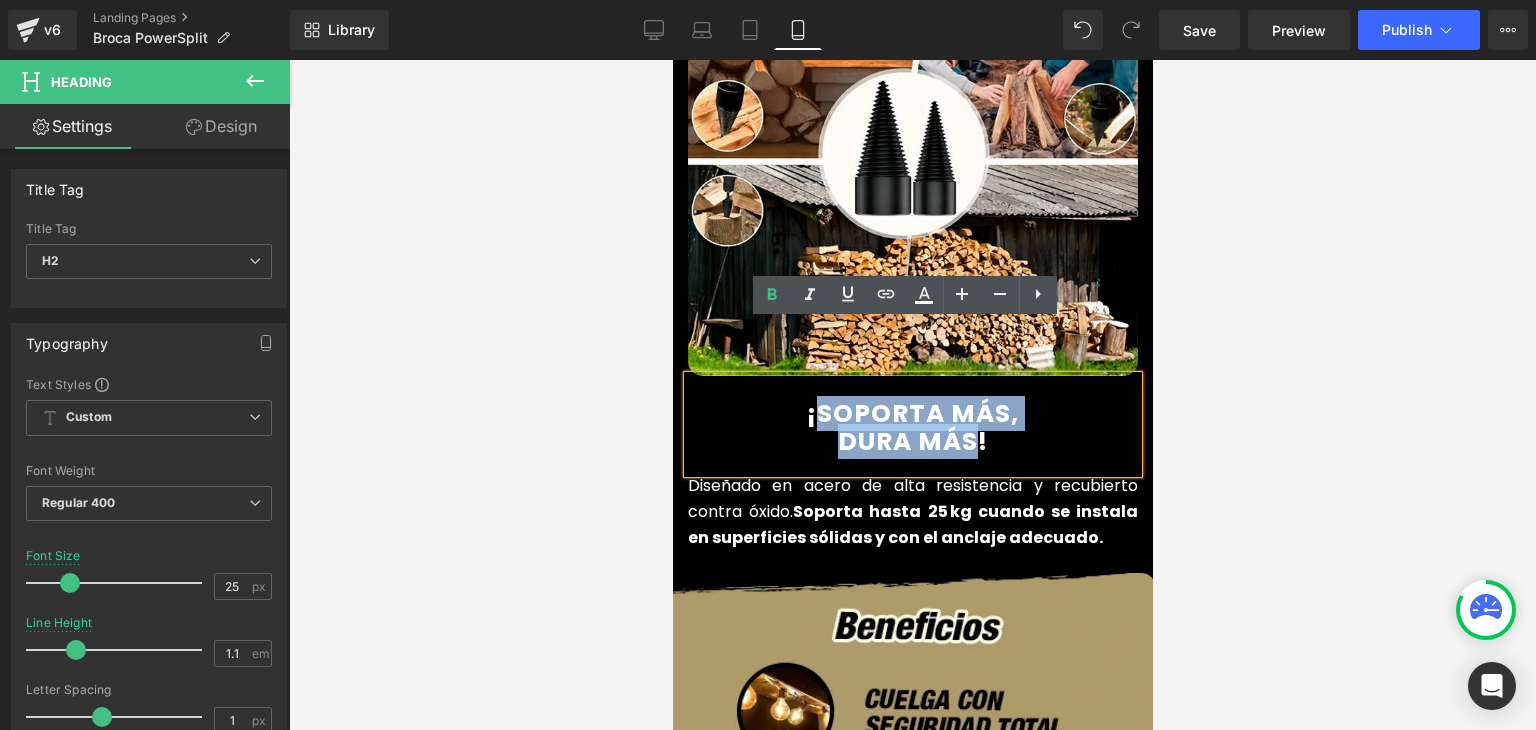 drag, startPoint x: 808, startPoint y: 365, endPoint x: 969, endPoint y: 380, distance: 161.69725 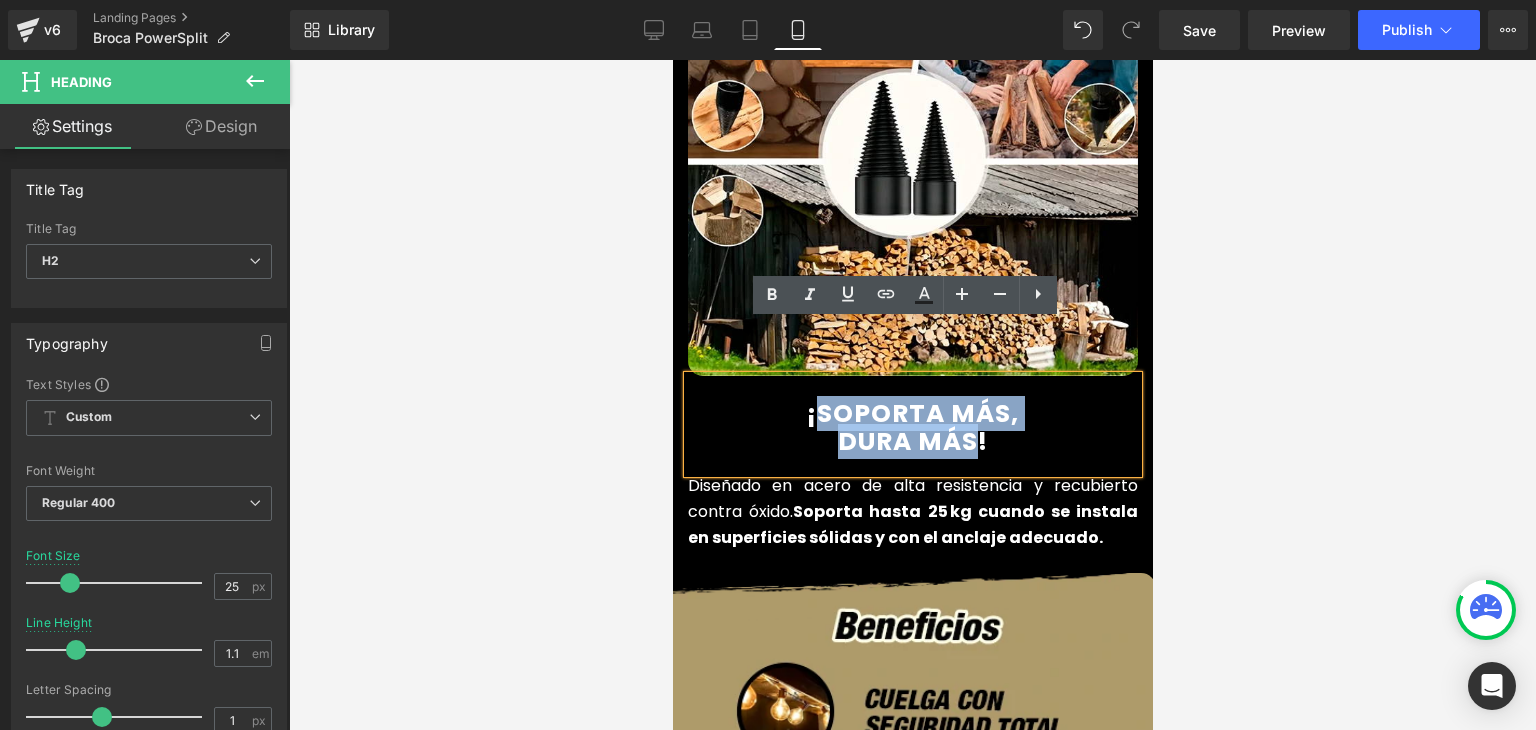 type 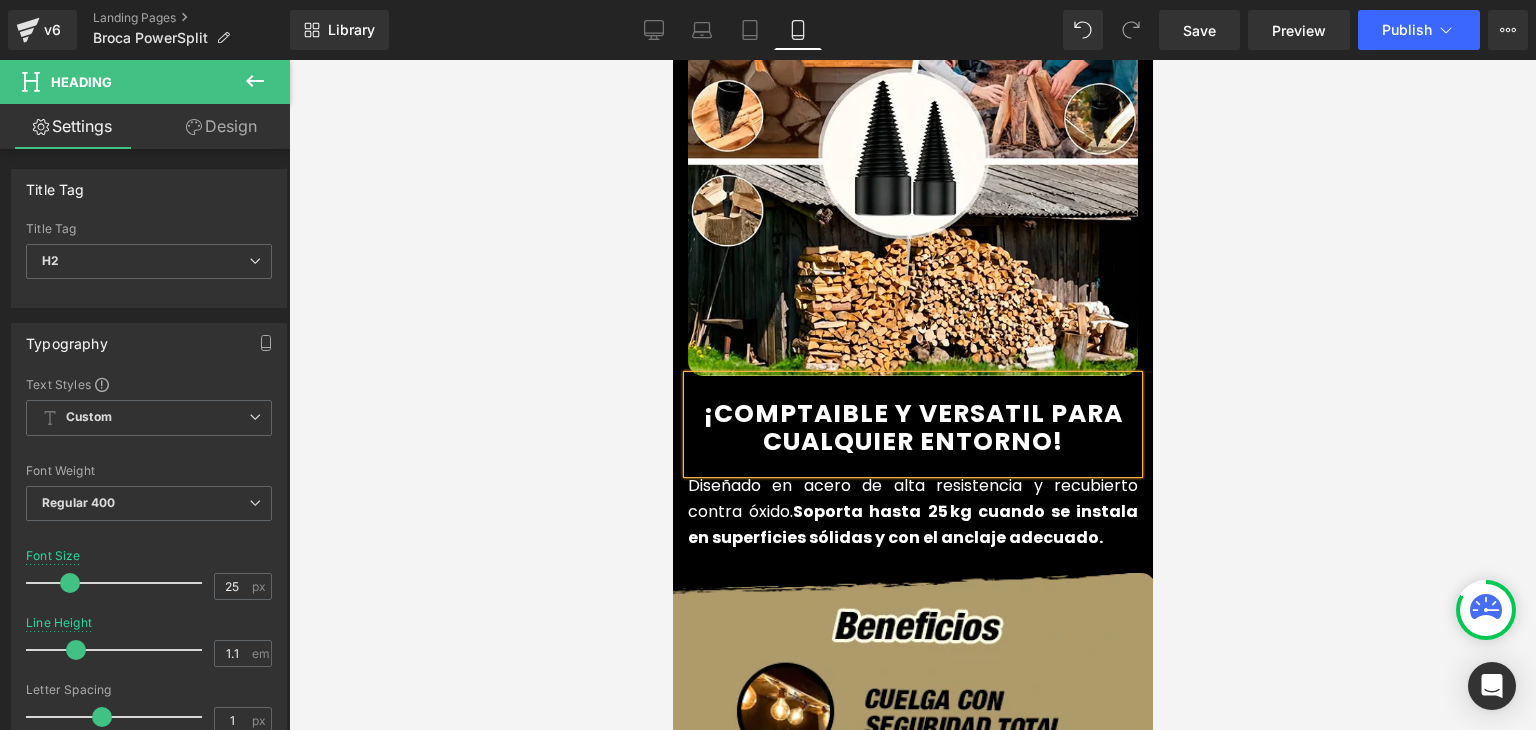 click on "¡COMPTAIBLE Y VERSATIL PARA CUALQUIER ENTORNO" at bounding box center (912, 427) 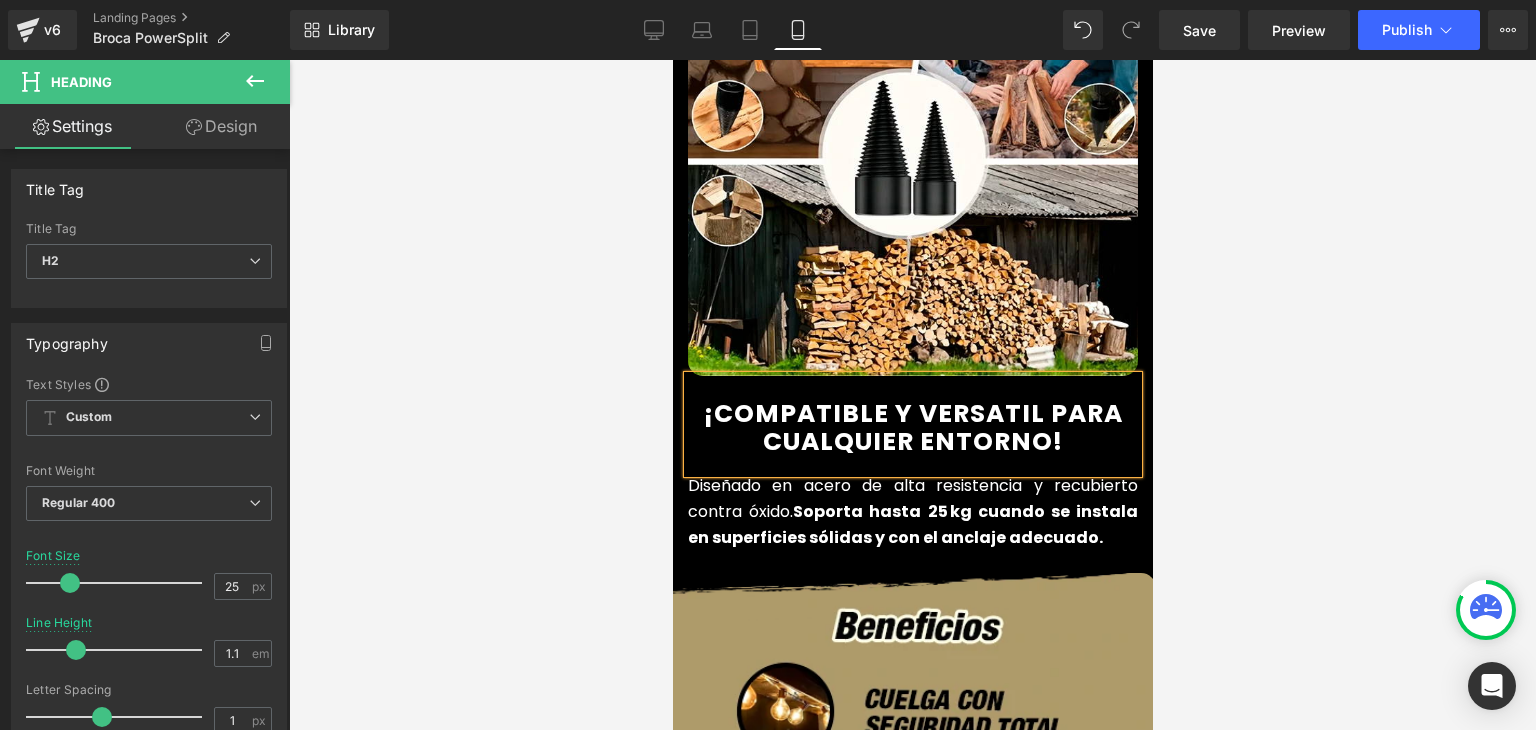 click on "¡COMPATIBLE Y VERSATIL PARA CUALQUIER ENTORNO" at bounding box center (912, 427) 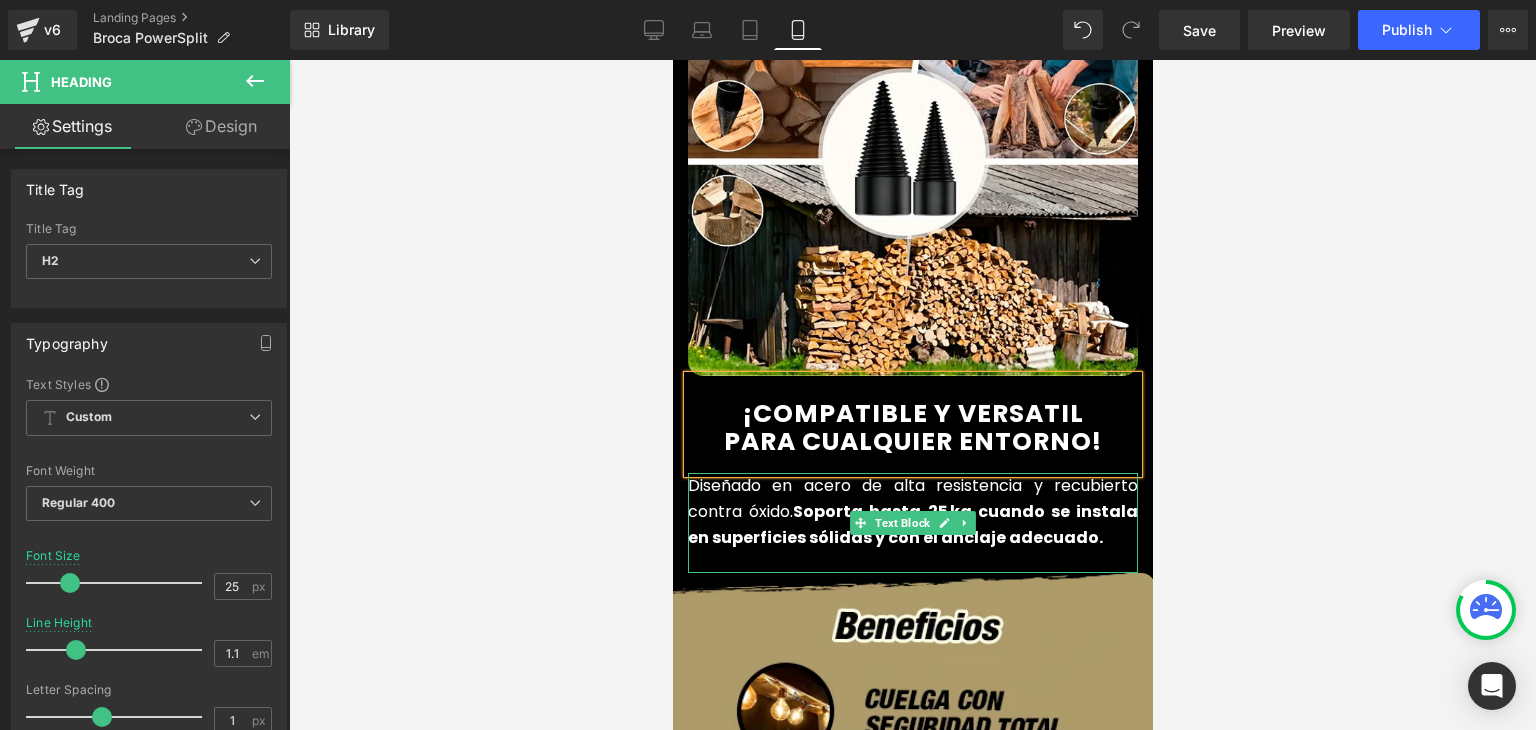 click on "Diseñado en acero de alta resistencia y recubierto contra óxido.  Soporta hasta 25 kg cuando se instala en superficies sólidas y con el anclaje adecuado." at bounding box center (912, 511) 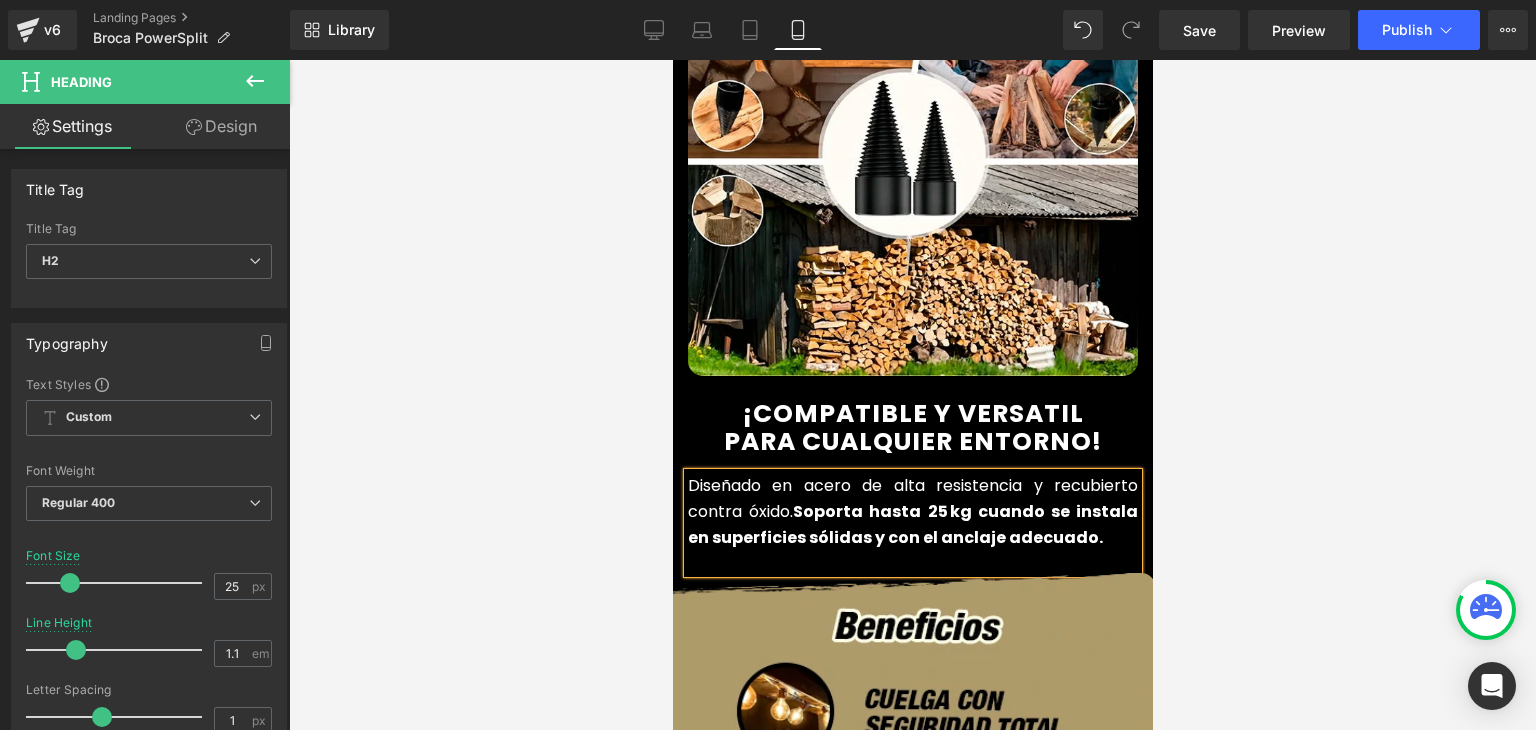 click on "Diseñado en acero de alta resistencia y recubierto contra óxido.  Soporta hasta 25 kg cuando se instala en superficies sólidas y con el anclaje adecuado." at bounding box center [912, 511] 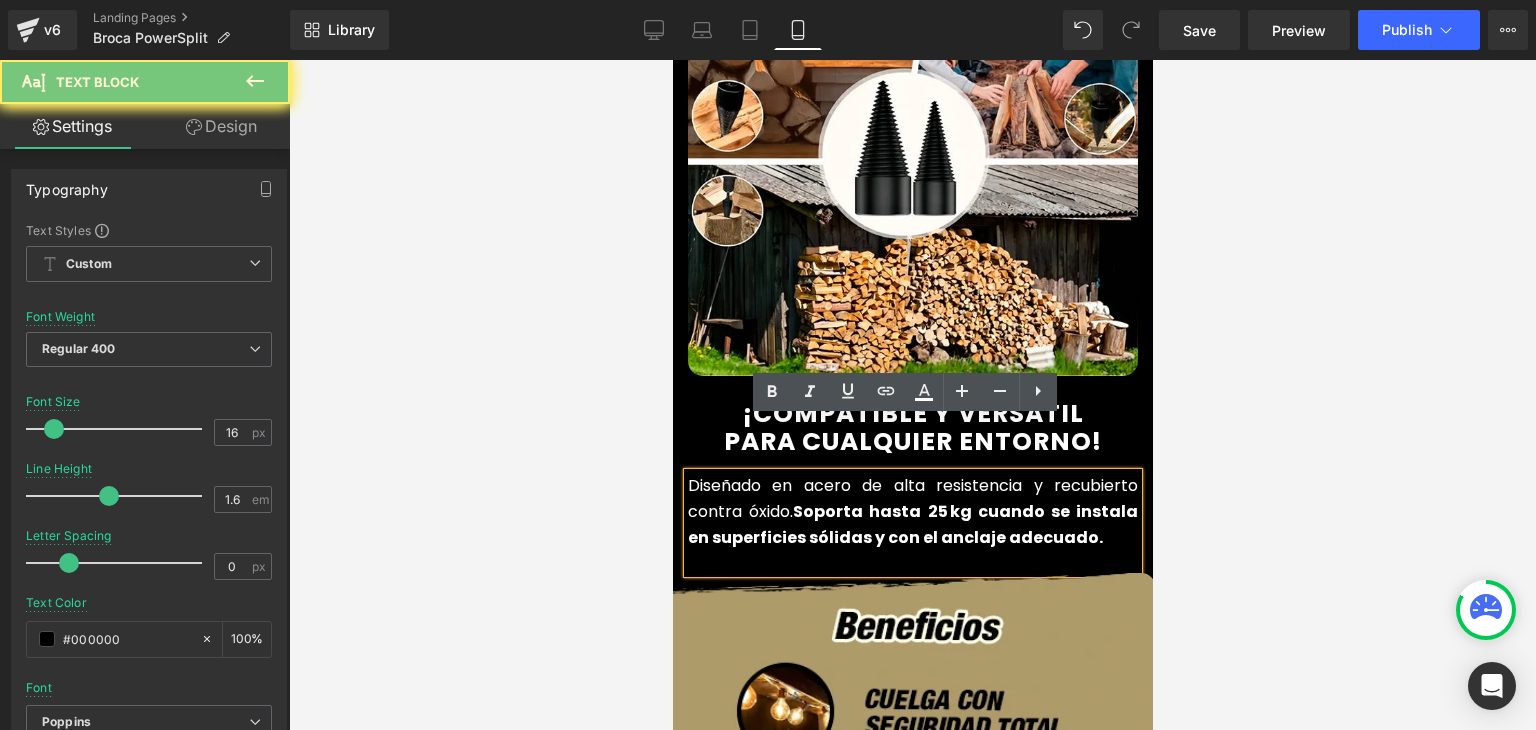 click on "Diseñado en acero de alta resistencia y recubierto contra óxido.  Soporta hasta 25 kg cuando se instala en superficies sólidas y con el anclaje adecuado." at bounding box center (912, 511) 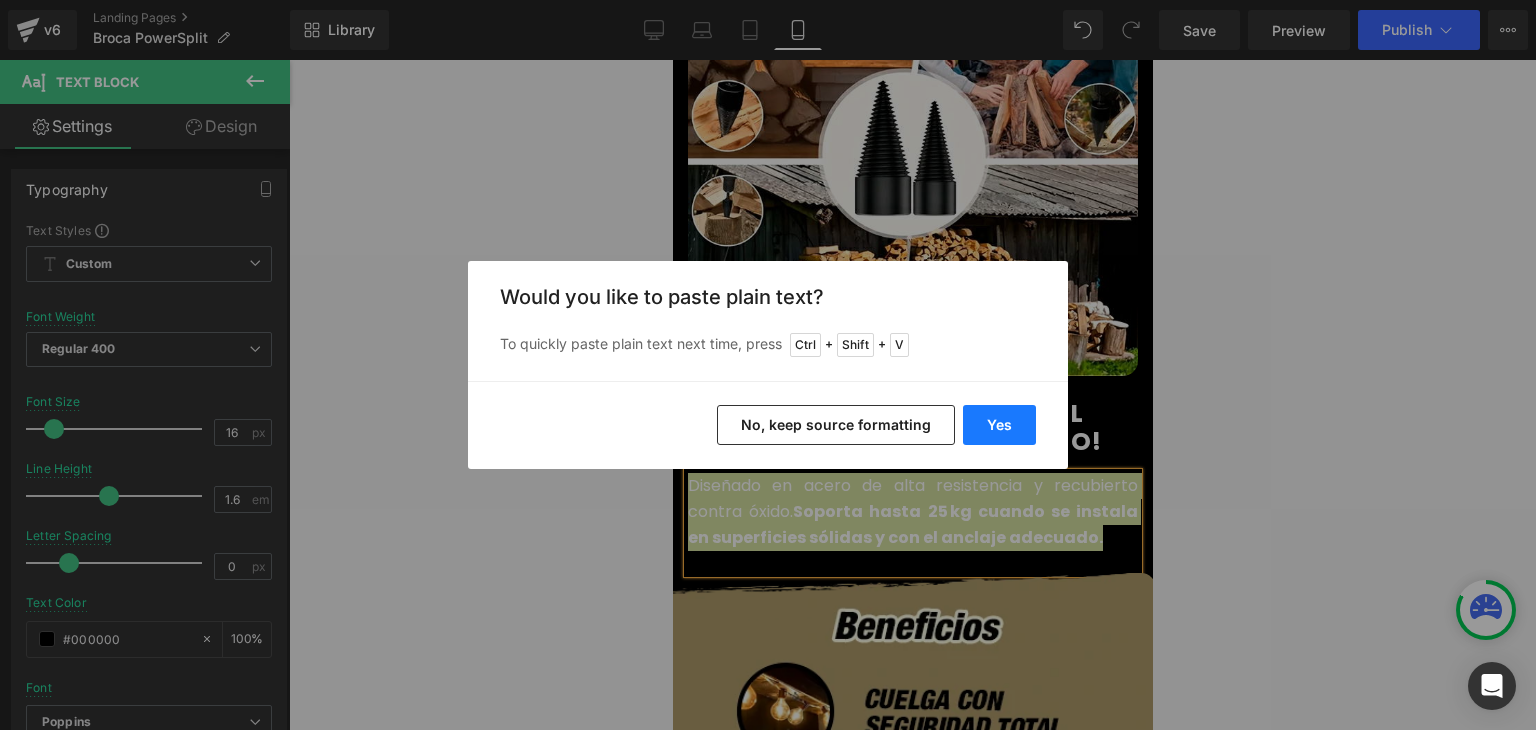 click on "Yes" at bounding box center (999, 425) 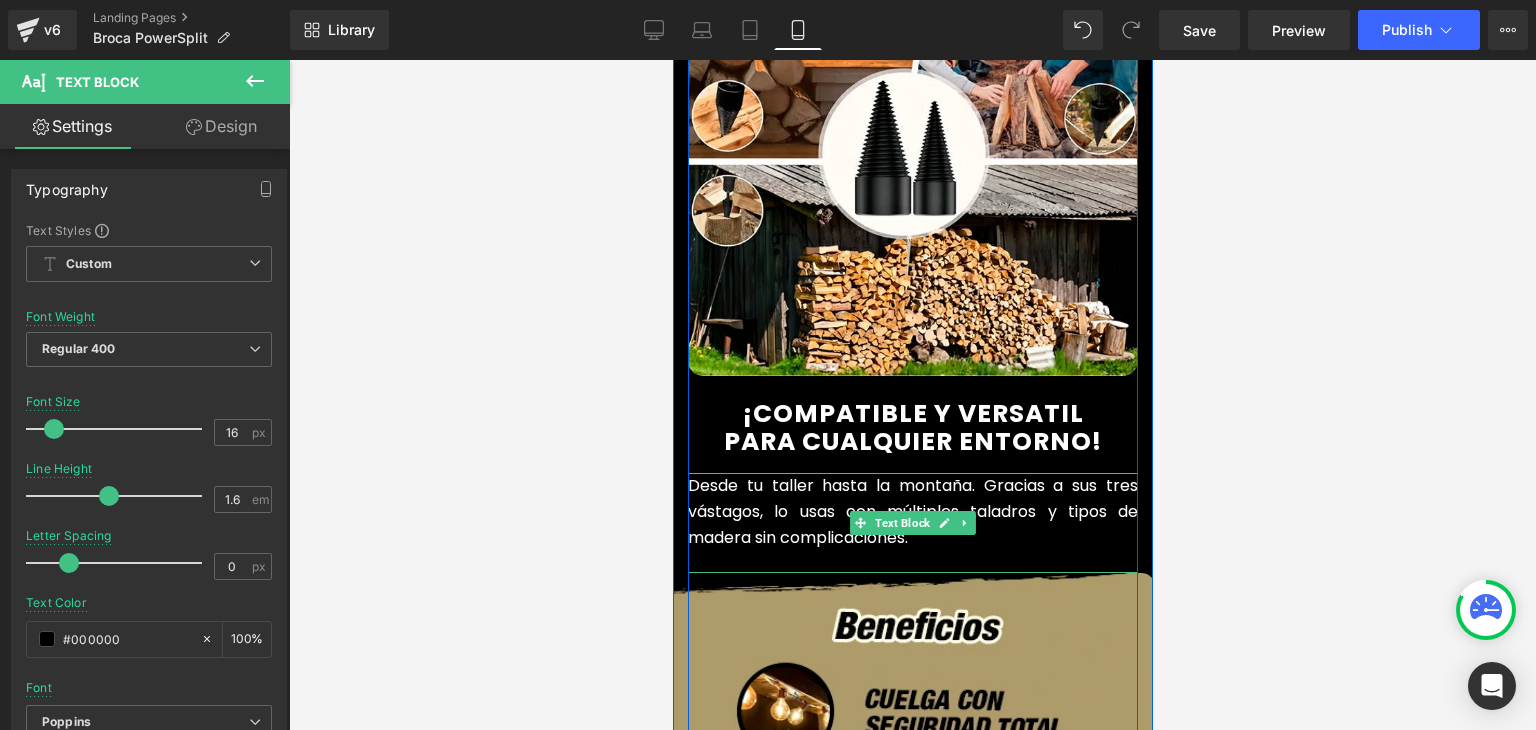 click on "Desde tu taller hasta la montaña. Gracias a sus tres vástagos, lo usas con múltiples taladros y tipos de madera sin complicaciones." at bounding box center (912, 511) 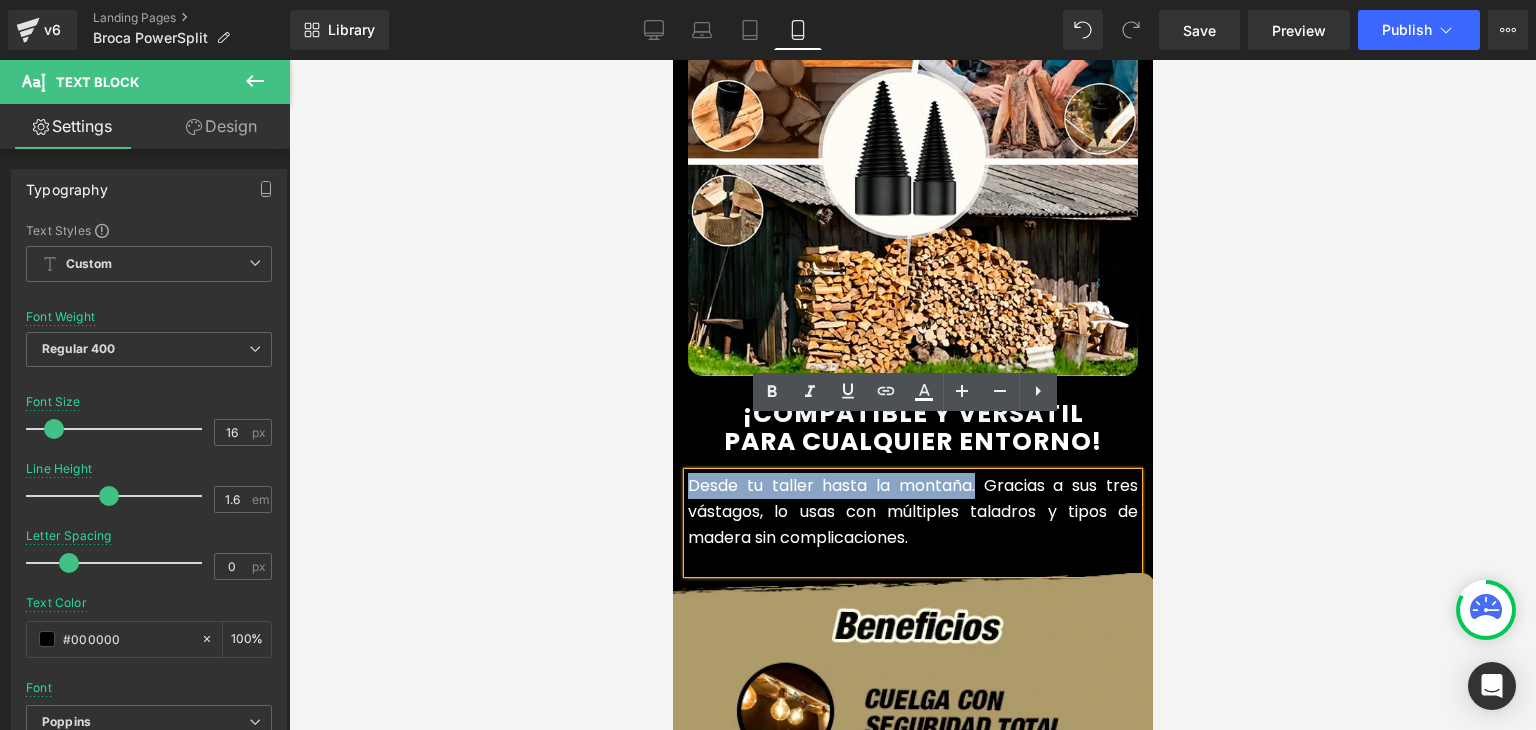 drag, startPoint x: 964, startPoint y: 433, endPoint x: 681, endPoint y: 429, distance: 283.02826 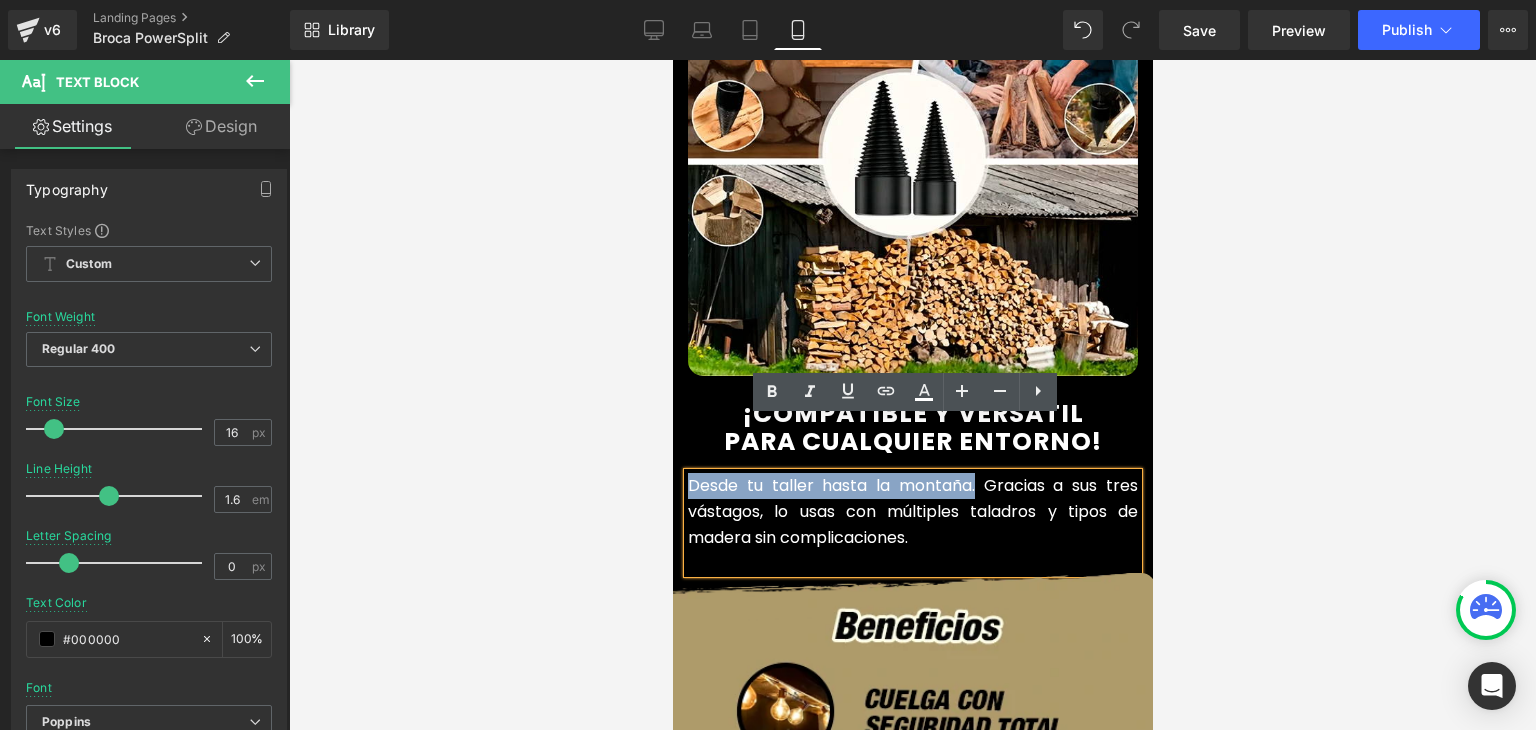 click on "Desde tu taller hasta la montaña. Gracias a sus tres vástagos, lo usas con múltiples taladros y tipos de madera sin complicaciones." at bounding box center [912, 511] 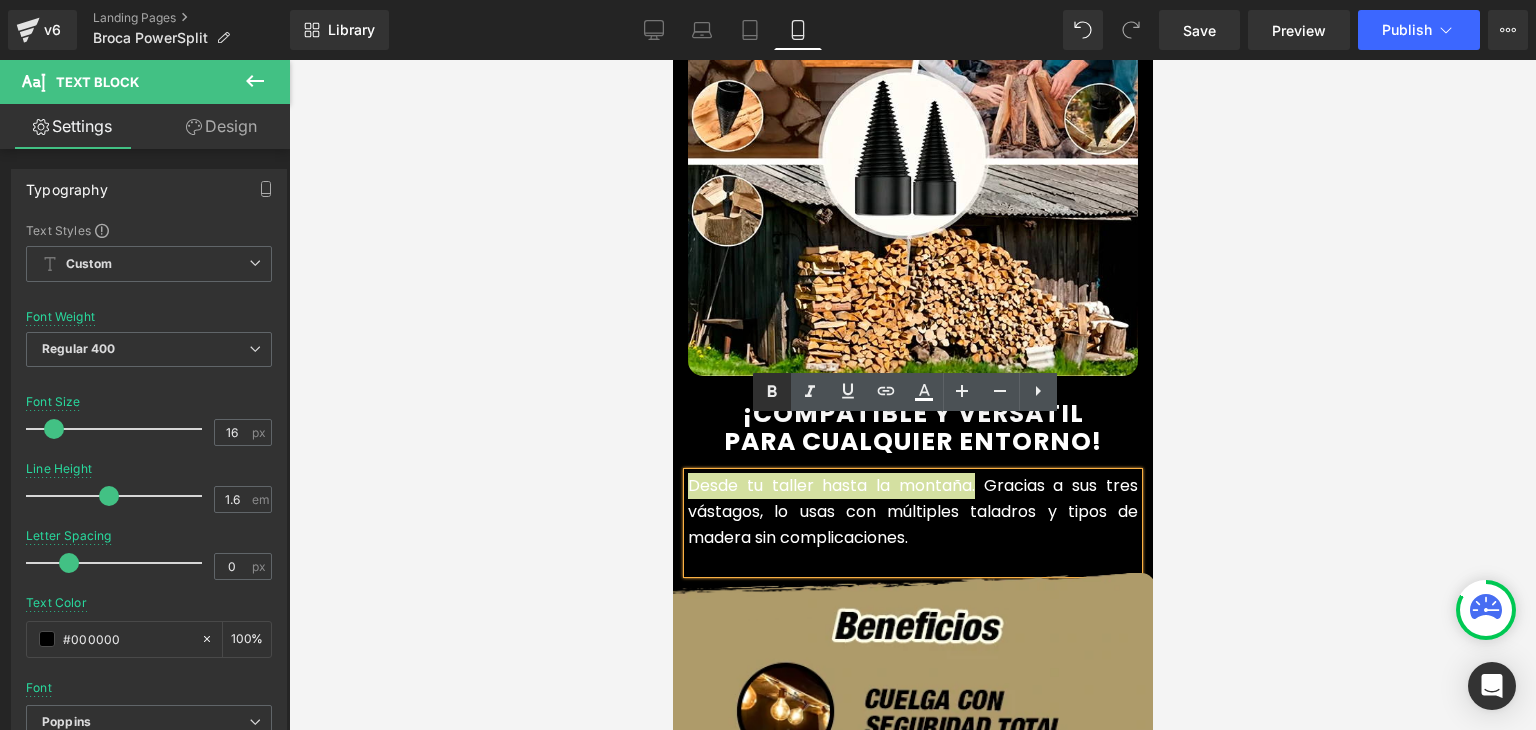 click 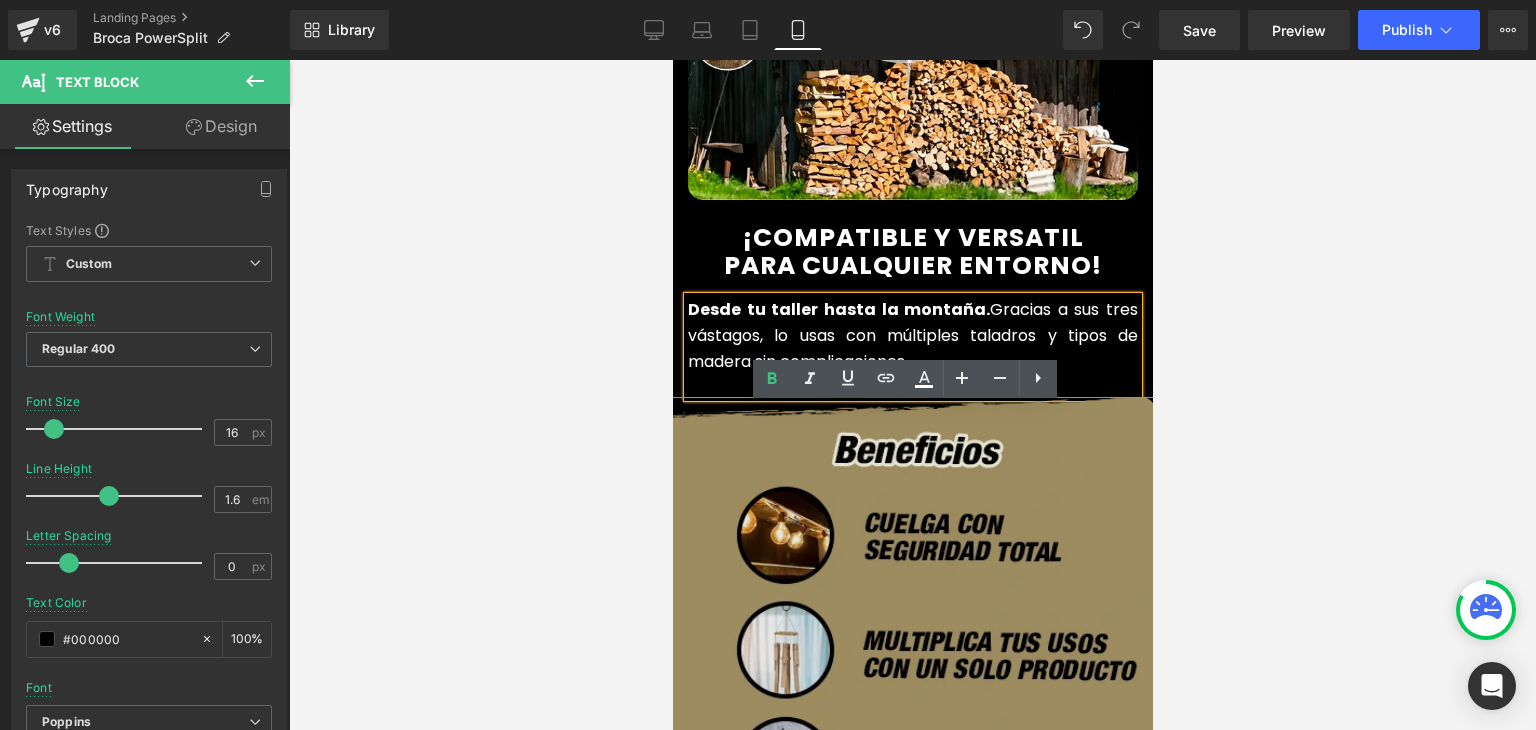 scroll, scrollTop: 4000, scrollLeft: 0, axis: vertical 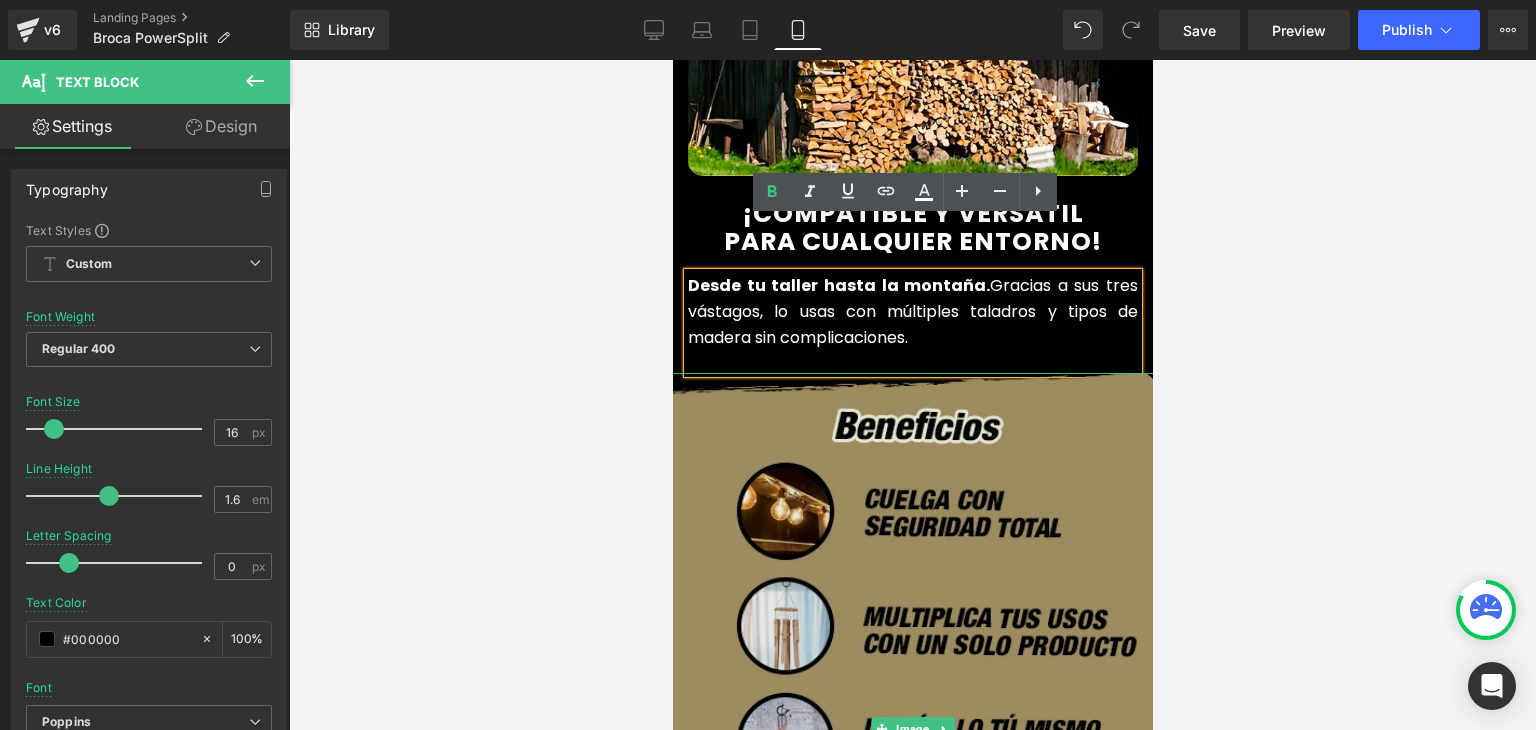 click at bounding box center (912, 729) 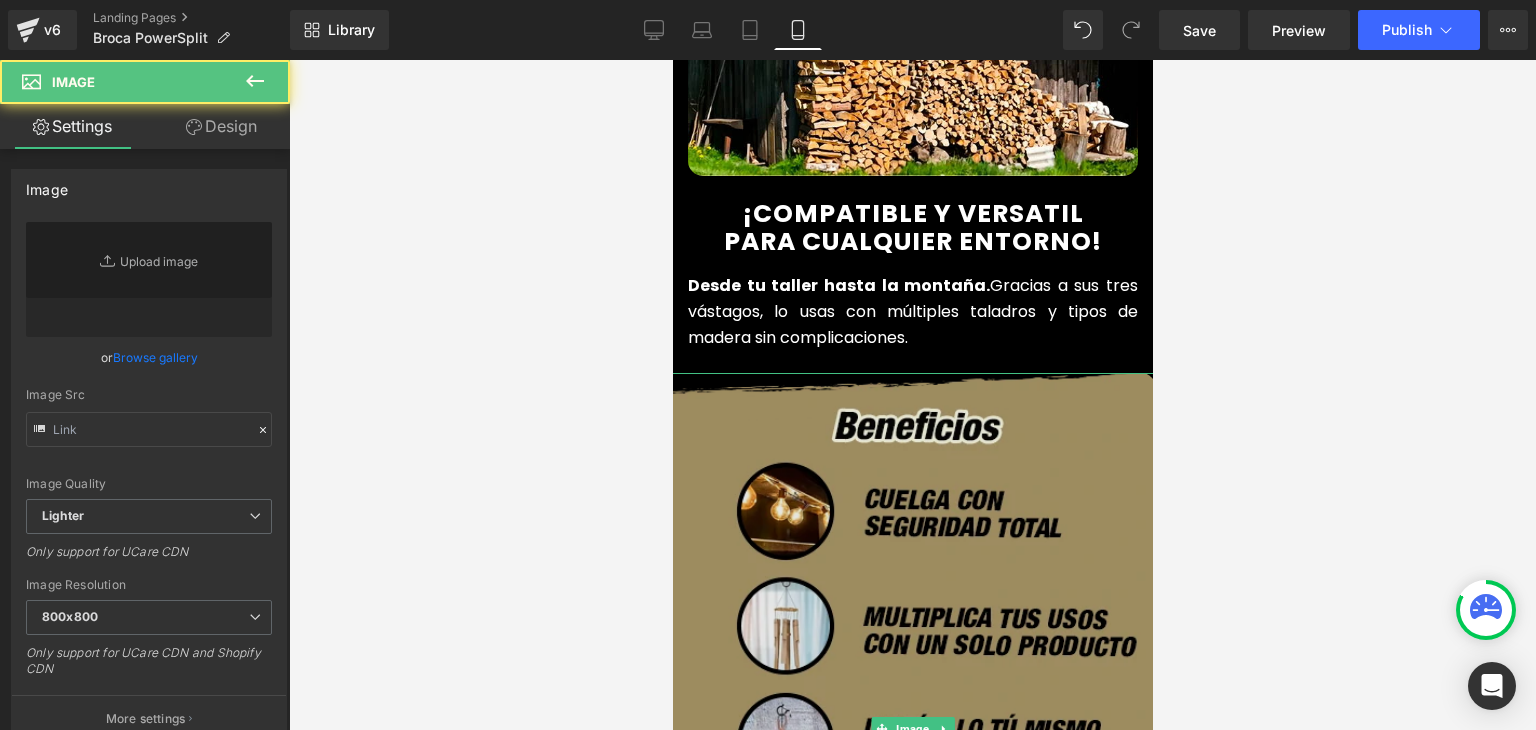 type on "https://ucarecdn.com/1c5a6fa2-46ae-49f0-8d08-7af7c788ec99/-/format/auto/-/preview/800x800/-/quality/lighter/BENEFICIOS_CEL.webp" 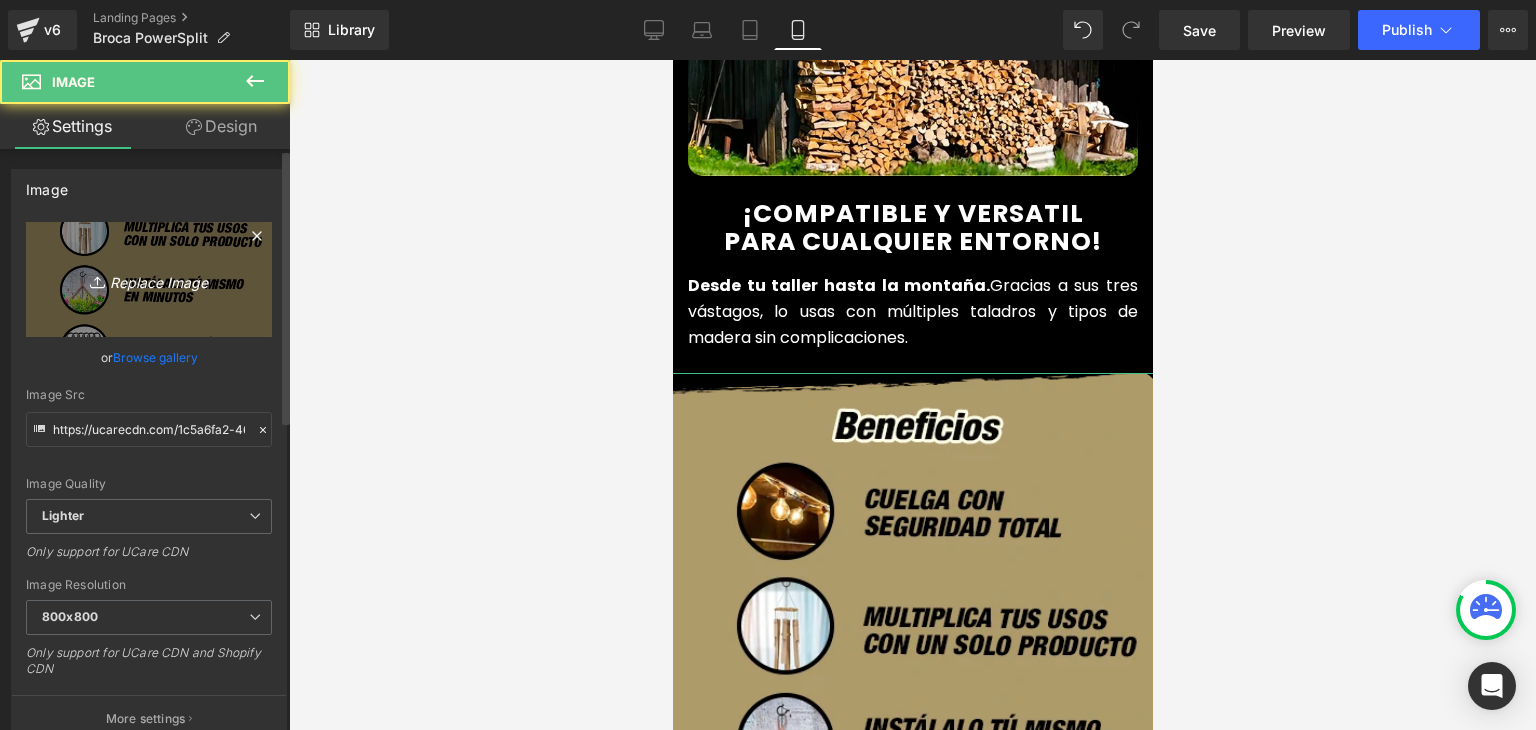 click on "Replace Image" at bounding box center [149, 279] 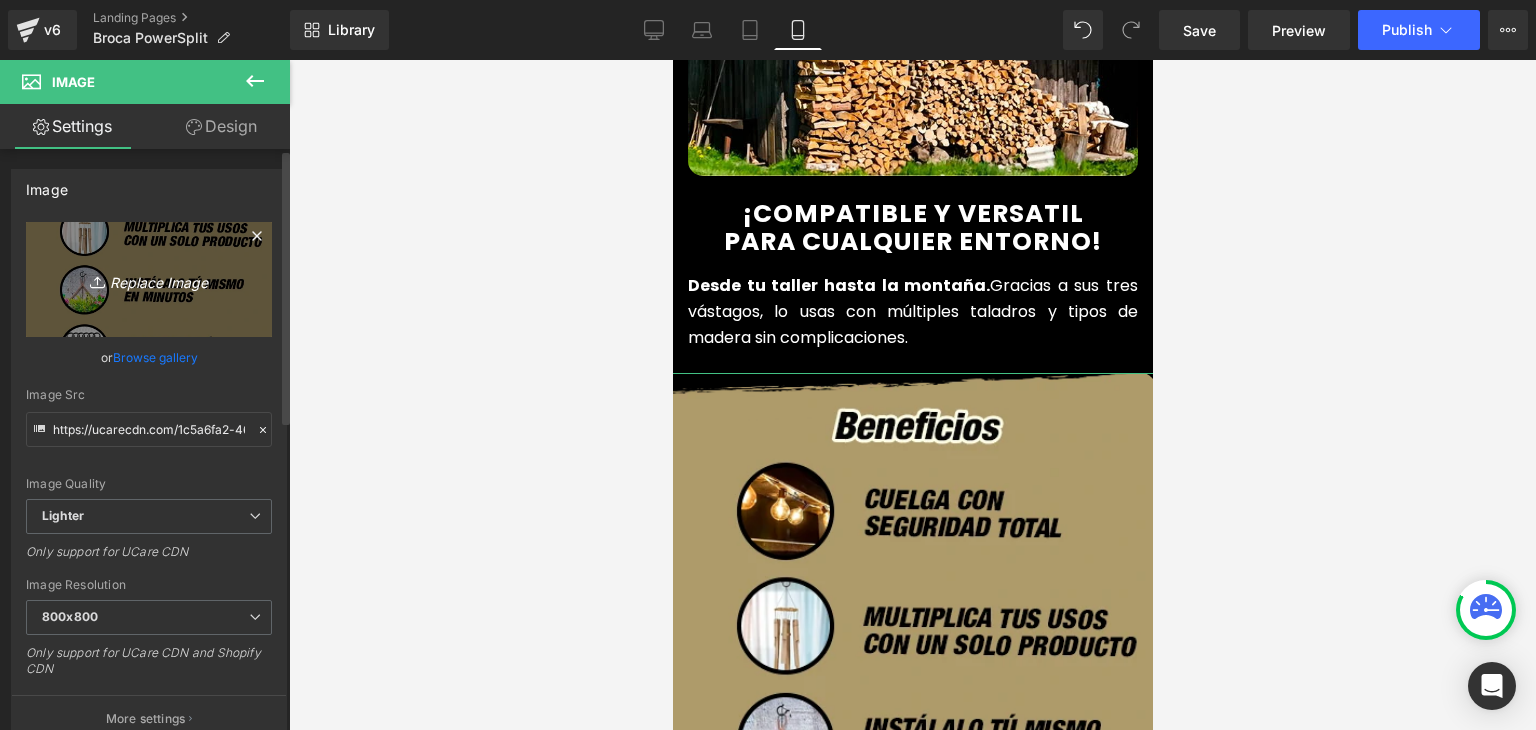 type on "C:\fakepath\COMPARACION_ VS.webp" 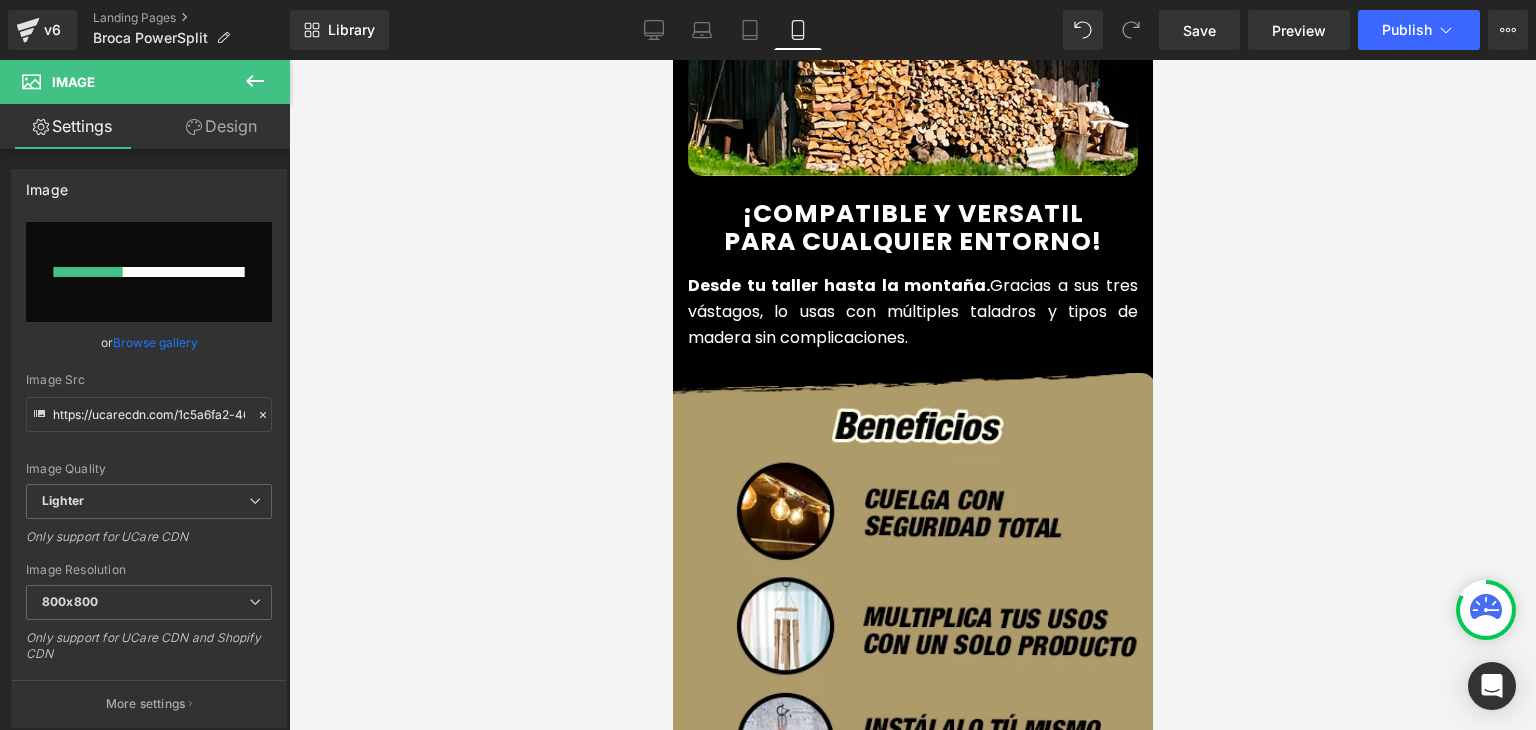type 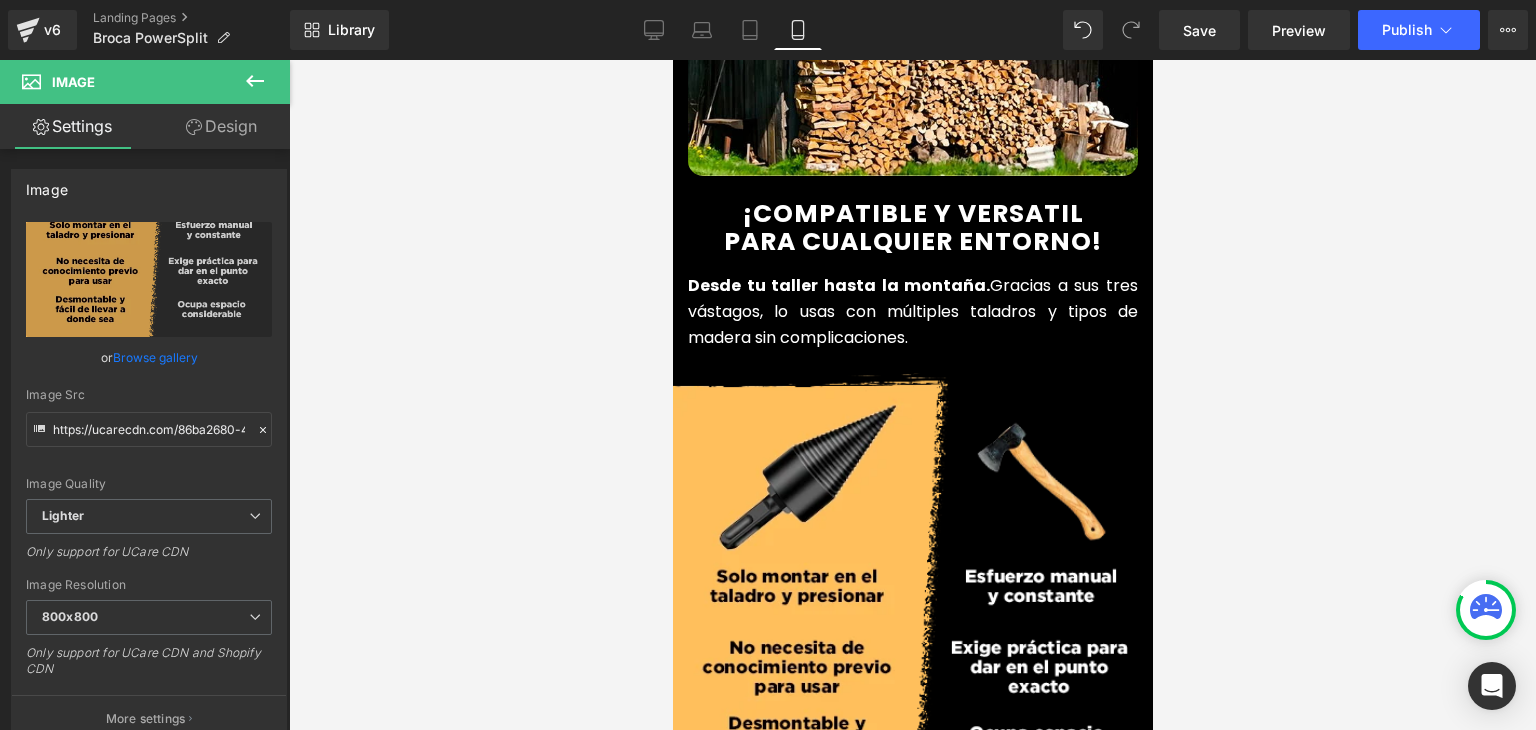 type on "https://ucarecdn.com/86ba2680-40d7-4153-885b-c09fad988035/-/format/auto/-/preview/800x800/-/quality/lighter/COMPARACION_%20VS.webp" 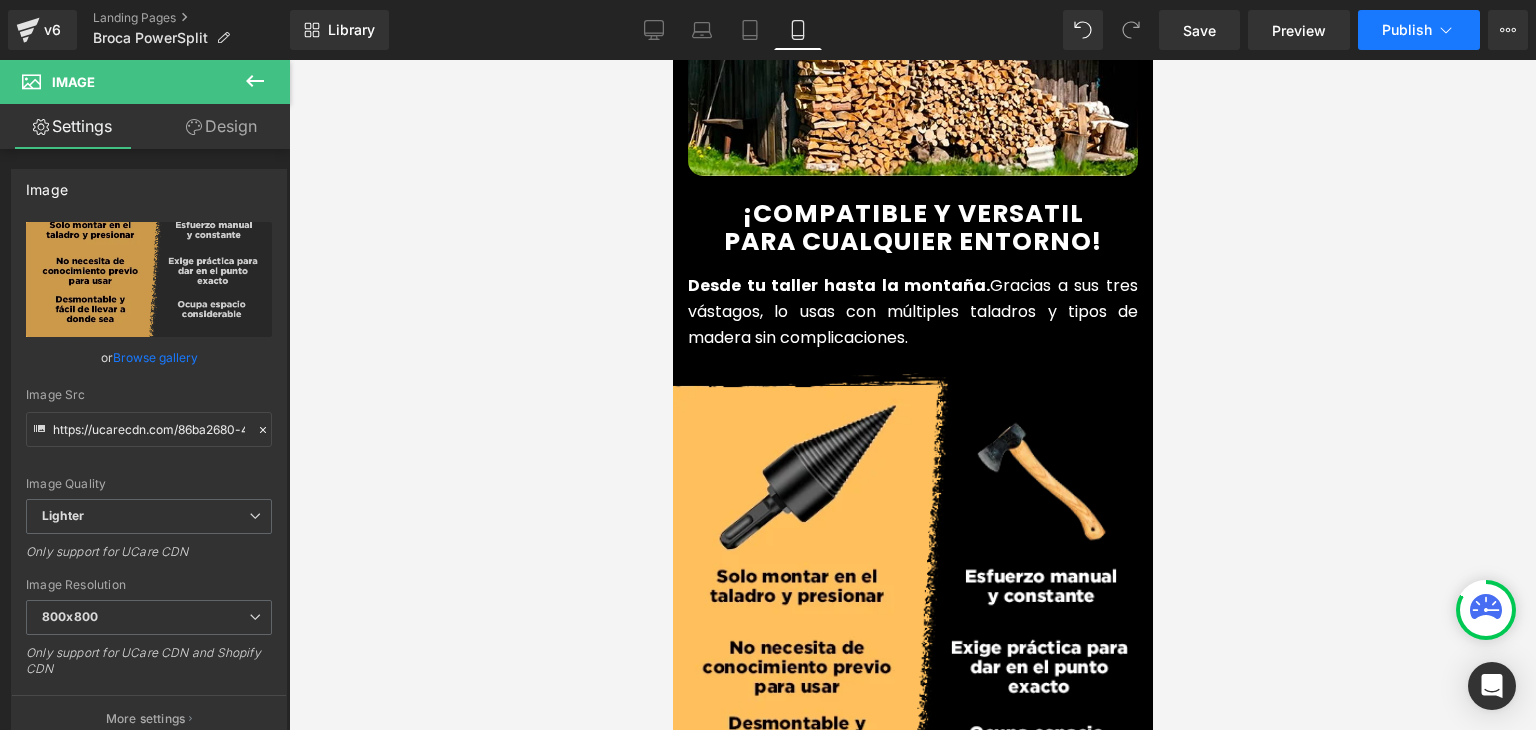 click on "Publish" at bounding box center (1407, 30) 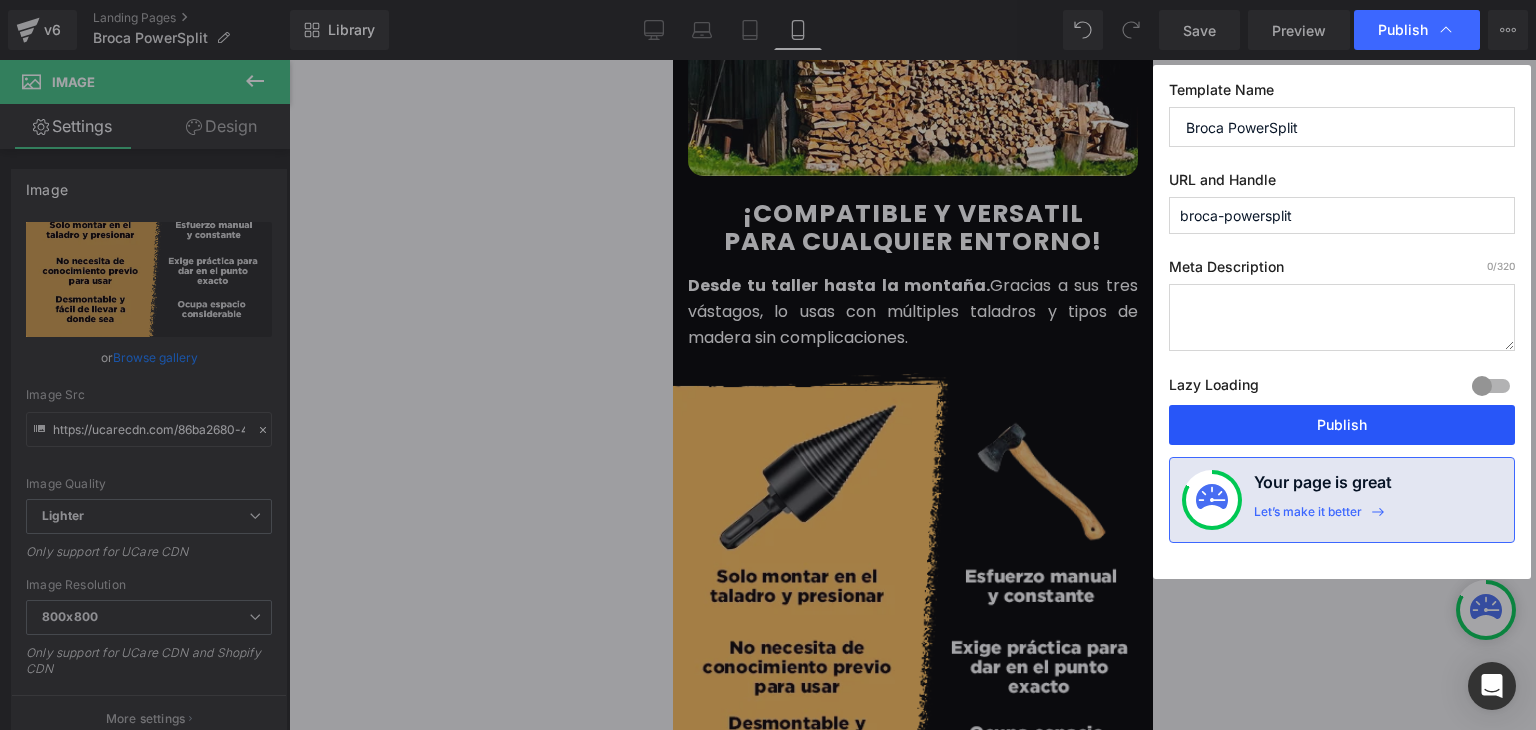 click on "Publish" at bounding box center (1342, 425) 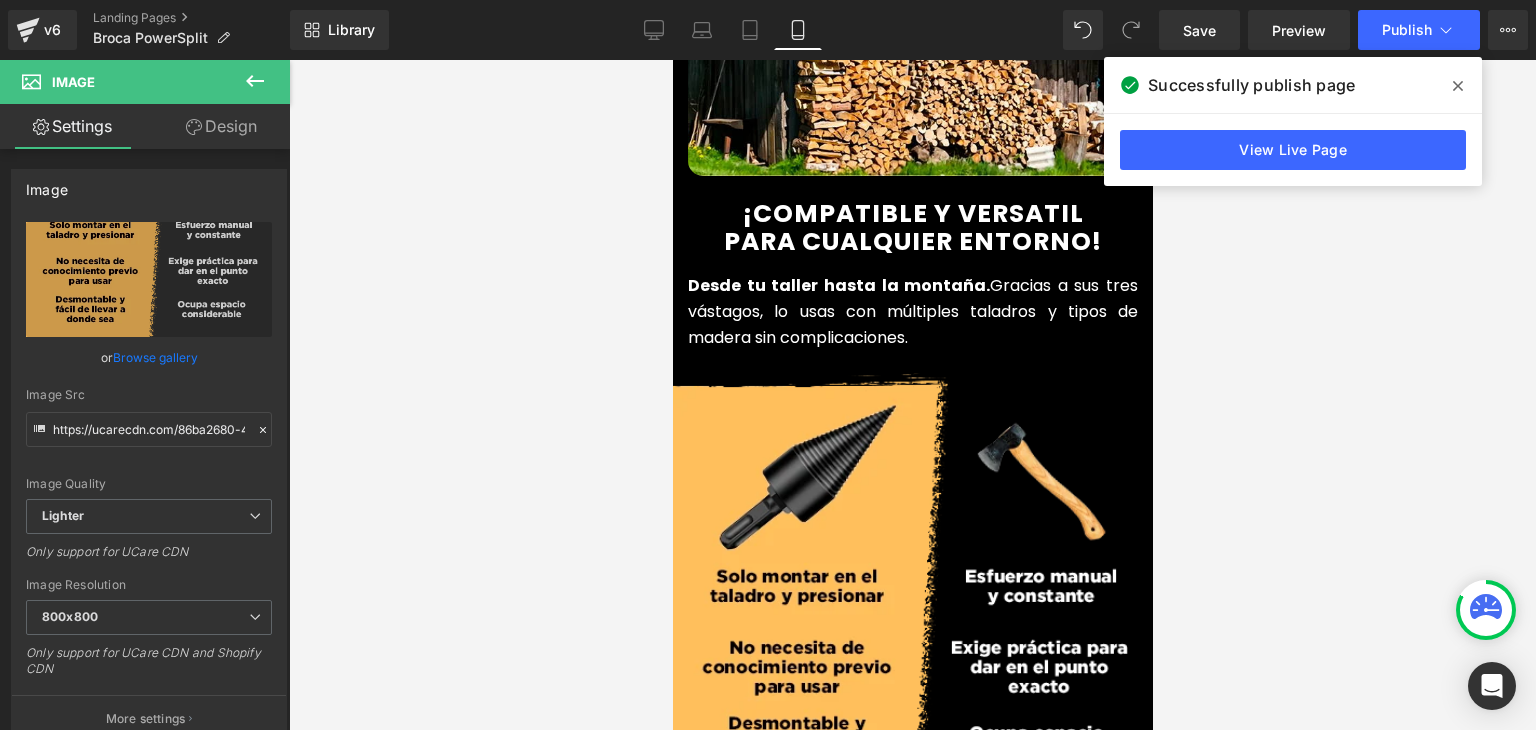 click at bounding box center (1458, 86) 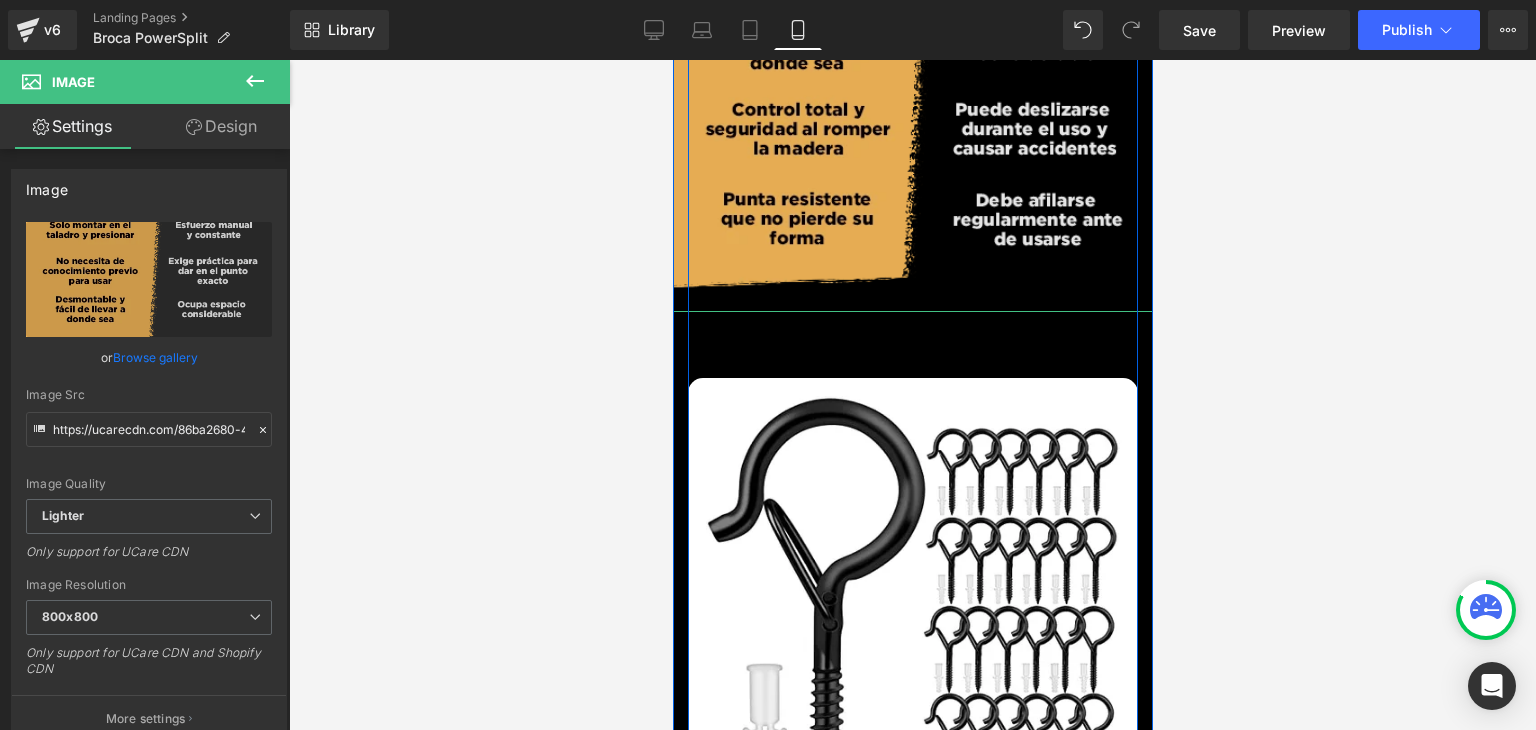scroll, scrollTop: 4700, scrollLeft: 0, axis: vertical 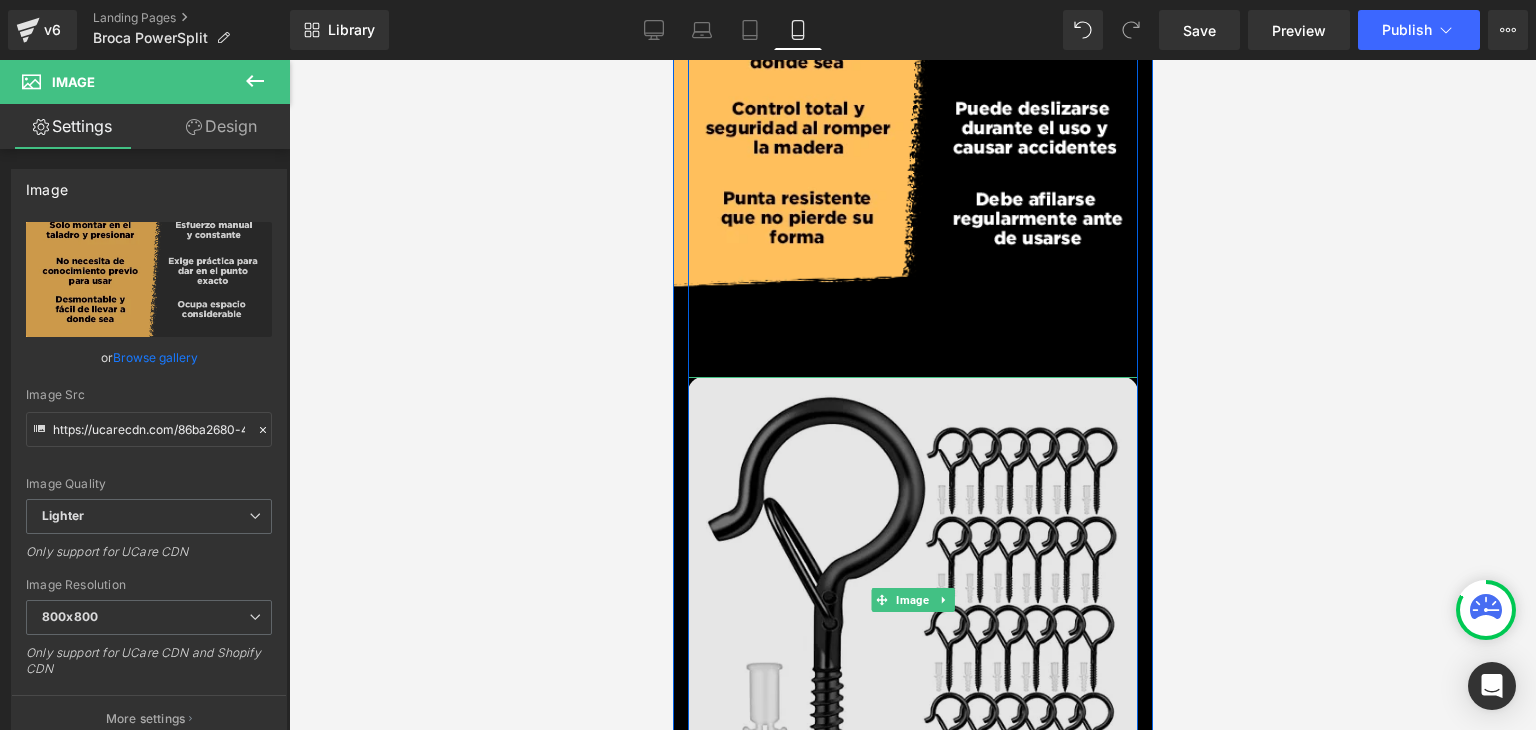 click at bounding box center [912, 600] 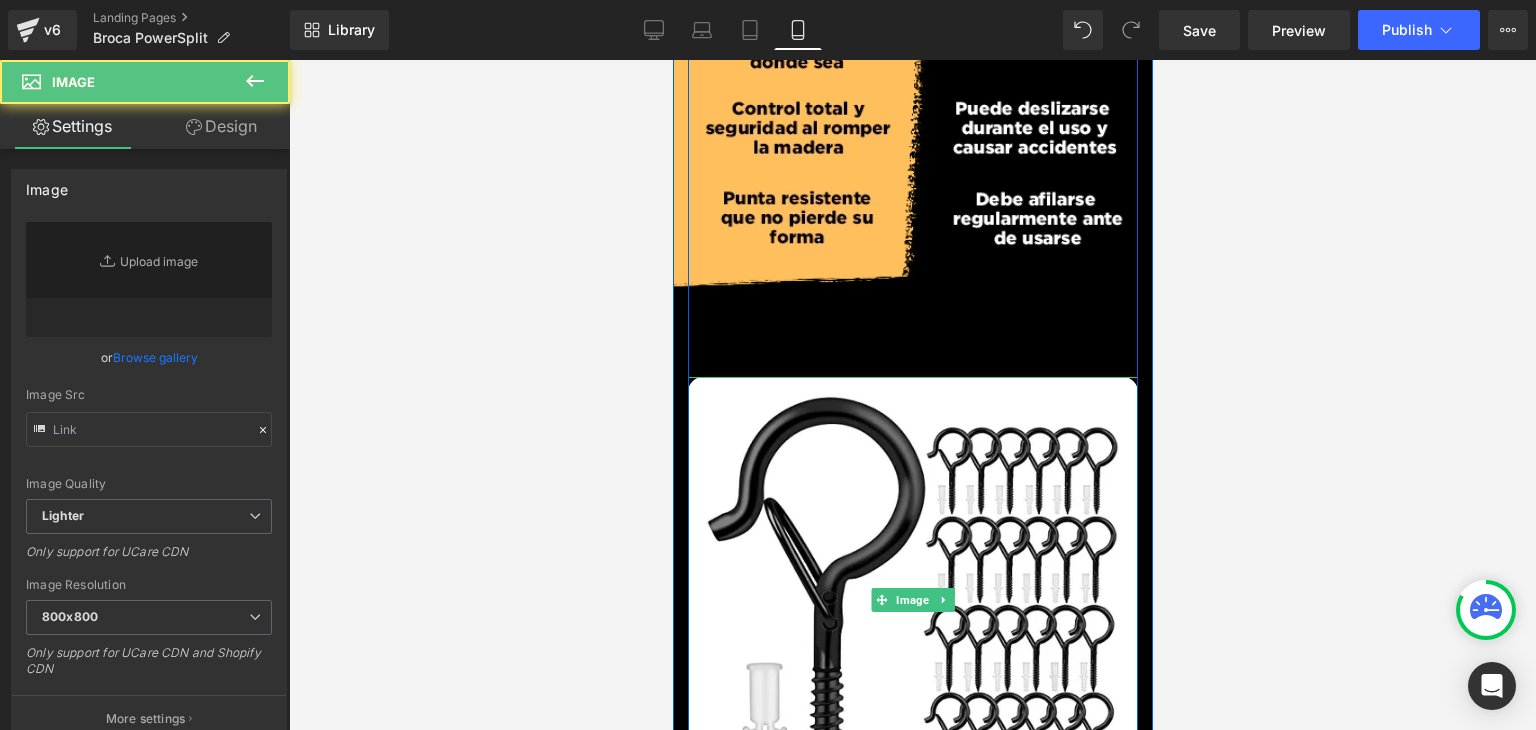 type on "https://img.funnelish.com/83049/846873/1750954388-D_NQ_NP_955846-CBT53873673577_022023-O.webp" 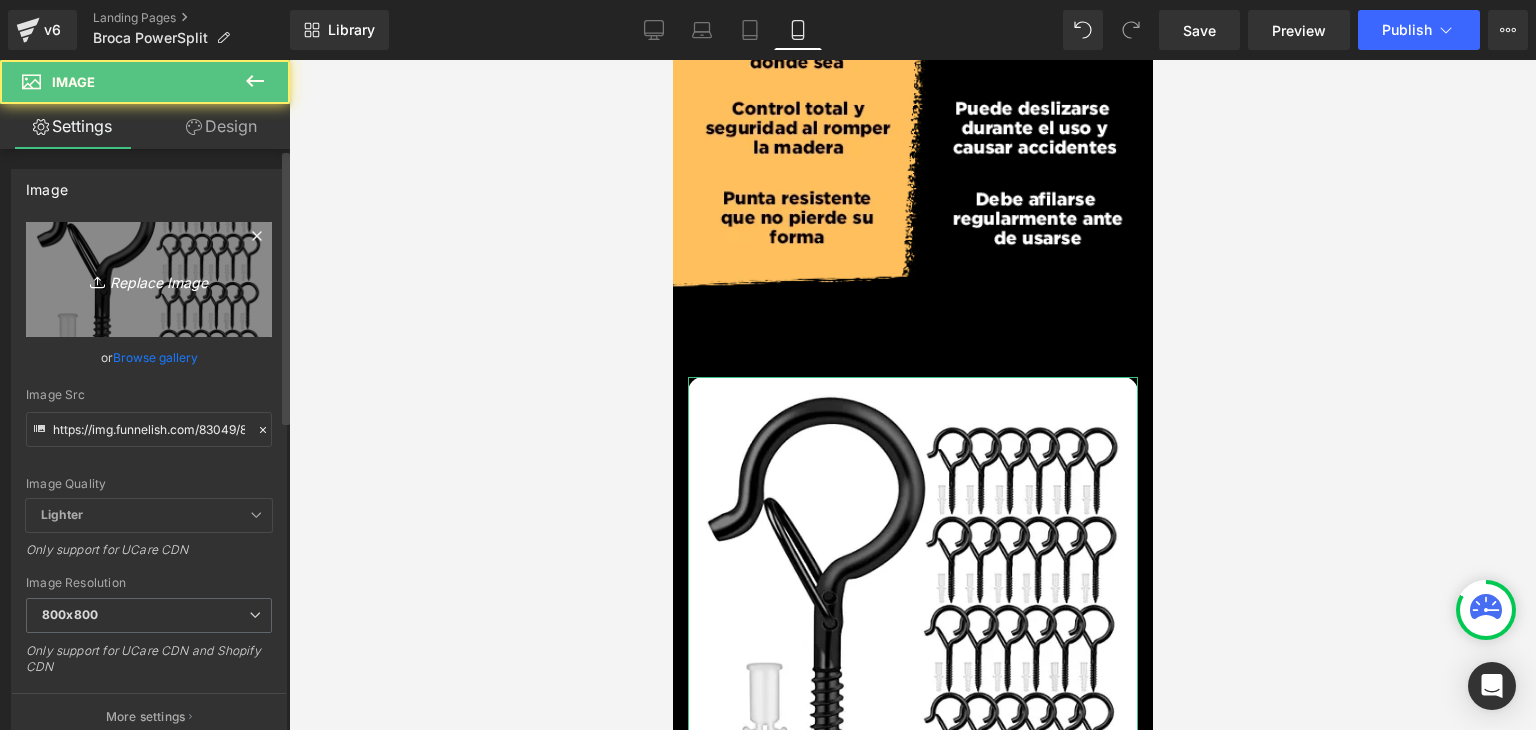 click on "Replace Image" at bounding box center [149, 279] 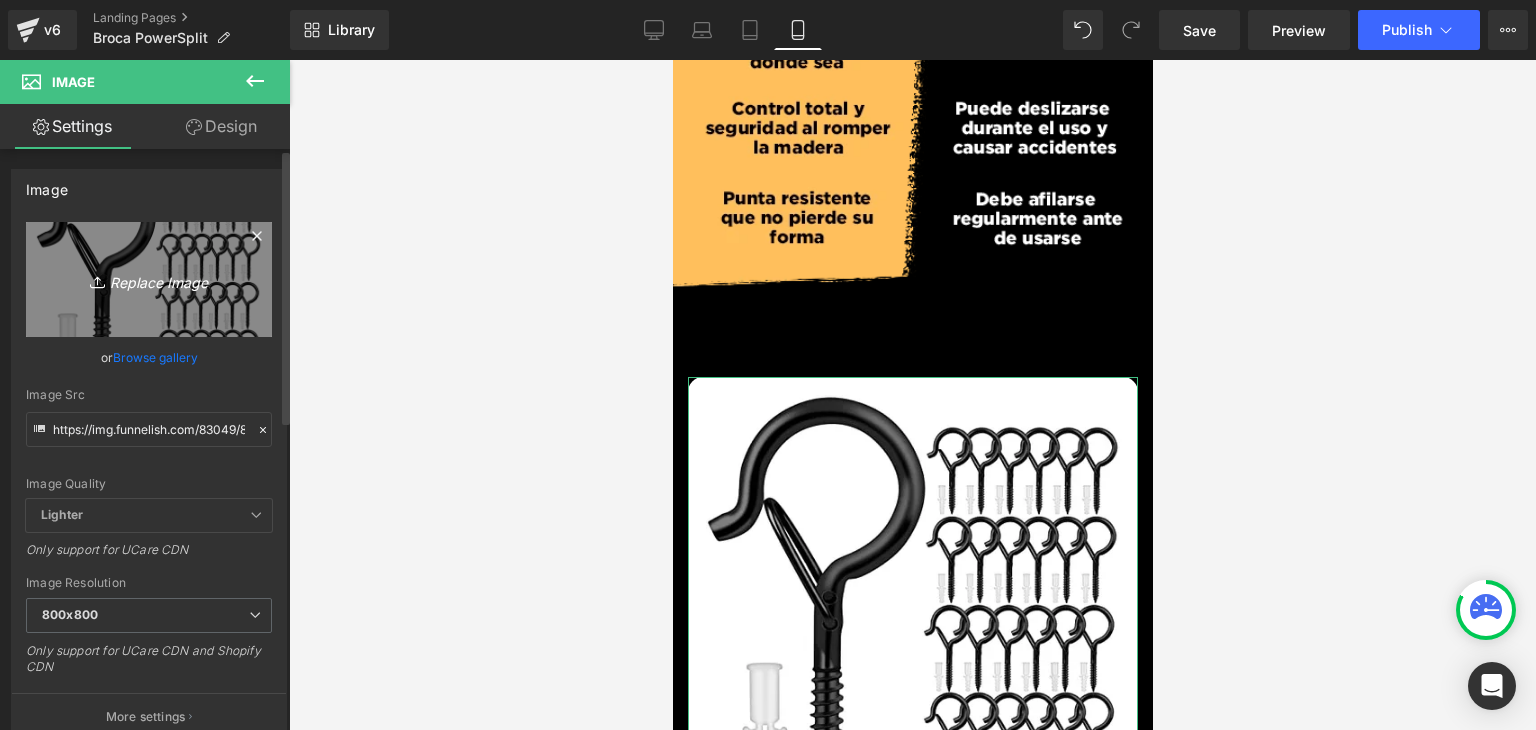 type on "C:\fakepath\BENEFICIOS_CEL.webp" 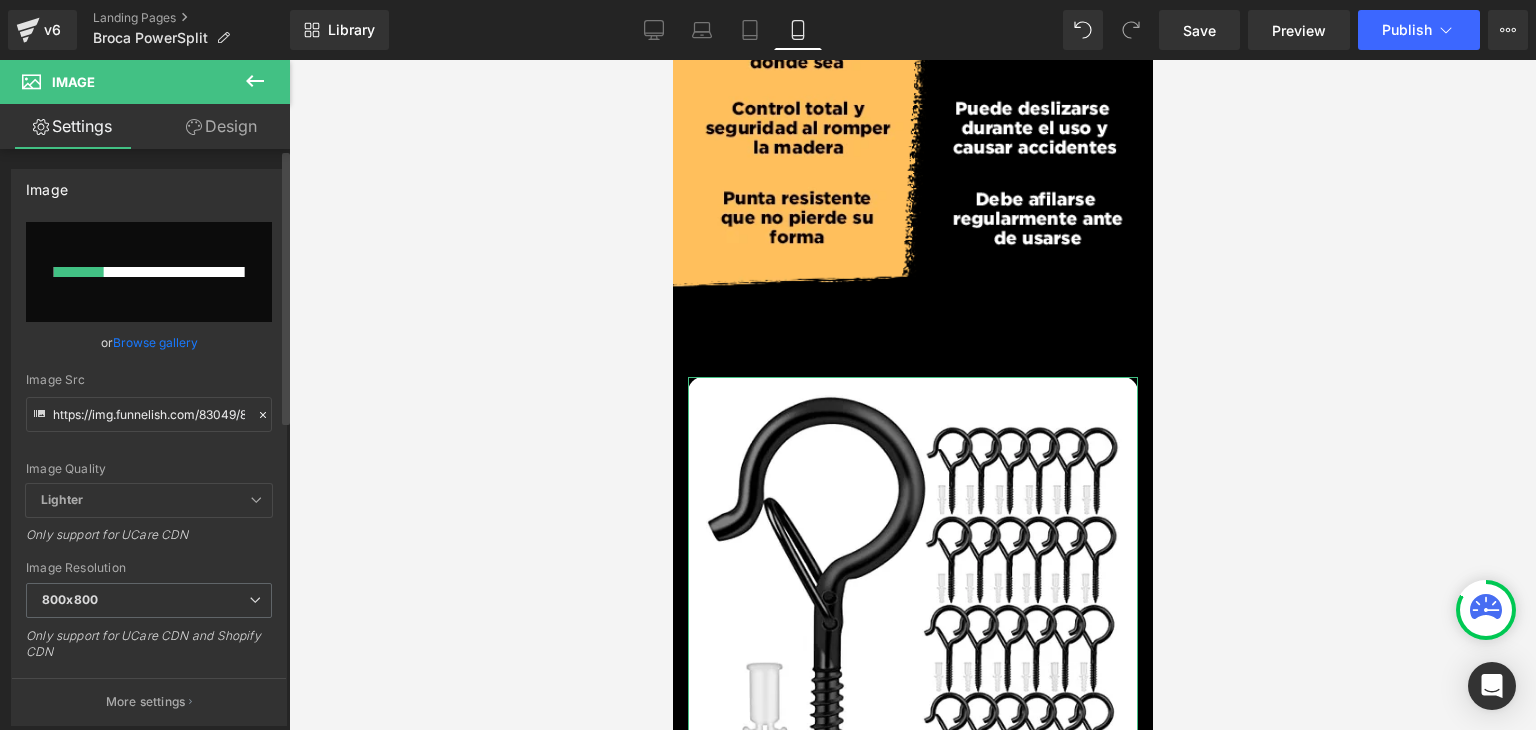 type 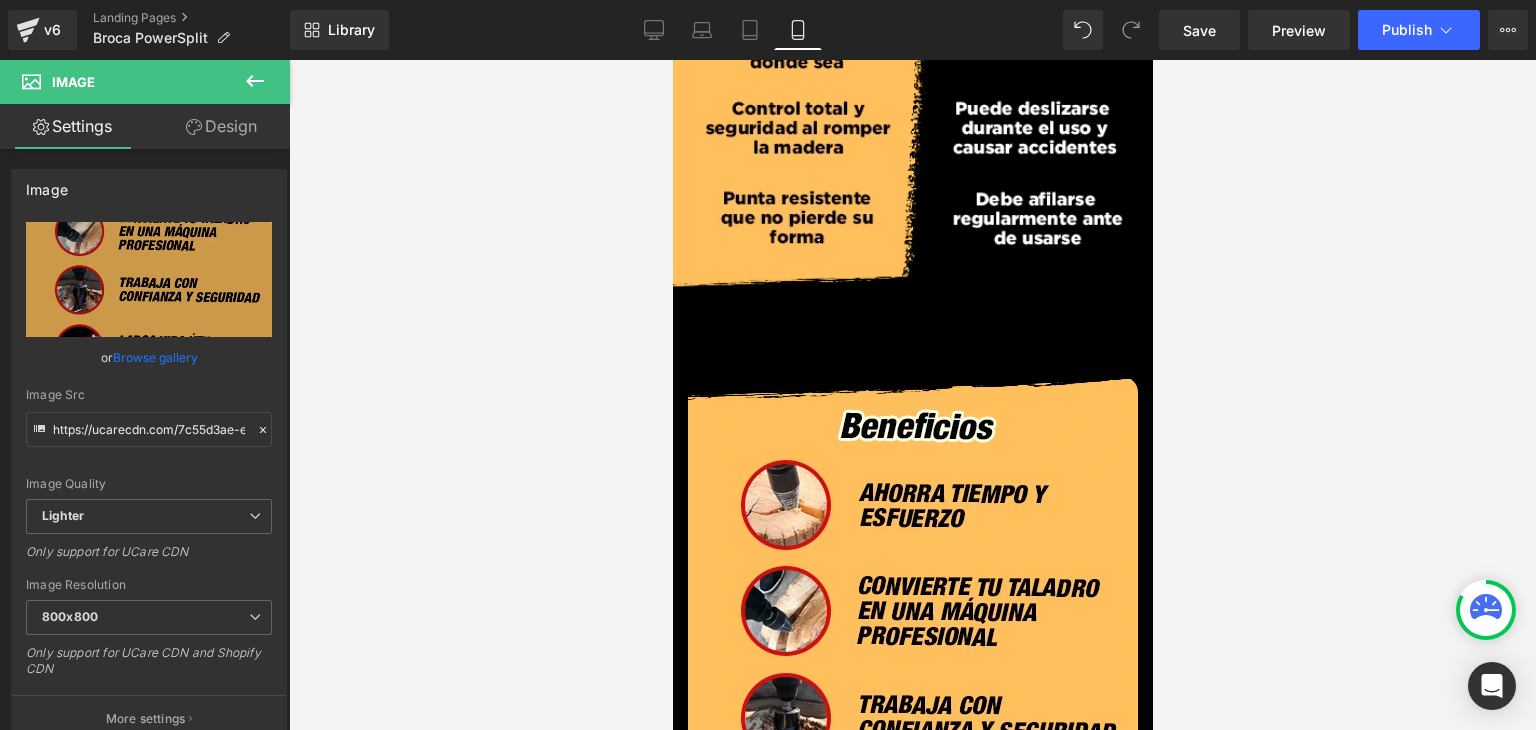 type on "https://ucarecdn.com/7c55d3ae-eb4a-49dd-a5ea-10892f17c2a8/-/format/auto/-/preview/800x800/-/quality/lighter/BENEFICIOS_CEL.webp" 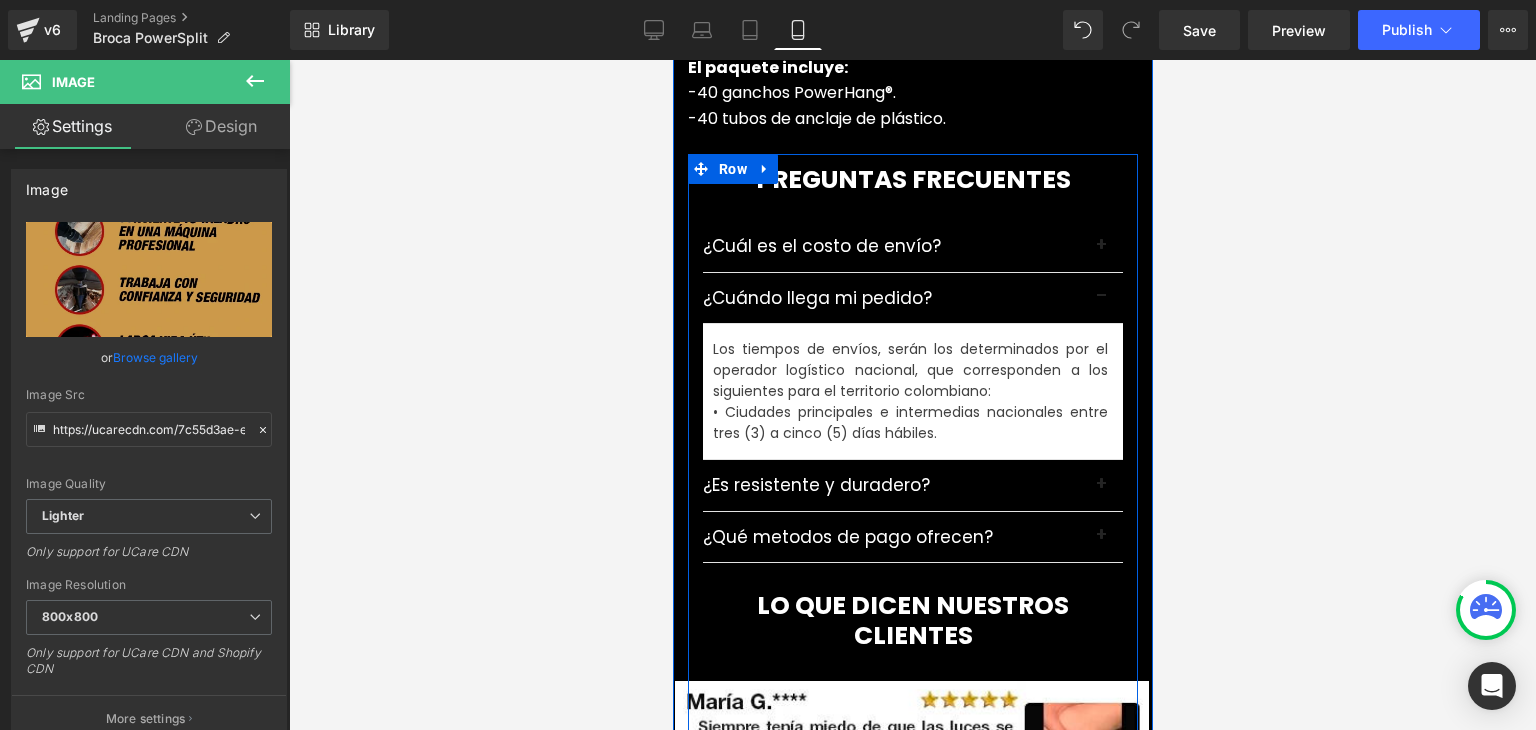 scroll, scrollTop: 5800, scrollLeft: 0, axis: vertical 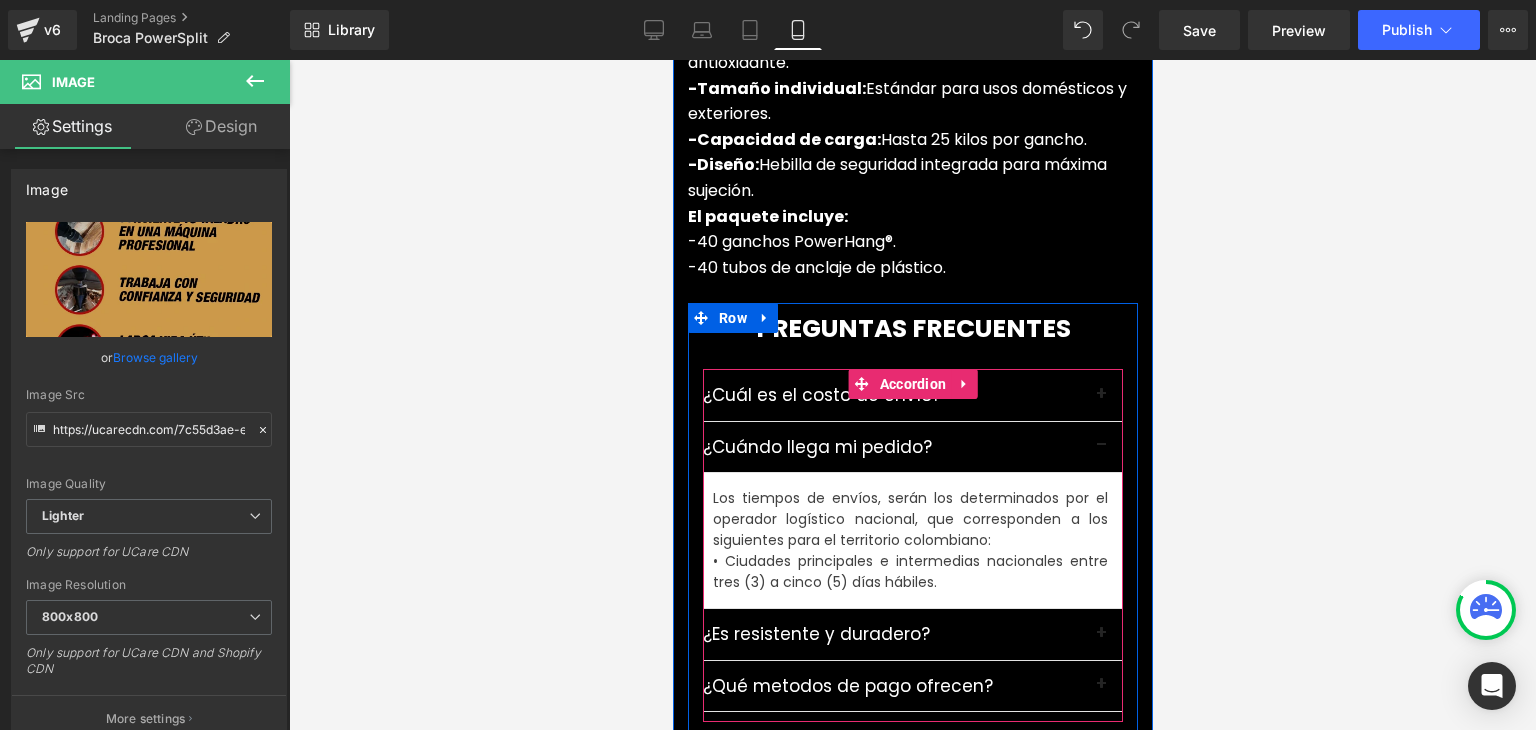 click at bounding box center [1102, 451] 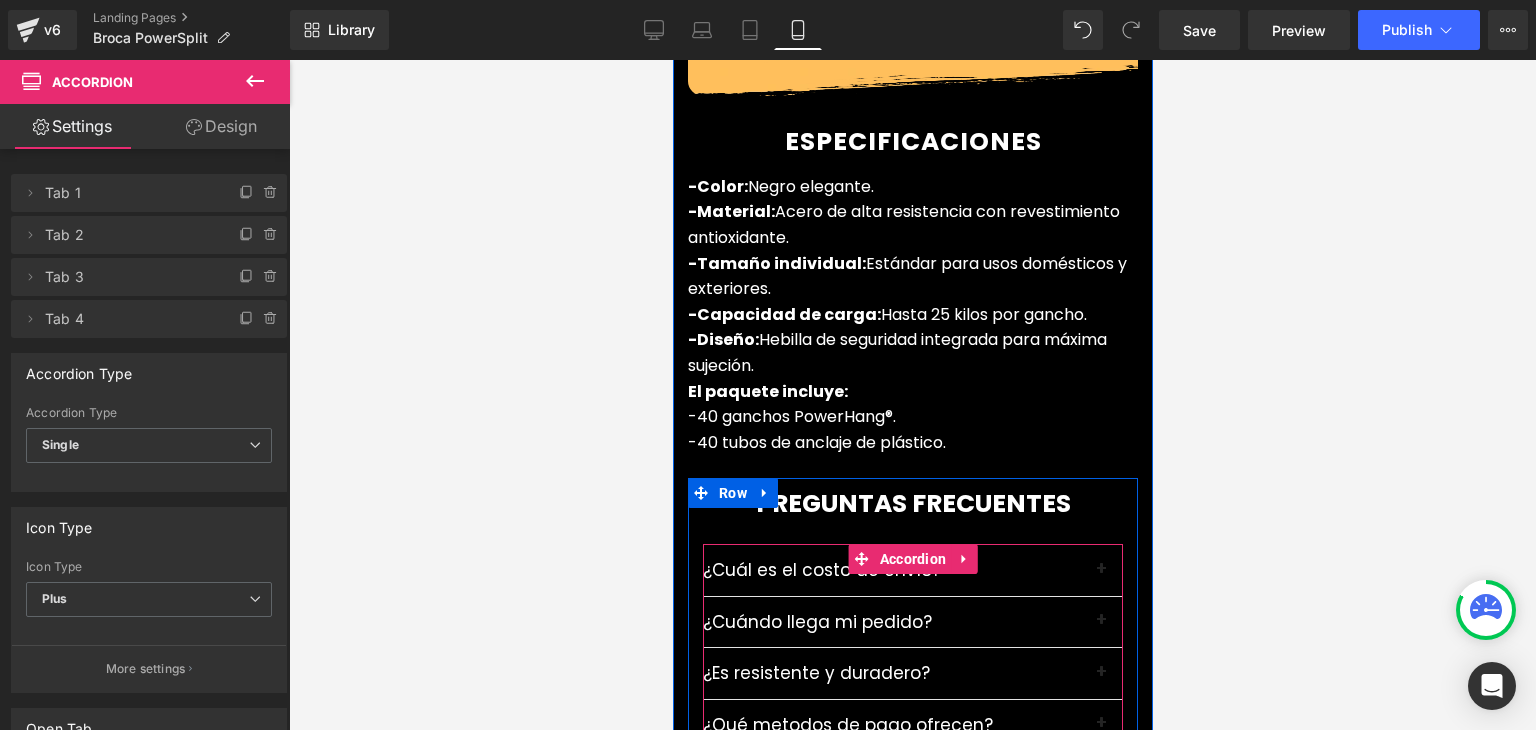 scroll, scrollTop: 5600, scrollLeft: 0, axis: vertical 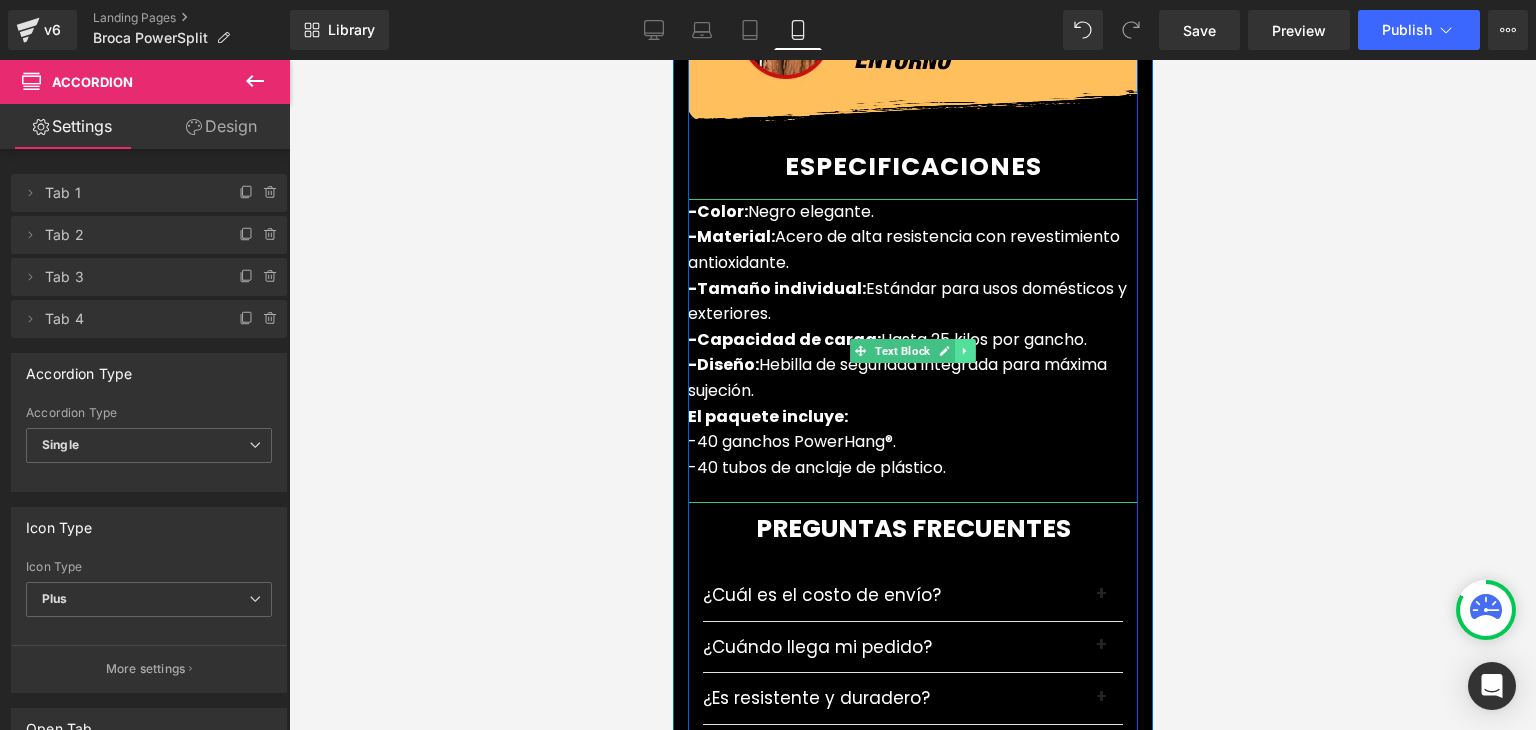 click 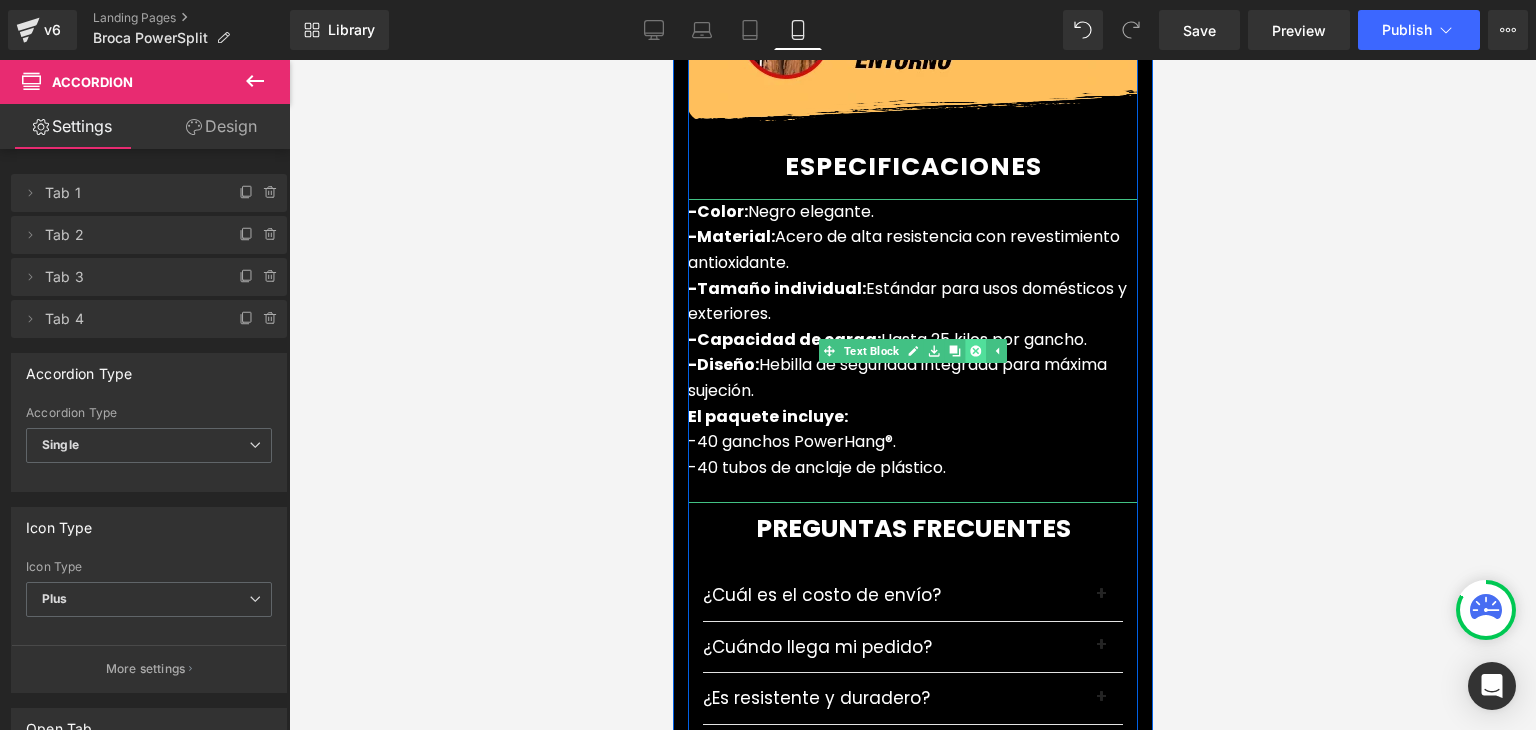 click at bounding box center [974, 351] 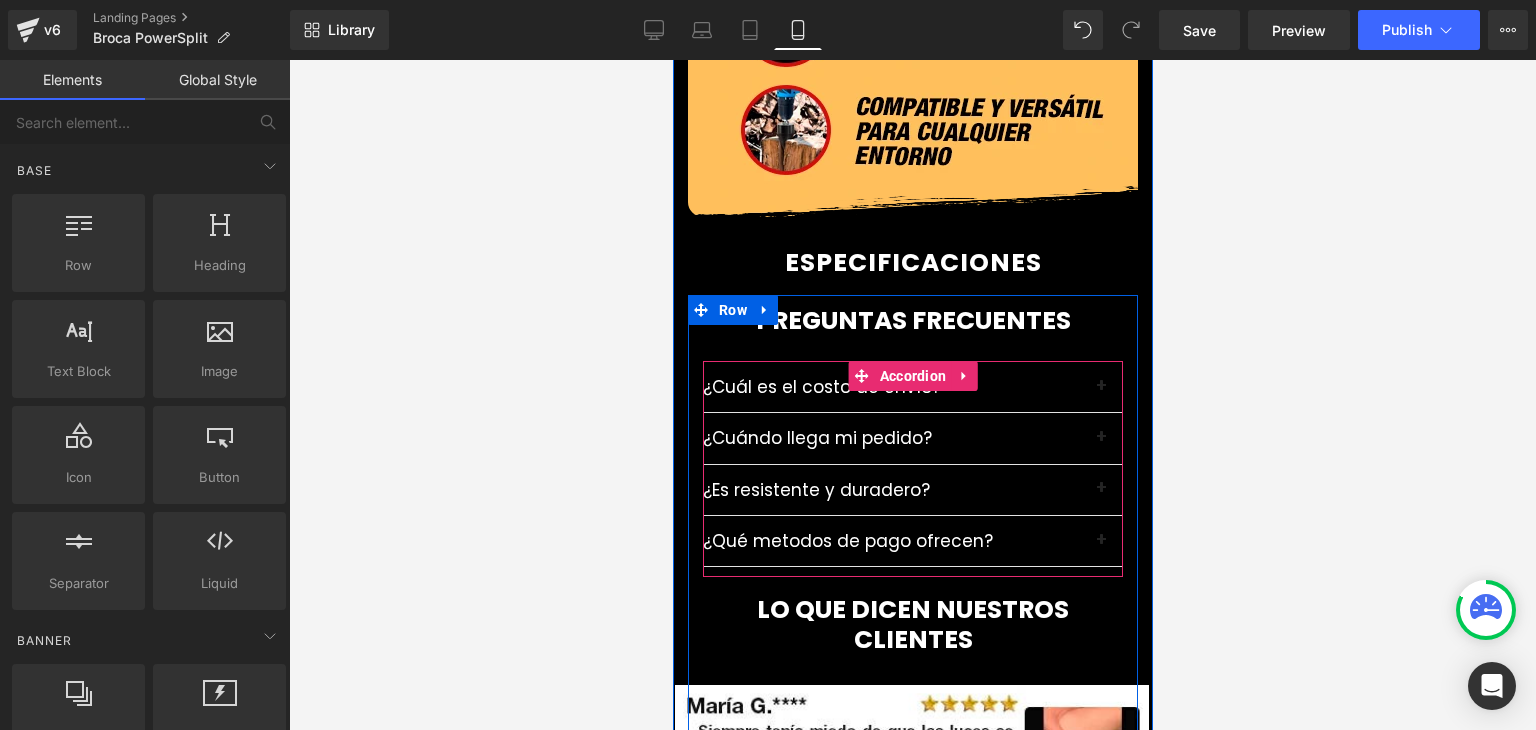 scroll, scrollTop: 5500, scrollLeft: 0, axis: vertical 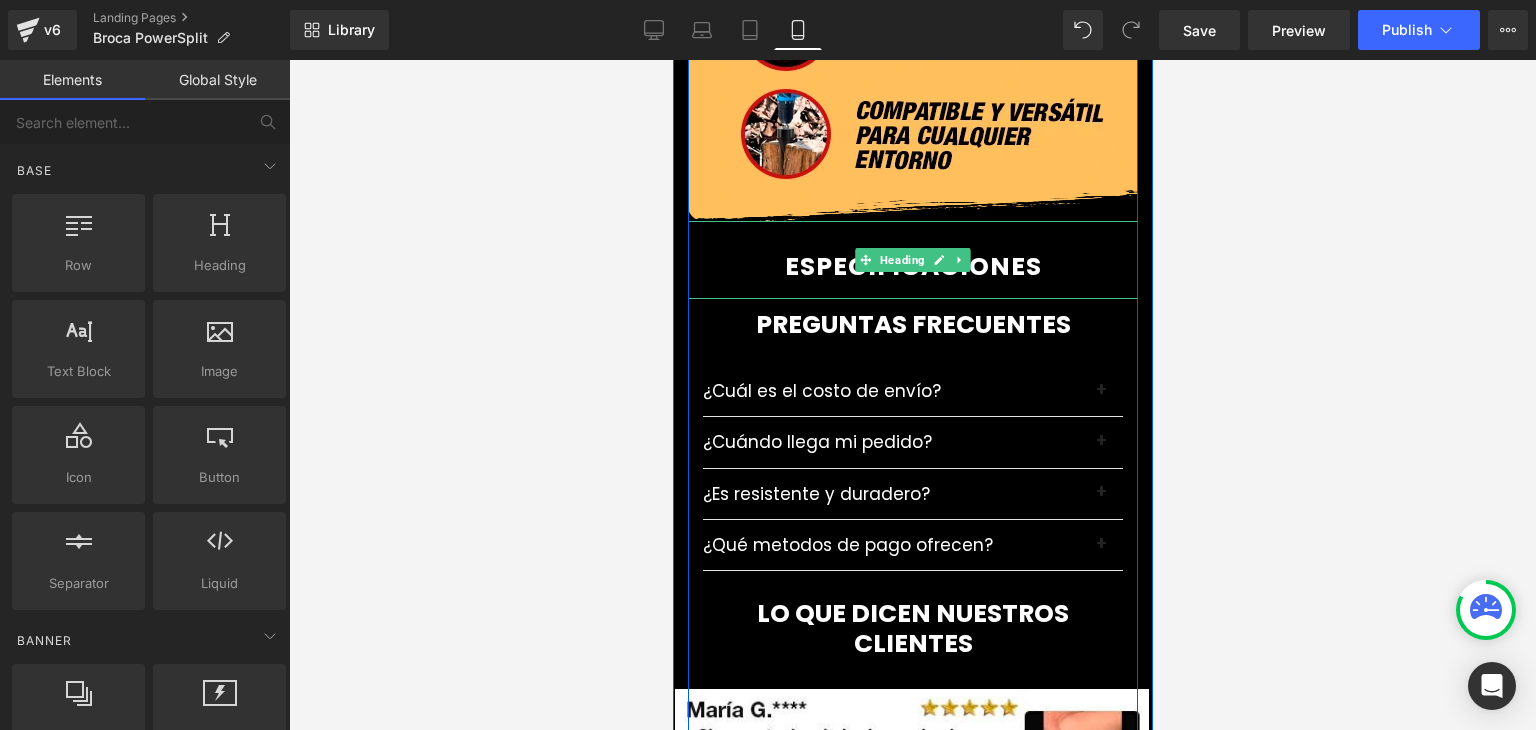 click 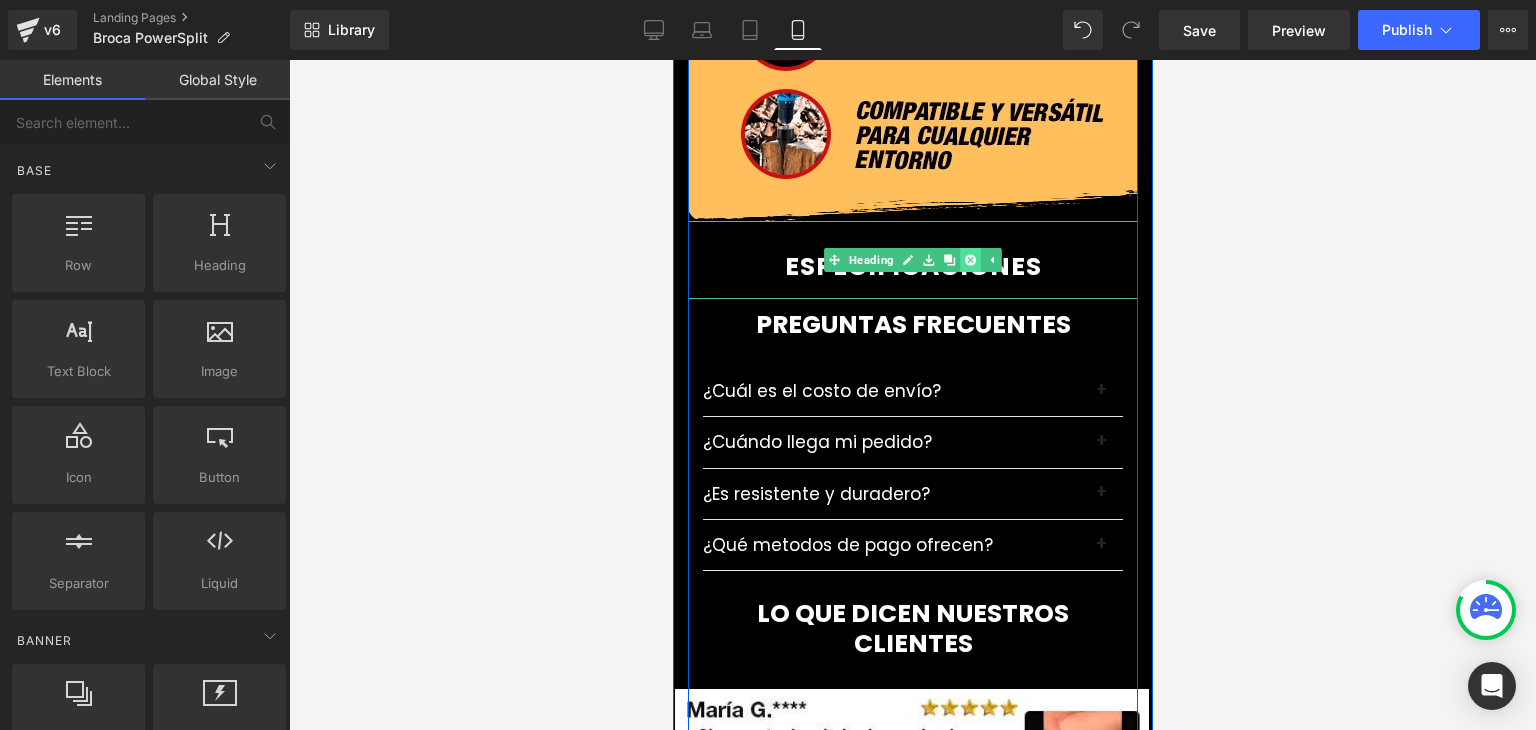click 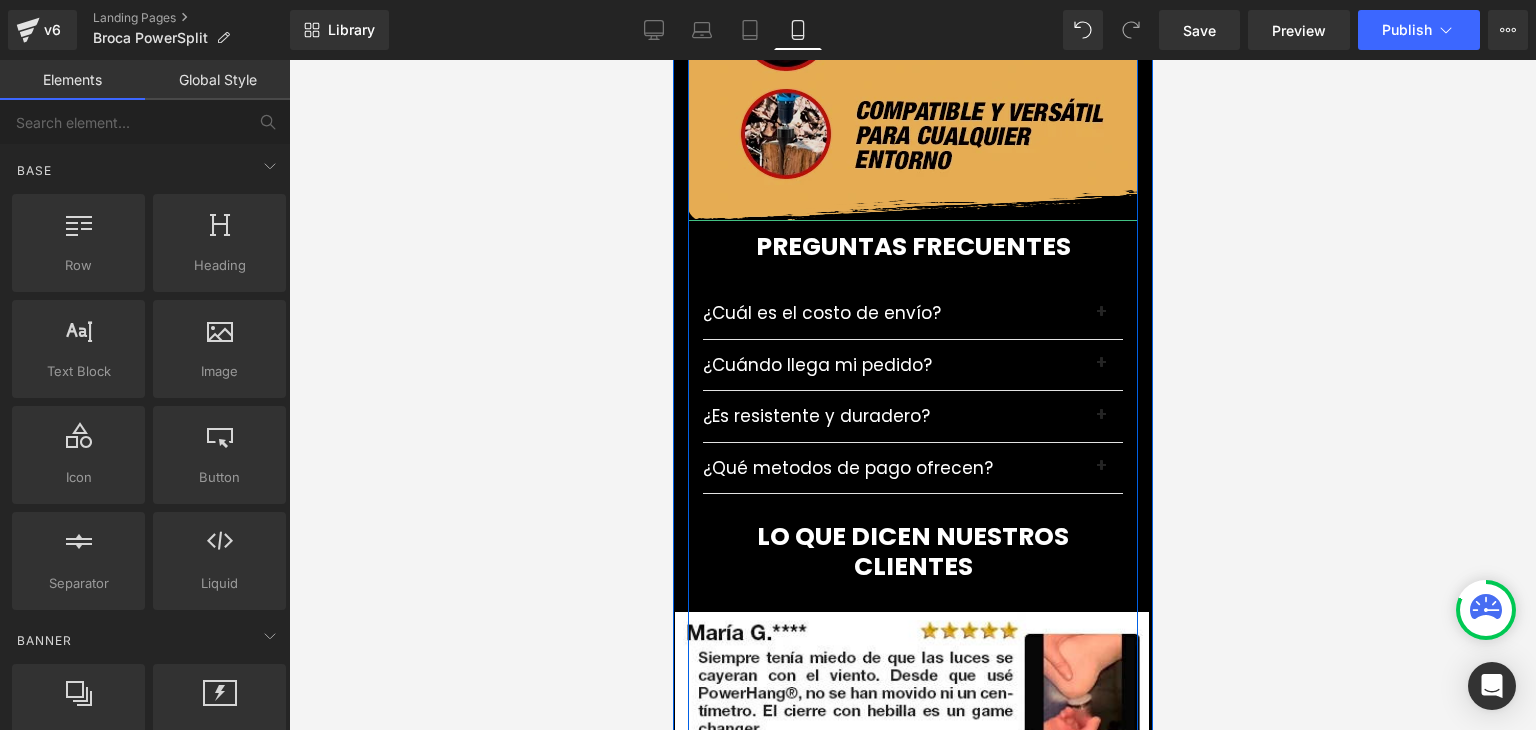 click at bounding box center [912, -101] 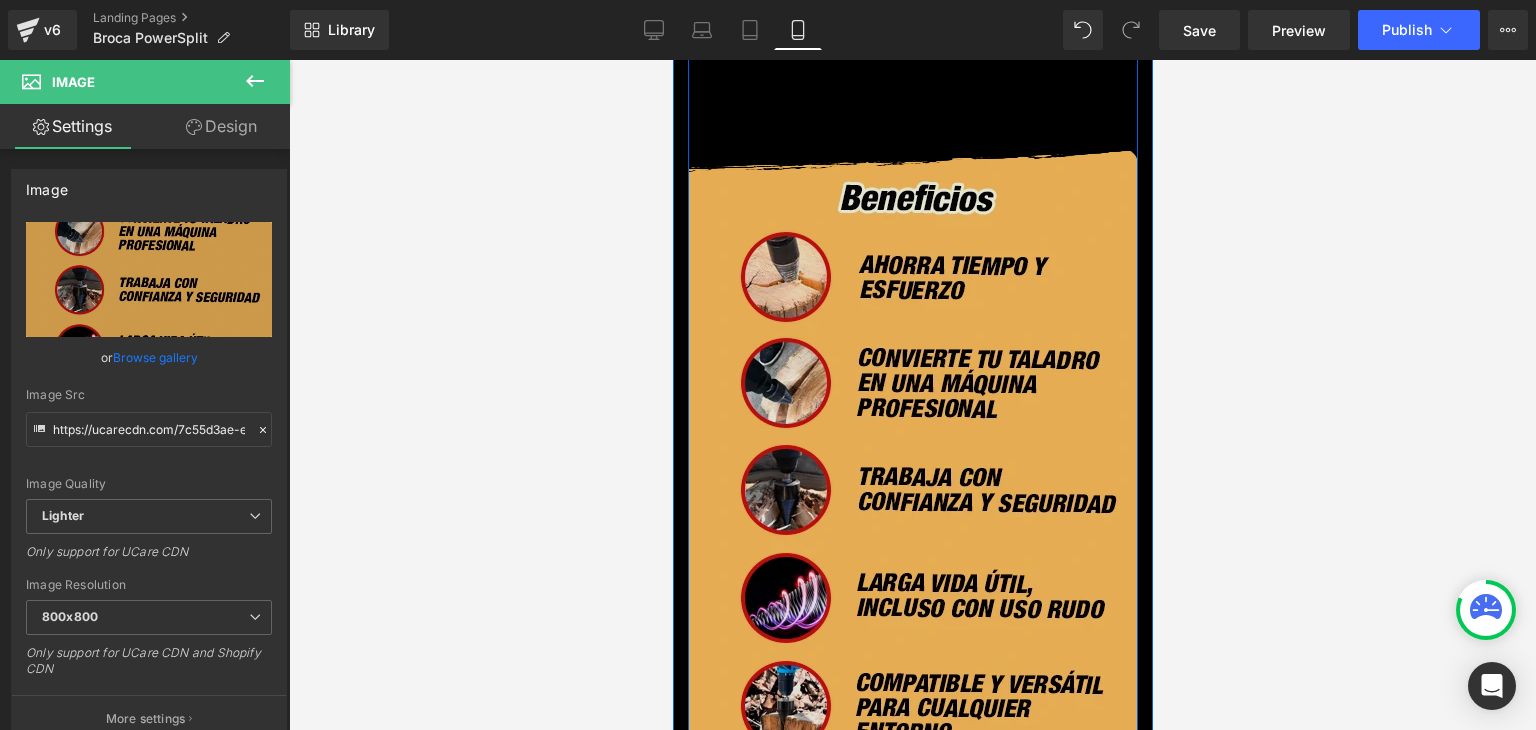 scroll, scrollTop: 4900, scrollLeft: 0, axis: vertical 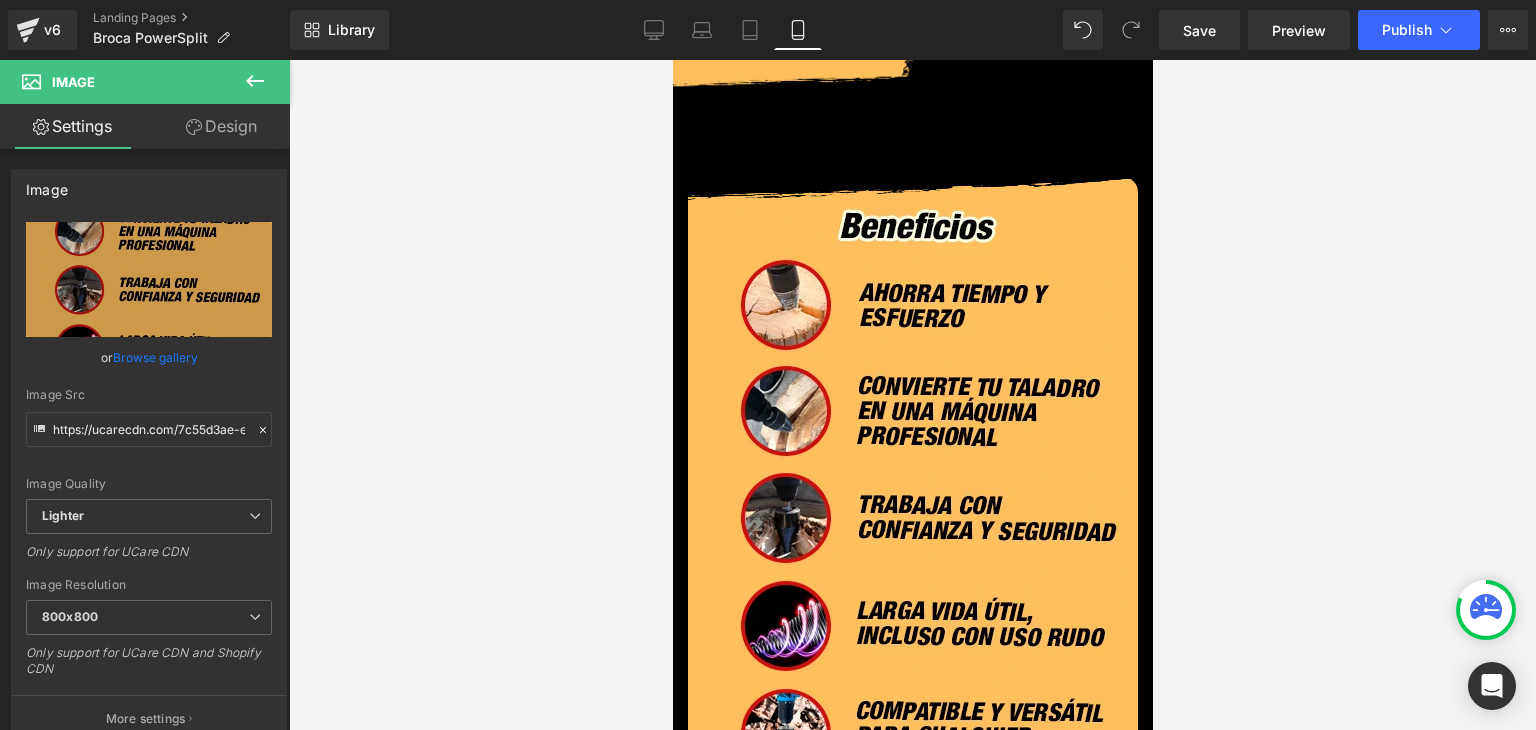 click at bounding box center [912, 395] 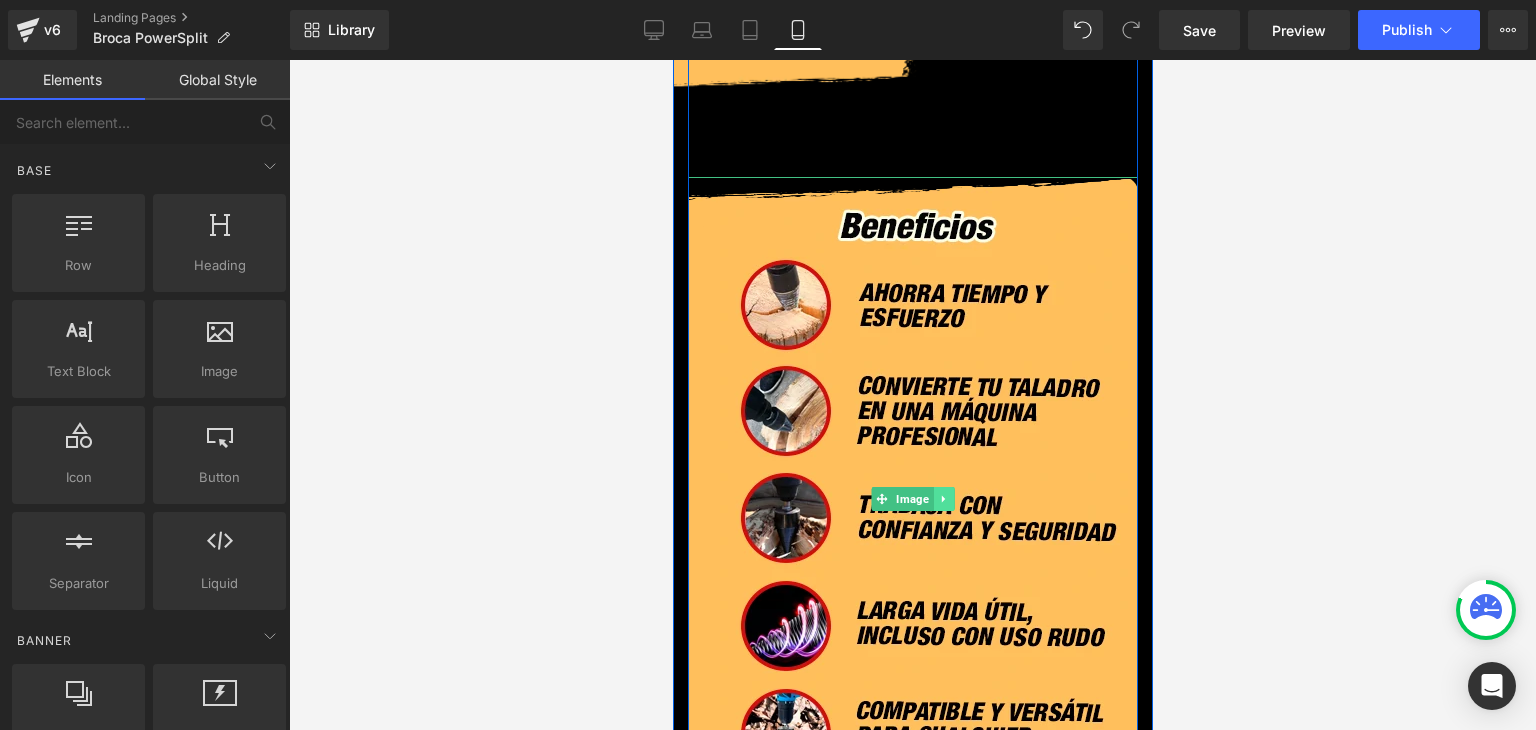 click 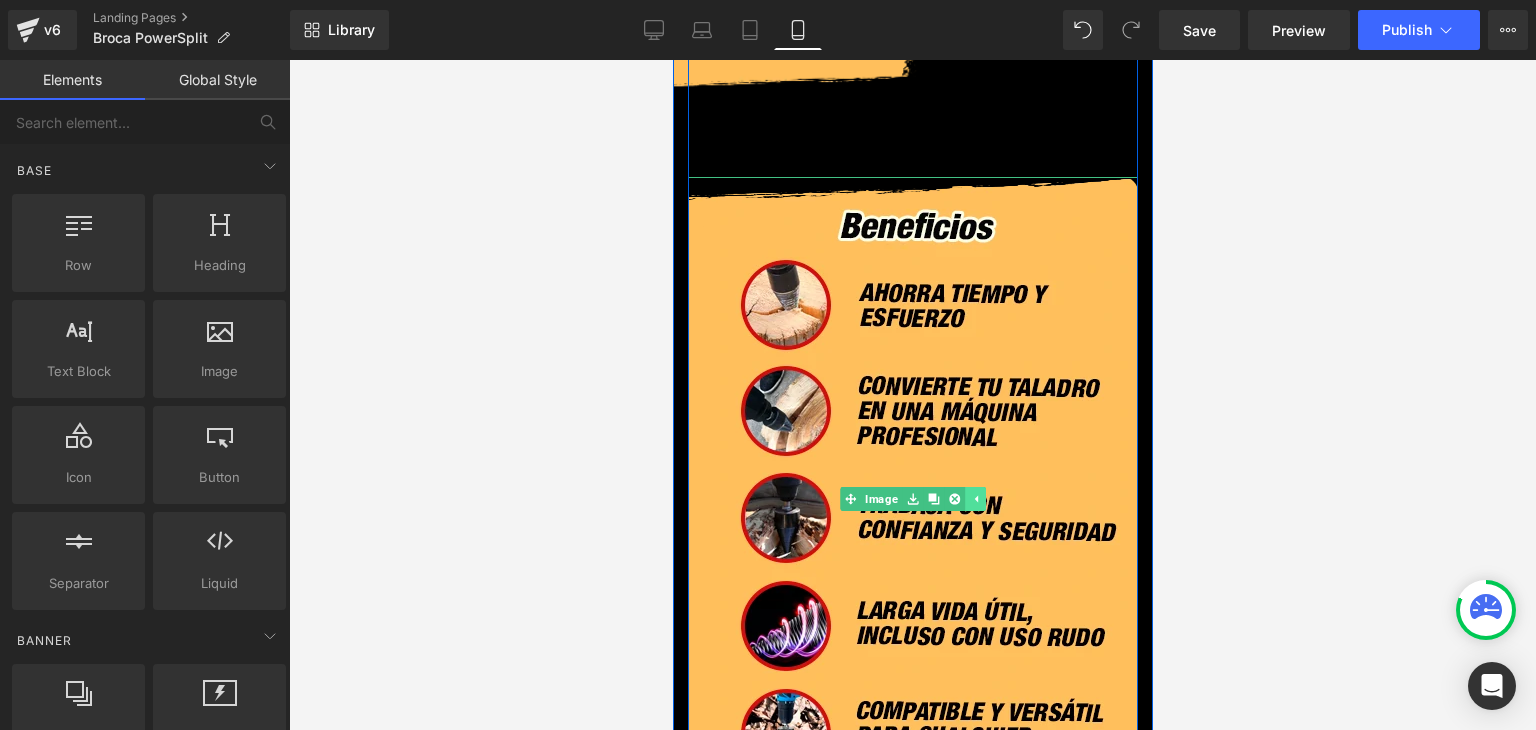 click 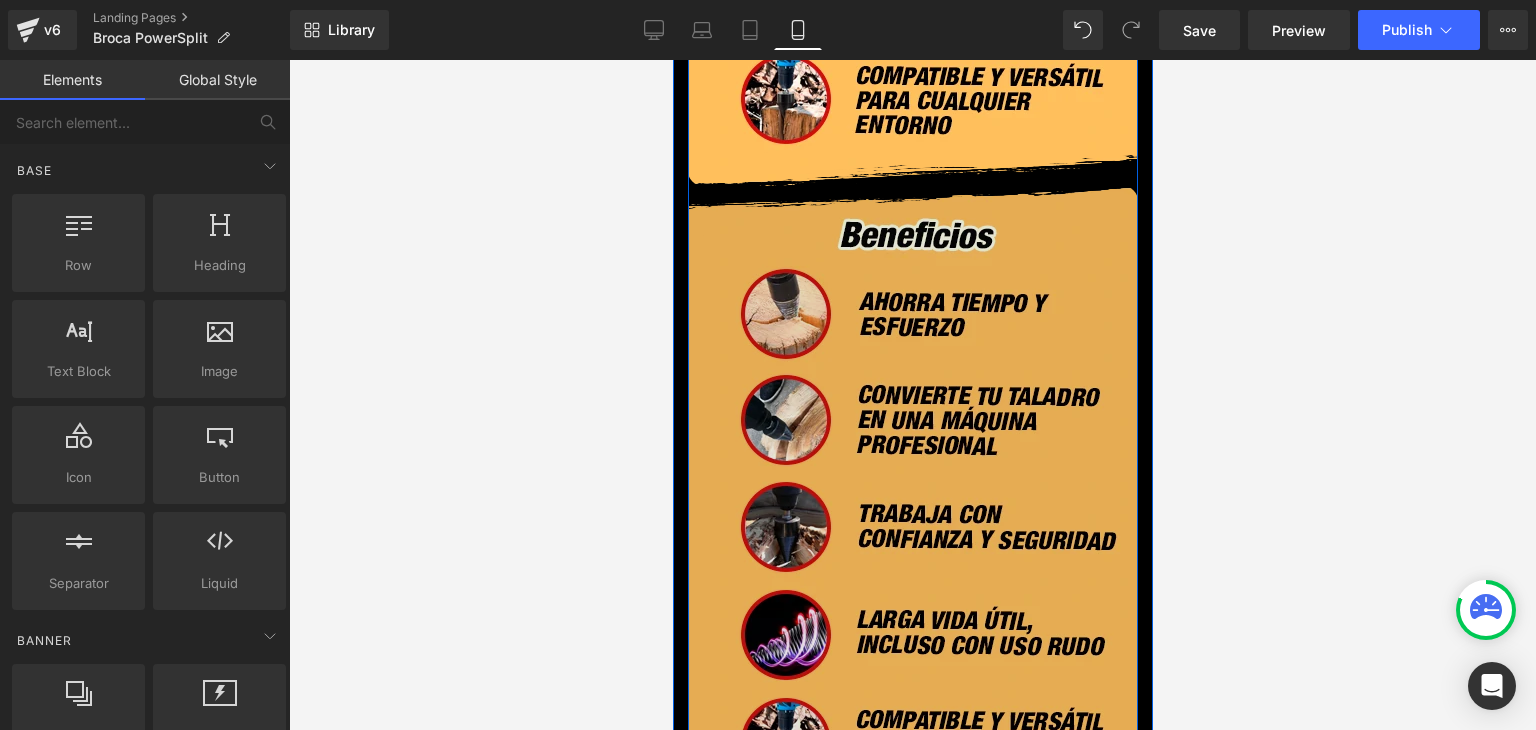 scroll, scrollTop: 5544, scrollLeft: 0, axis: vertical 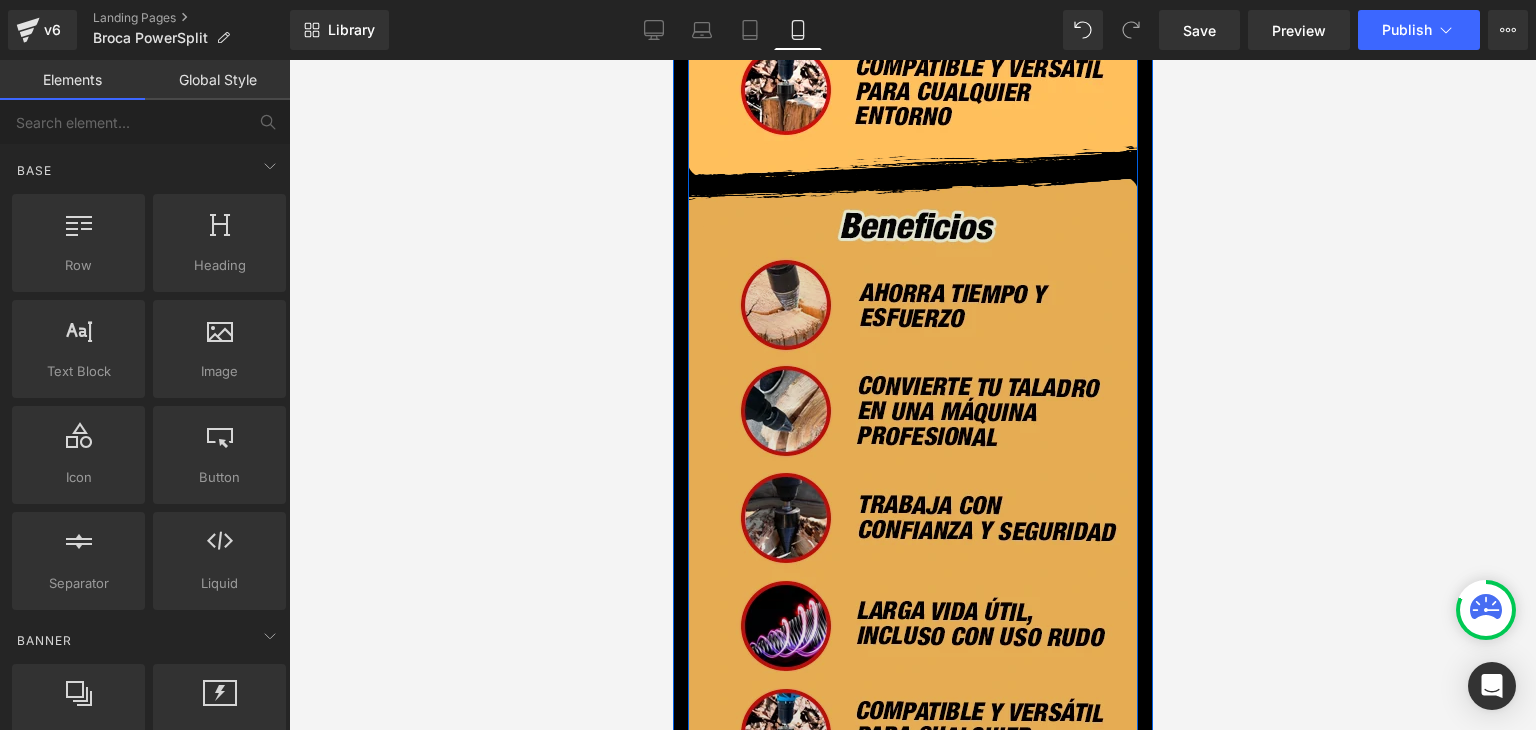 click at bounding box center (912, 499) 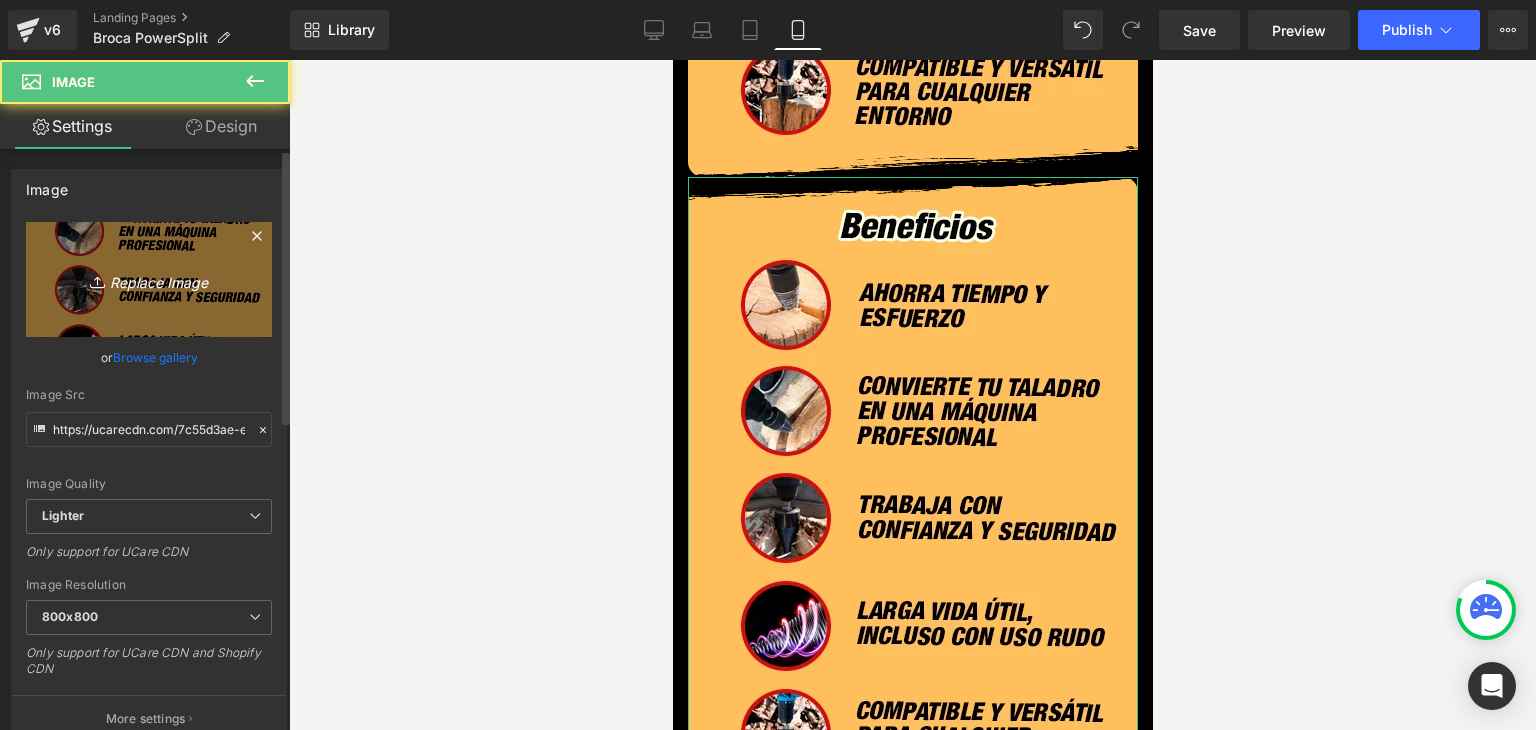 click on "Replace Image" at bounding box center [149, 279] 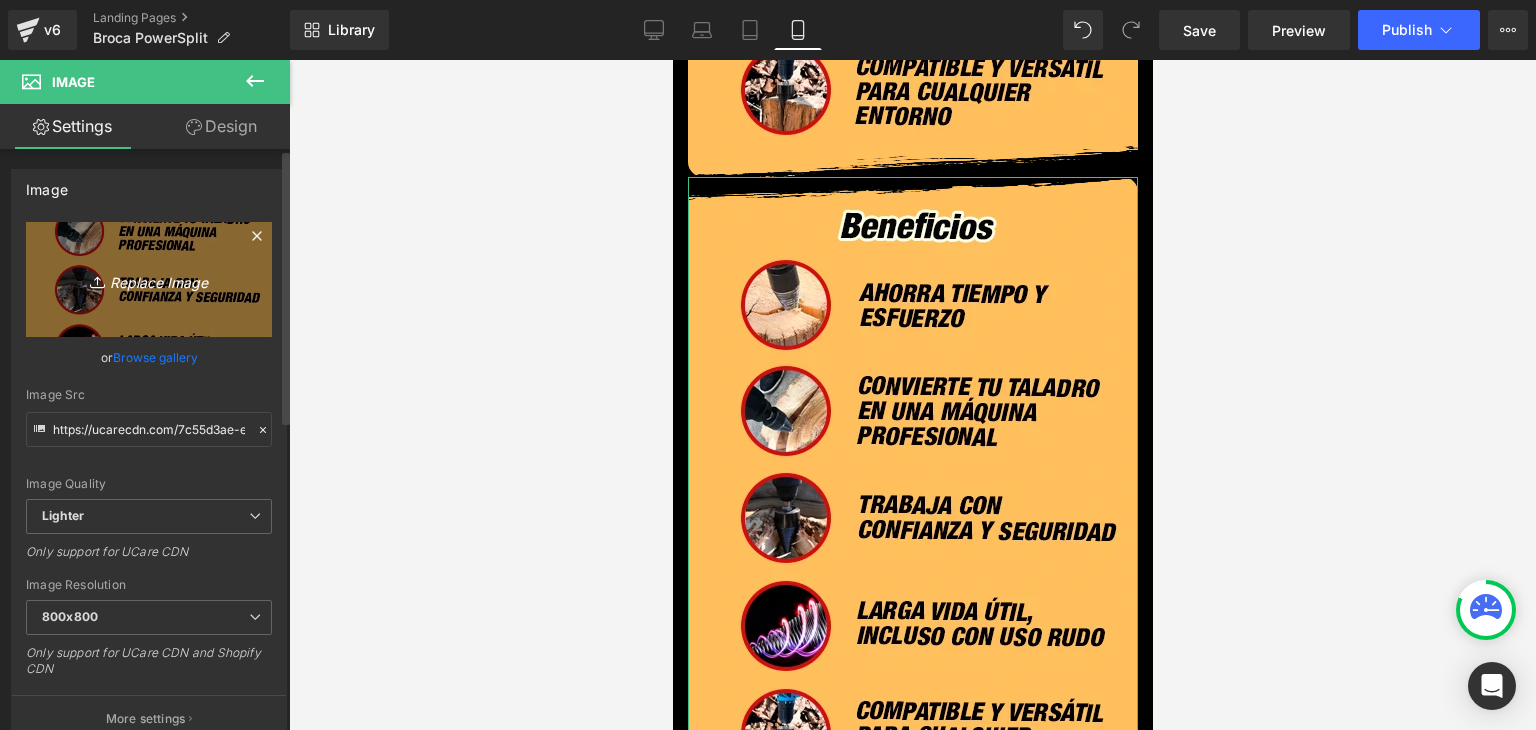 type on "C:\fakepath\ESPECIFICACIONES_ -.webp" 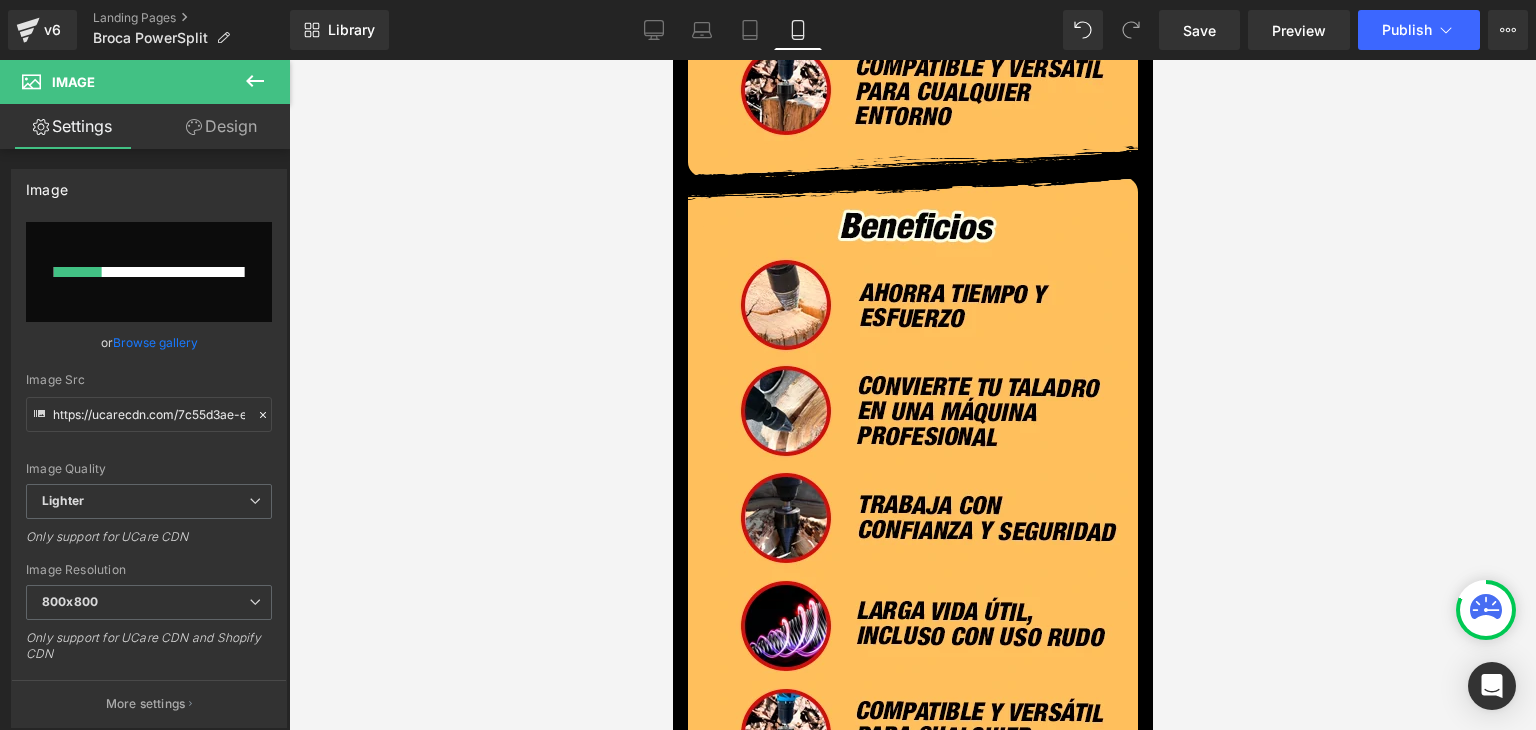 type 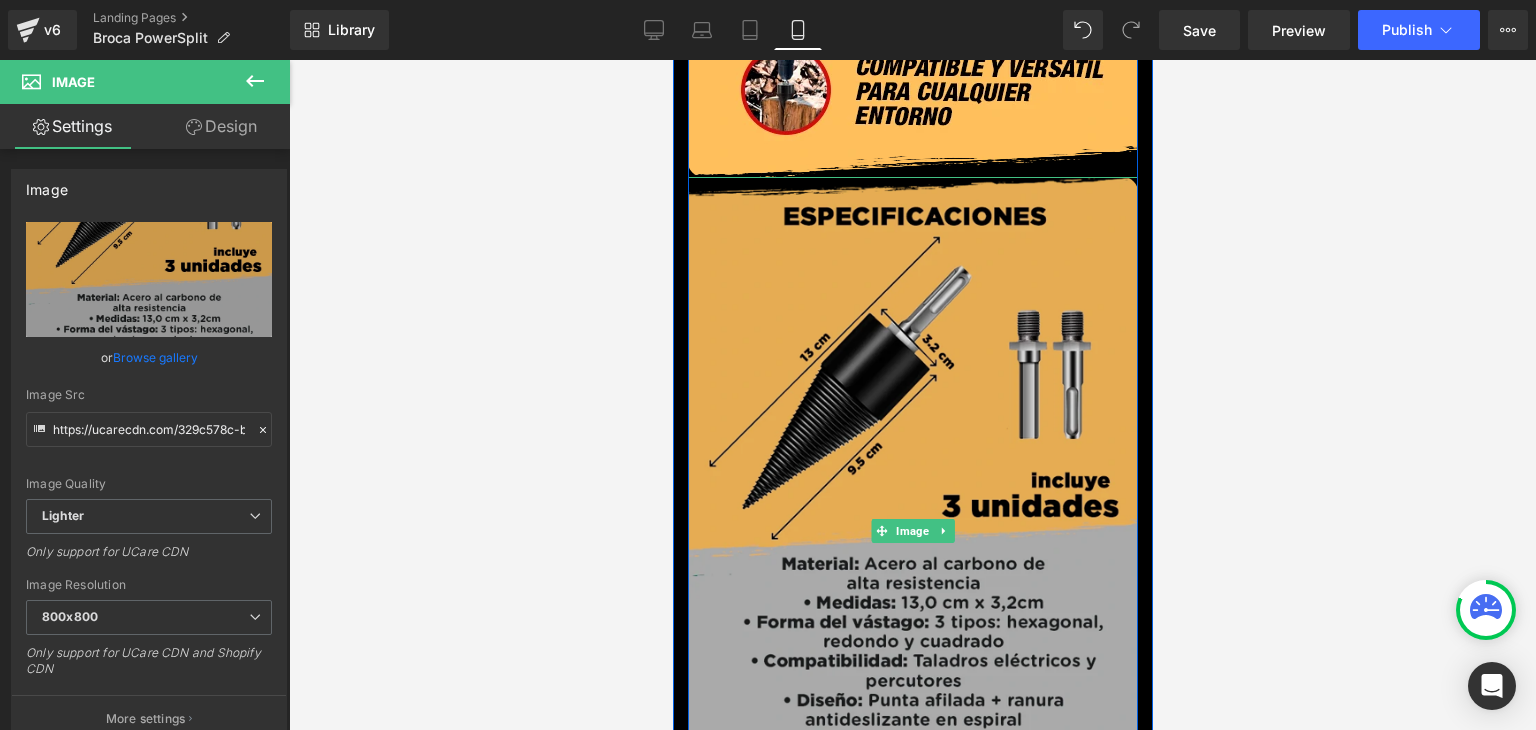 type on "https://ucarecdn.com/329c578c-b66c-4ff2-b668-64d7d0386e46/-/format/auto/-/preview/800x800/-/quality/lighter/ESPECIFICACIONES_%20-.webp" 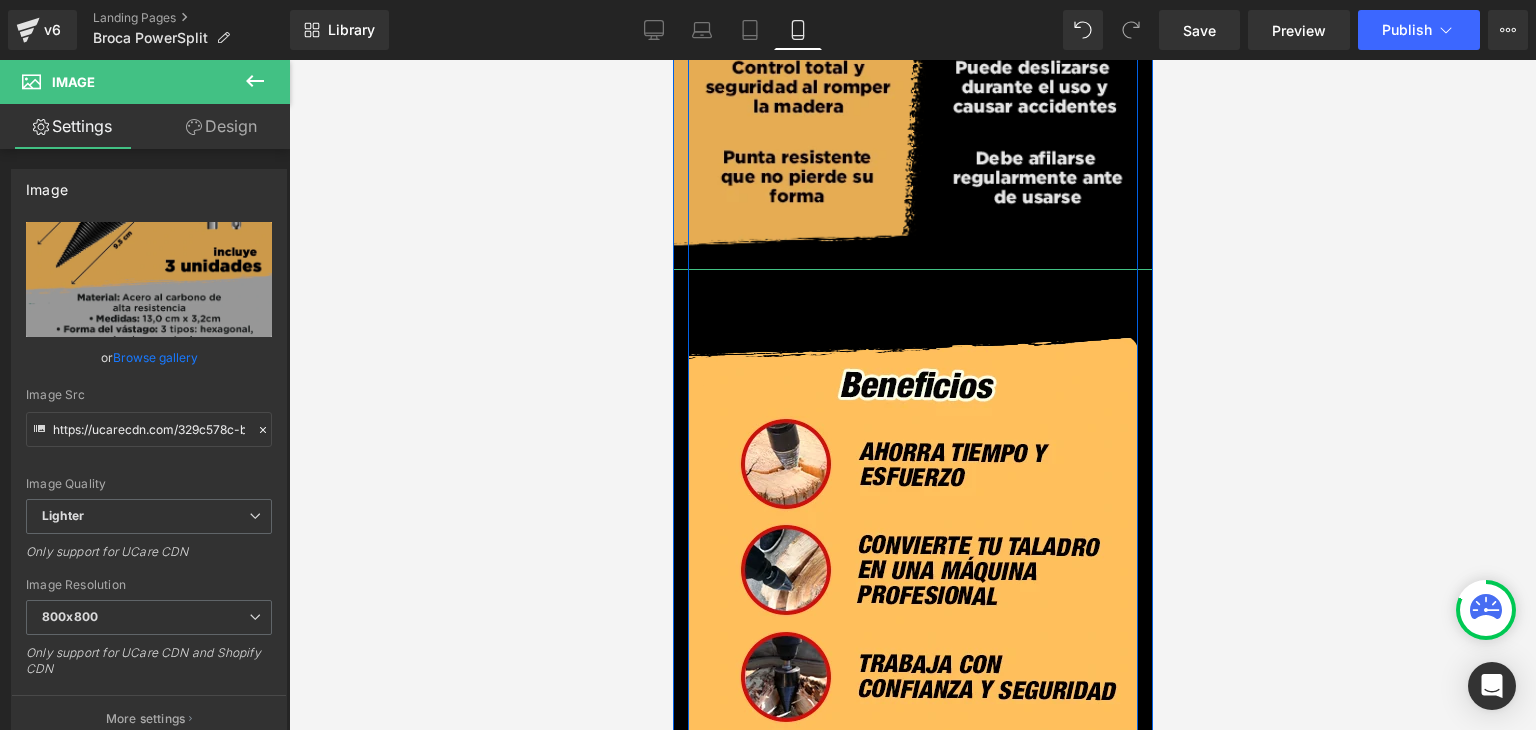 scroll, scrollTop: 4744, scrollLeft: 0, axis: vertical 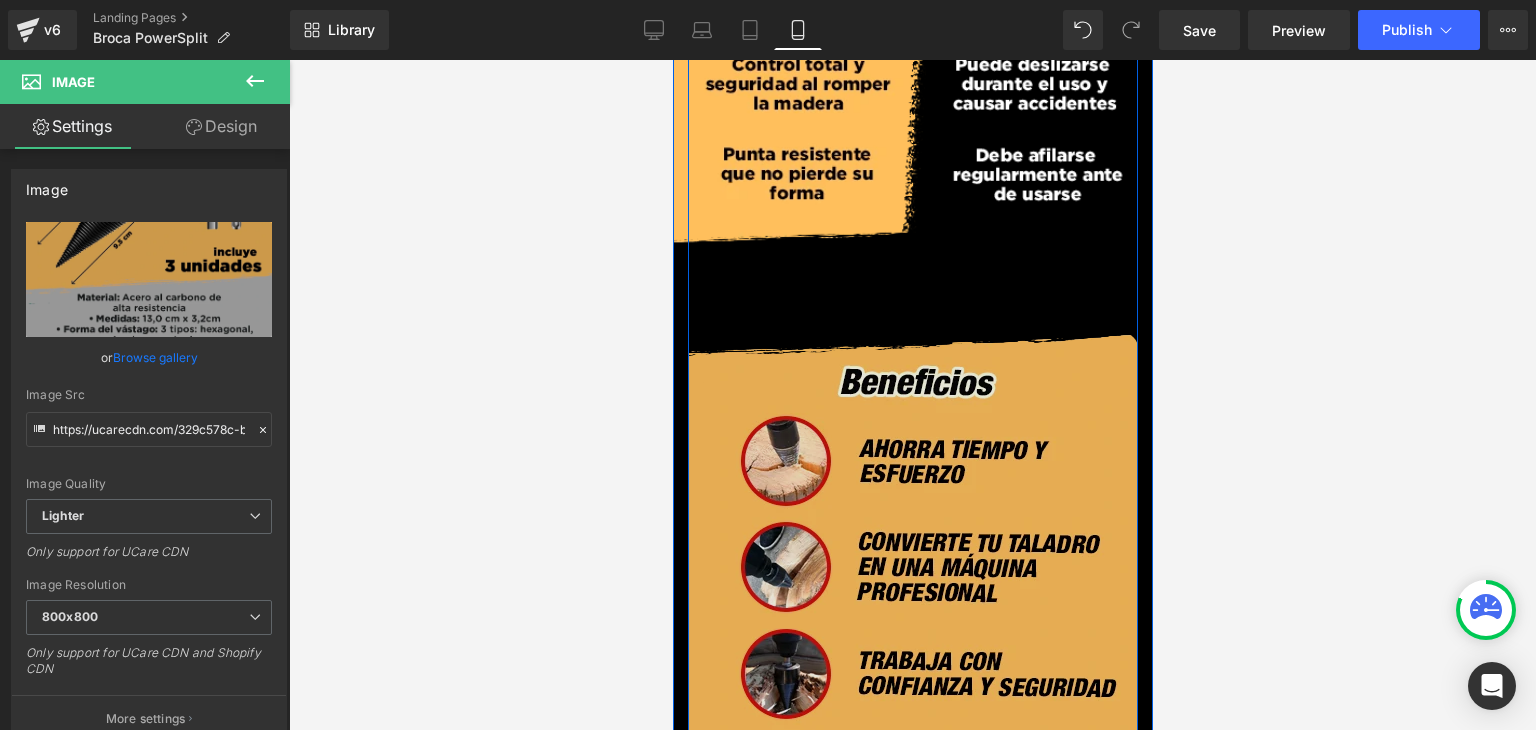 click at bounding box center [912, 655] 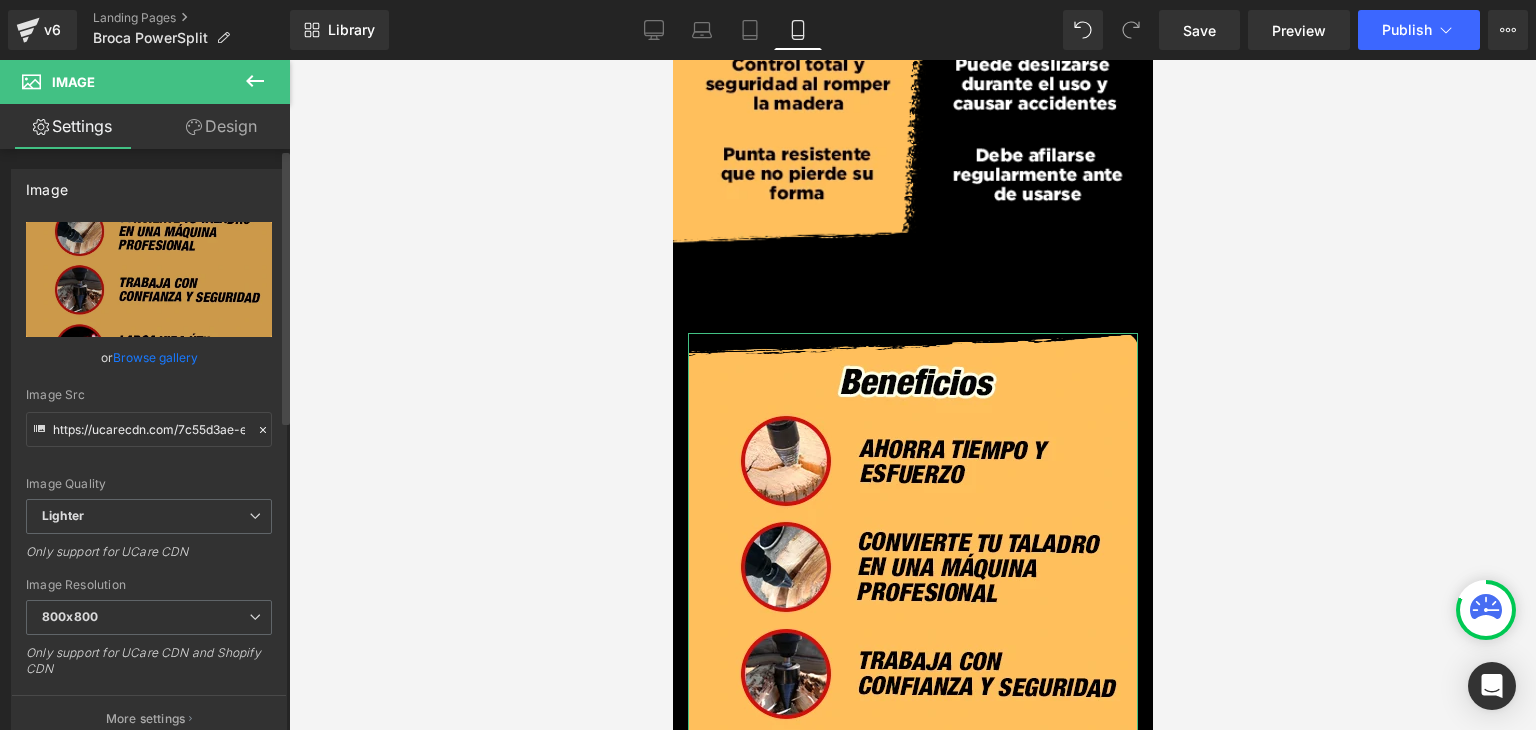 click on "Image https://ucarecdn.com/7c55d3ae-eb4a-49dd-a5ea-10892f17c2a8/-/format/auto/-/preview/800x800/-/quality/lighter/BENEFICIOS_CEL.webp  Replace Image  Upload image or  Browse gallery Image Src https://ucarecdn.com/7c55d3ae-eb4a-49dd-a5ea-10892f17c2a8/-/format/auto/-/preview/800x800/-/quality/lighter/BENEFICIOS_CEL.webp Image Quality Lighter Lightest
Lighter
Lighter Lightest Only support for UCare CDN 100x100 240x240 480x480 576x576 640x640 768x768 800x800 960x960 1024x1024 1280x1280 1440x1440 1600x1600 1920x1920 2560x2560 3000x3000 Image Resolution
800x800
100x100 240x240 480x480 576x576 640x640 768x768 800x800 960x960 1024x1024 1280x1280 1440x1440 1600x1600 1920x1920 2560x2560 3000x3000 Only support for UCare CDN and Shopify CDN More settings Image Title Show title when hover to image Back Dimension 100% Width 100 % % px auto Height auto 0 Link Left" at bounding box center [149, 1009] 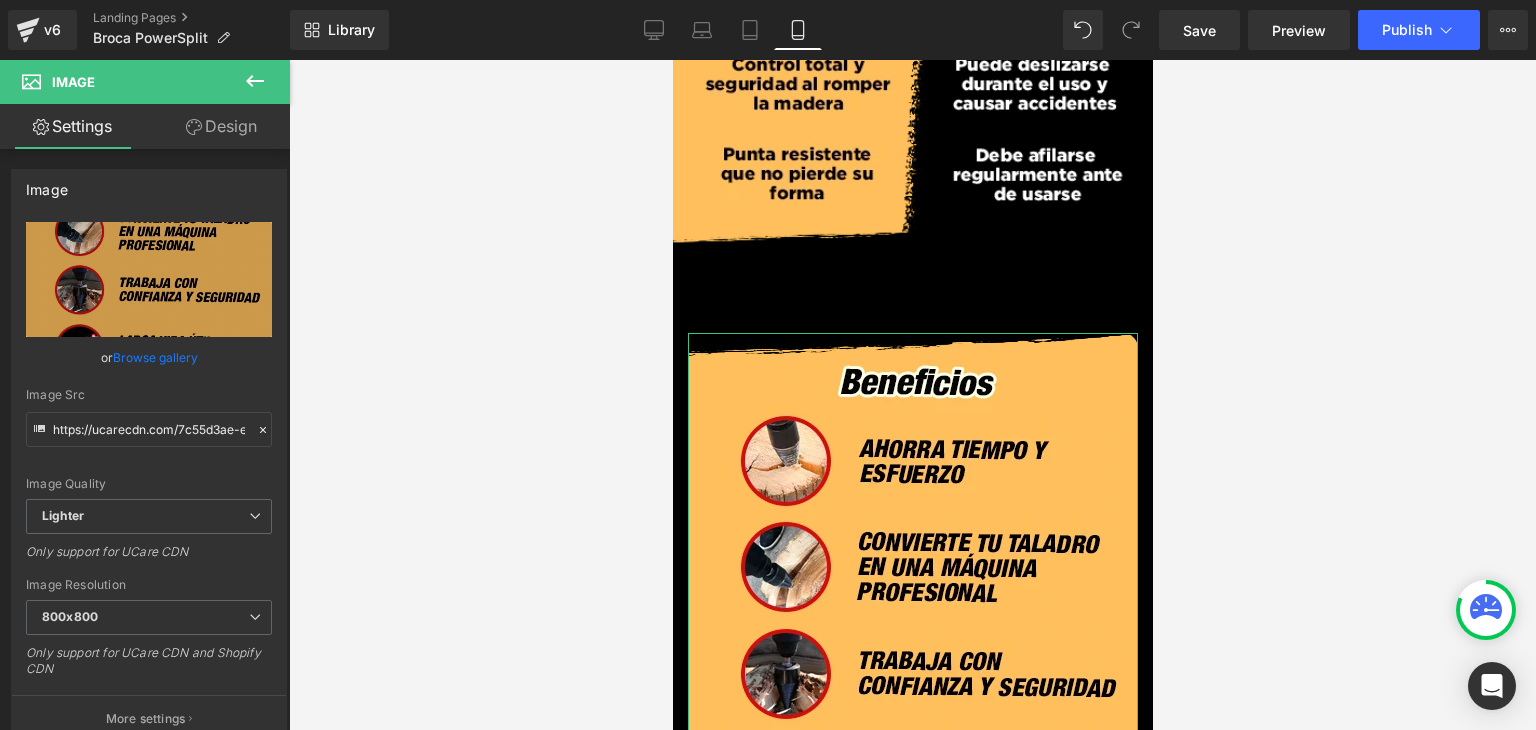 click on "Design" at bounding box center (221, 126) 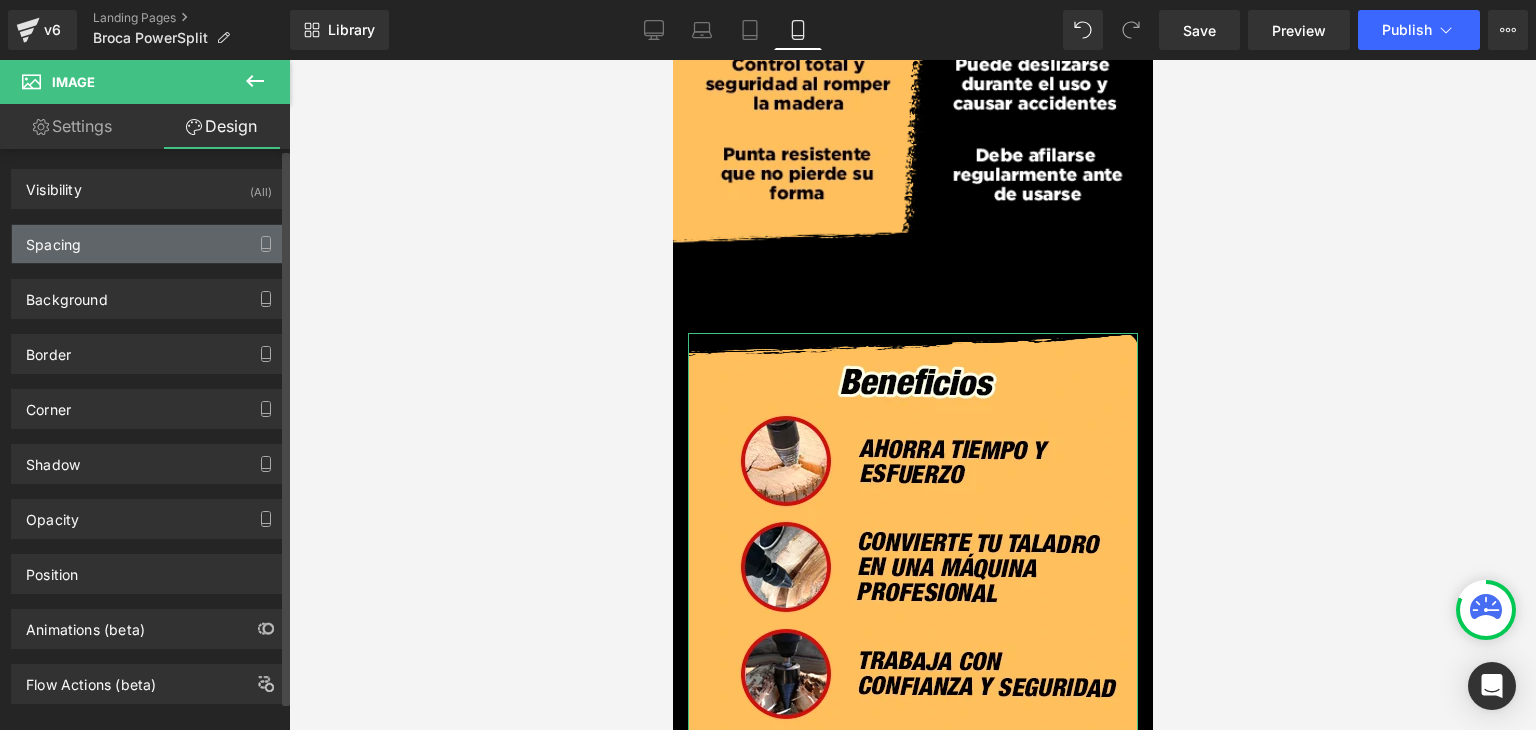 type on "0" 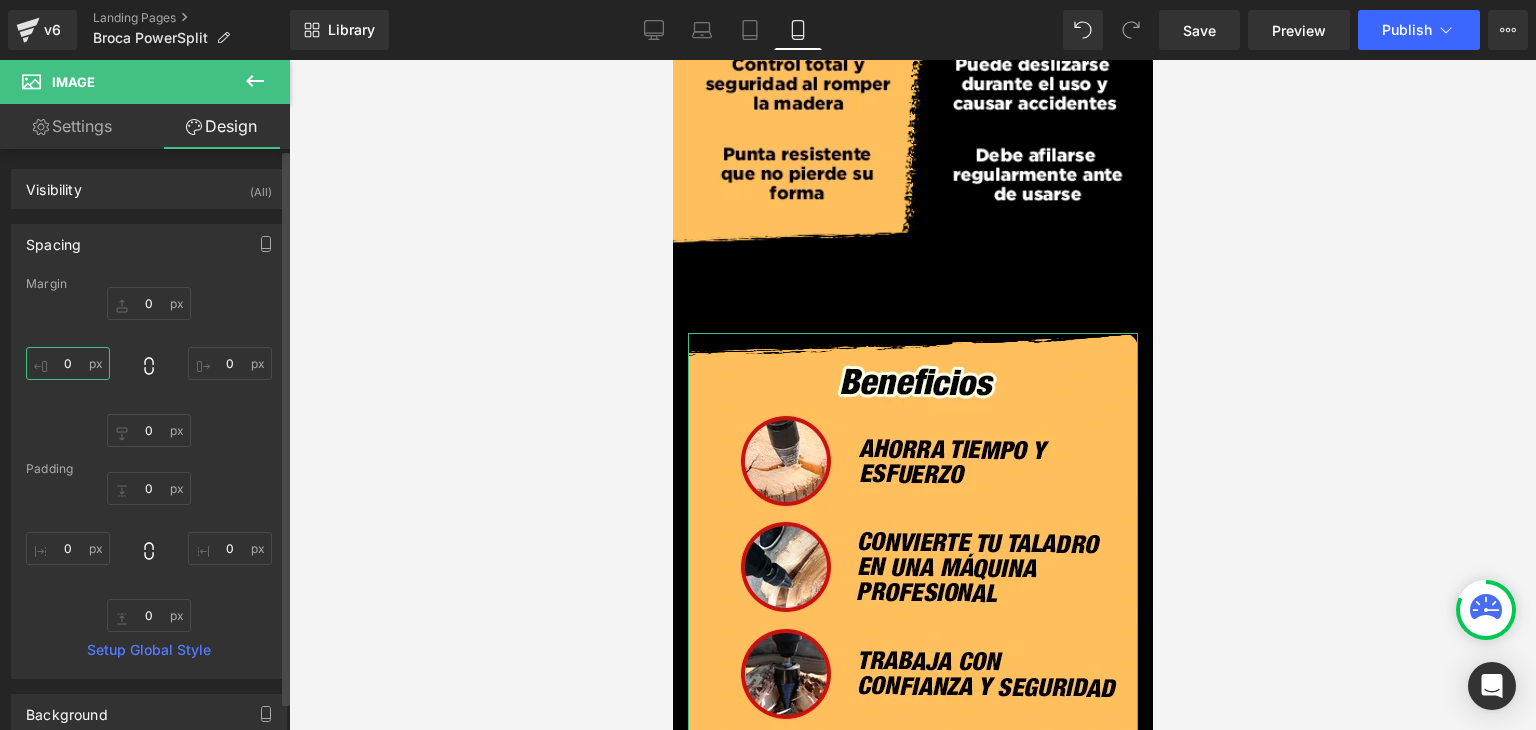 click on "0" at bounding box center (68, 363) 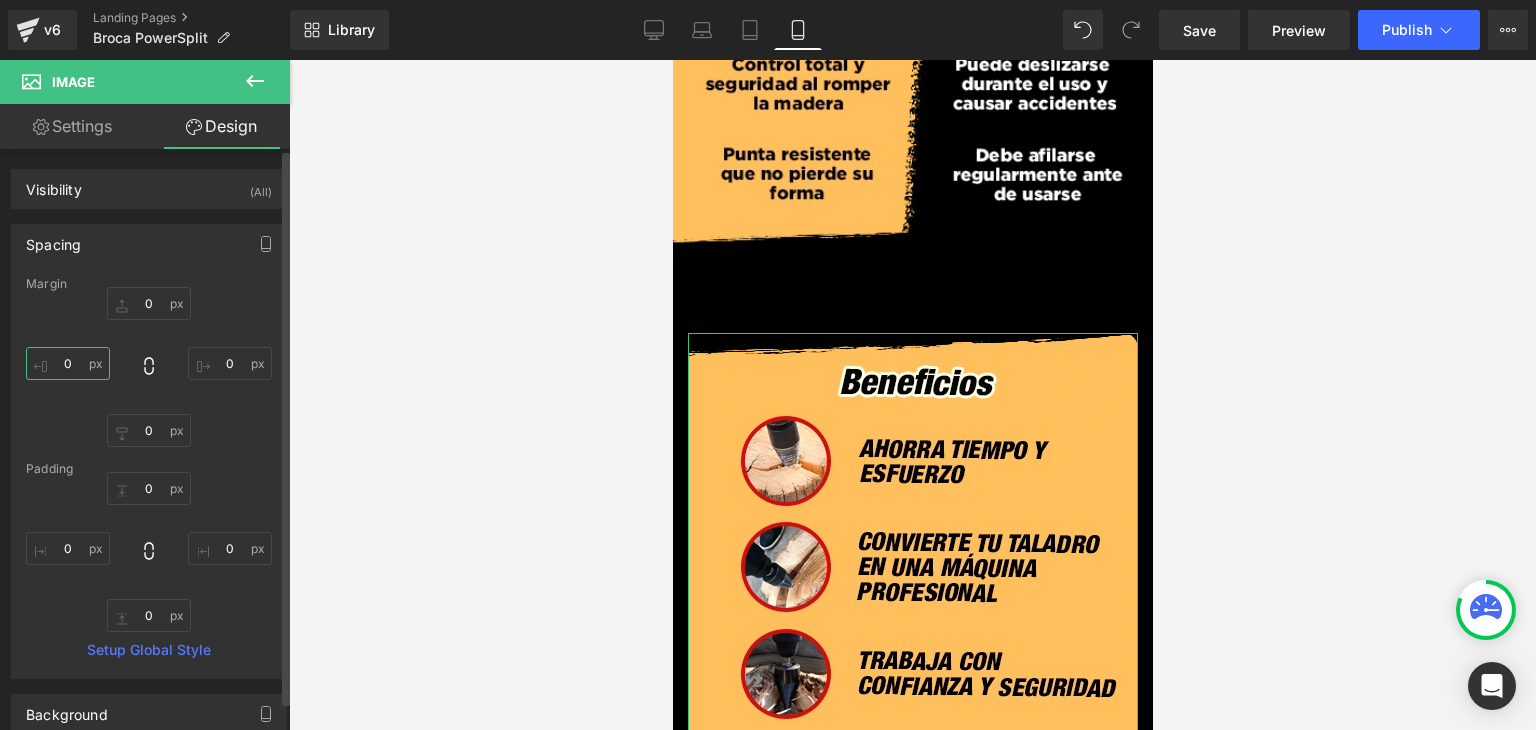 type on "5" 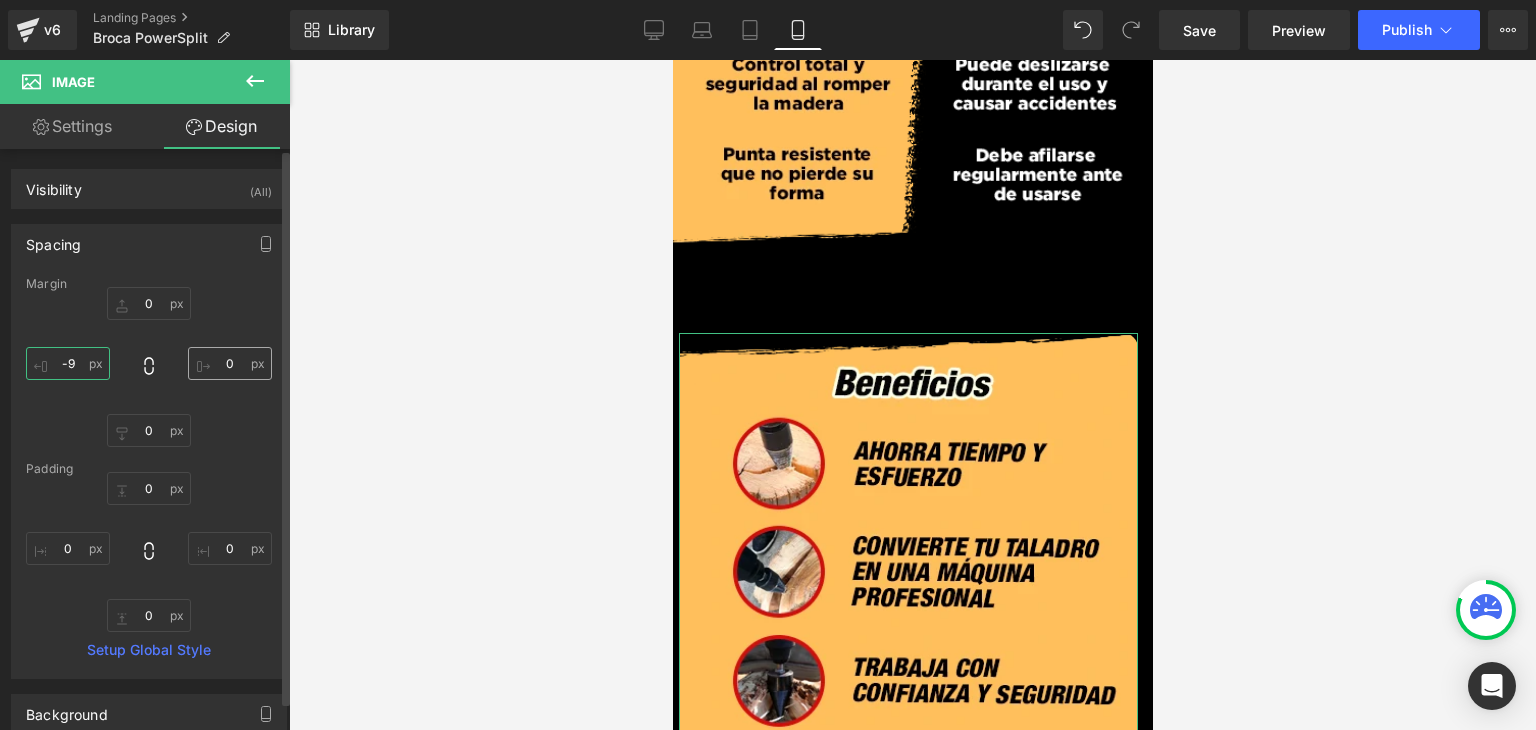 type on "-9" 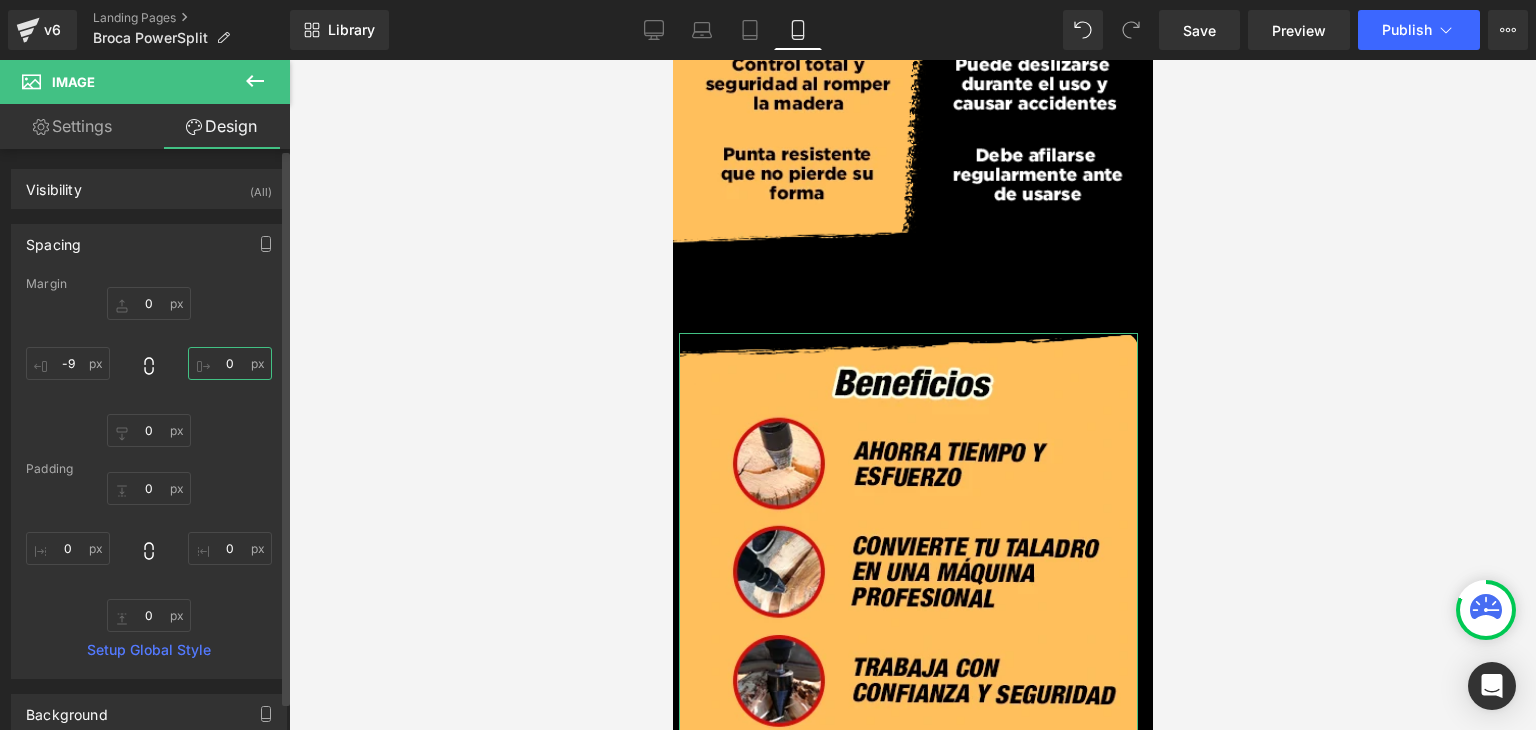 click on "0" at bounding box center (230, 363) 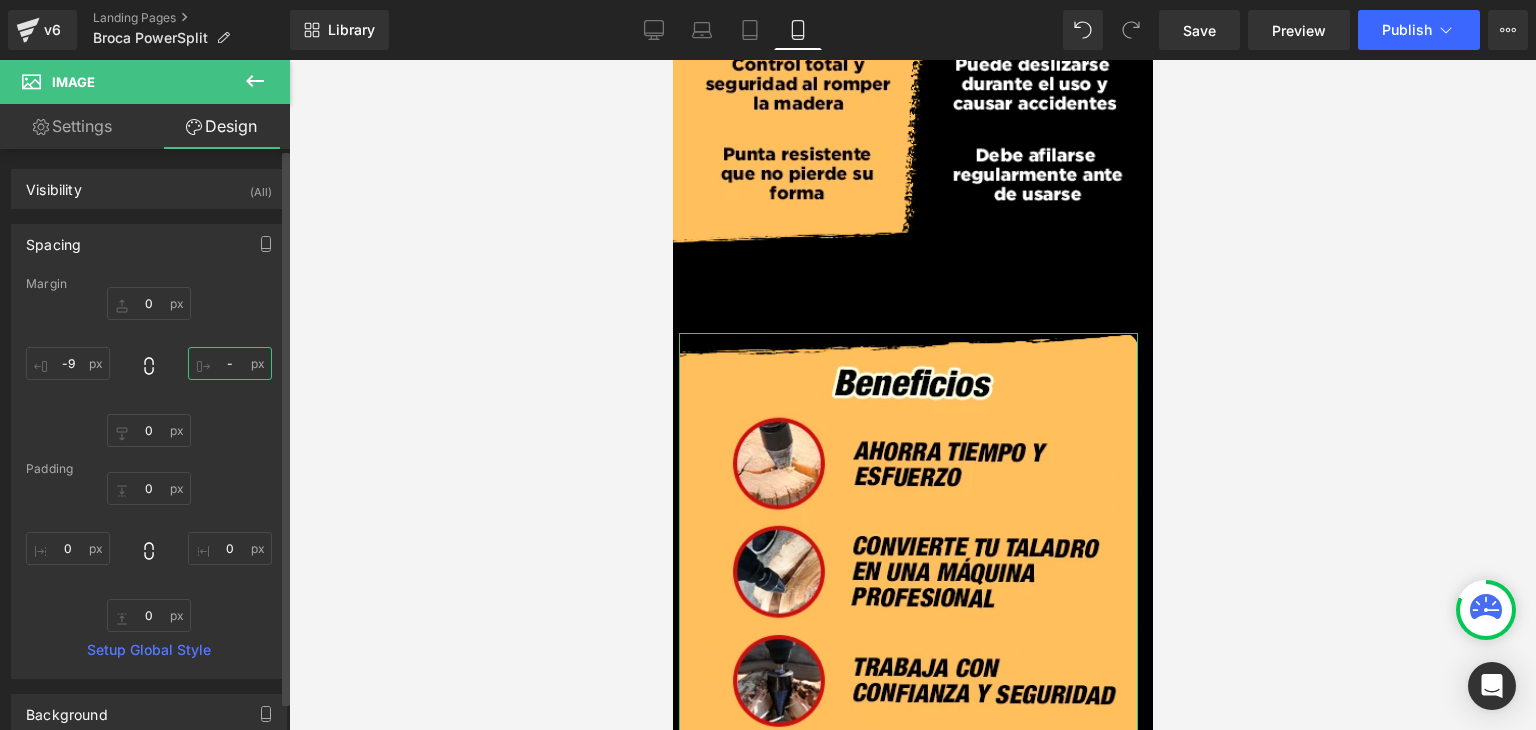 type on "-9" 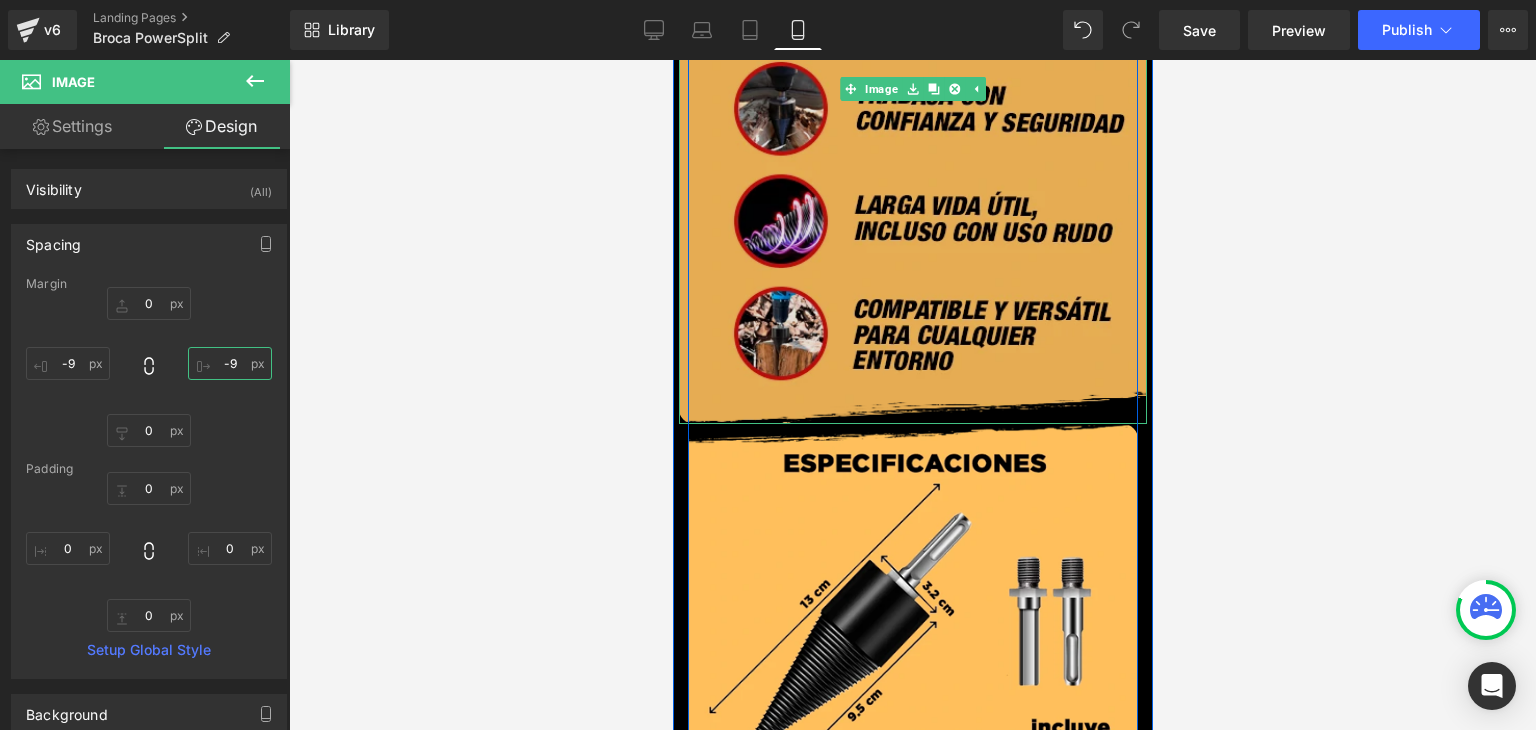 scroll, scrollTop: 5344, scrollLeft: 0, axis: vertical 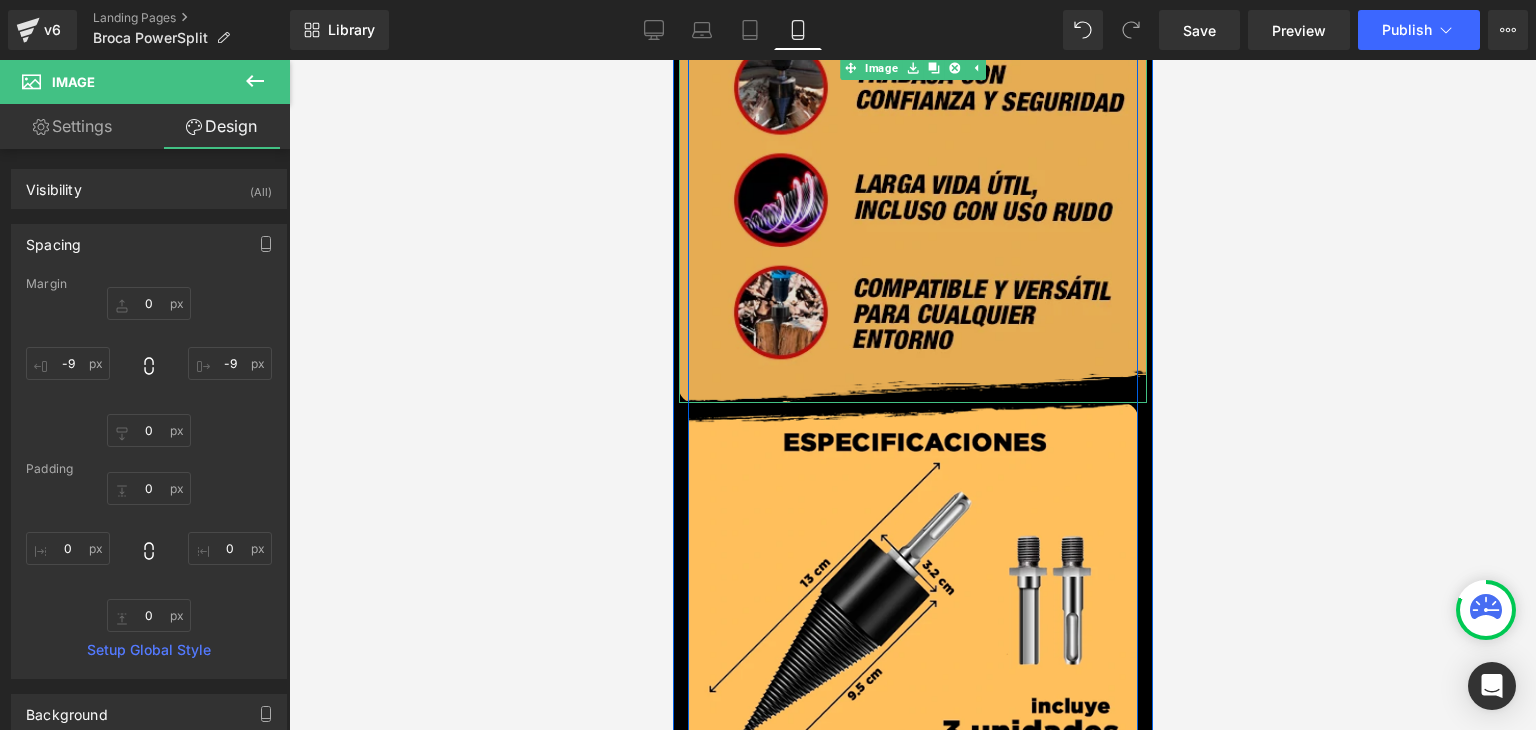 click at bounding box center [912, 756] 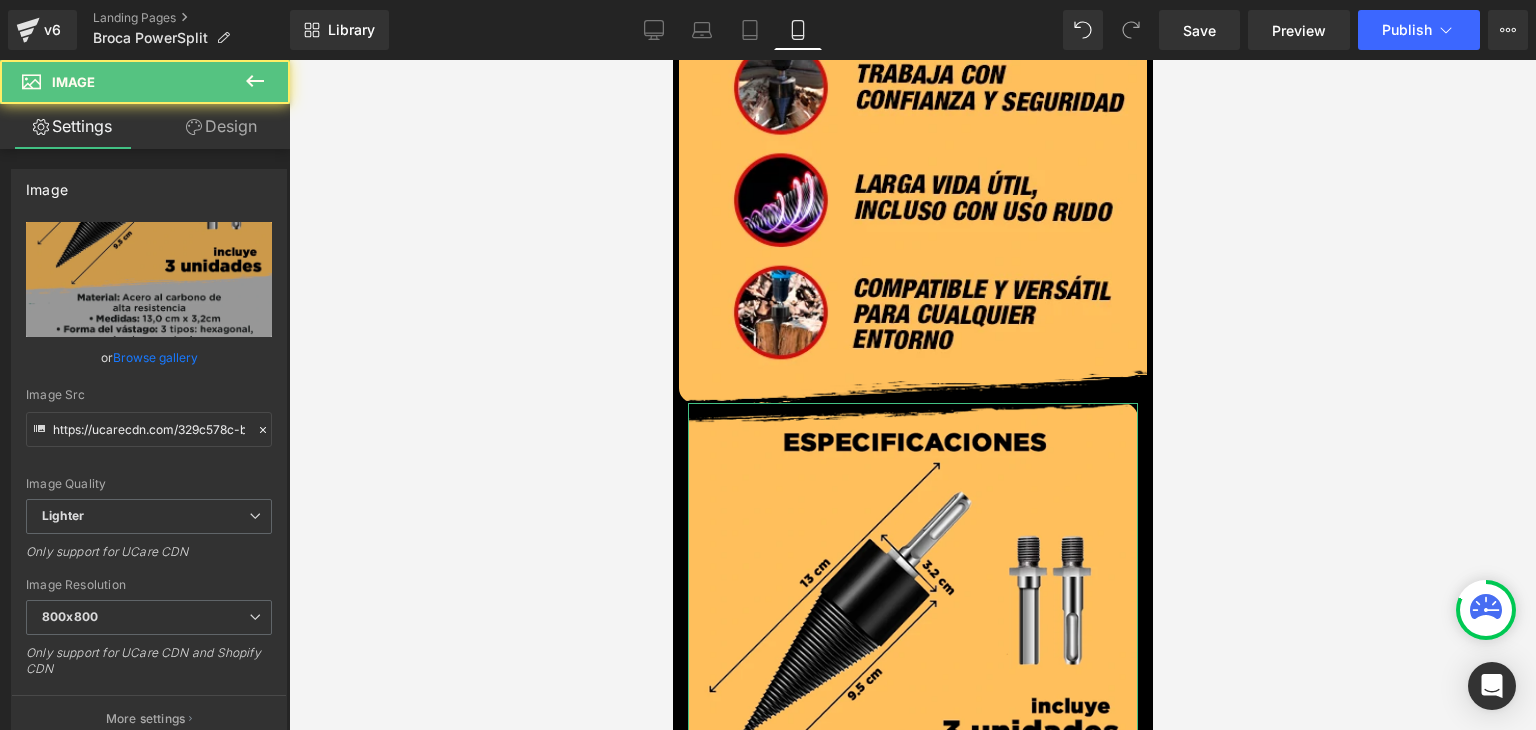 click on "Design" at bounding box center [221, 126] 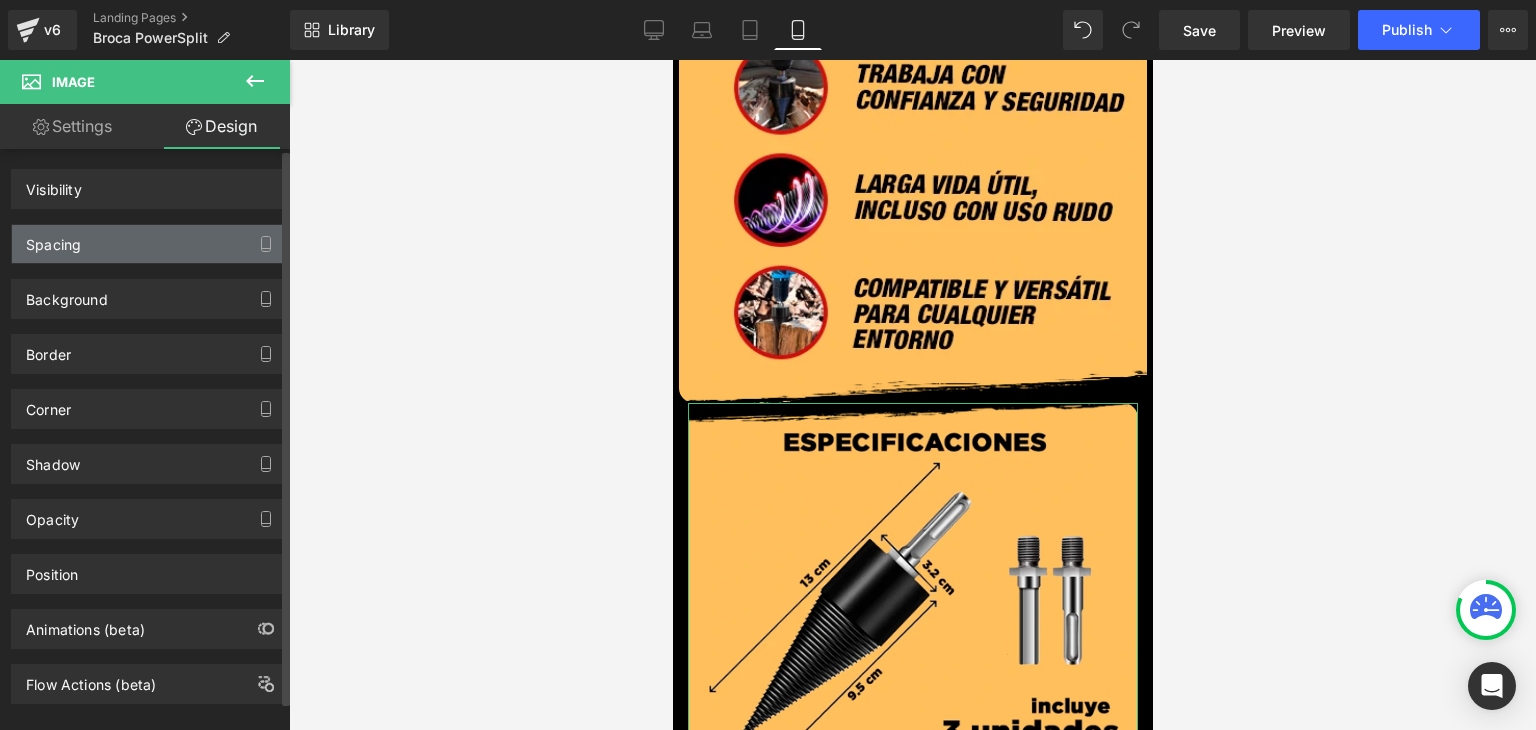 click on "Spacing" at bounding box center (53, 239) 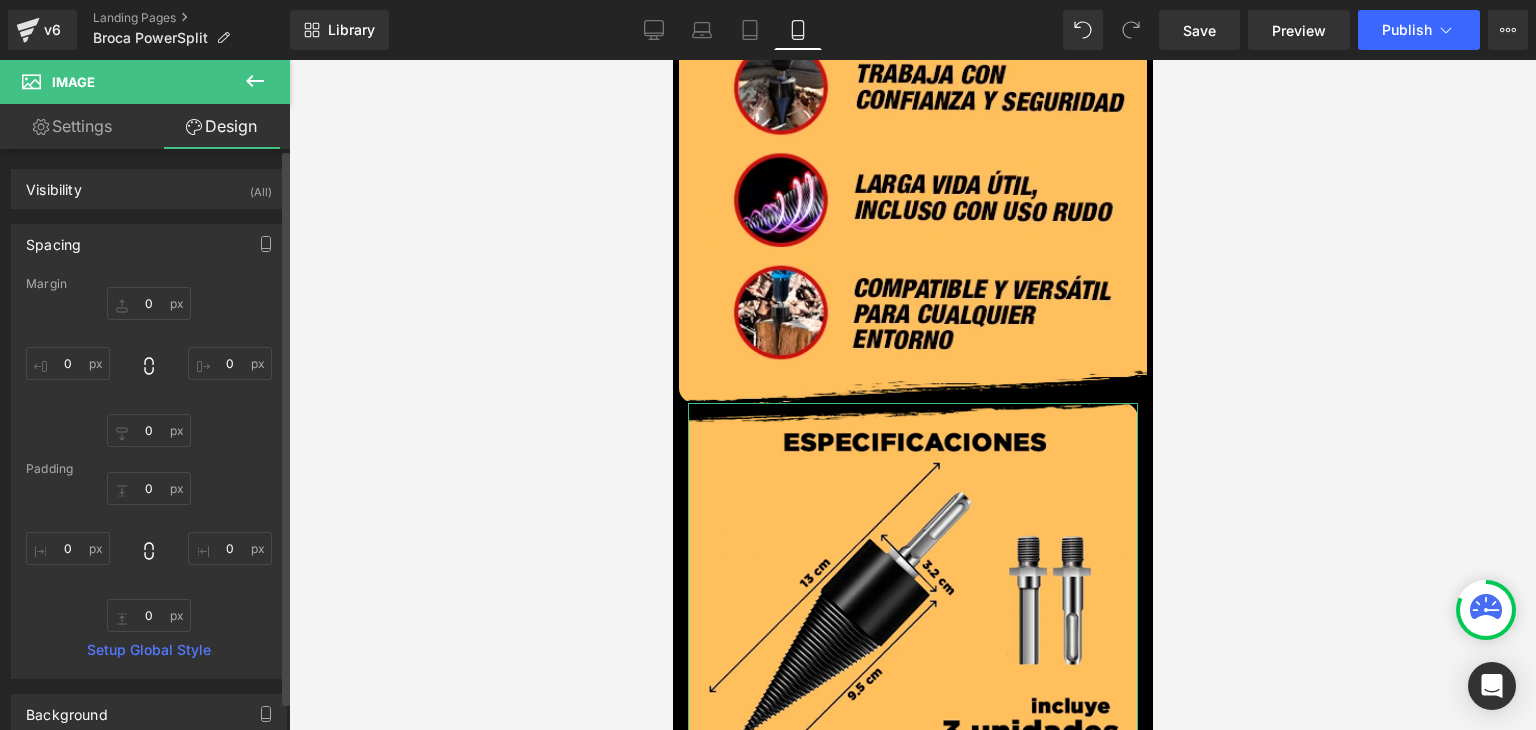 type on "0" 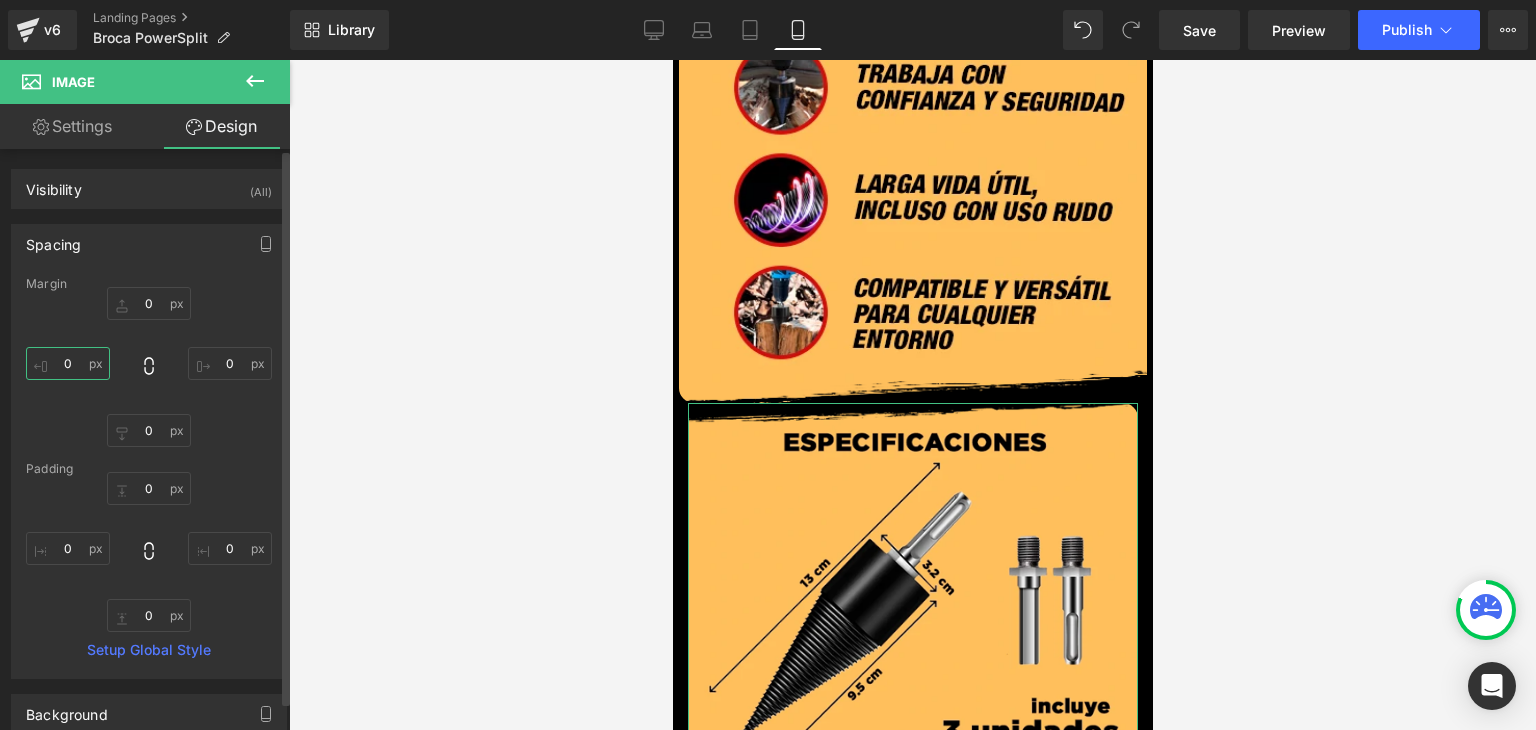 click on "0" at bounding box center (68, 363) 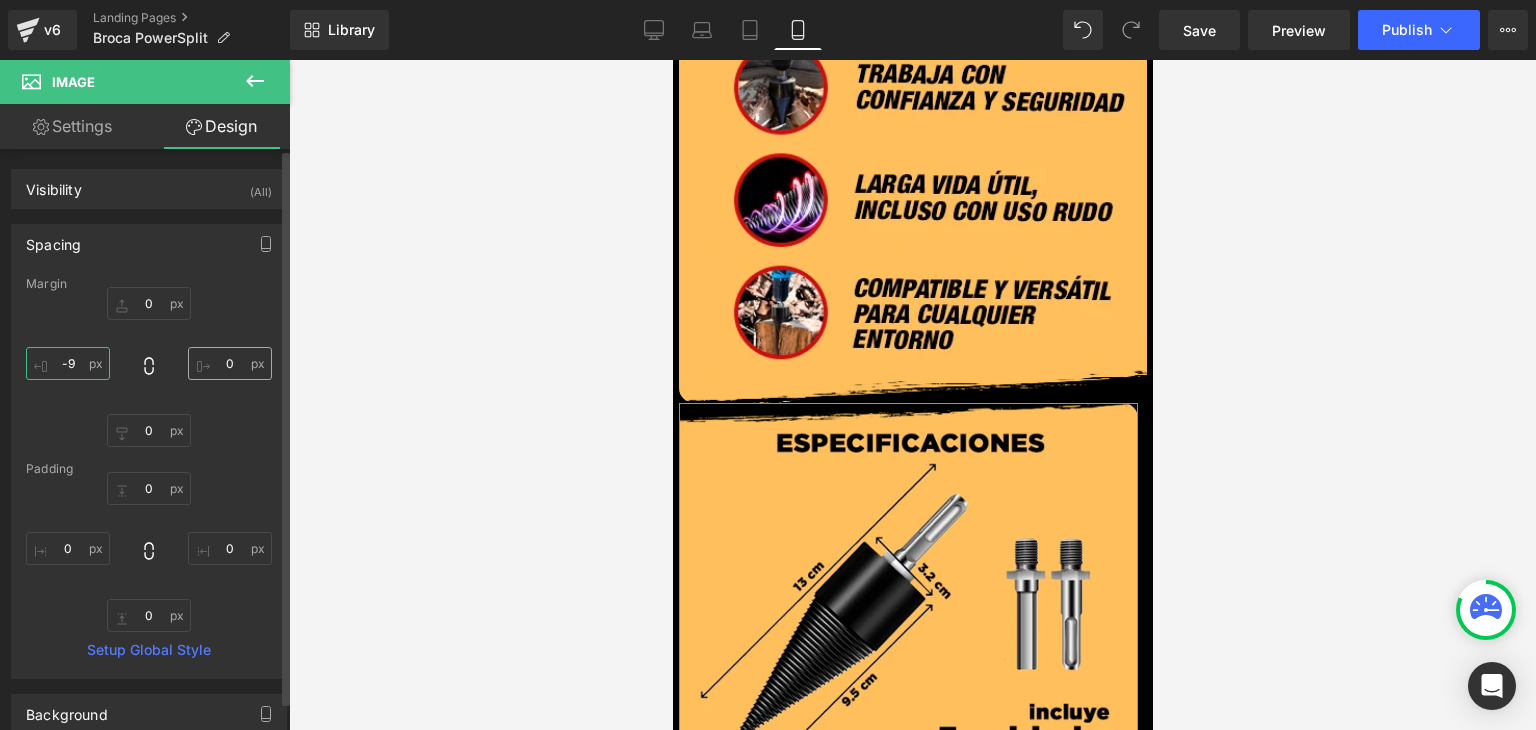 type on "-9" 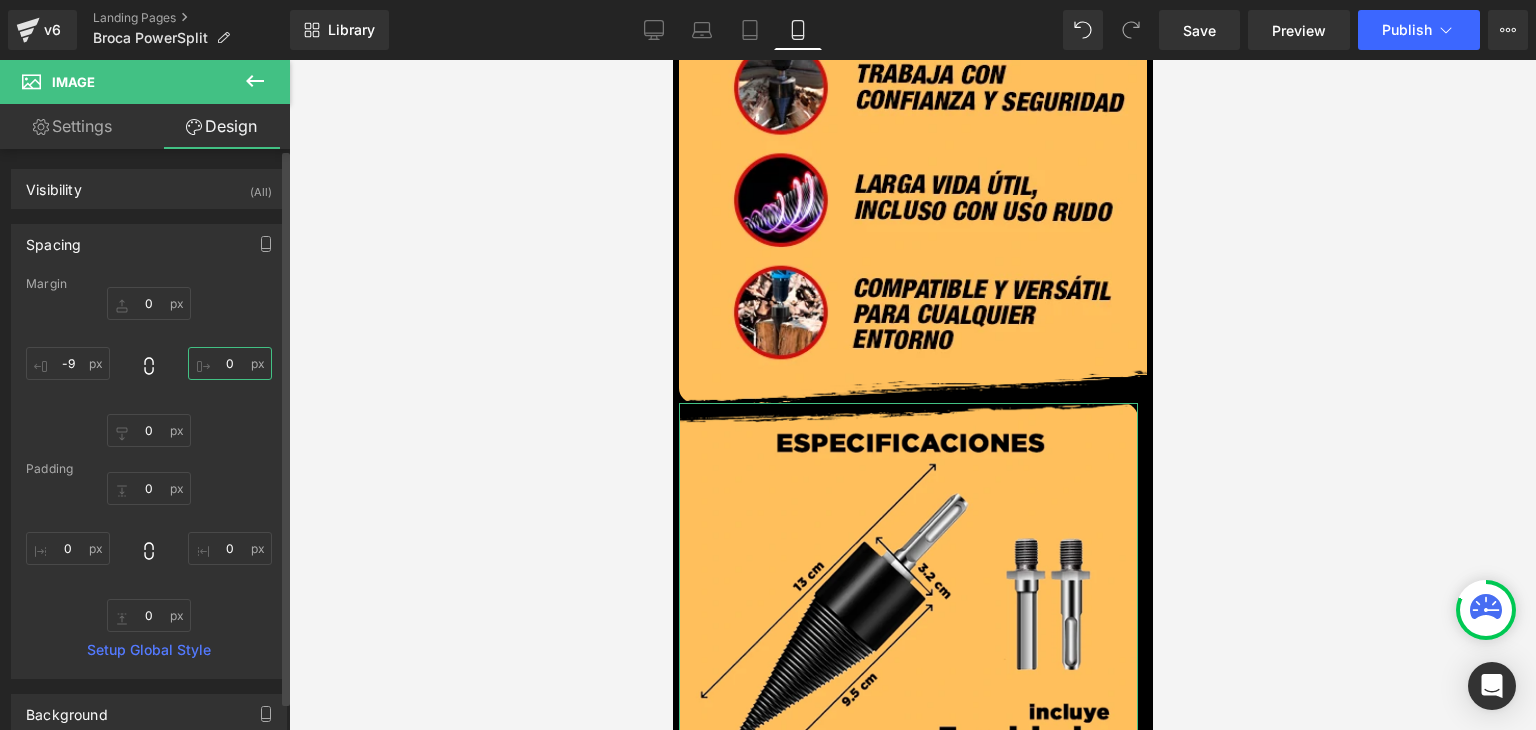 click on "0" at bounding box center (230, 363) 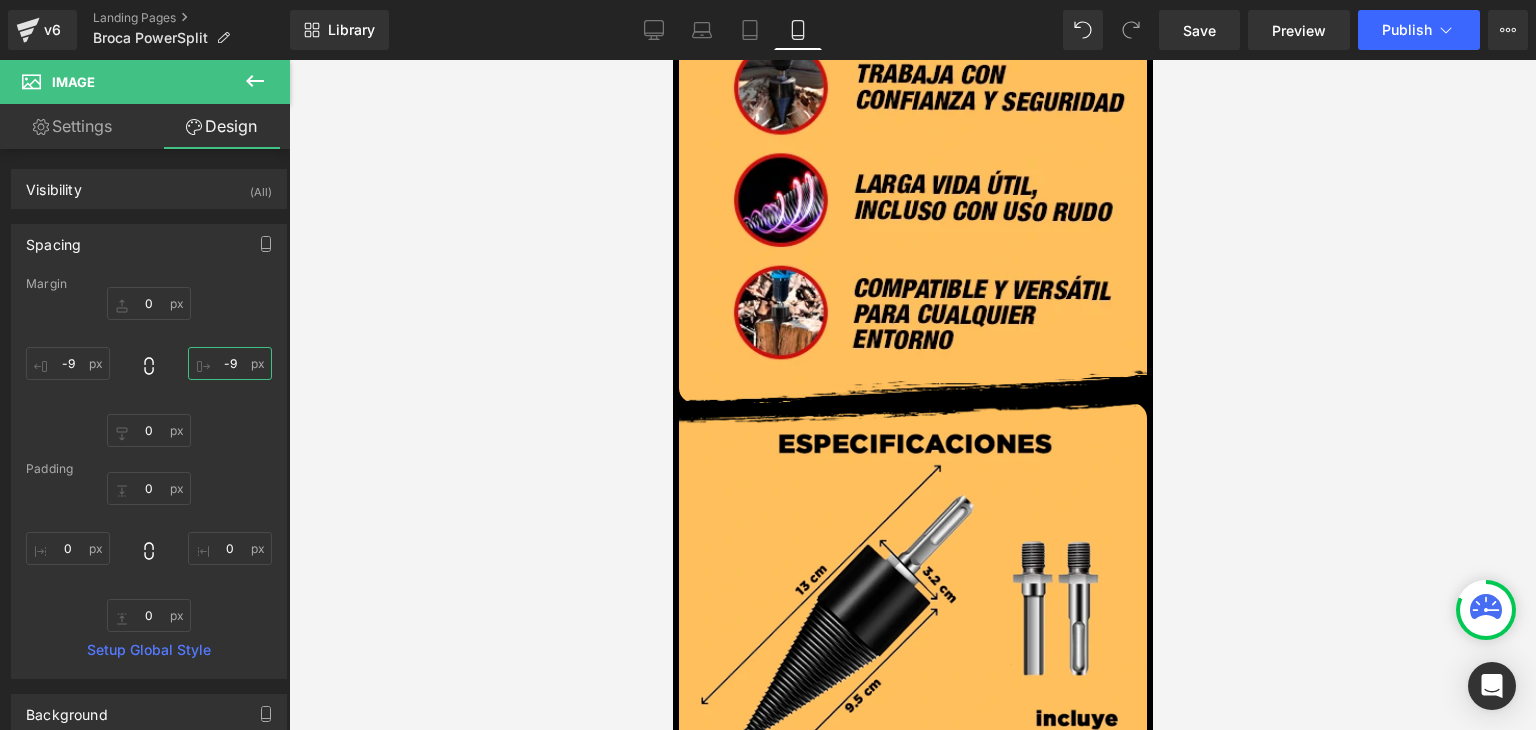 type on "-9" 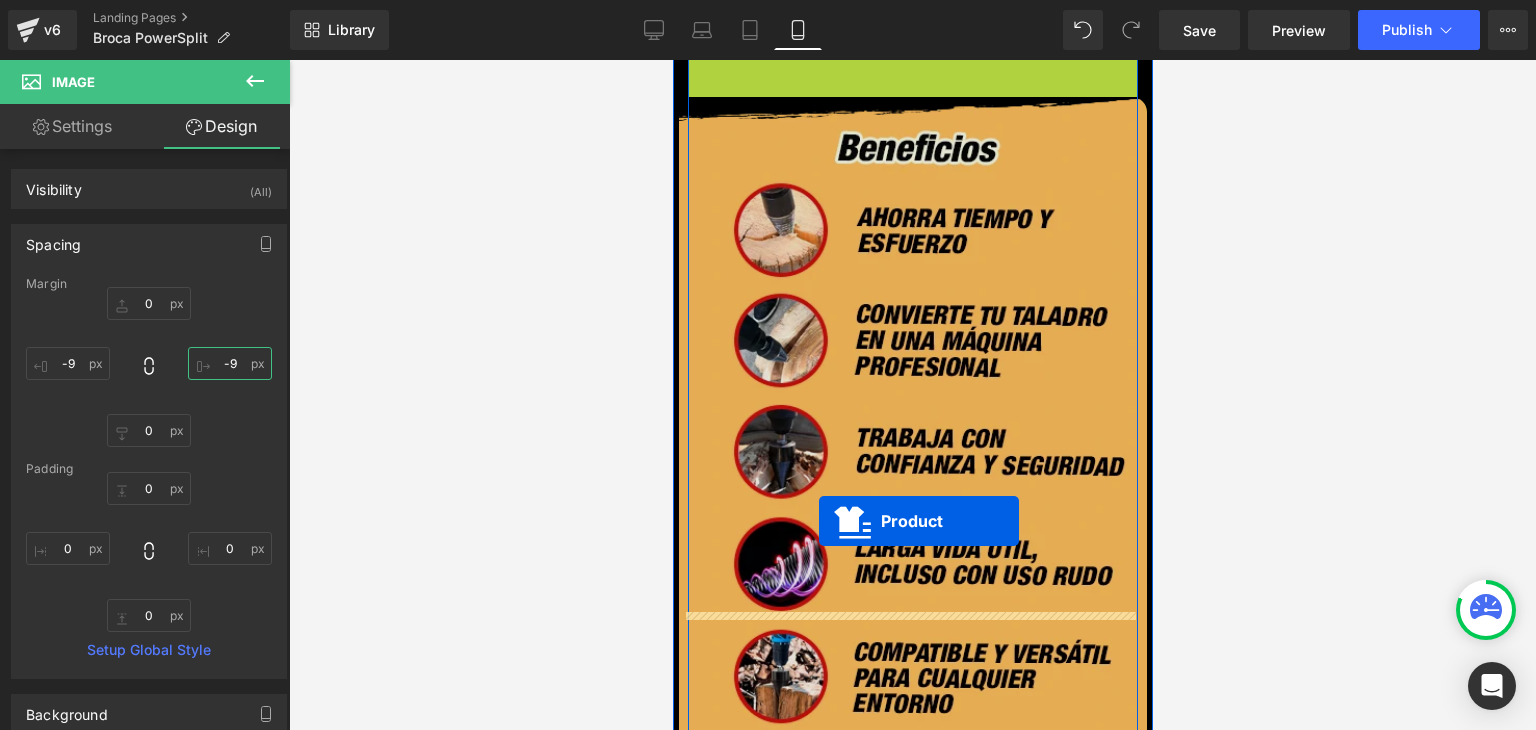 scroll, scrollTop: 5064, scrollLeft: 0, axis: vertical 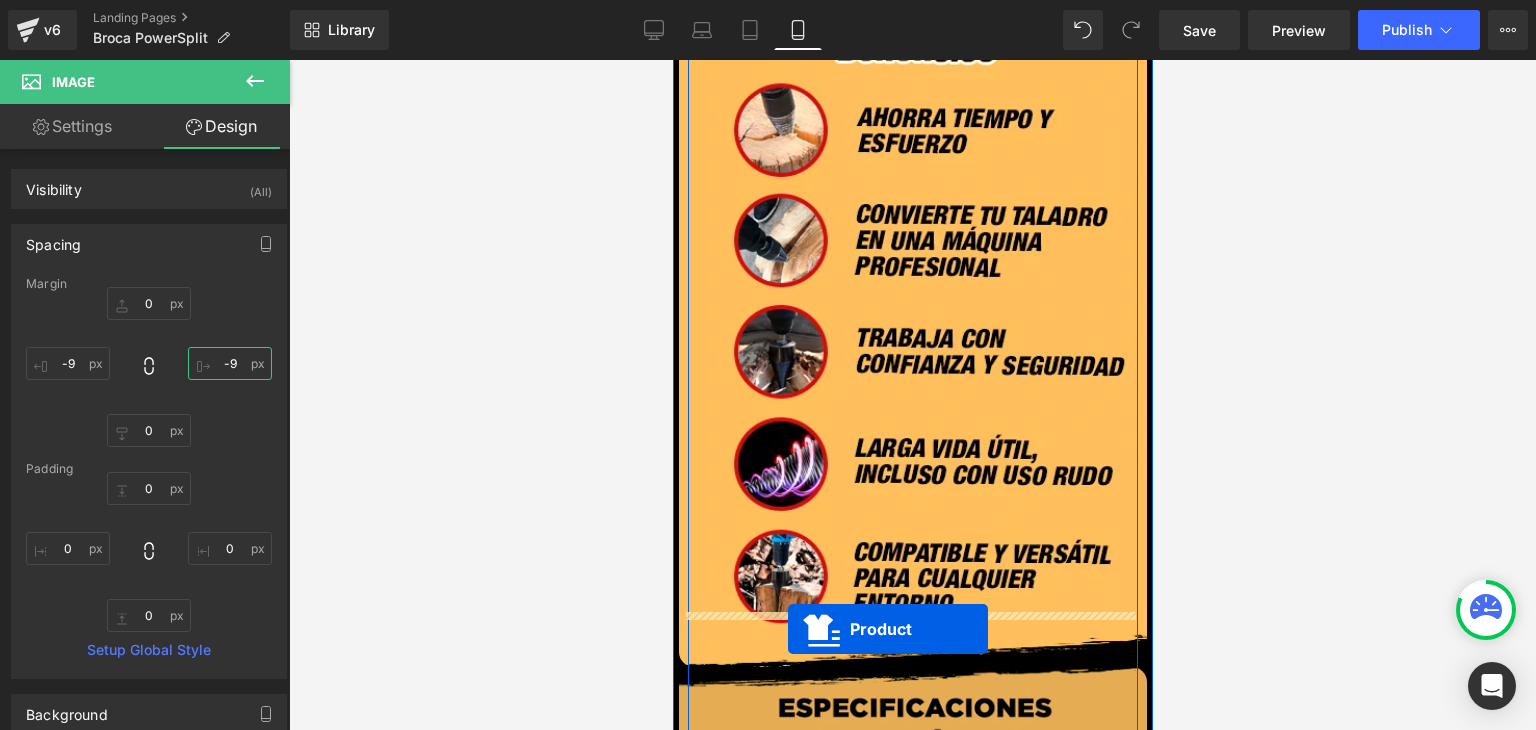 drag, startPoint x: 901, startPoint y: 325, endPoint x: 783, endPoint y: 625, distance: 322.37247 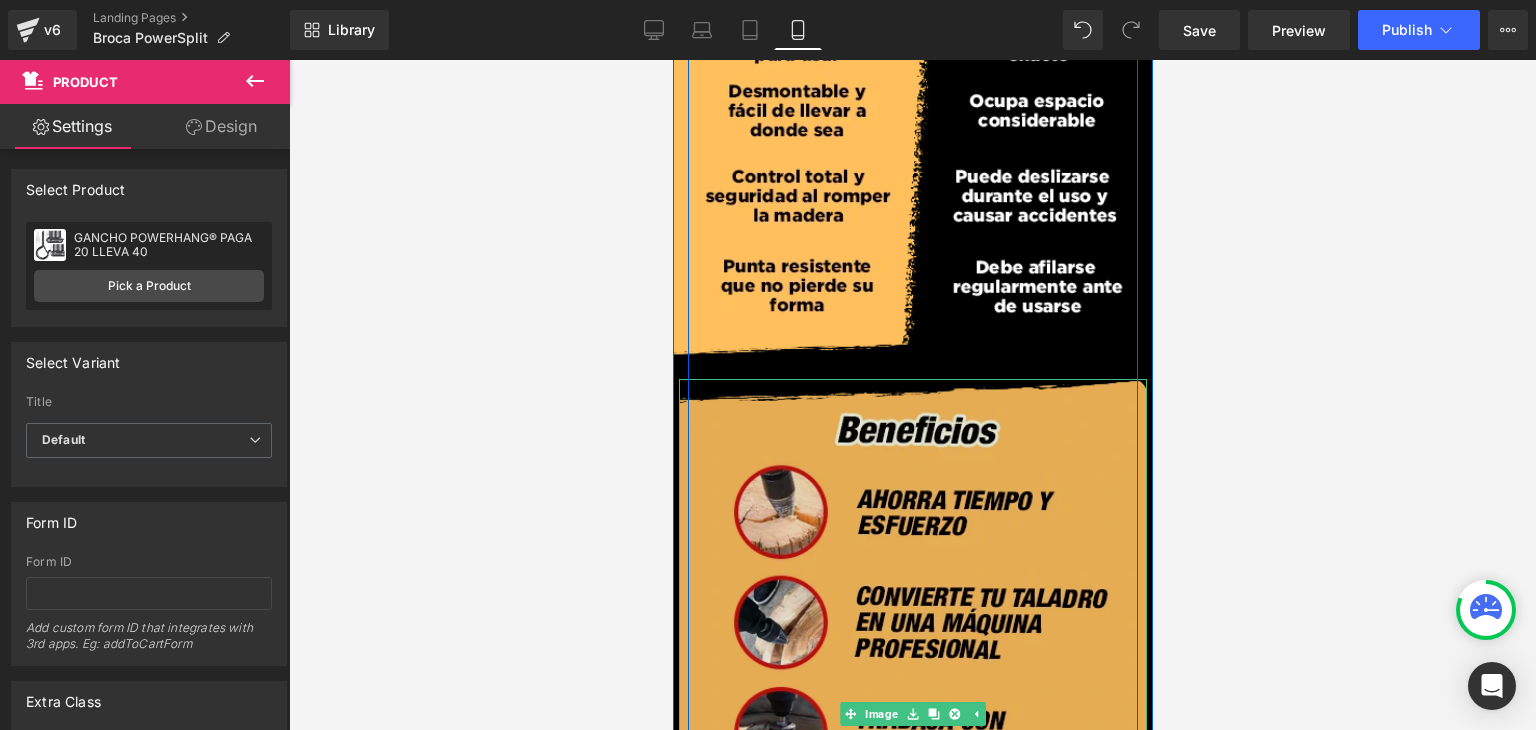 scroll, scrollTop: 4613, scrollLeft: 0, axis: vertical 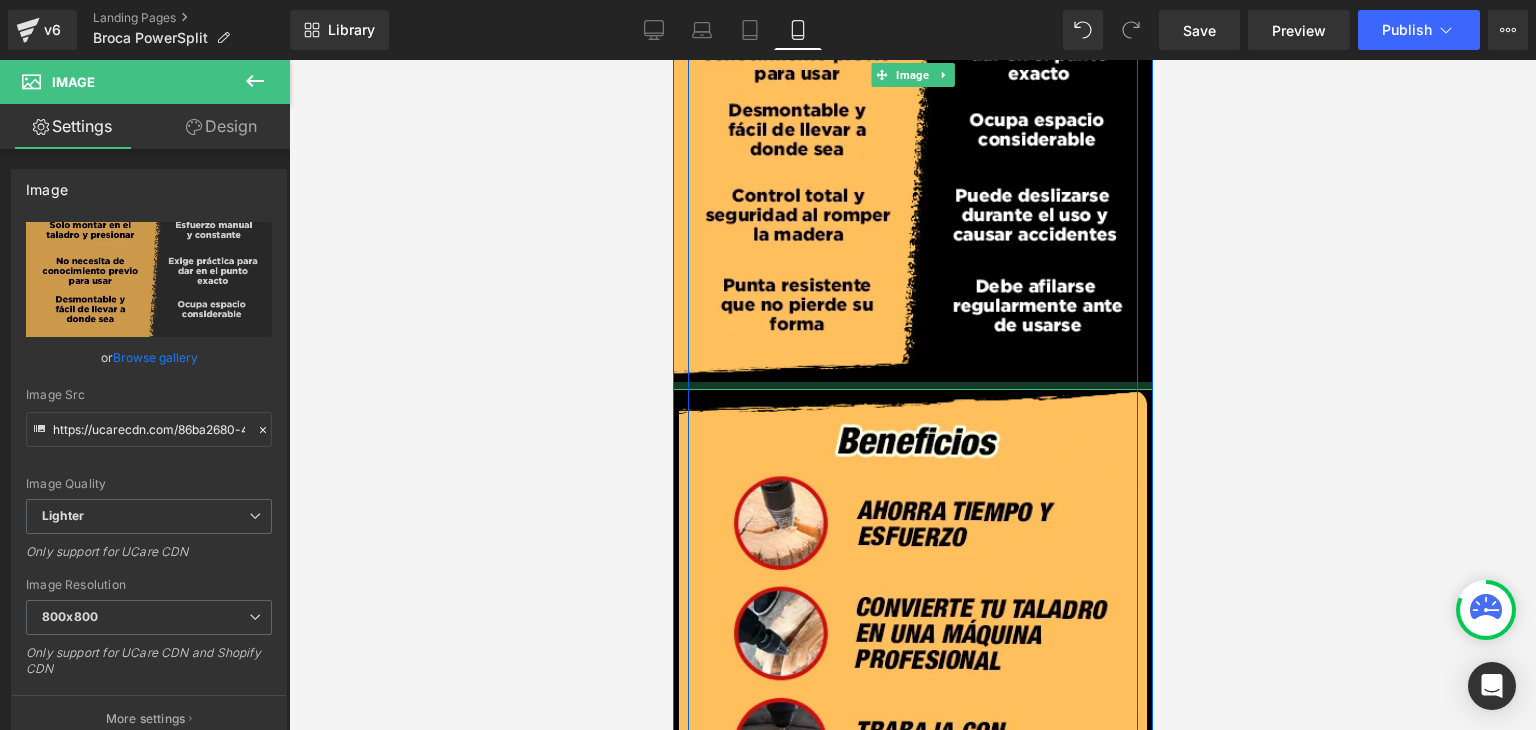 drag, startPoint x: 850, startPoint y: 341, endPoint x: 1295, endPoint y: 62, distance: 525.2295 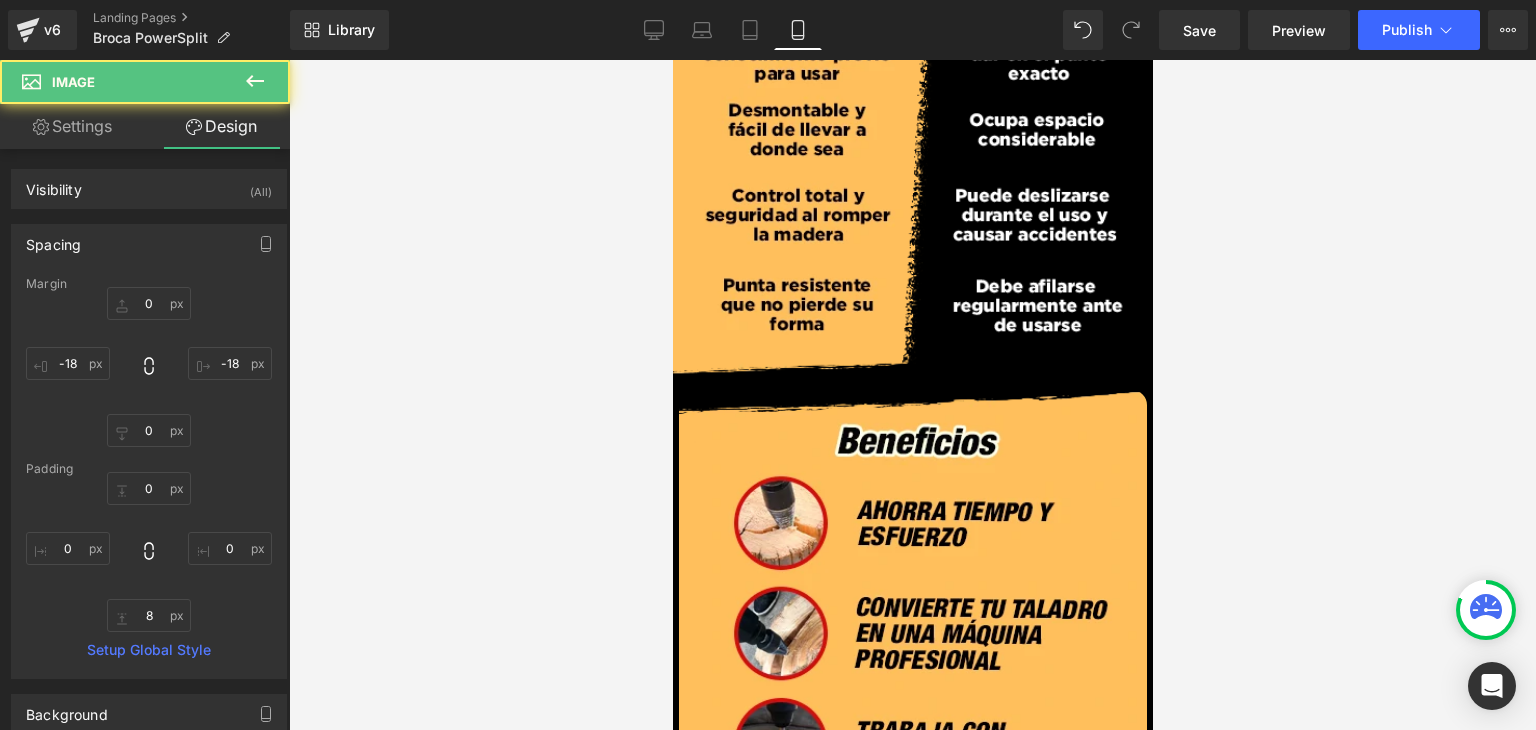 type on "0" 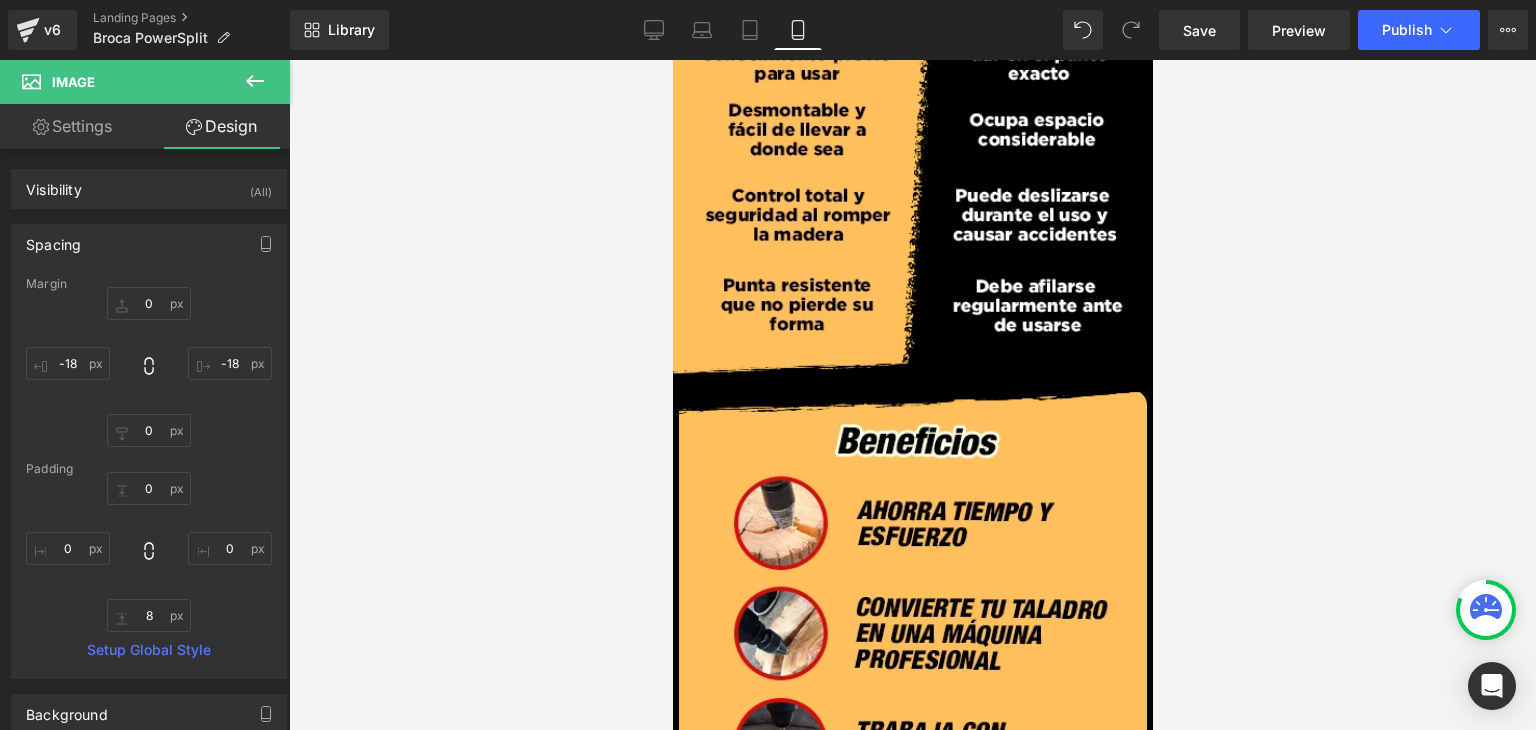 click at bounding box center (912, 395) 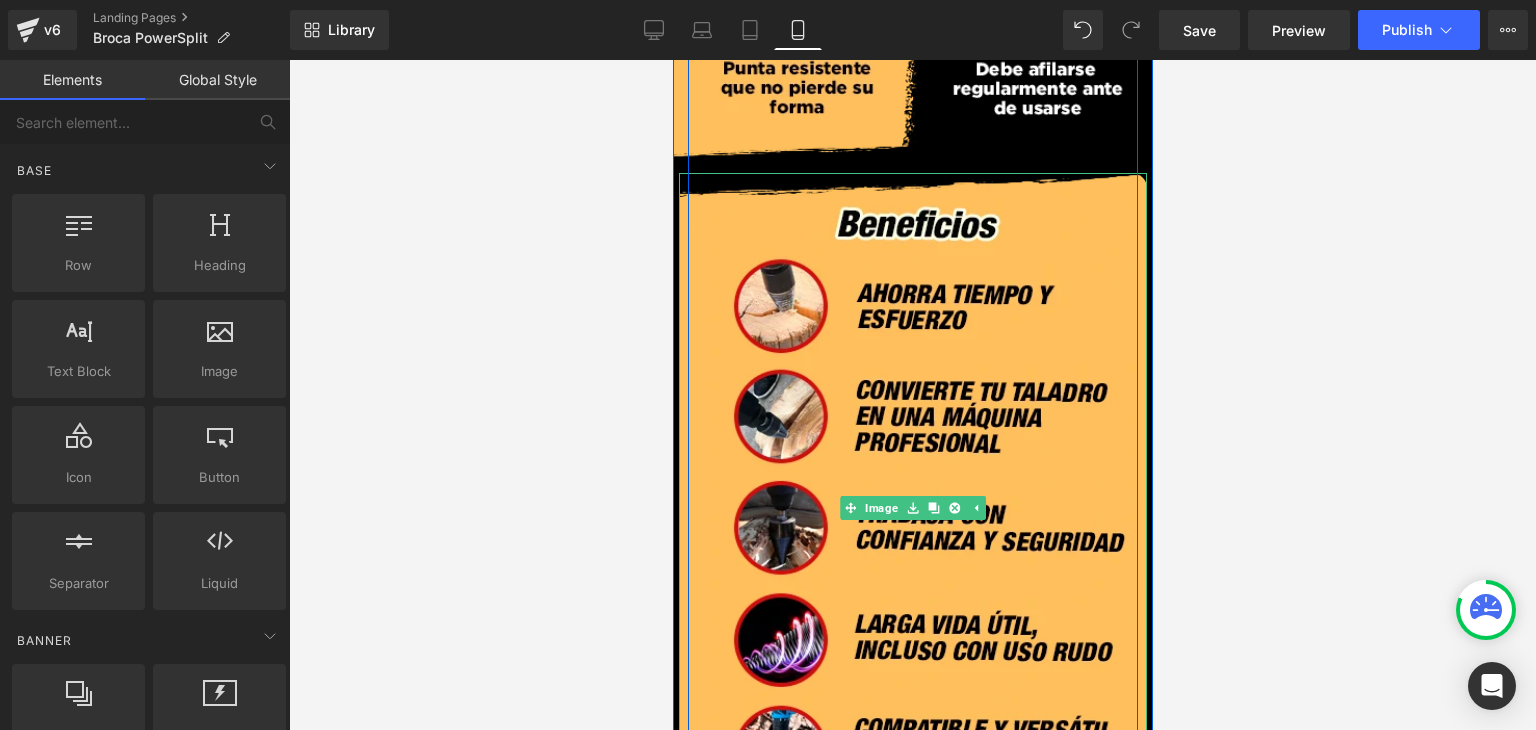 scroll, scrollTop: 4813, scrollLeft: 0, axis: vertical 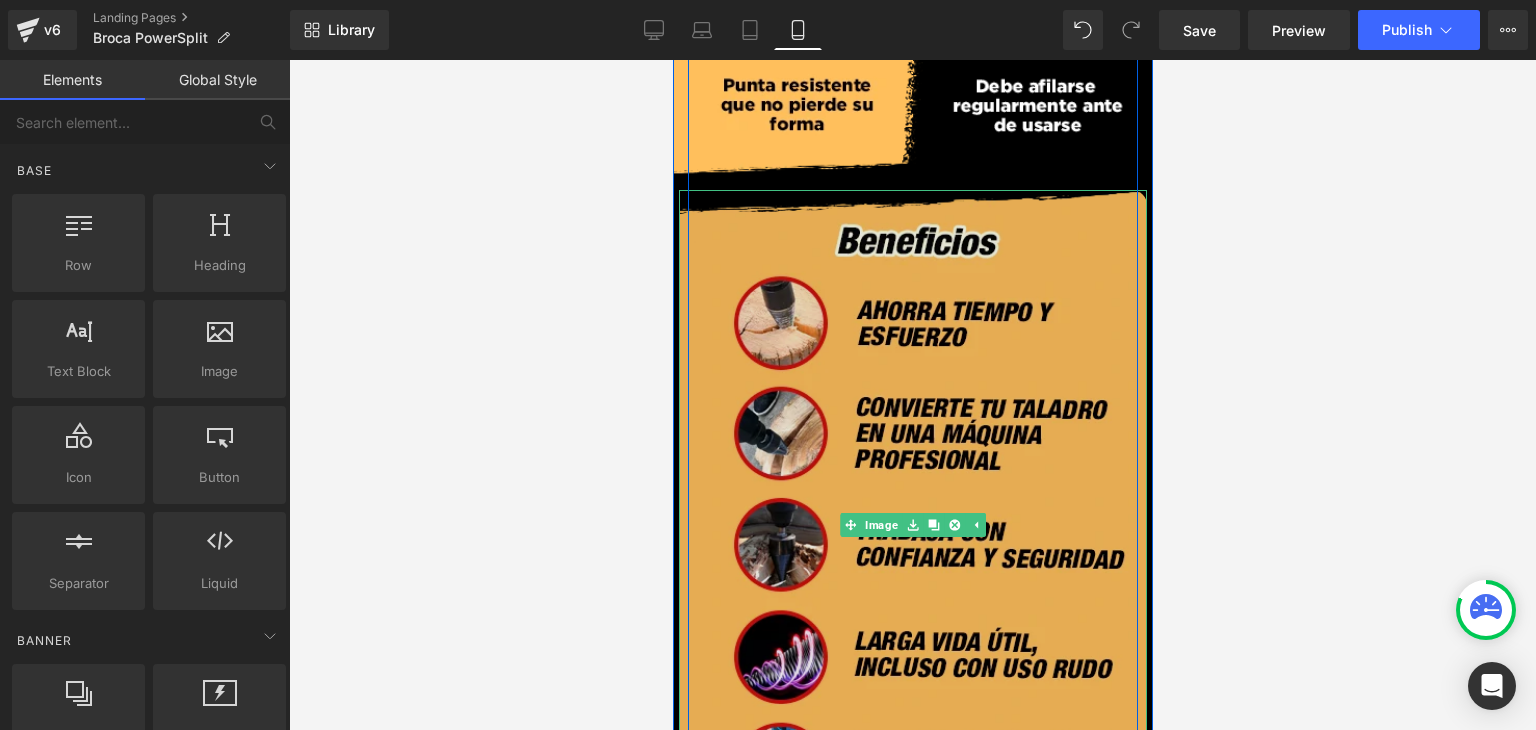 click at bounding box center [912, 525] 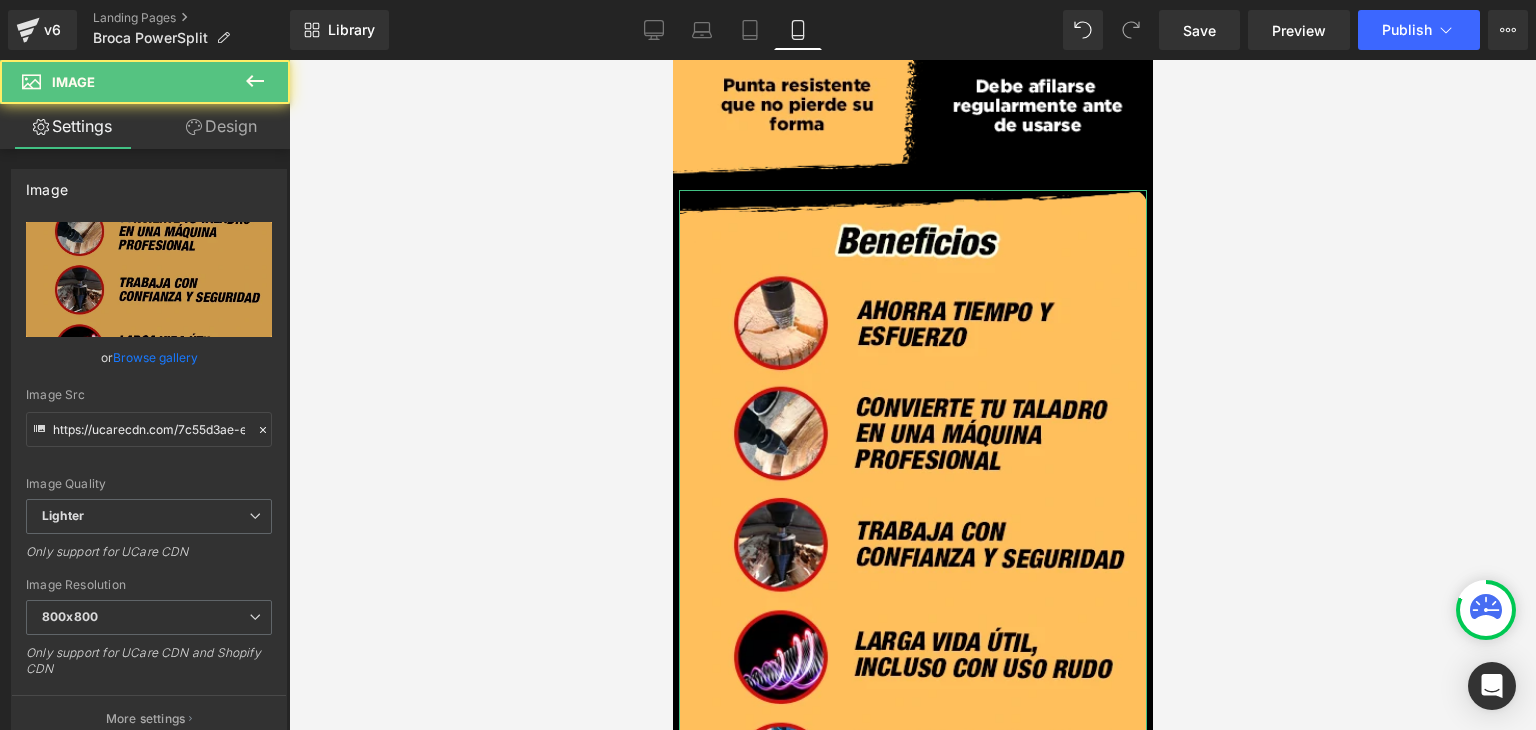 click on "Design" at bounding box center (221, 126) 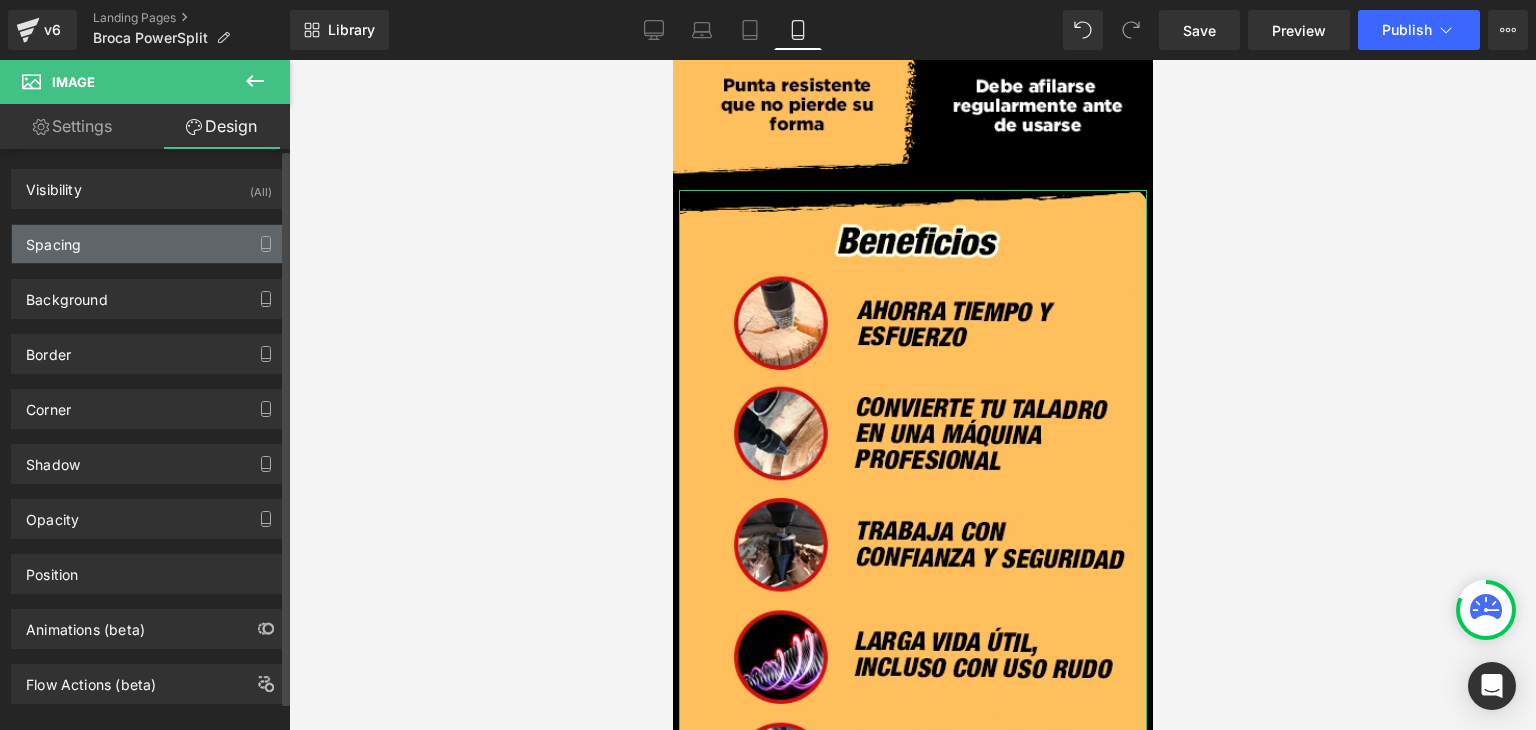 click on "Spacing" at bounding box center (149, 244) 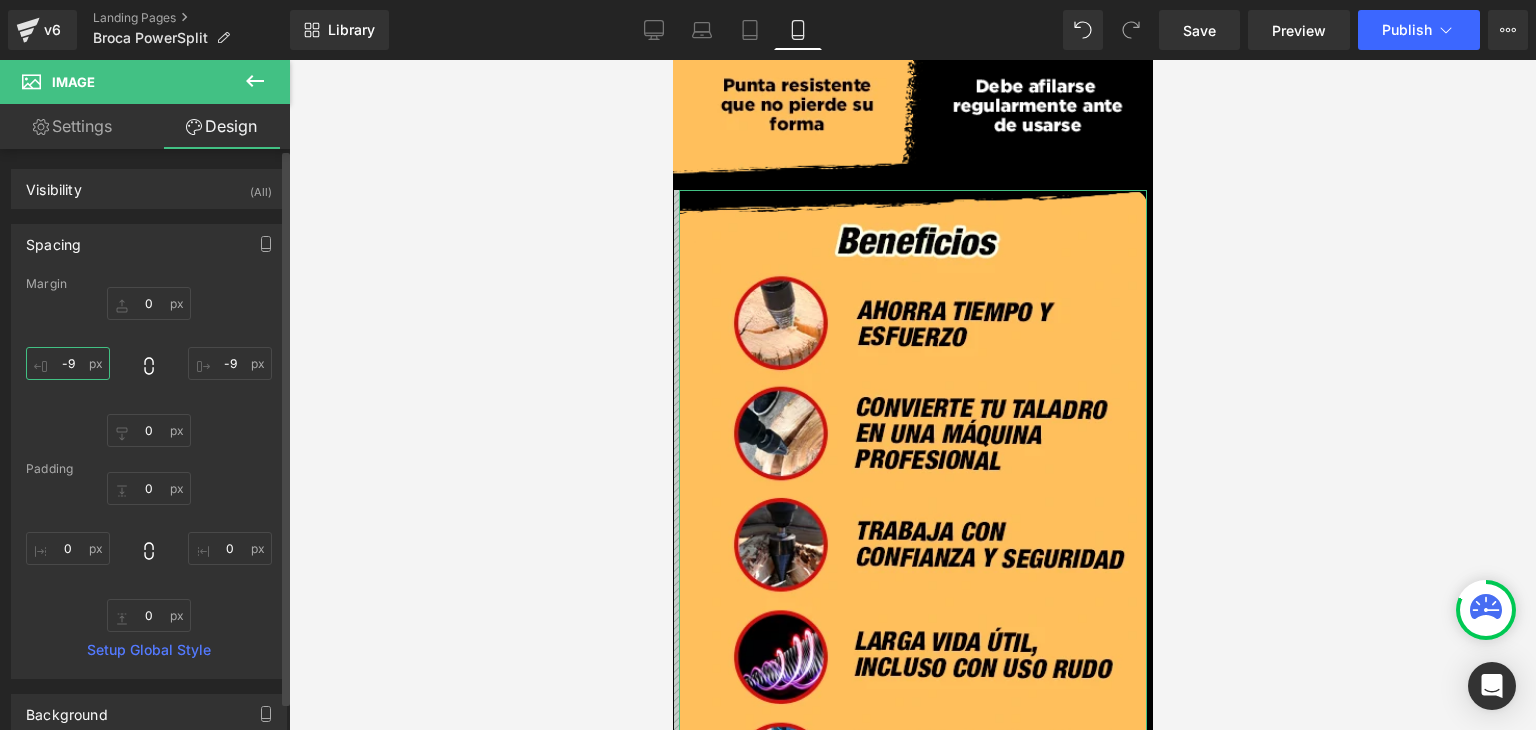 click on "-9" at bounding box center (68, 363) 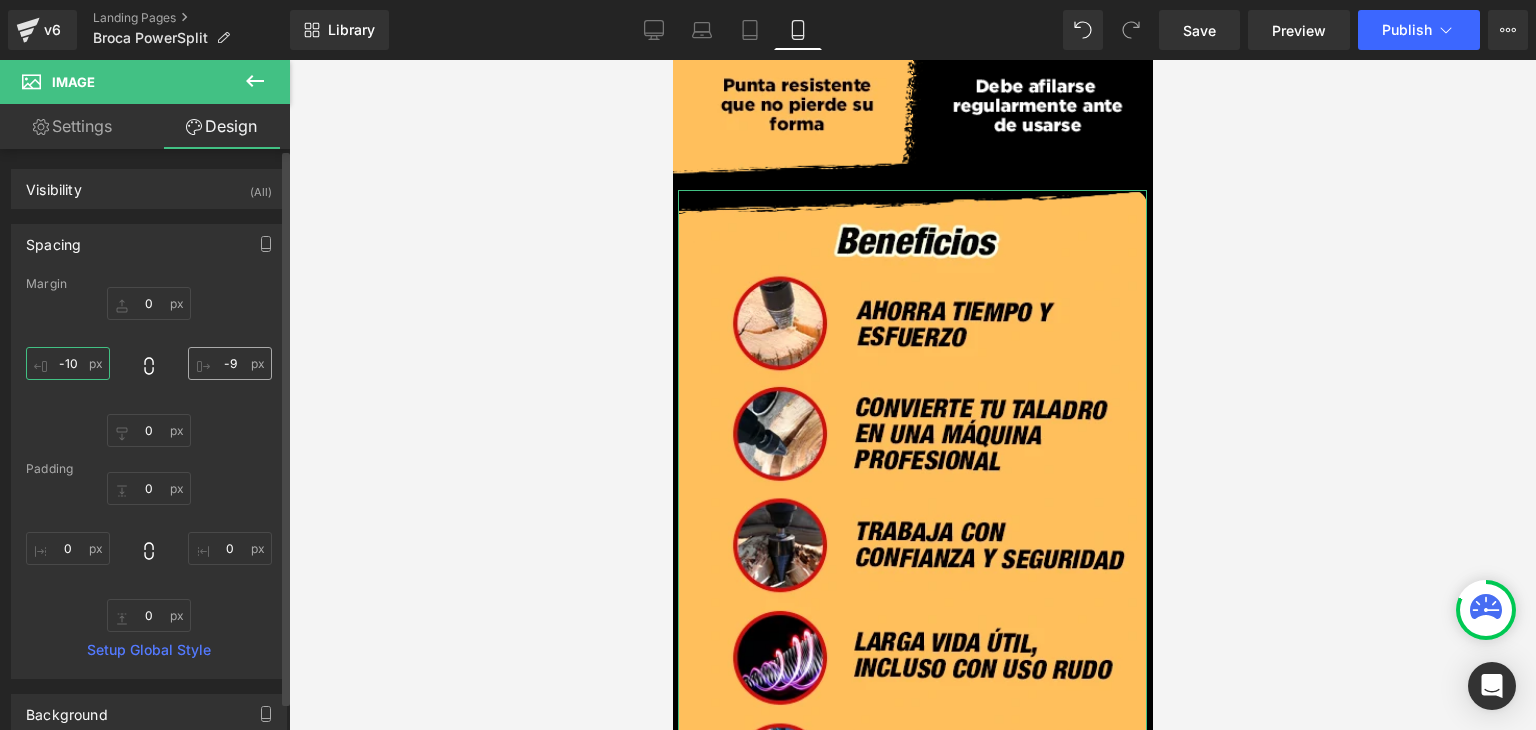 type on "-10" 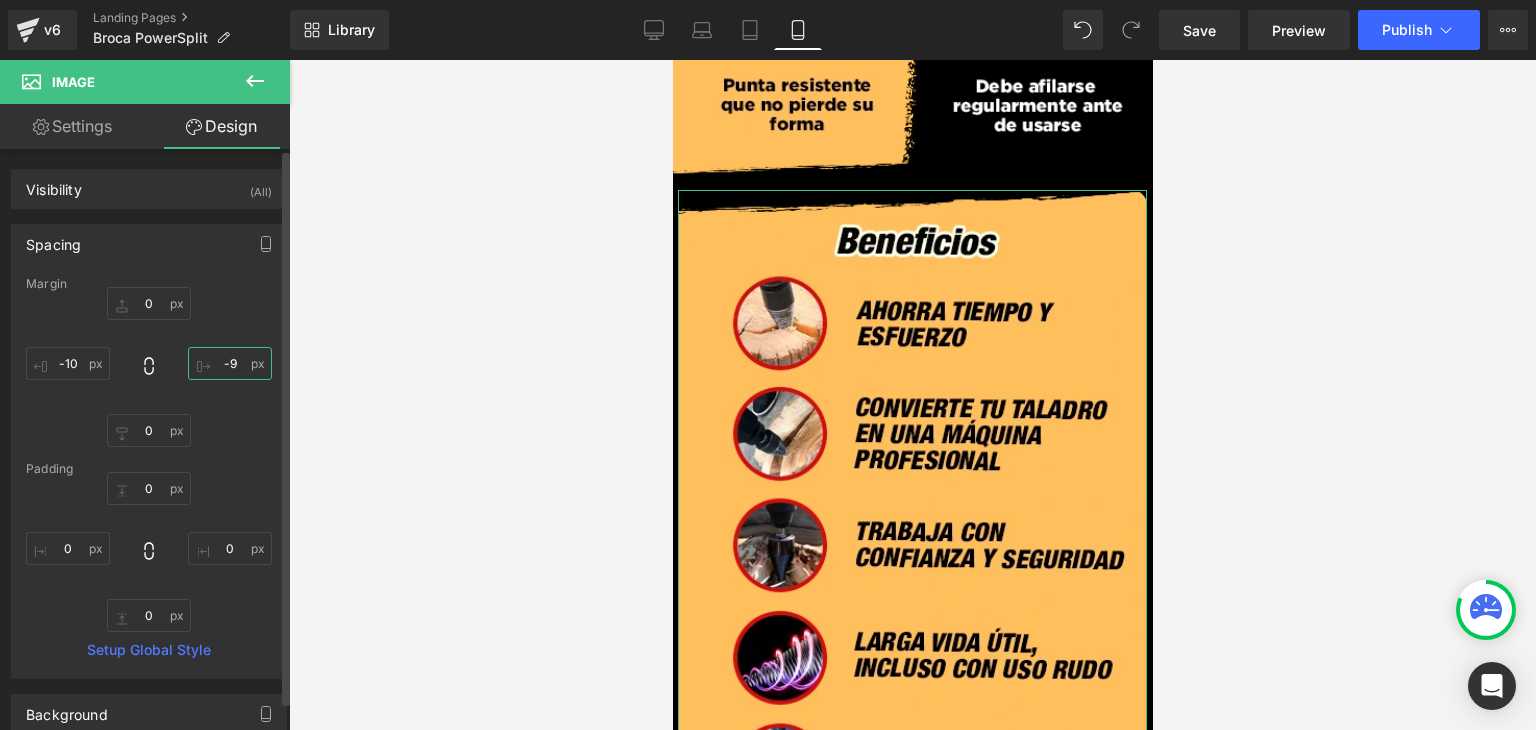 click on "-9" at bounding box center (230, 363) 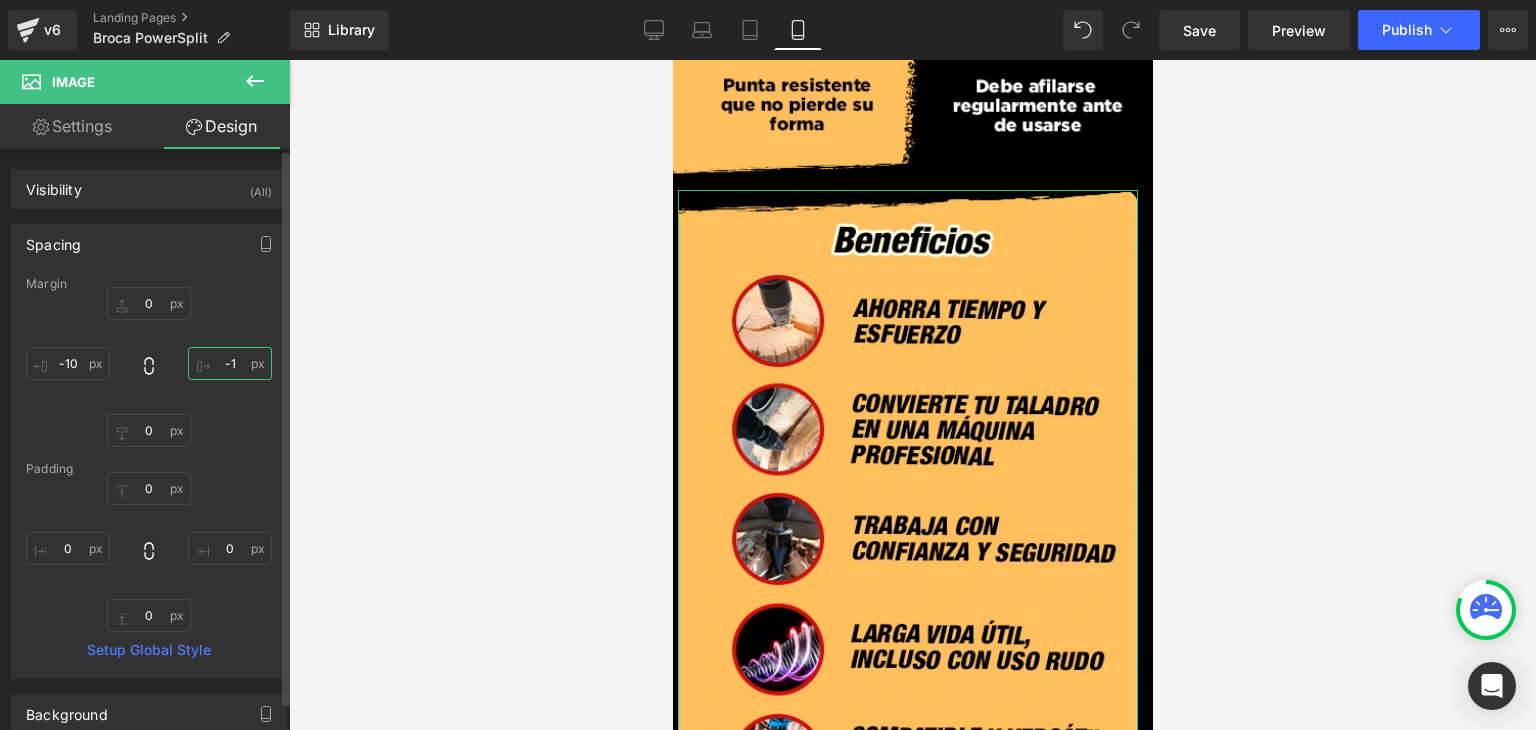 type on "-10" 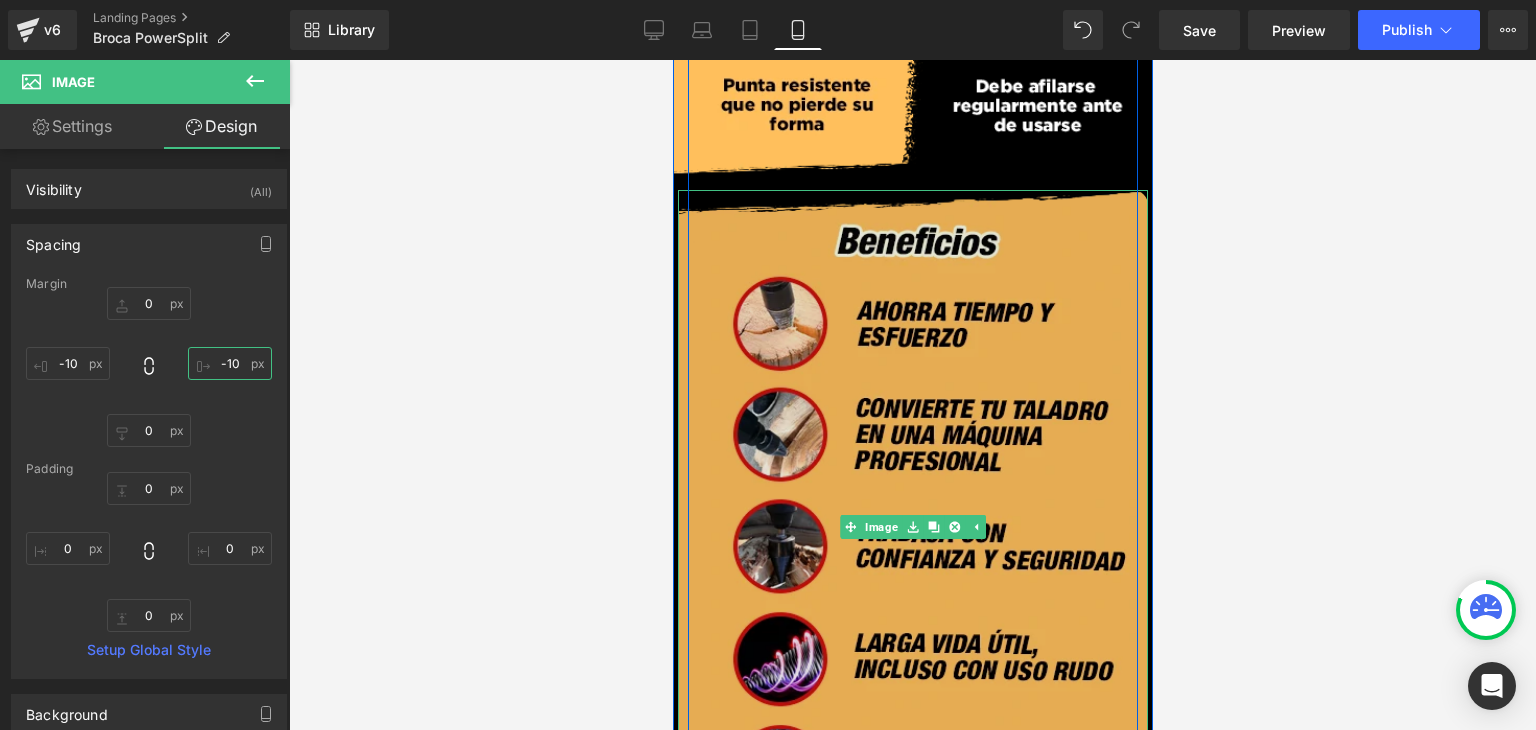 scroll, scrollTop: 5313, scrollLeft: 0, axis: vertical 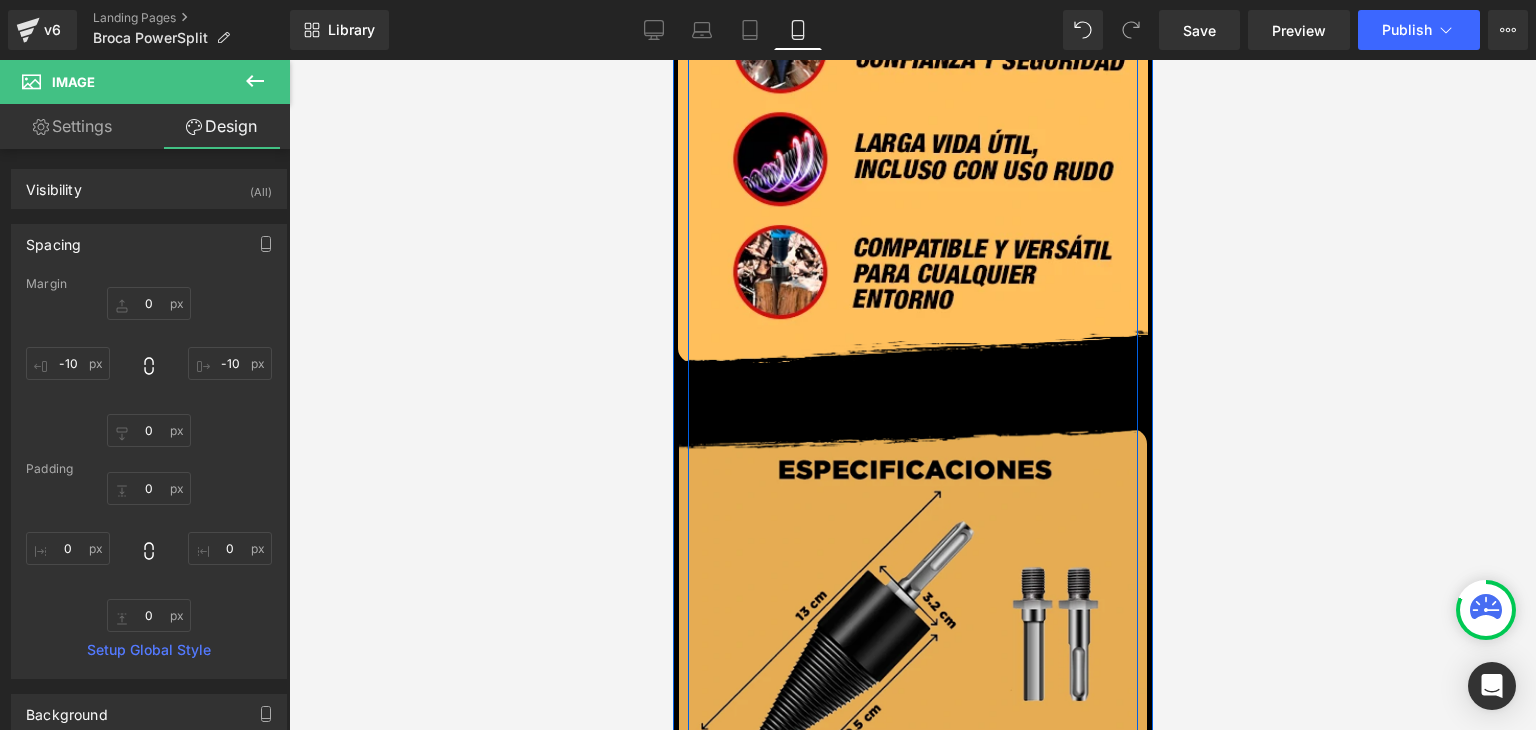 click at bounding box center [912, 797] 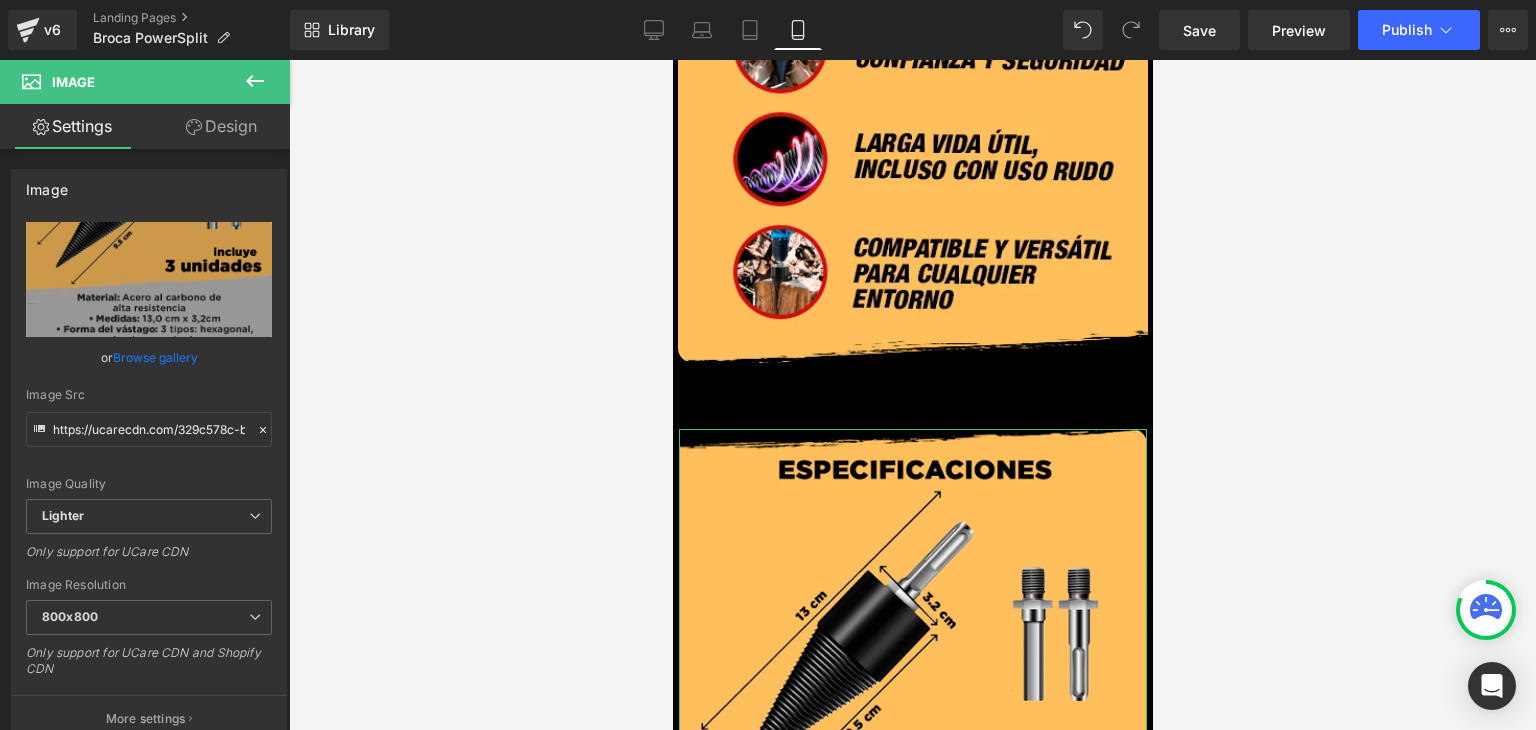 click on "Design" at bounding box center (221, 126) 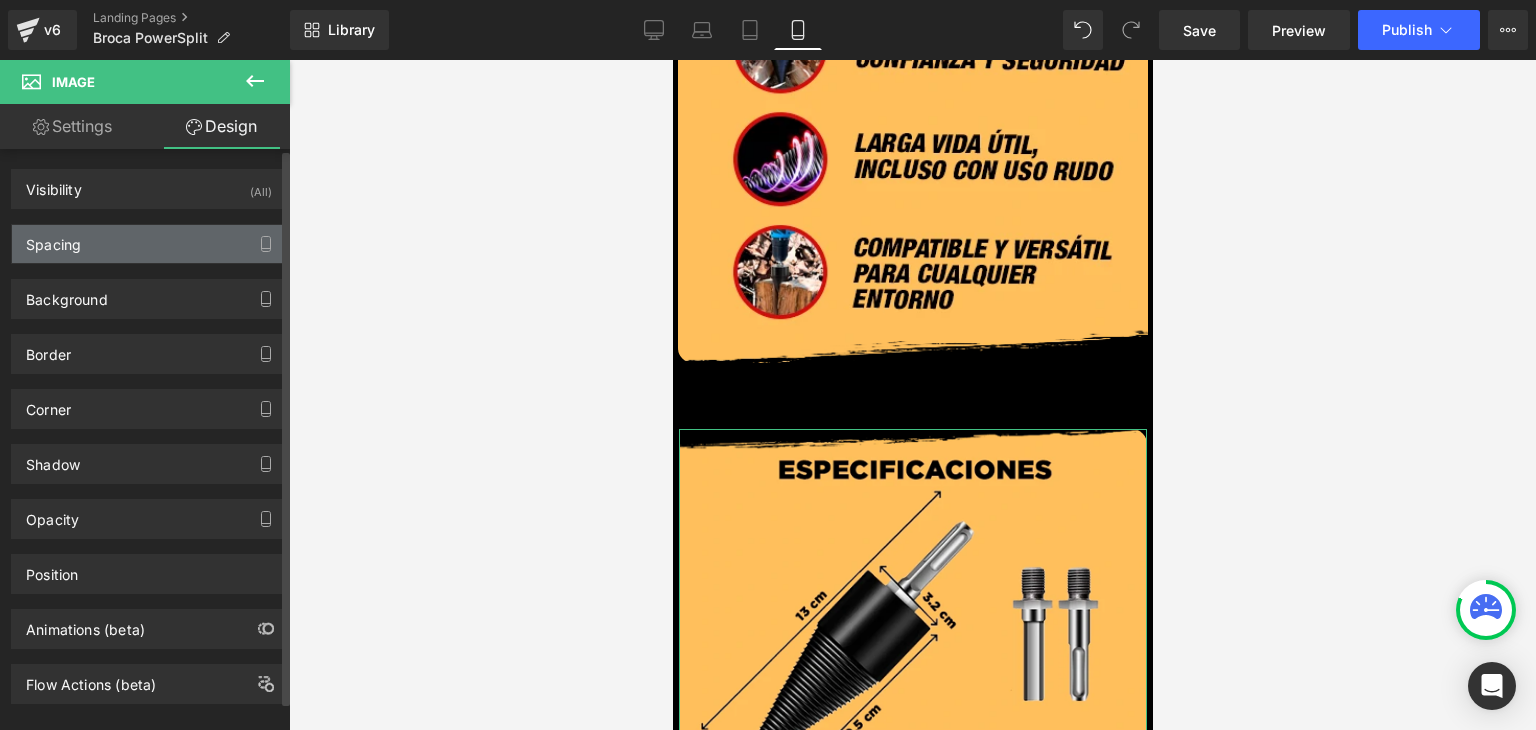 click on "Spacing" at bounding box center [149, 244] 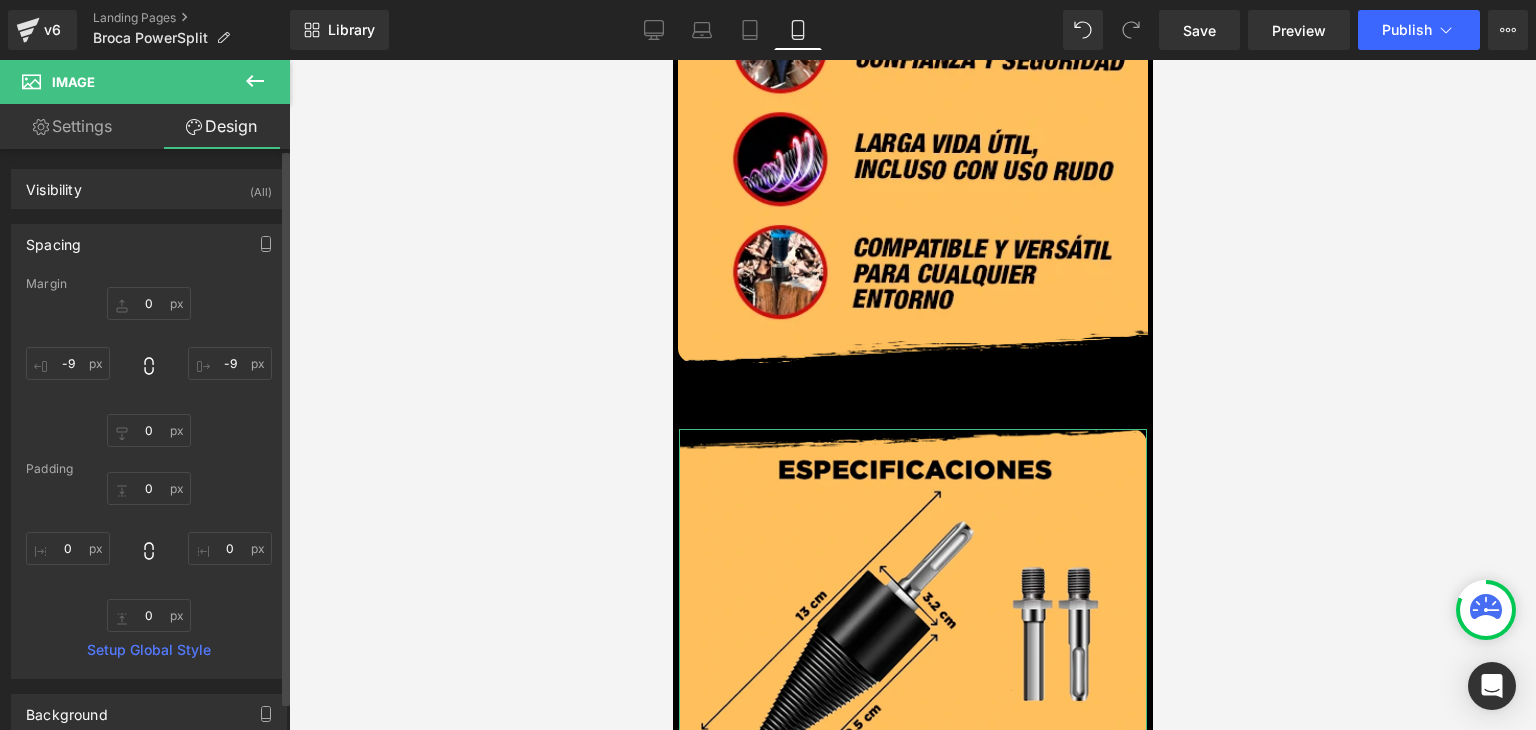 type on "0" 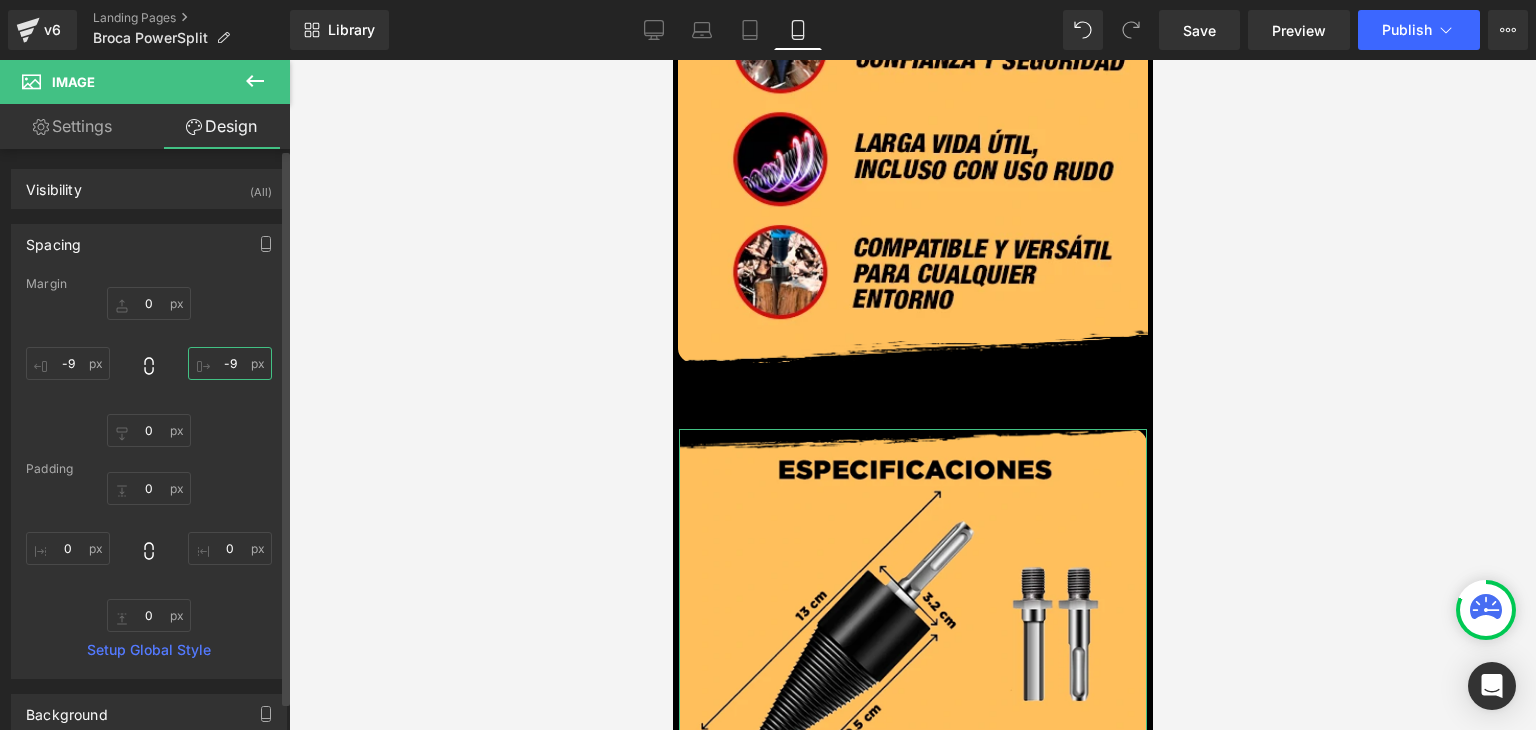 click on "-9" at bounding box center [230, 363] 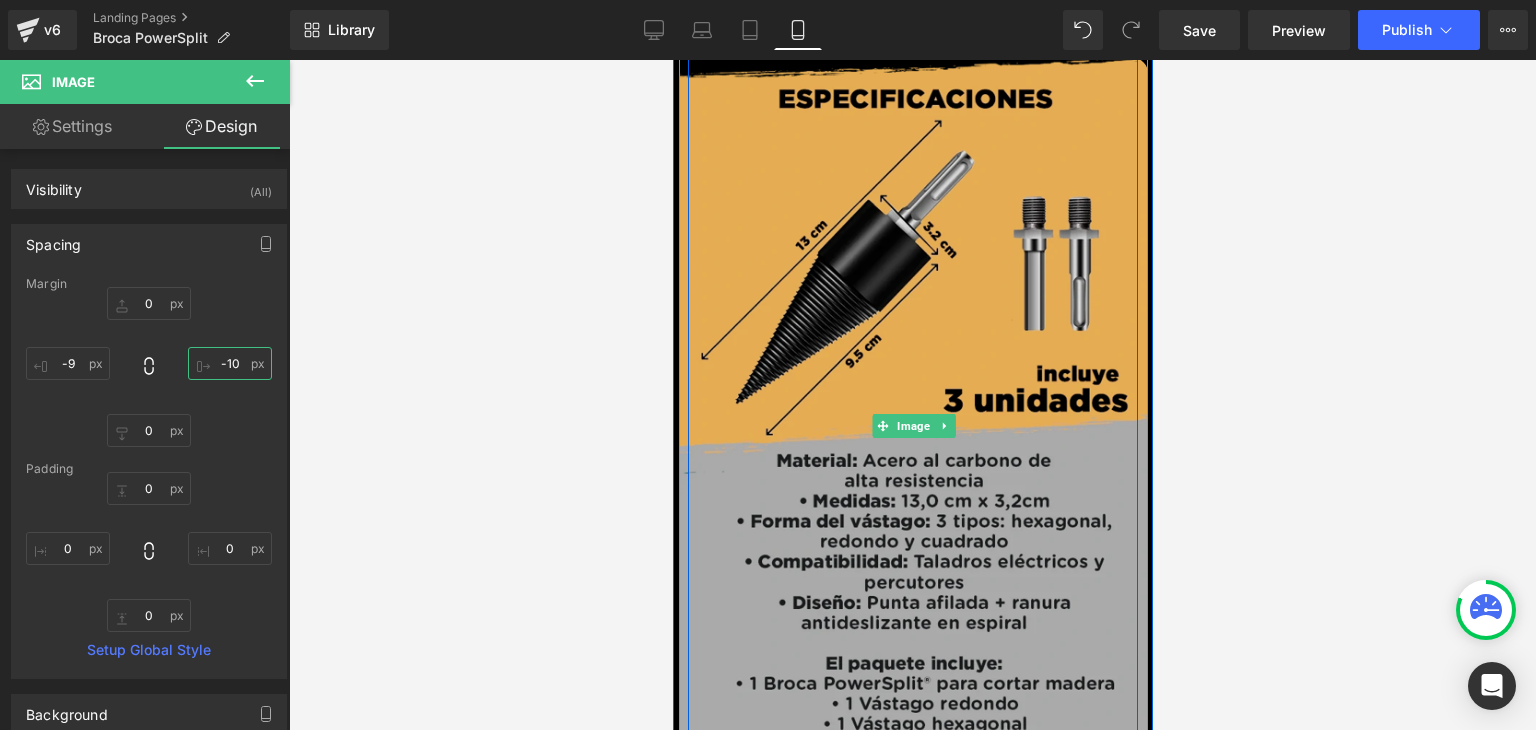 scroll, scrollTop: 5713, scrollLeft: 0, axis: vertical 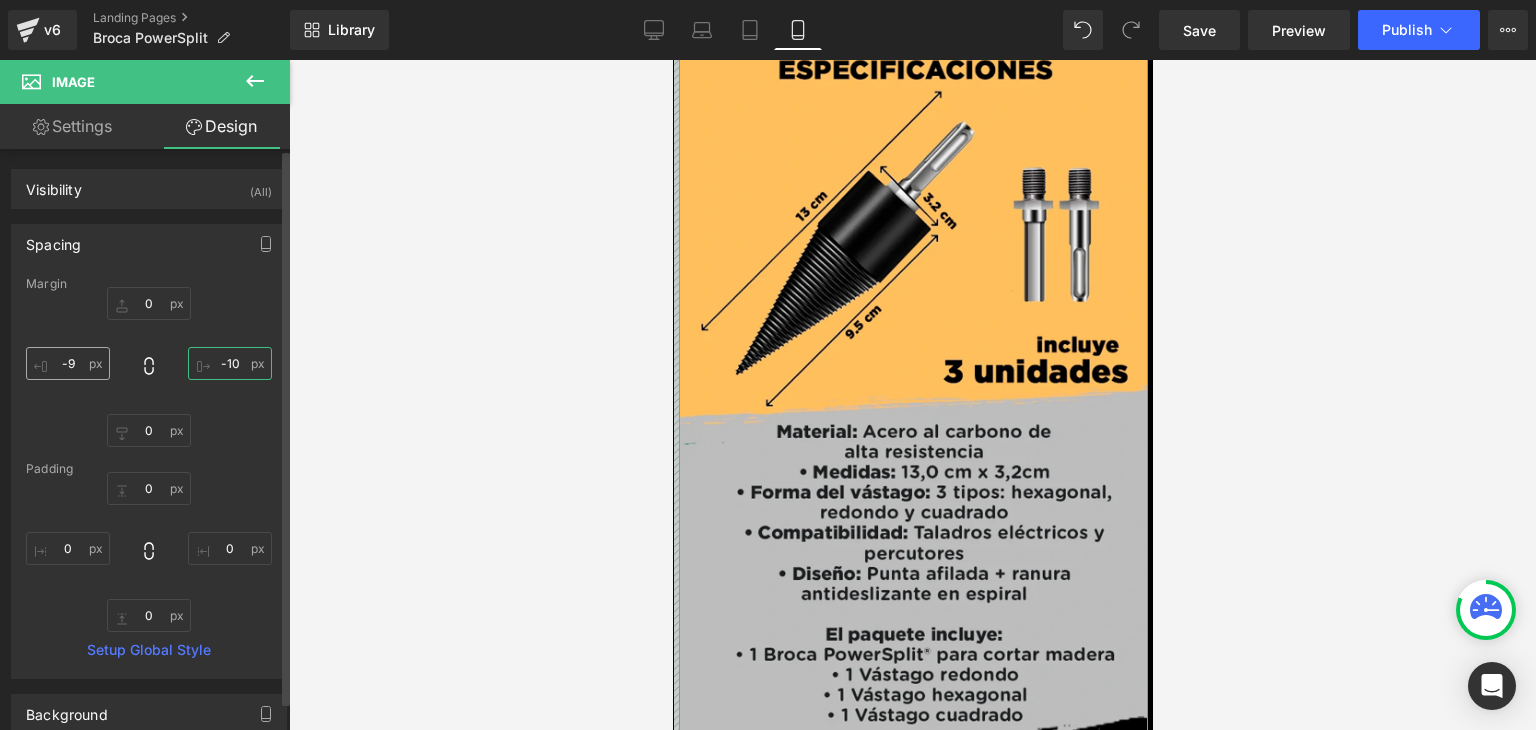 type on "-10" 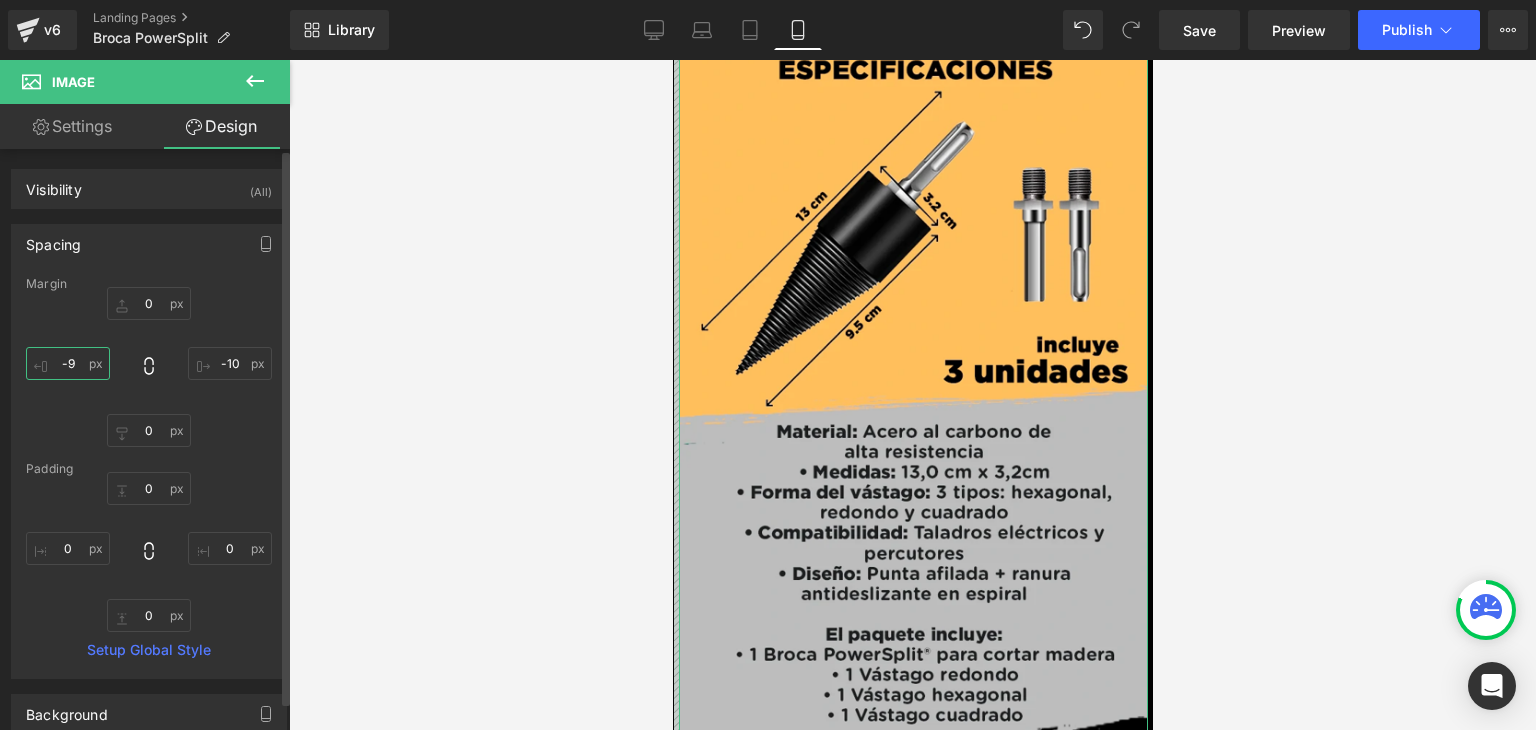 click on "-9" at bounding box center [68, 363] 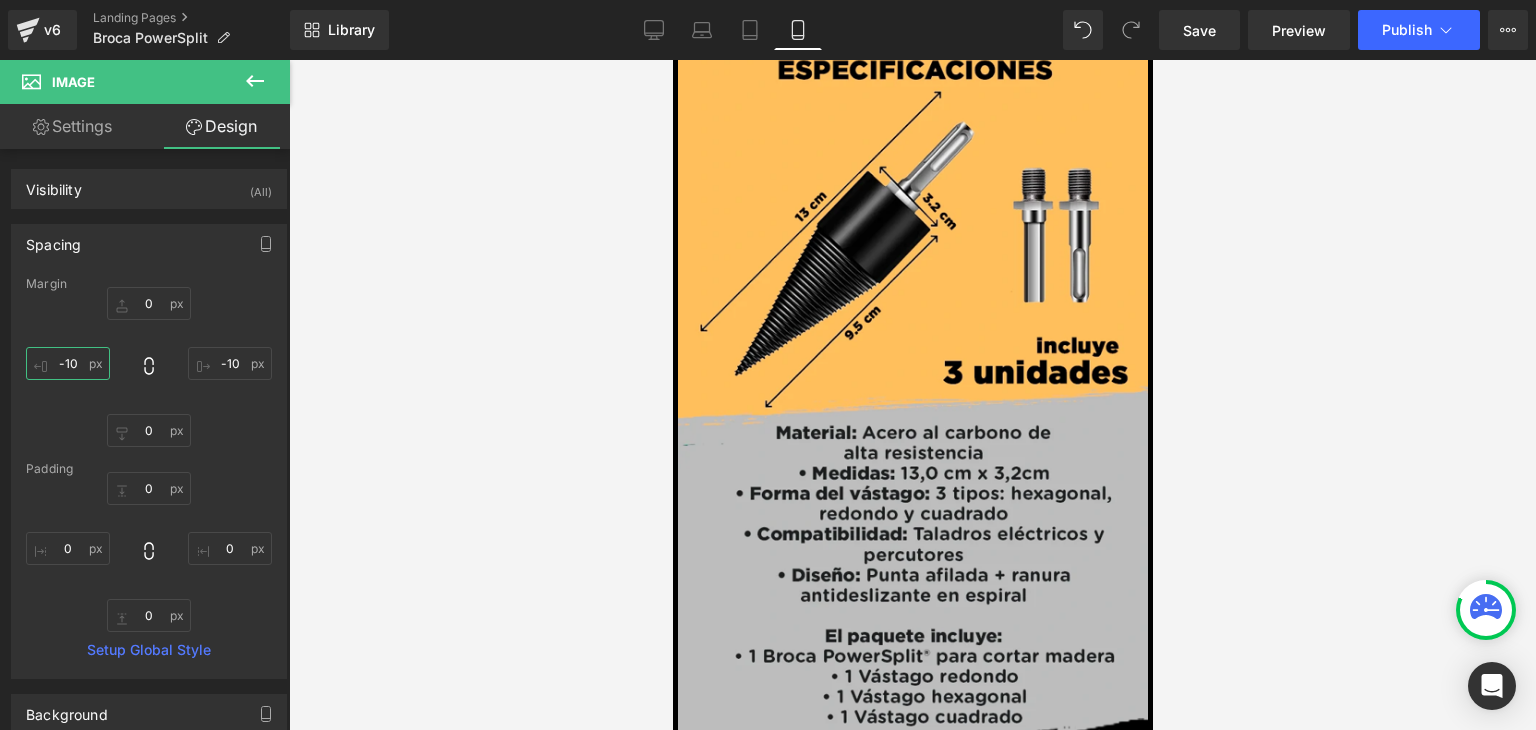 type on "-10" 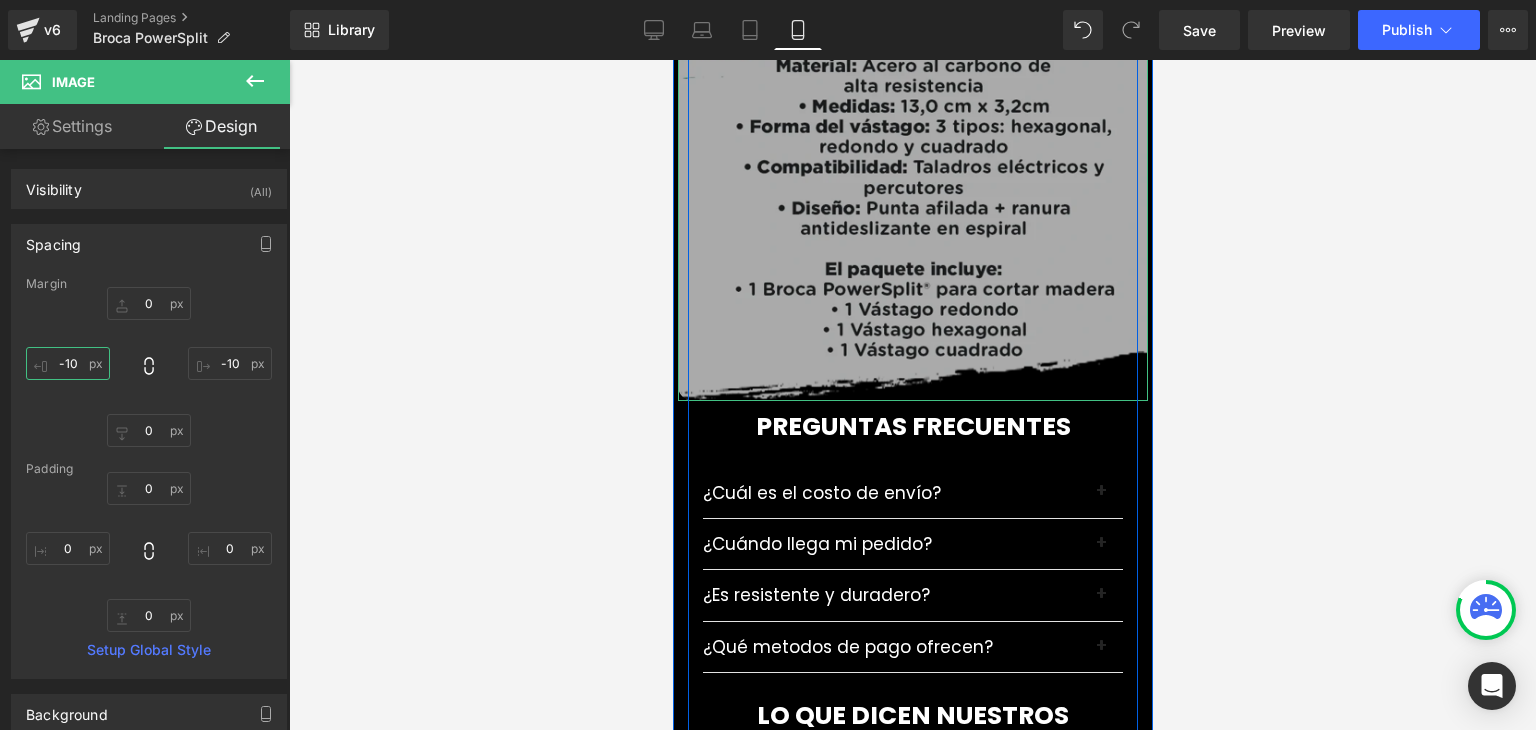 scroll, scrollTop: 6113, scrollLeft: 0, axis: vertical 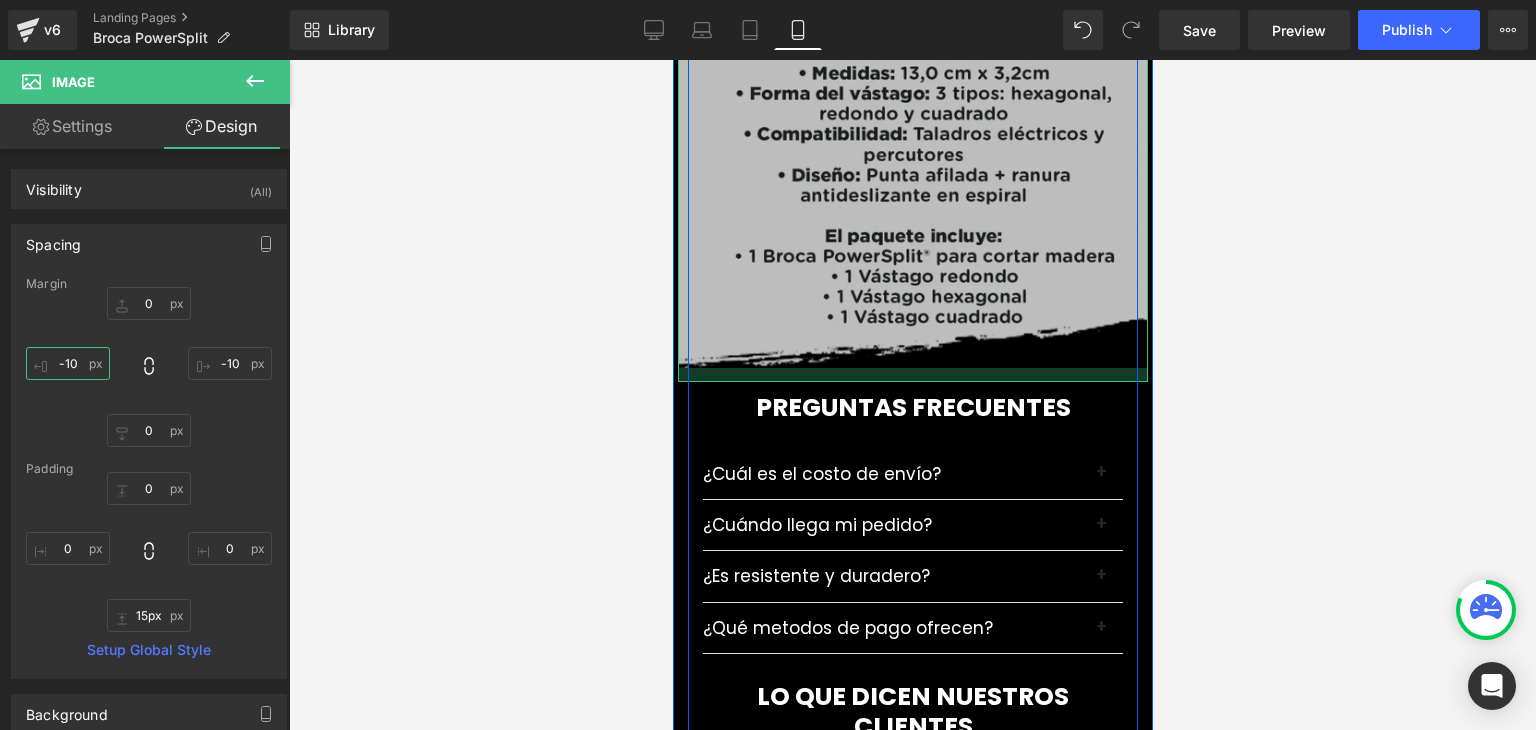 type on "16px" 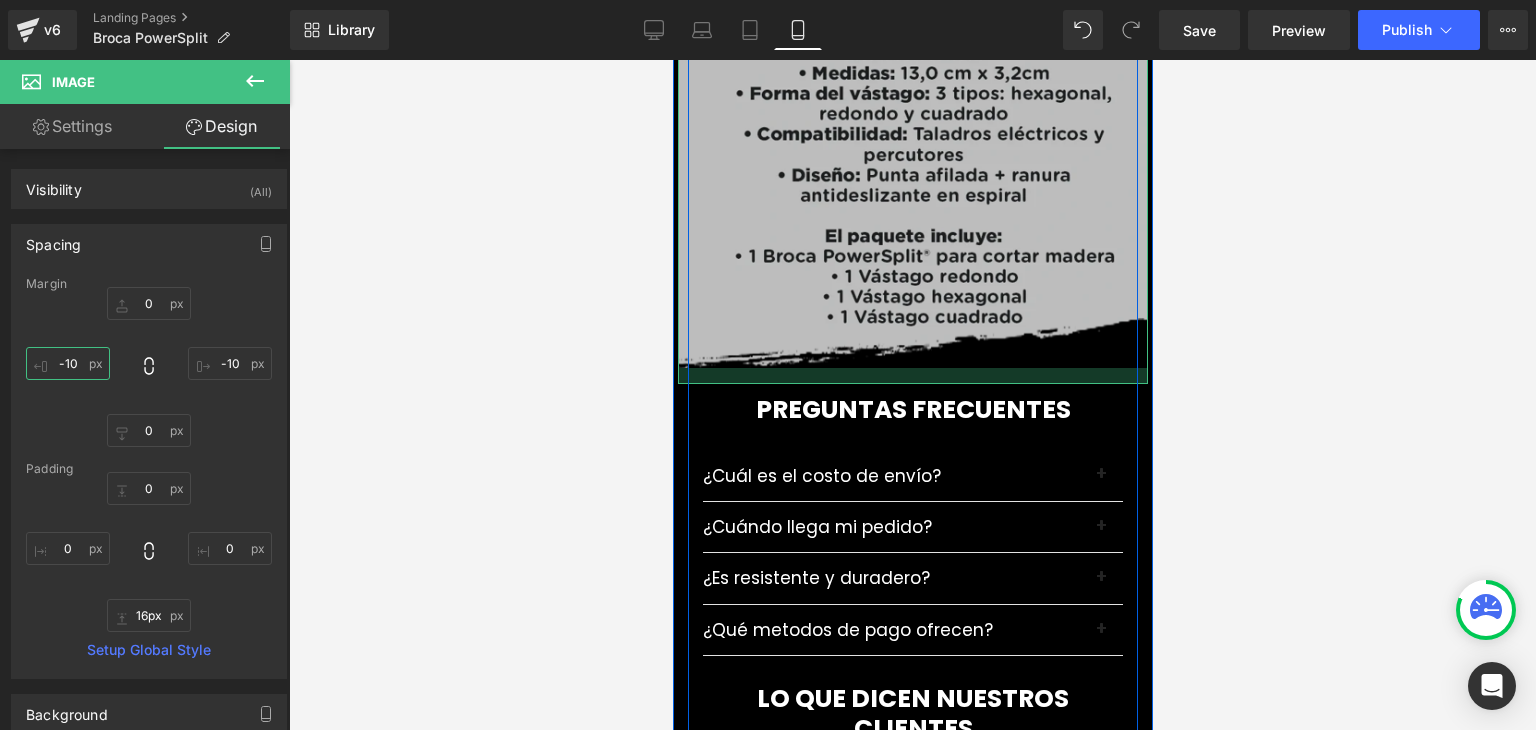 drag, startPoint x: 858, startPoint y: 309, endPoint x: 853, endPoint y: 325, distance: 16.763054 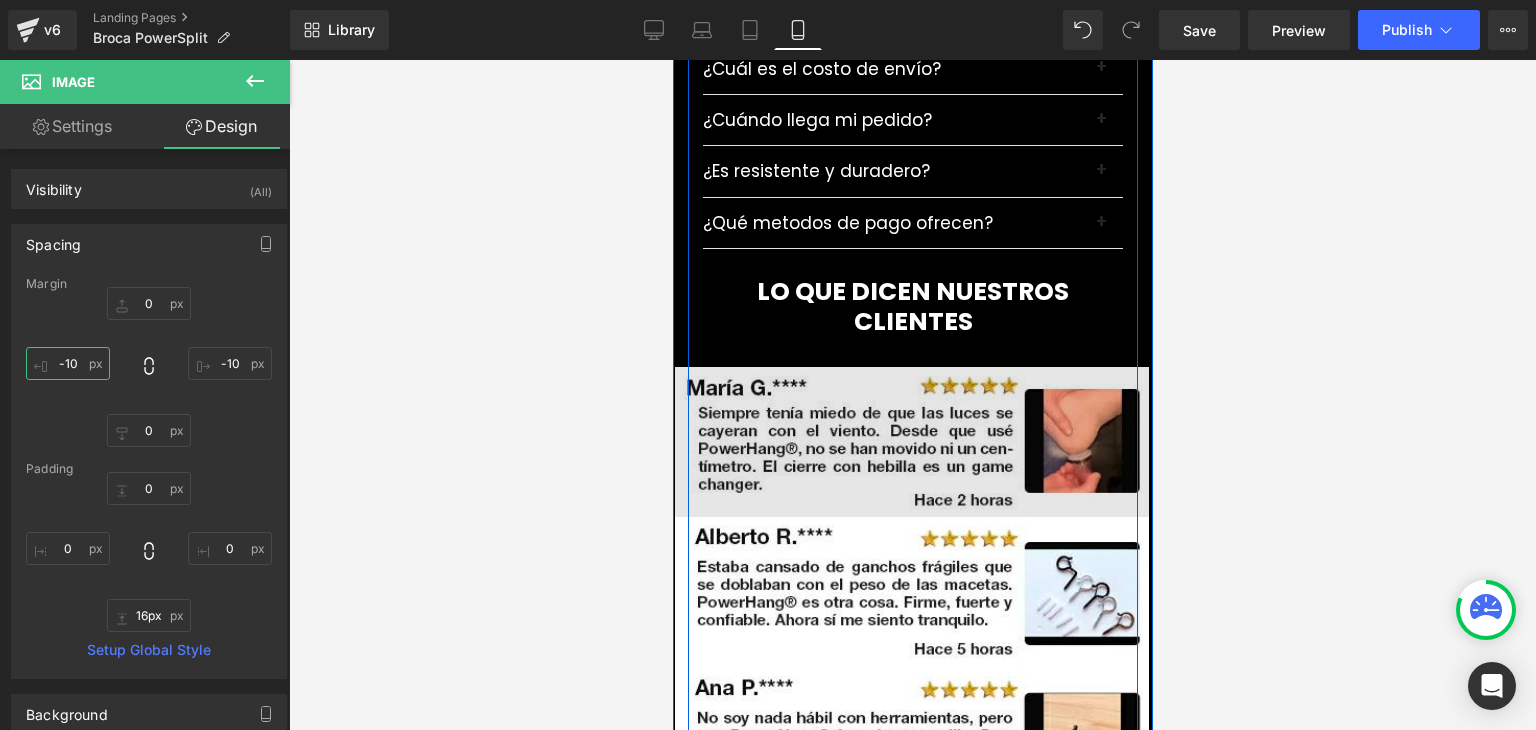 scroll, scrollTop: 6613, scrollLeft: 0, axis: vertical 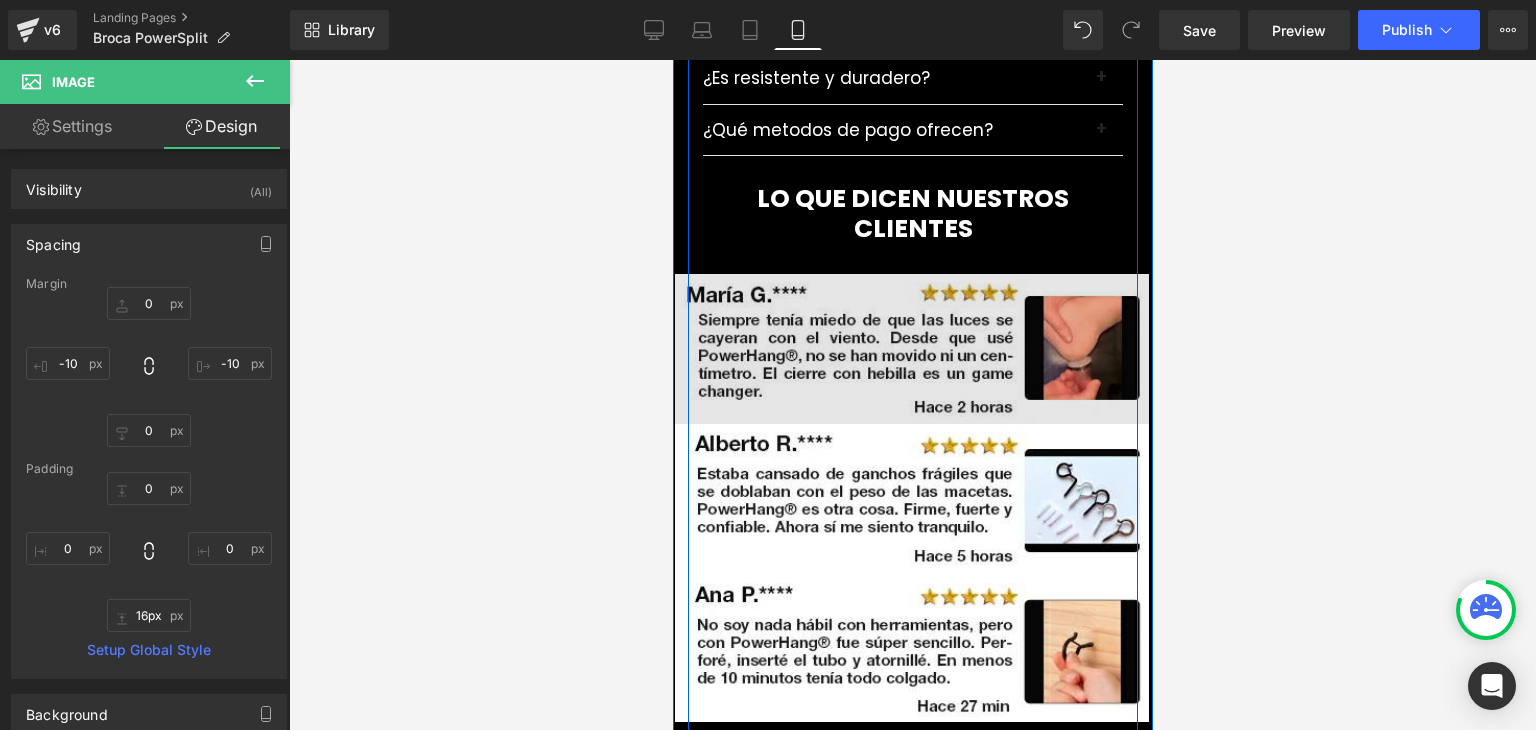click at bounding box center (911, 348) 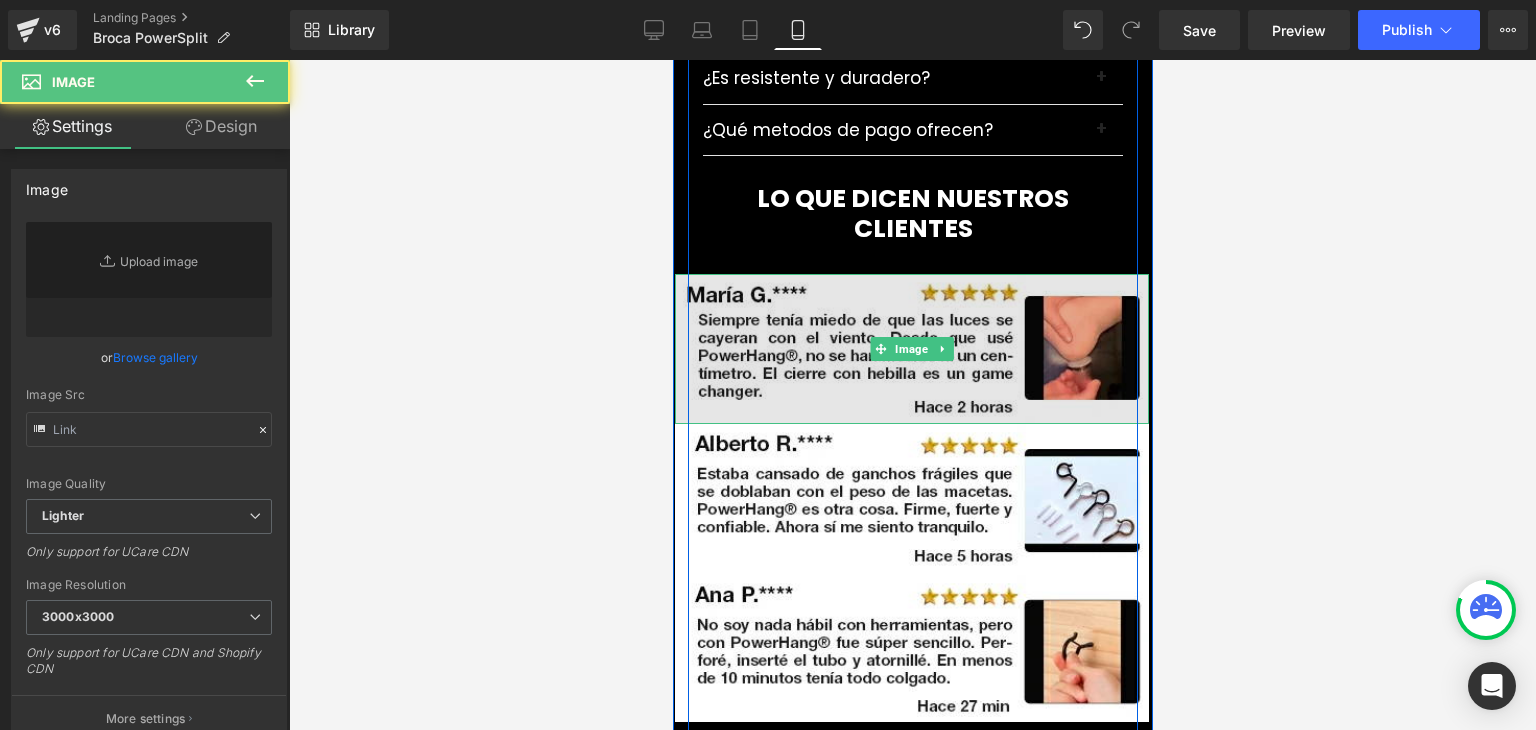 type on "https://ucarecdn.com/3f9bb36f-f5c3-4182-9c06-caee27cd0106/-/format/auto/-/preview/3000x3000/-/quality/lighter/REVIEWS%20_%201.webp" 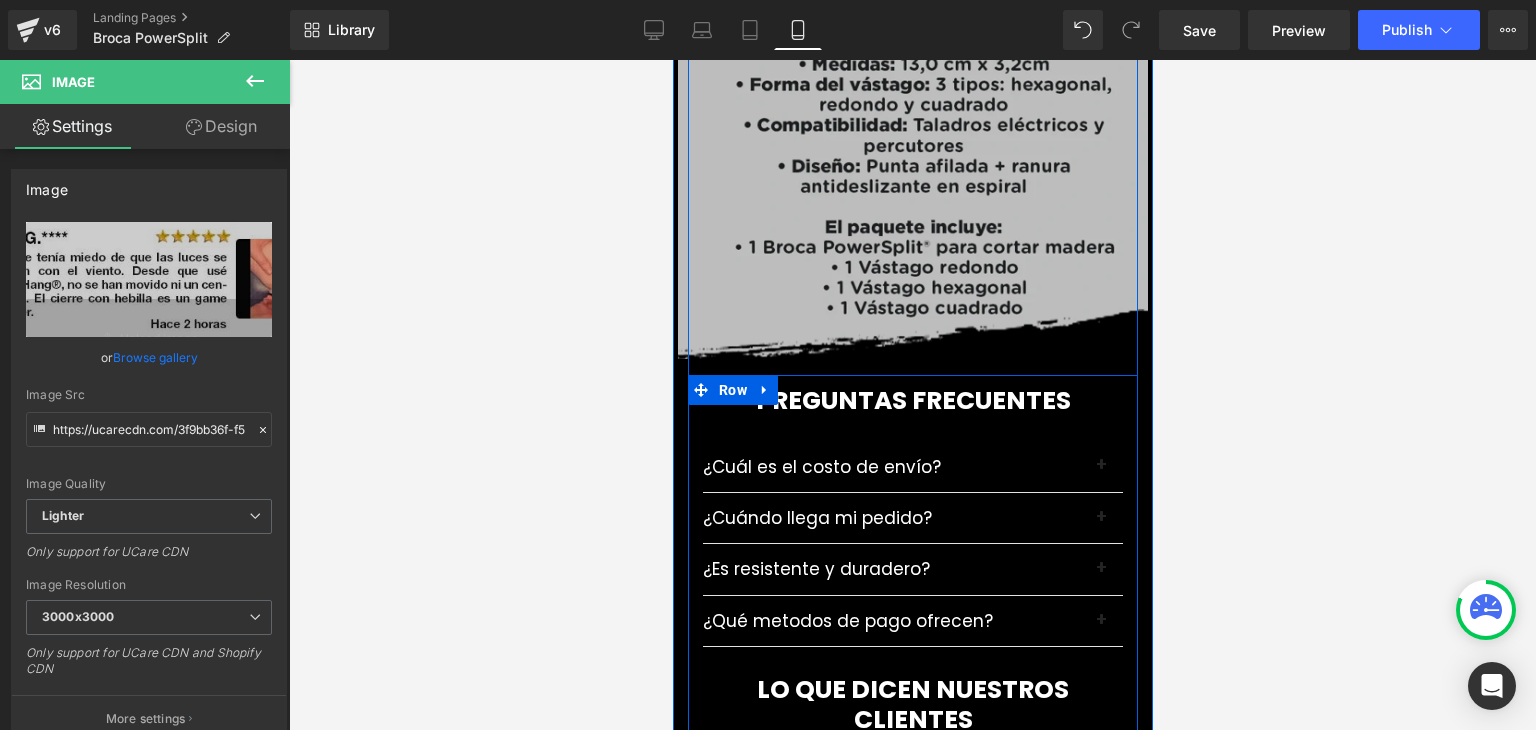 scroll, scrollTop: 6113, scrollLeft: 0, axis: vertical 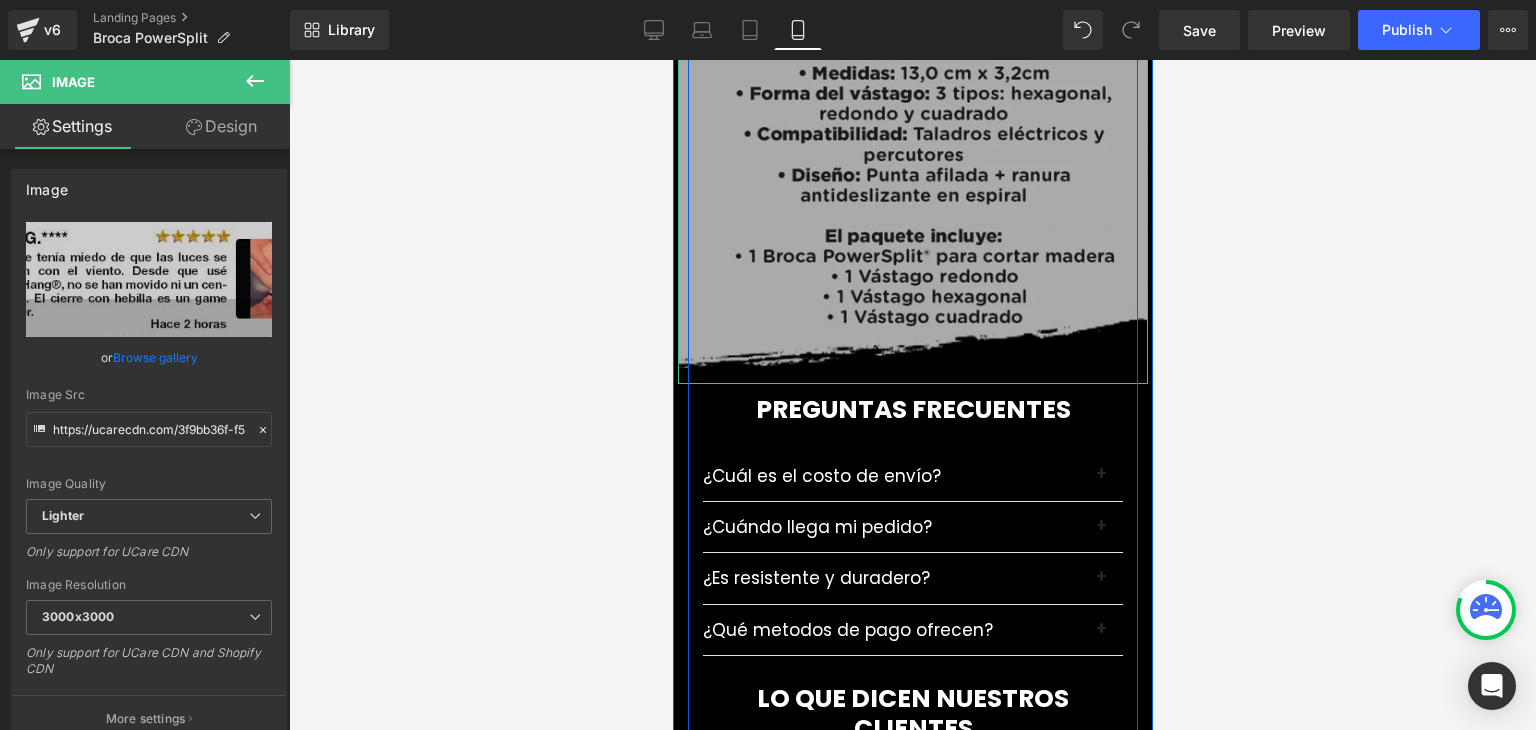 click at bounding box center (912, 6) 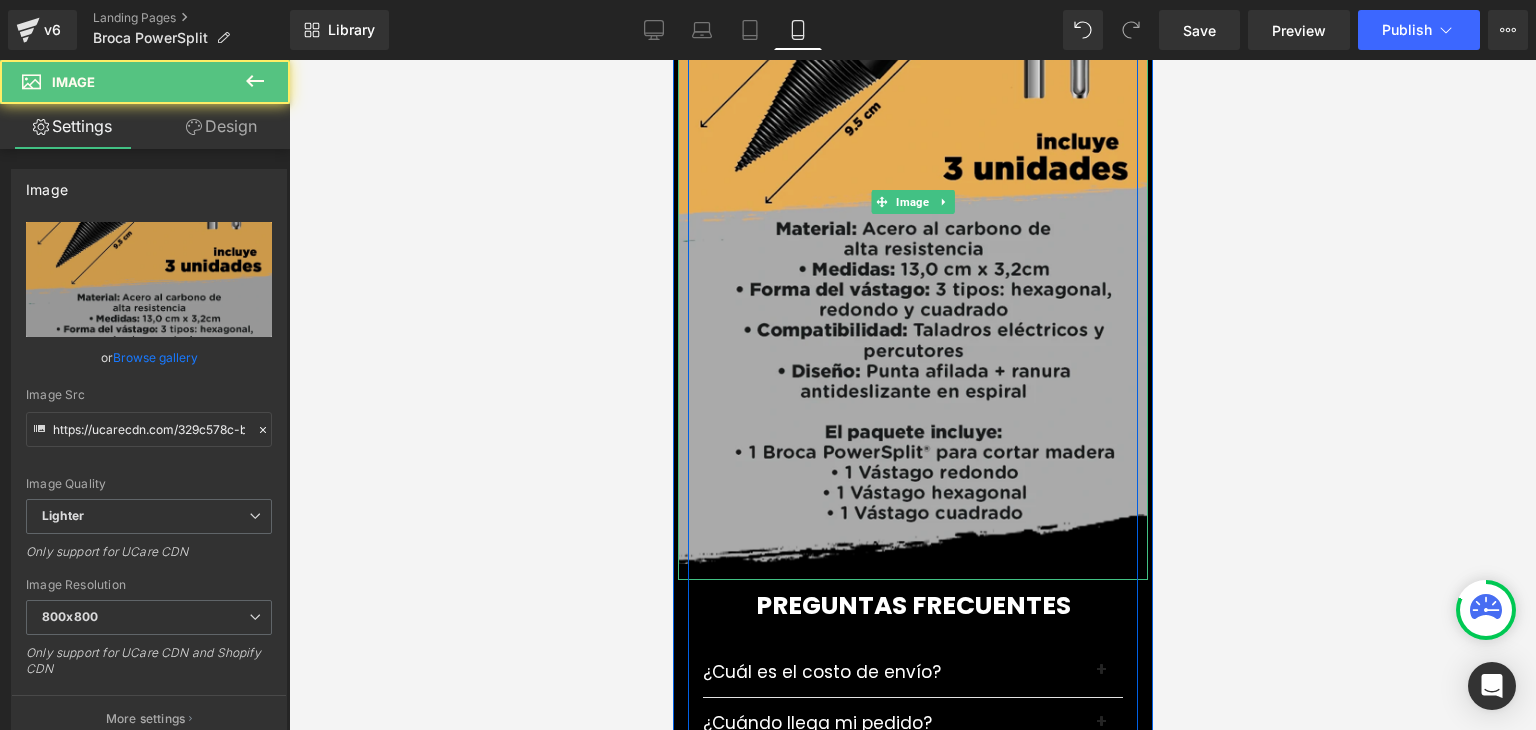 scroll, scrollTop: 5913, scrollLeft: 0, axis: vertical 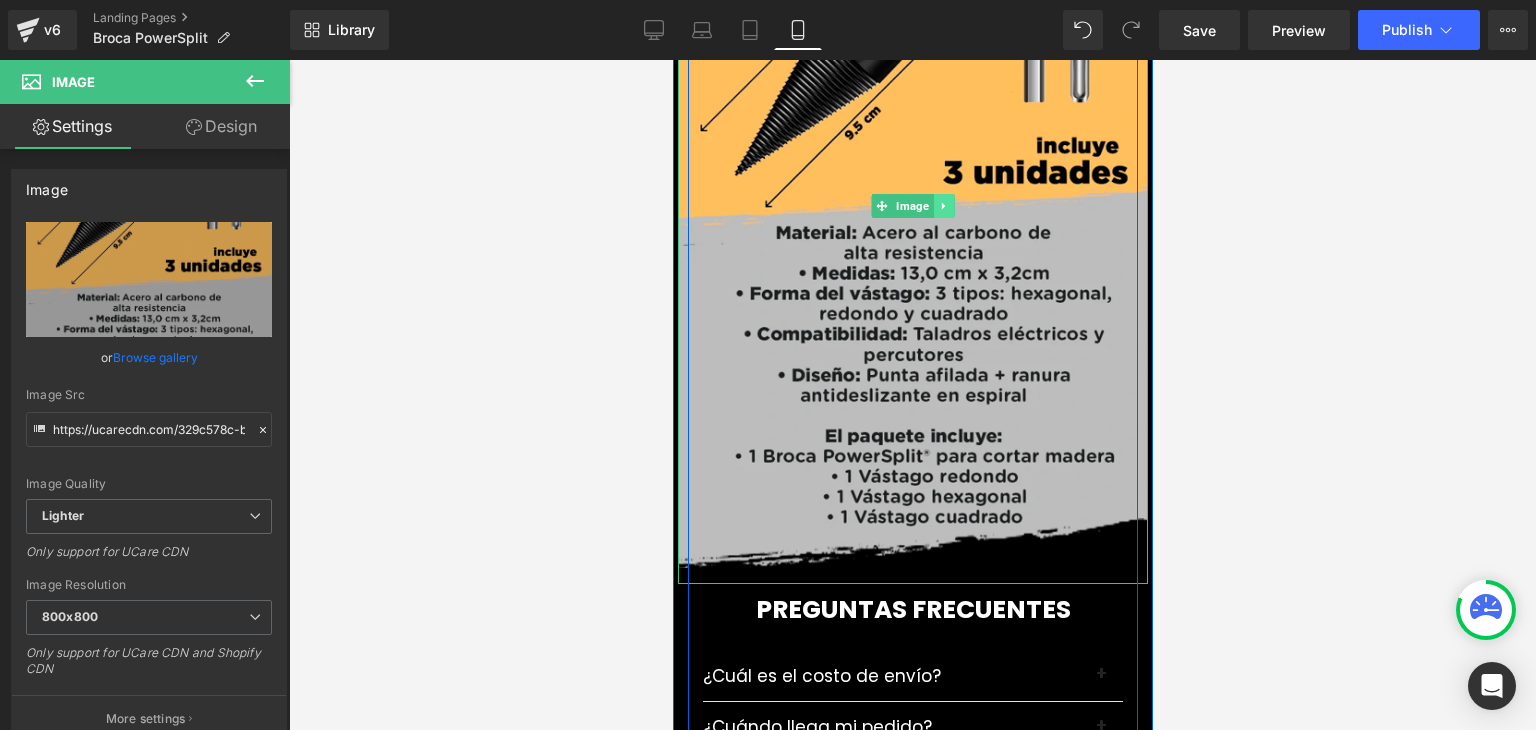 click 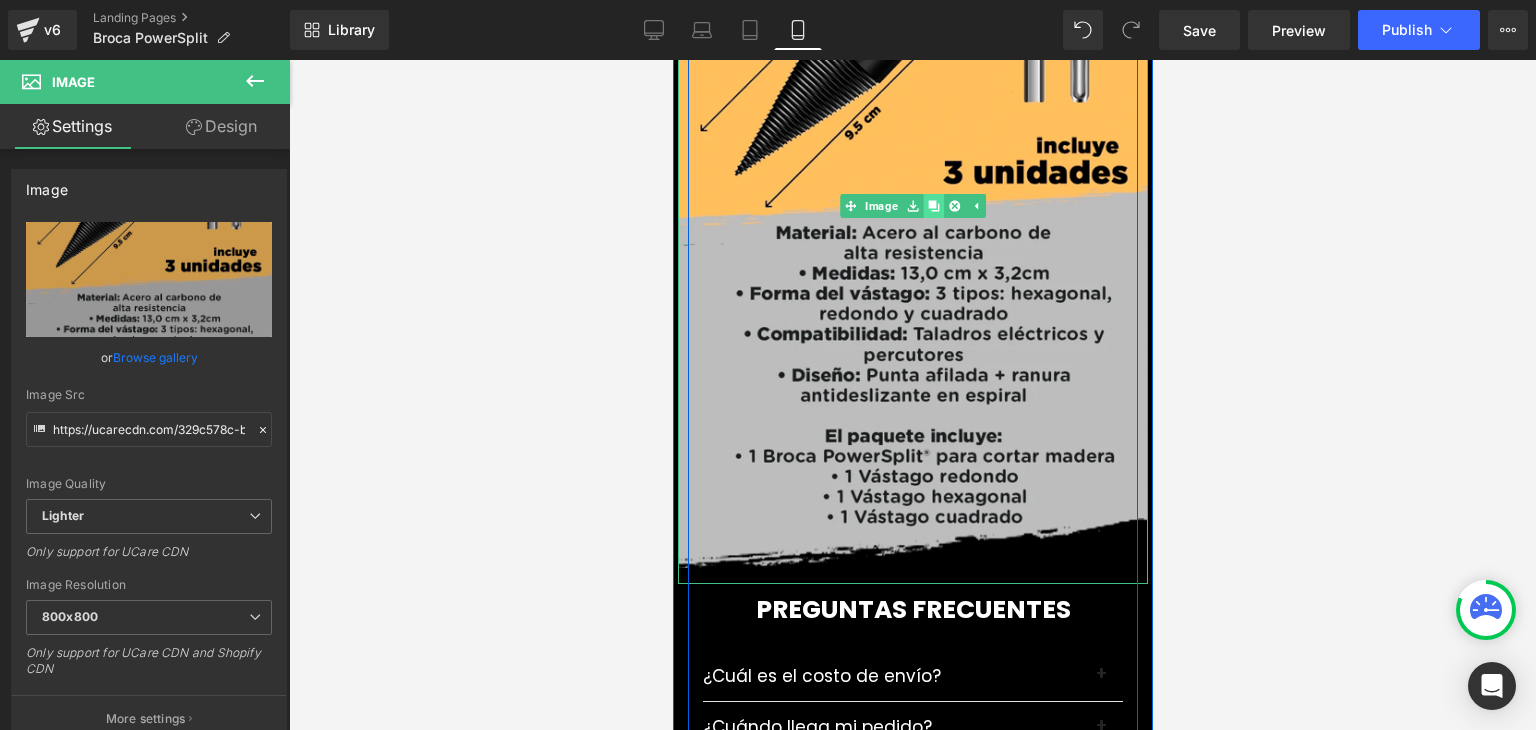 click at bounding box center (932, 206) 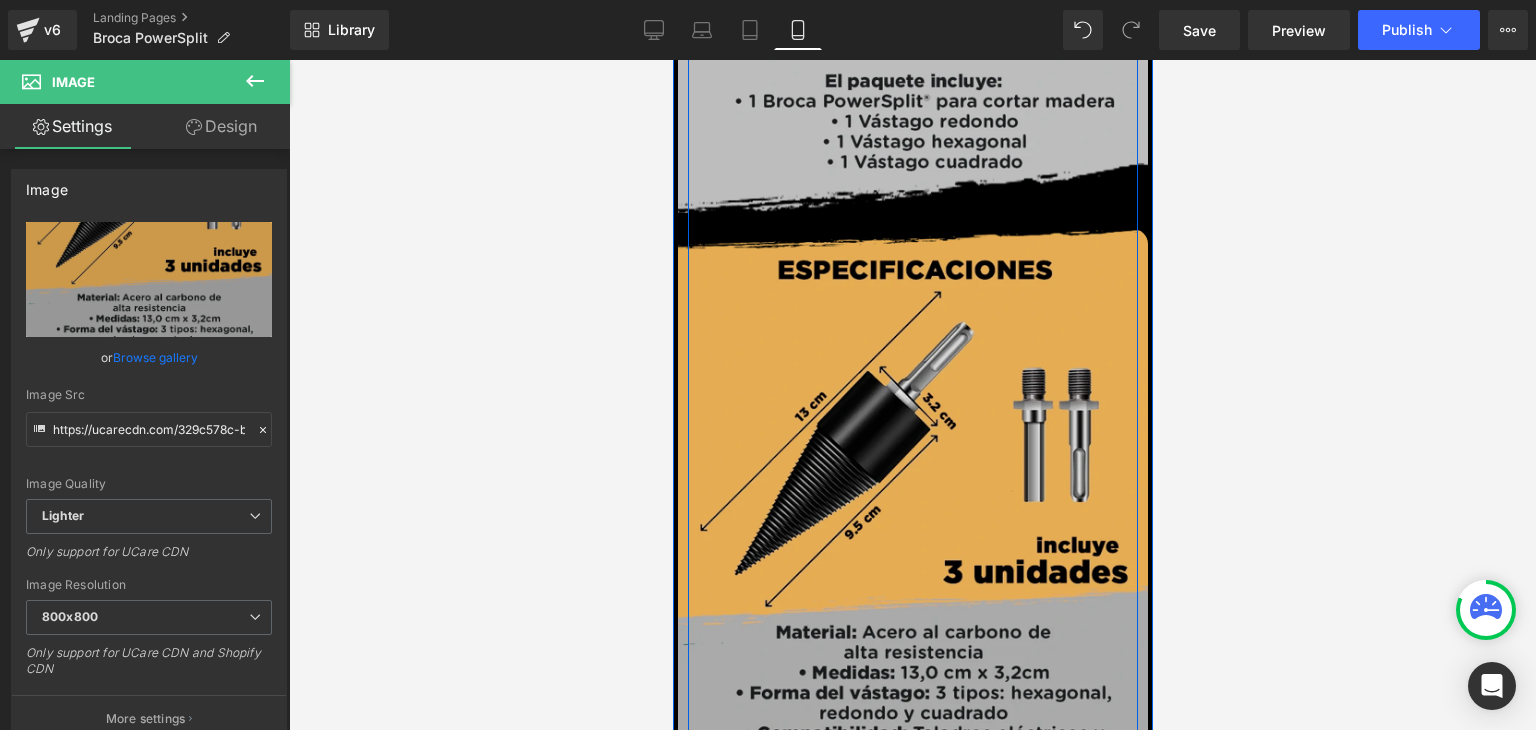 scroll, scrollTop: 6302, scrollLeft: 0, axis: vertical 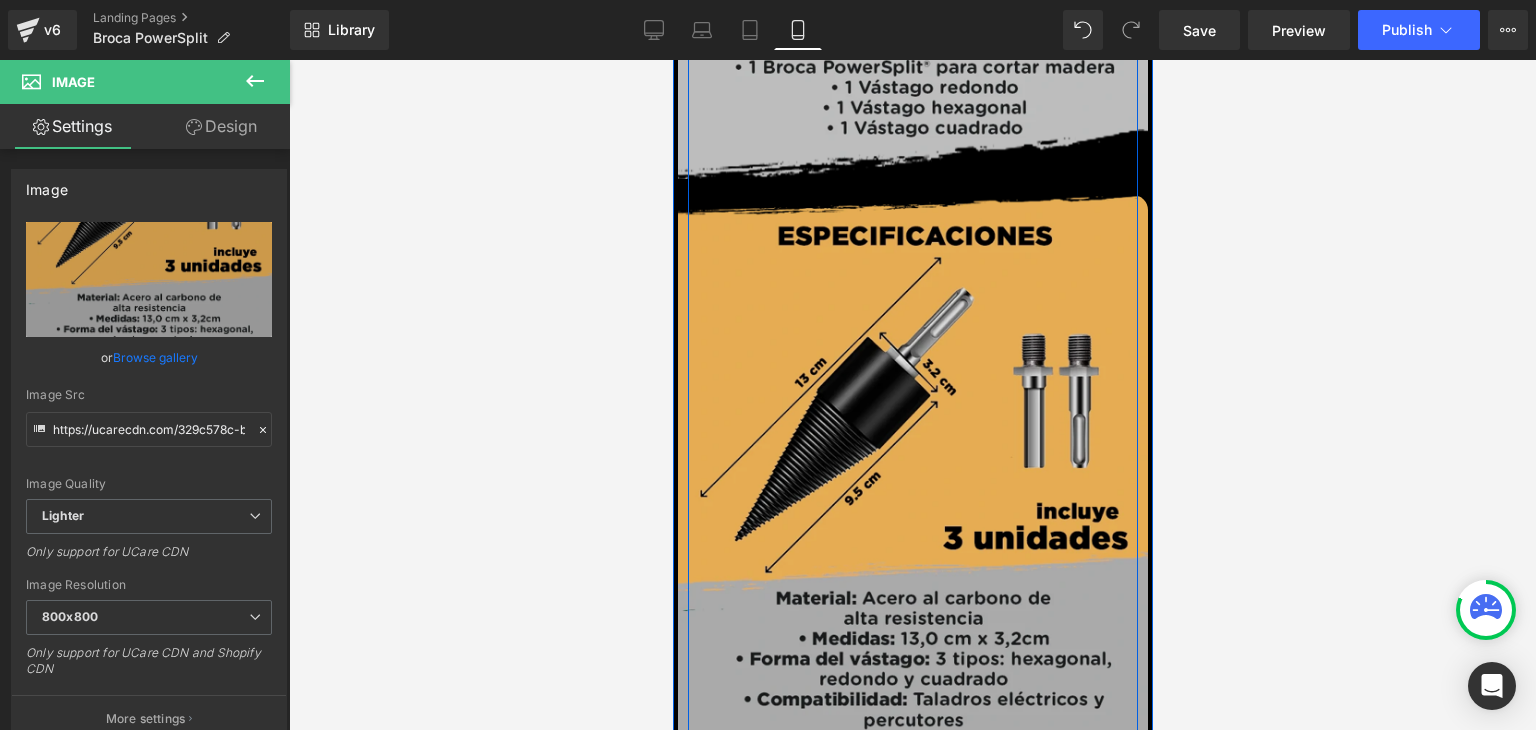 click at bounding box center (912, 572) 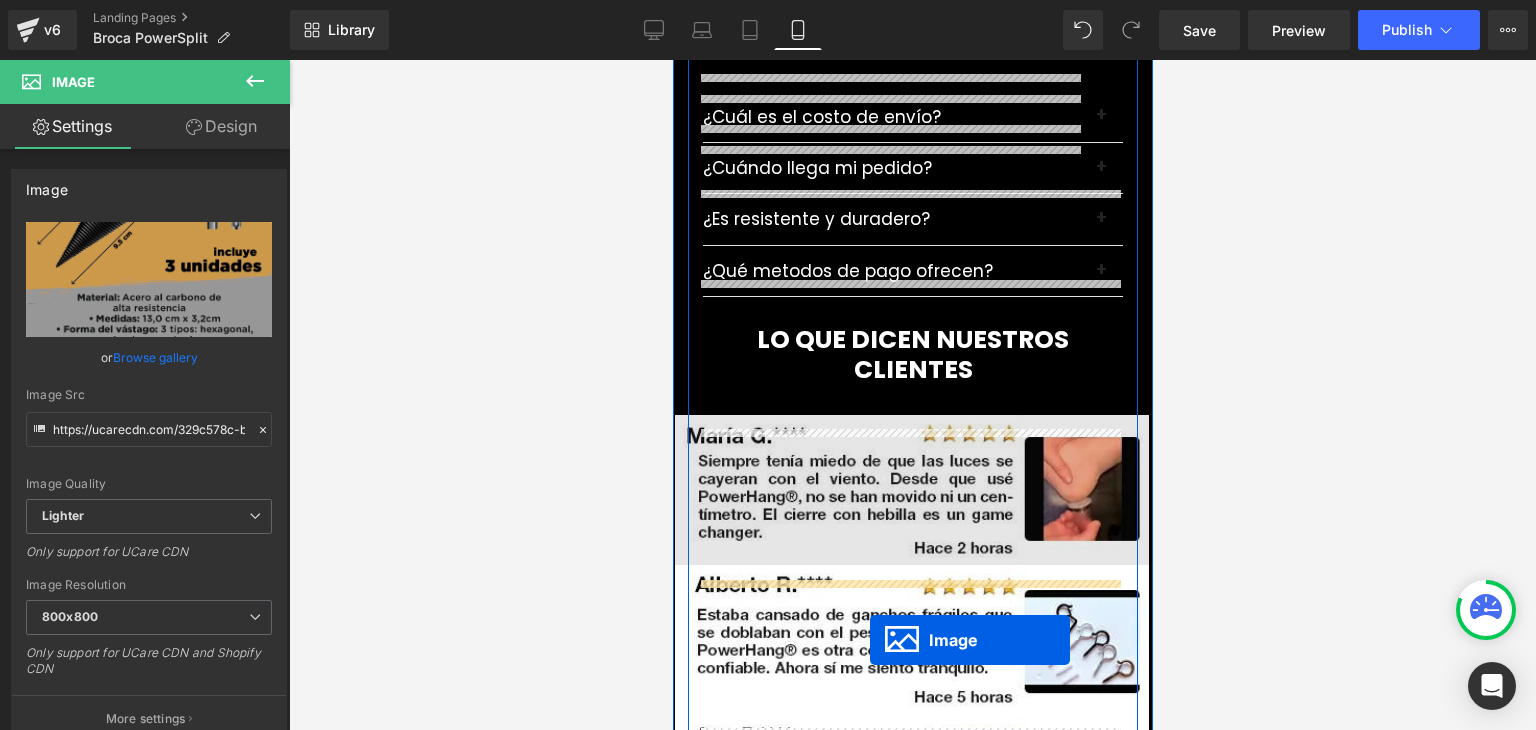 scroll, scrollTop: 6602, scrollLeft: 0, axis: vertical 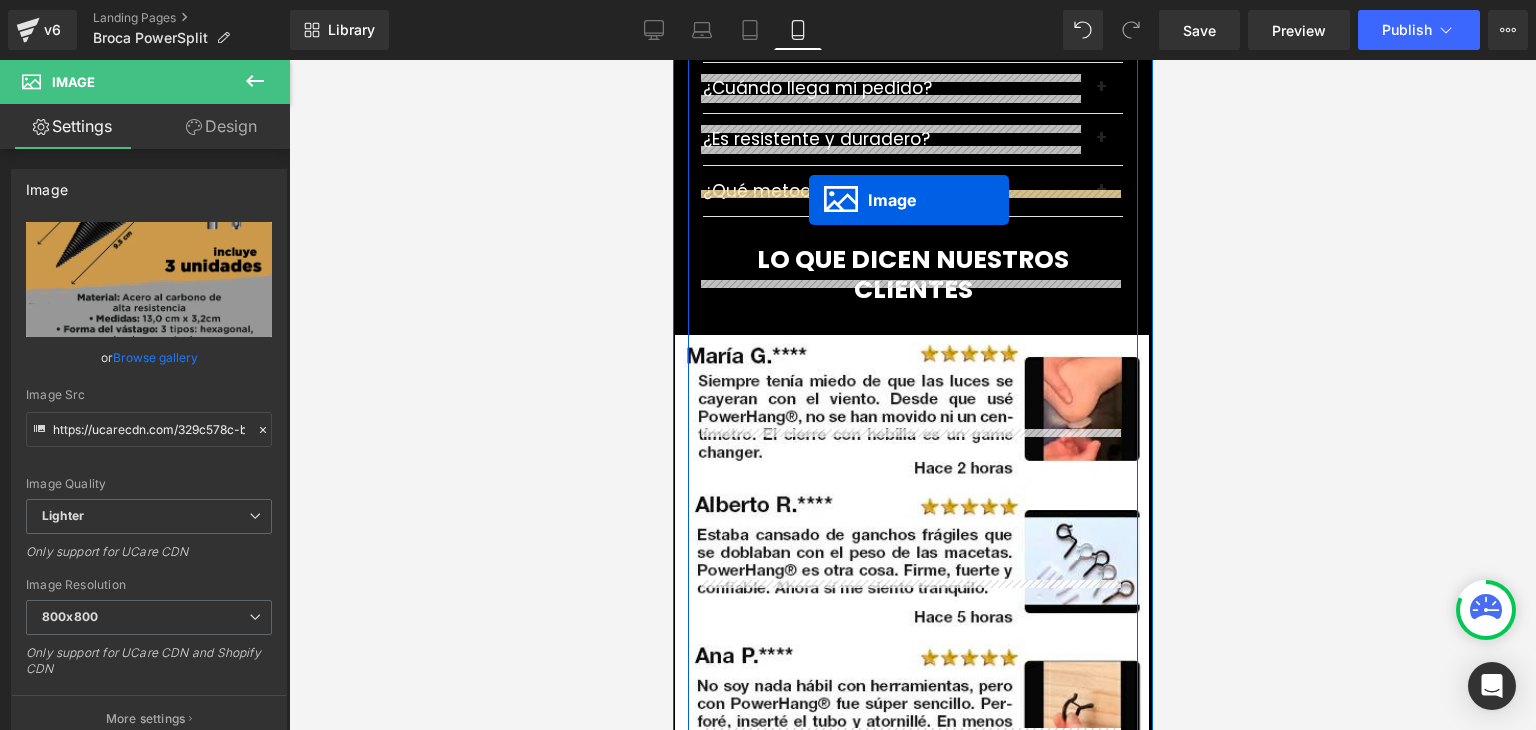 drag, startPoint x: 898, startPoint y: 513, endPoint x: 808, endPoint y: 200, distance: 325.68237 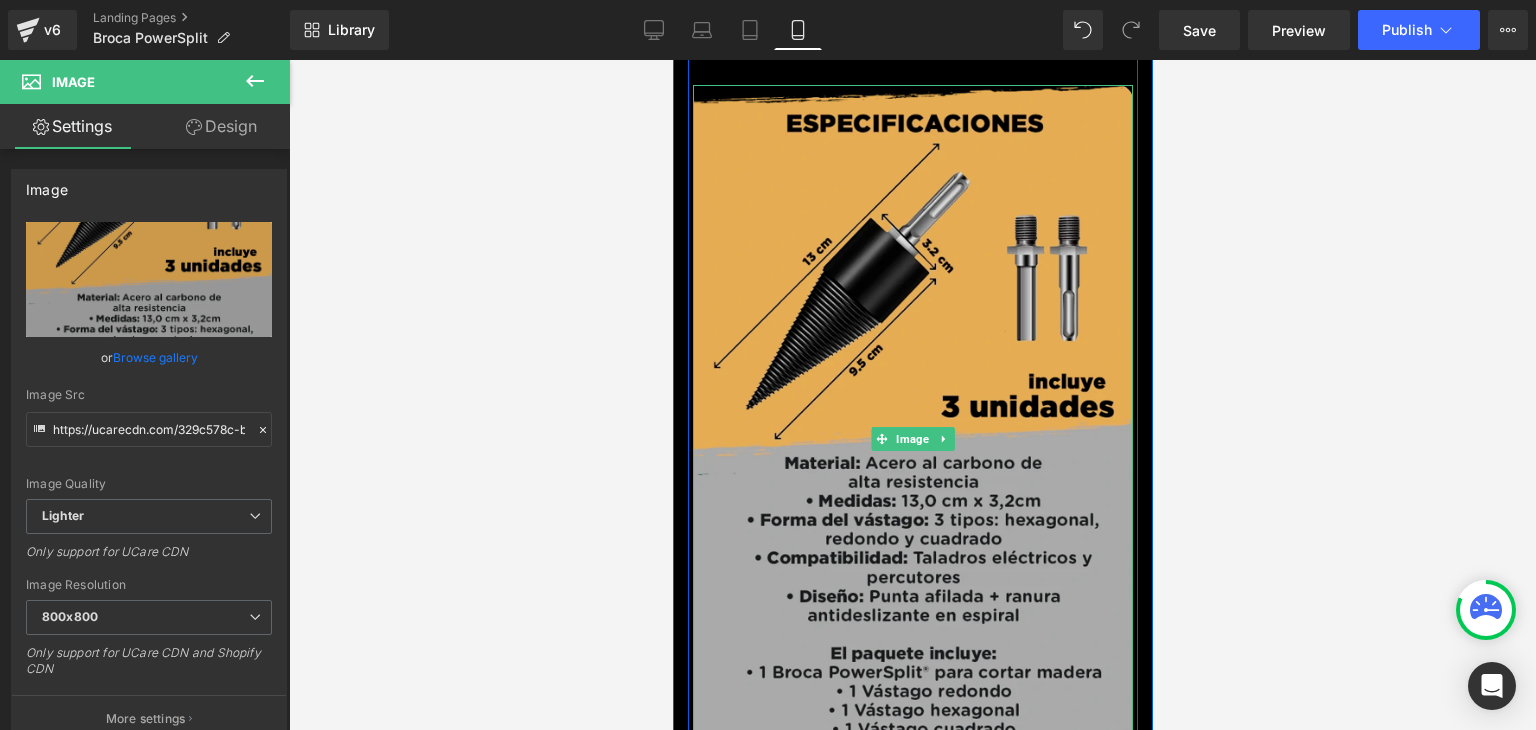 scroll, scrollTop: 6952, scrollLeft: 0, axis: vertical 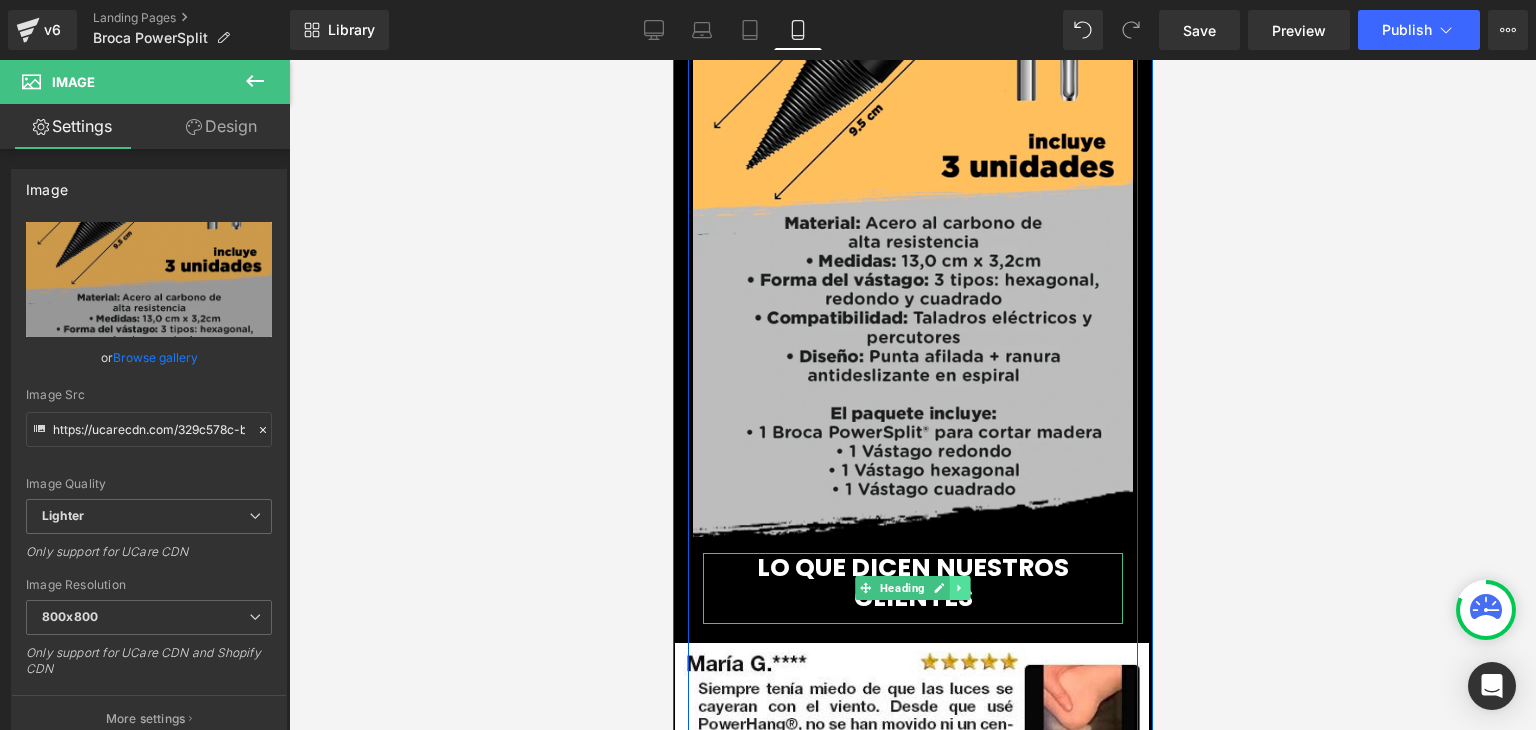 click at bounding box center (959, 588) 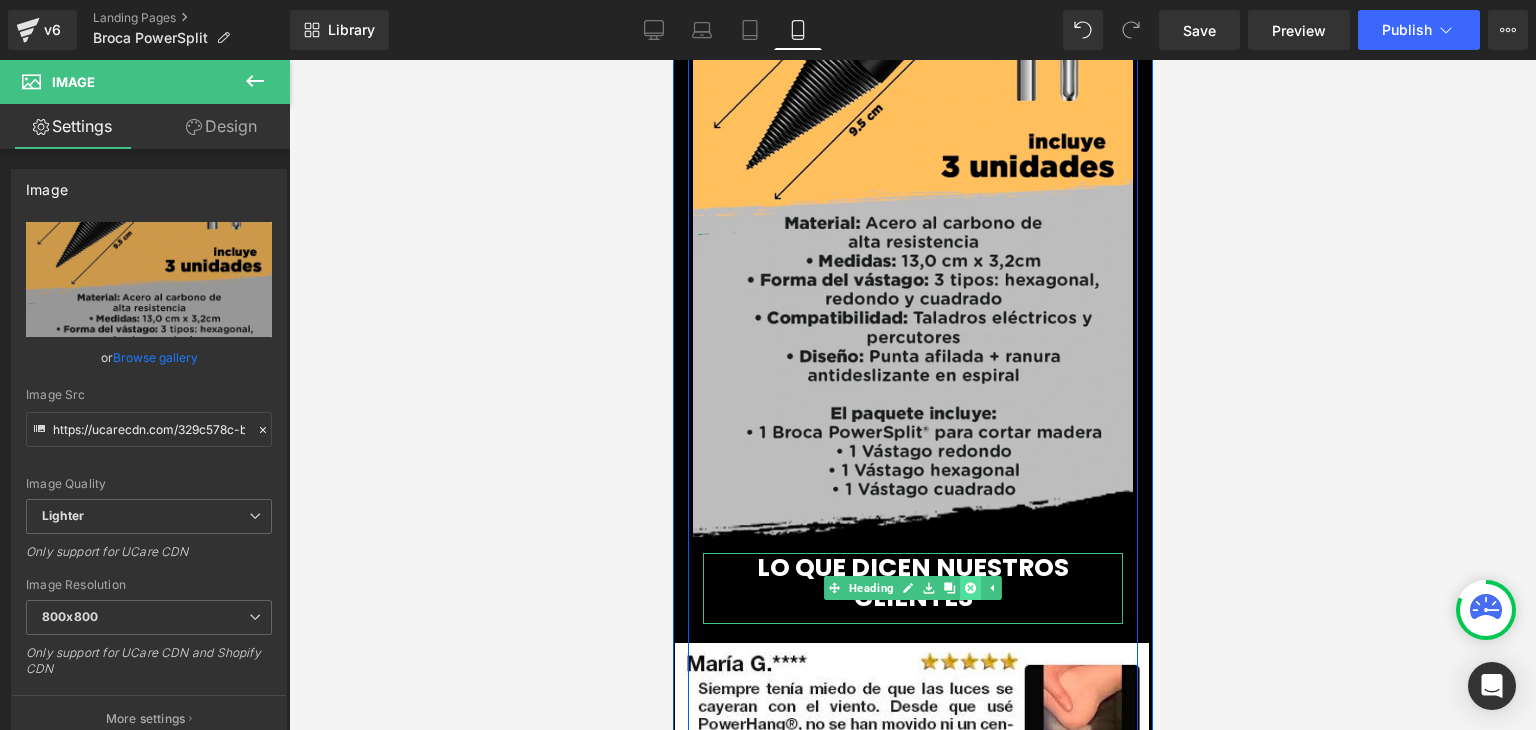 click 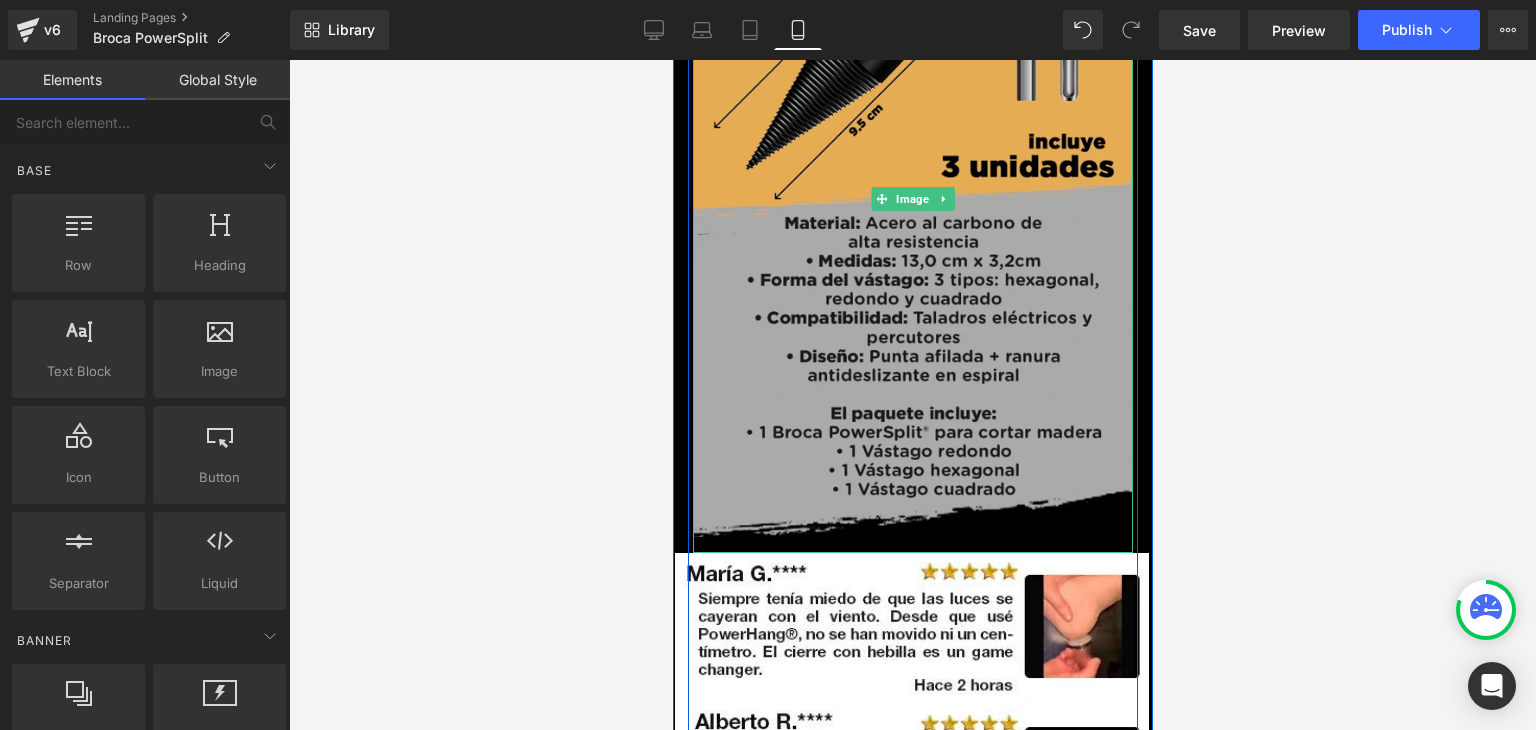 click at bounding box center (912, 199) 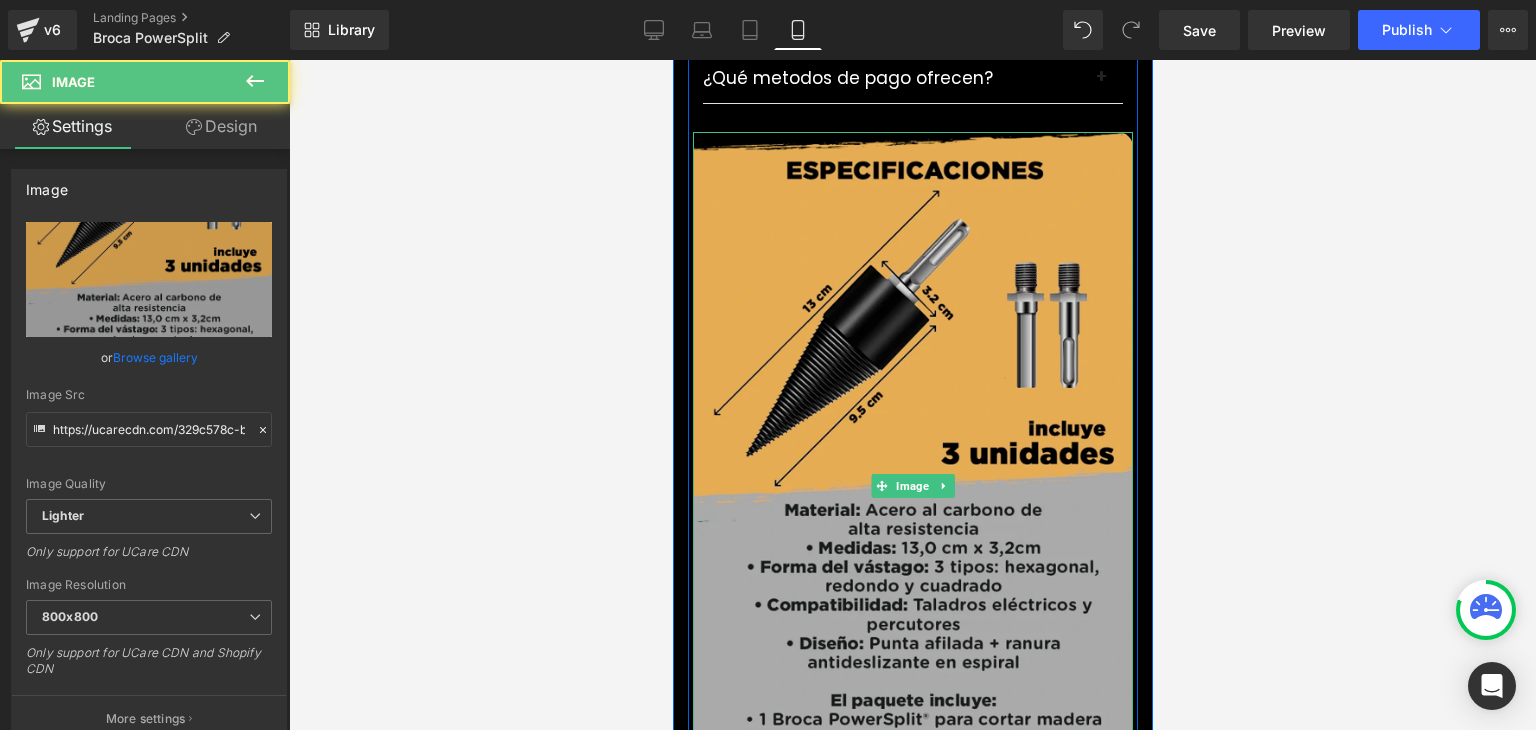 scroll, scrollTop: 6652, scrollLeft: 0, axis: vertical 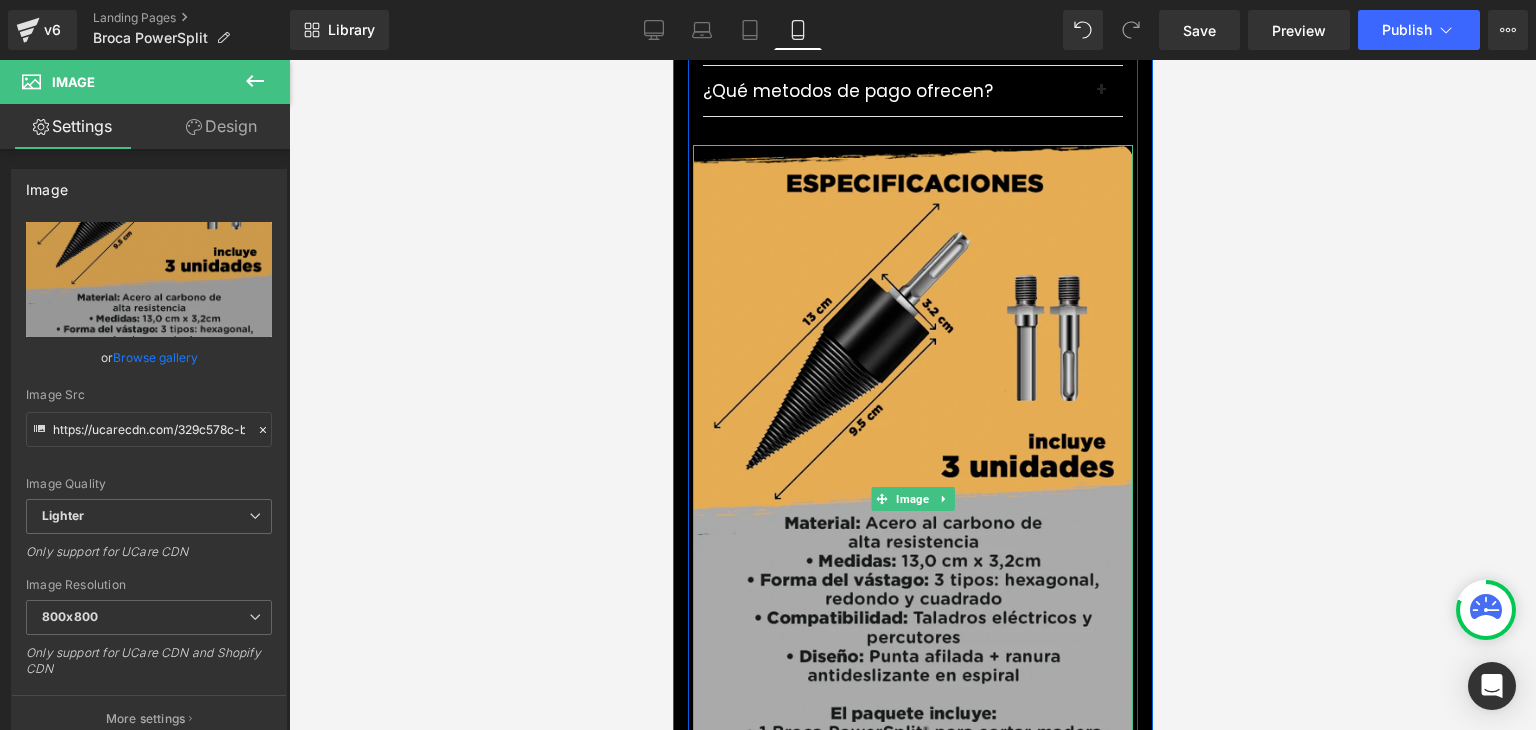 click at bounding box center [912, 499] 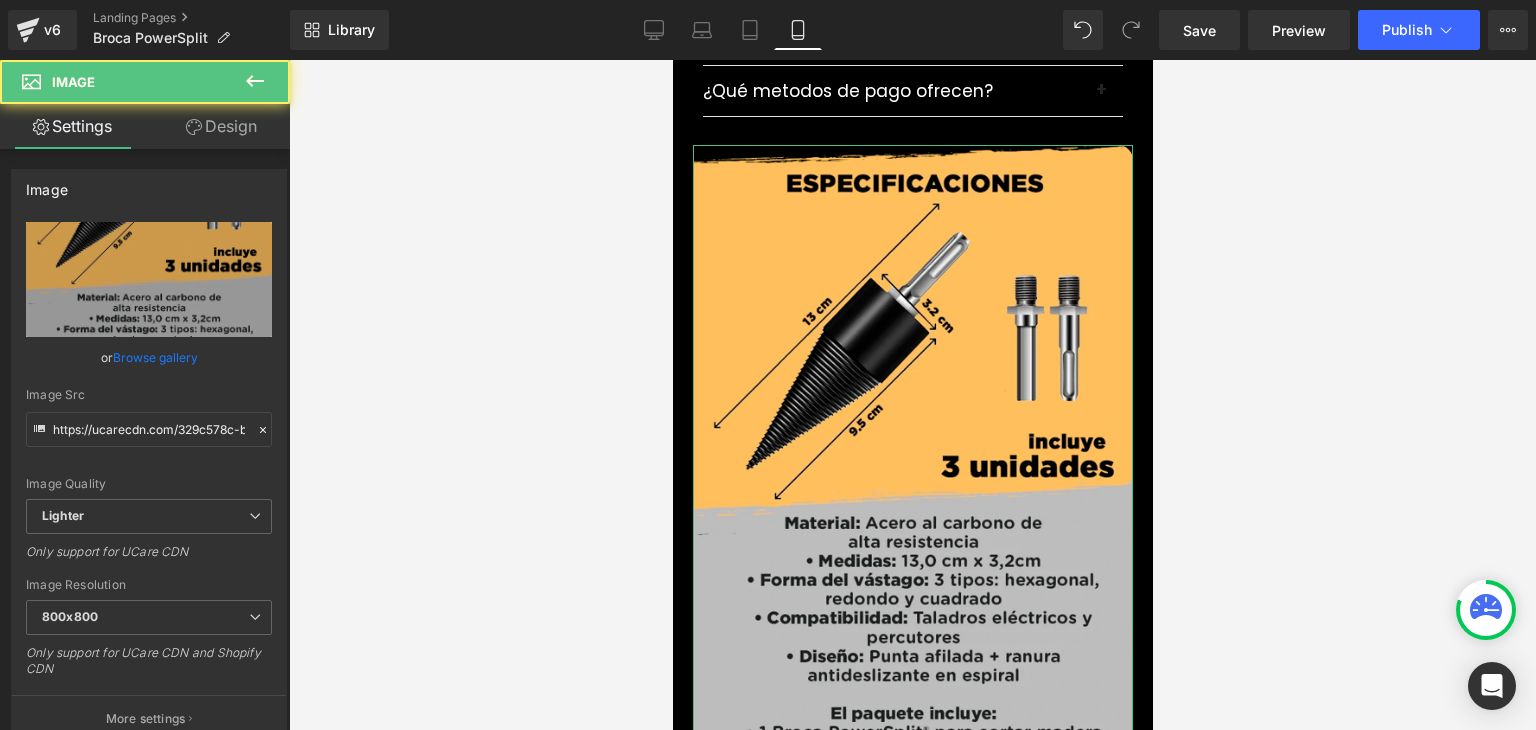 click on "Design" at bounding box center [221, 126] 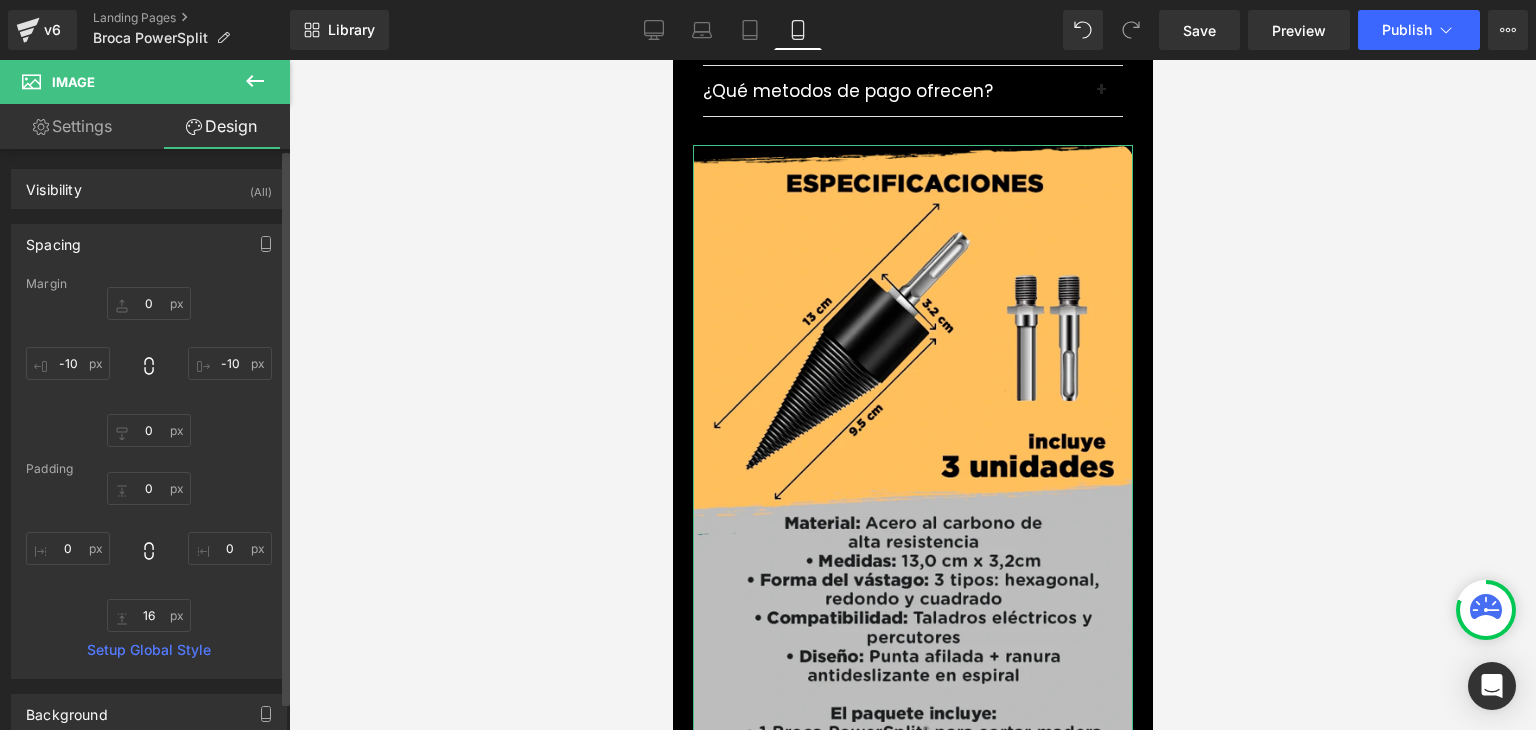 type on "0" 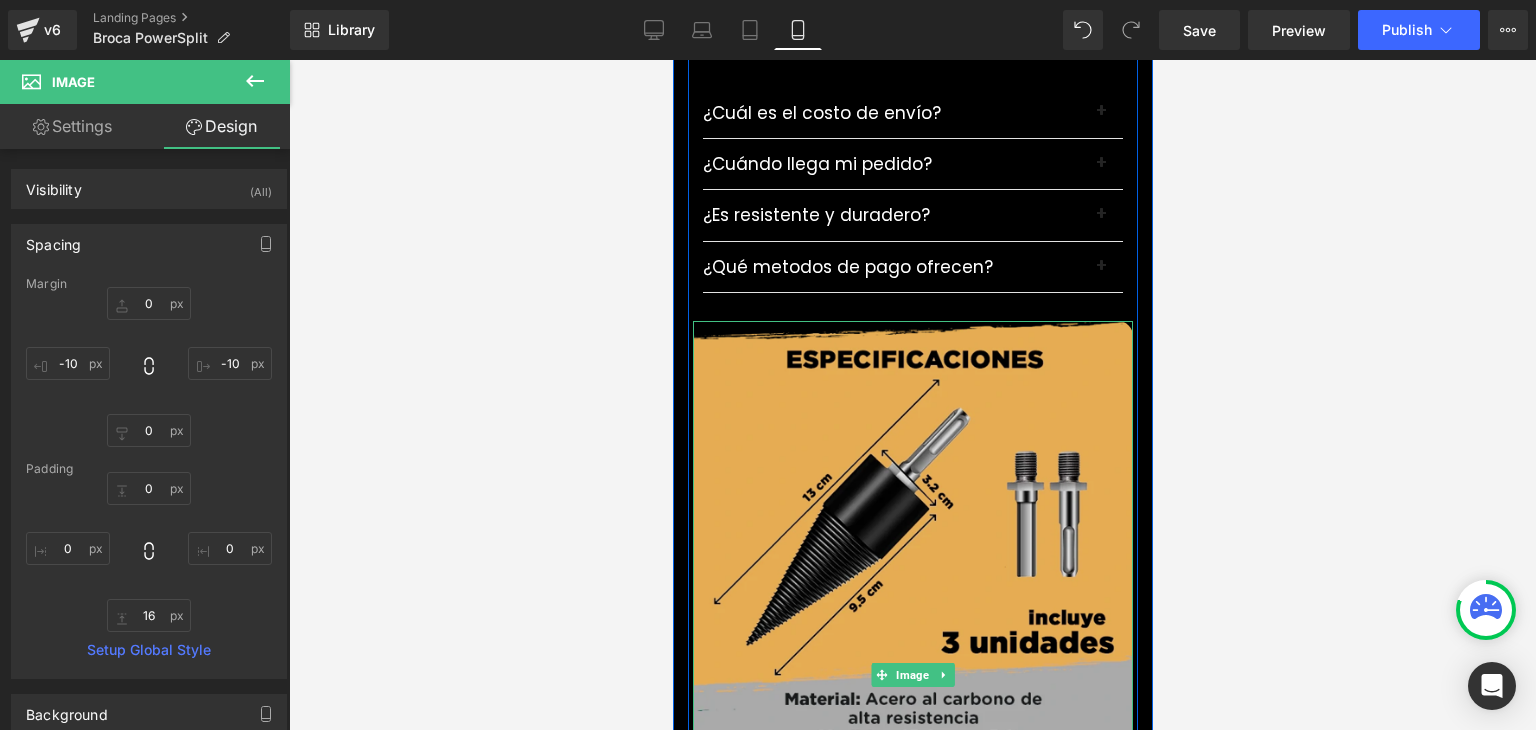 scroll, scrollTop: 6452, scrollLeft: 0, axis: vertical 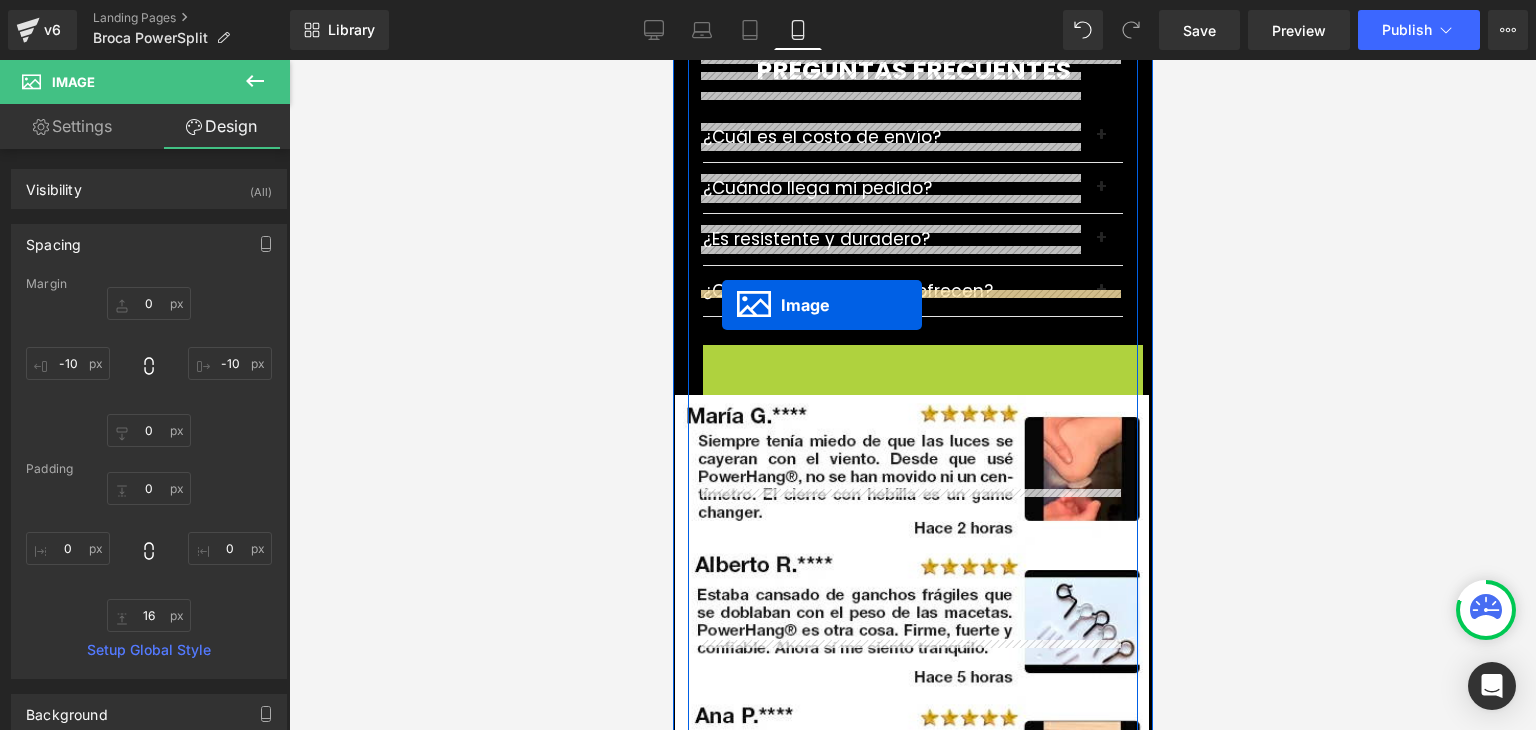 drag, startPoint x: 910, startPoint y: 647, endPoint x: 721, endPoint y: 305, distance: 390.74927 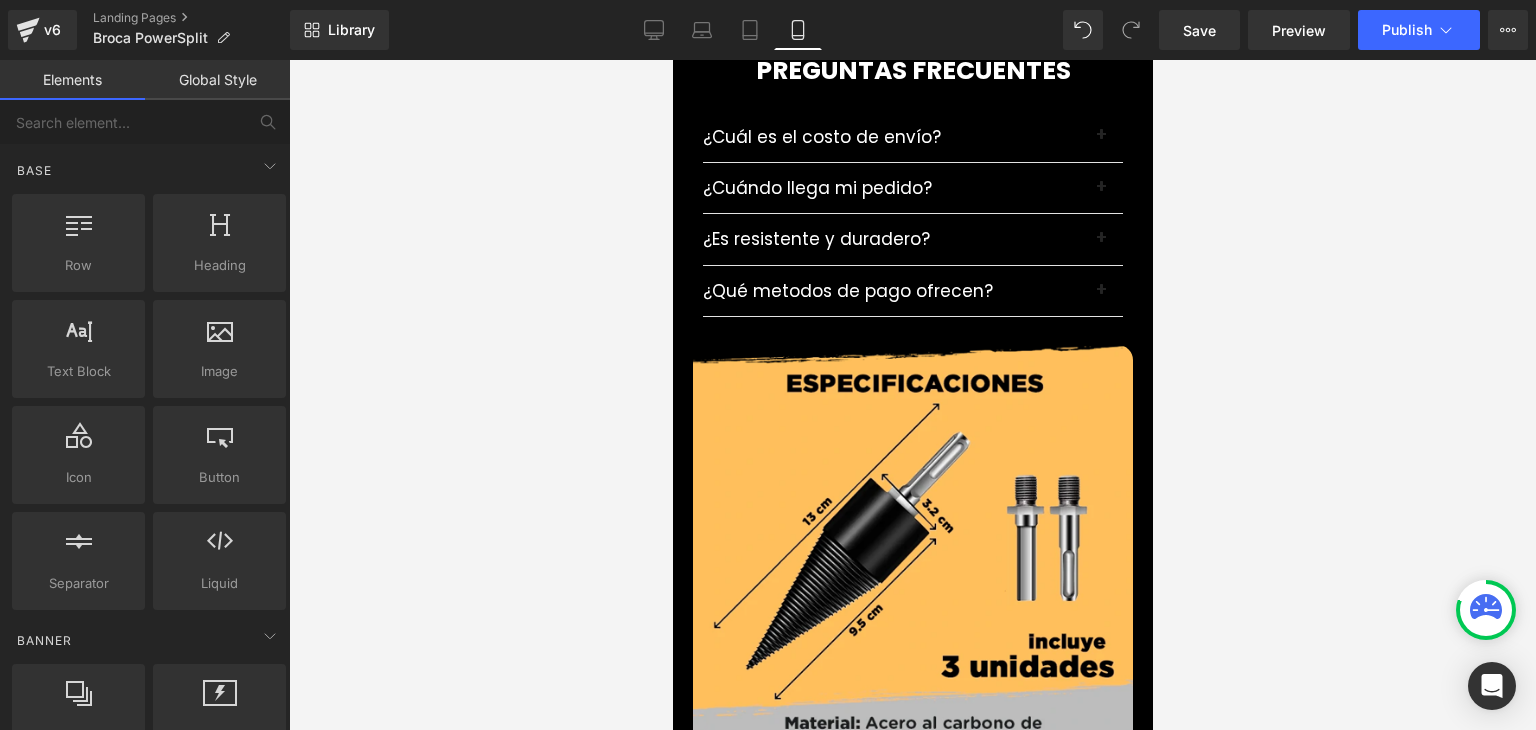 click at bounding box center (912, 395) 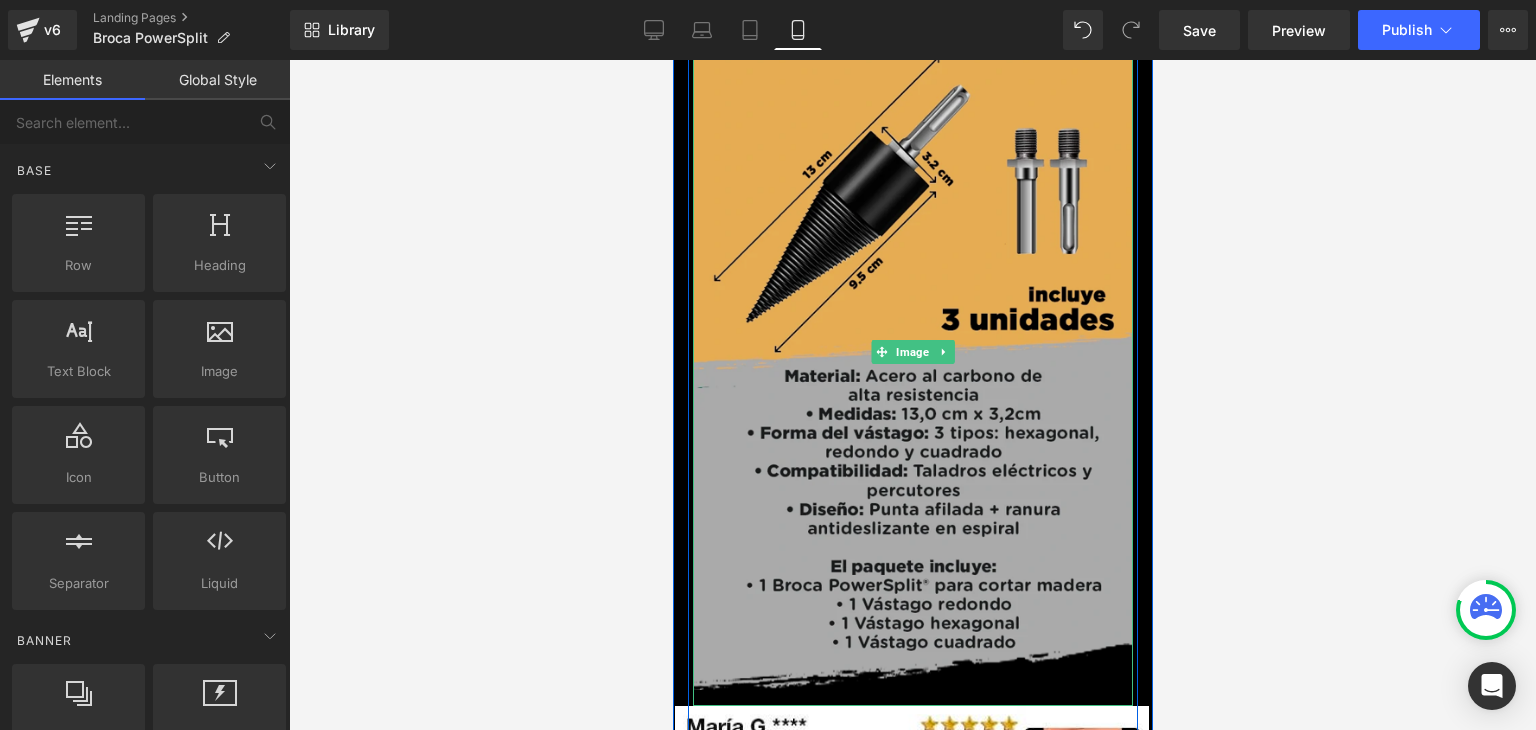 scroll, scrollTop: 6752, scrollLeft: 0, axis: vertical 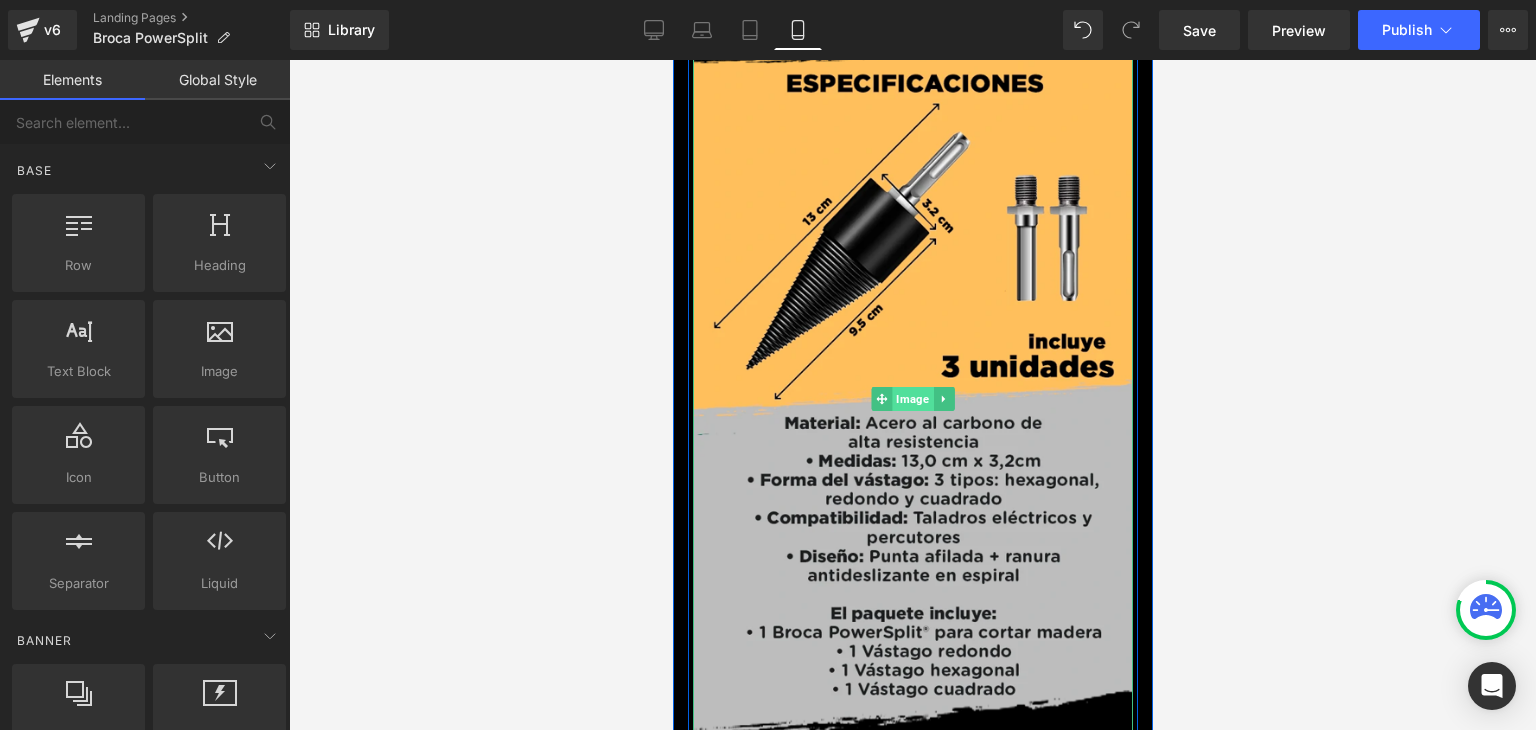 click on "Image" at bounding box center (911, 399) 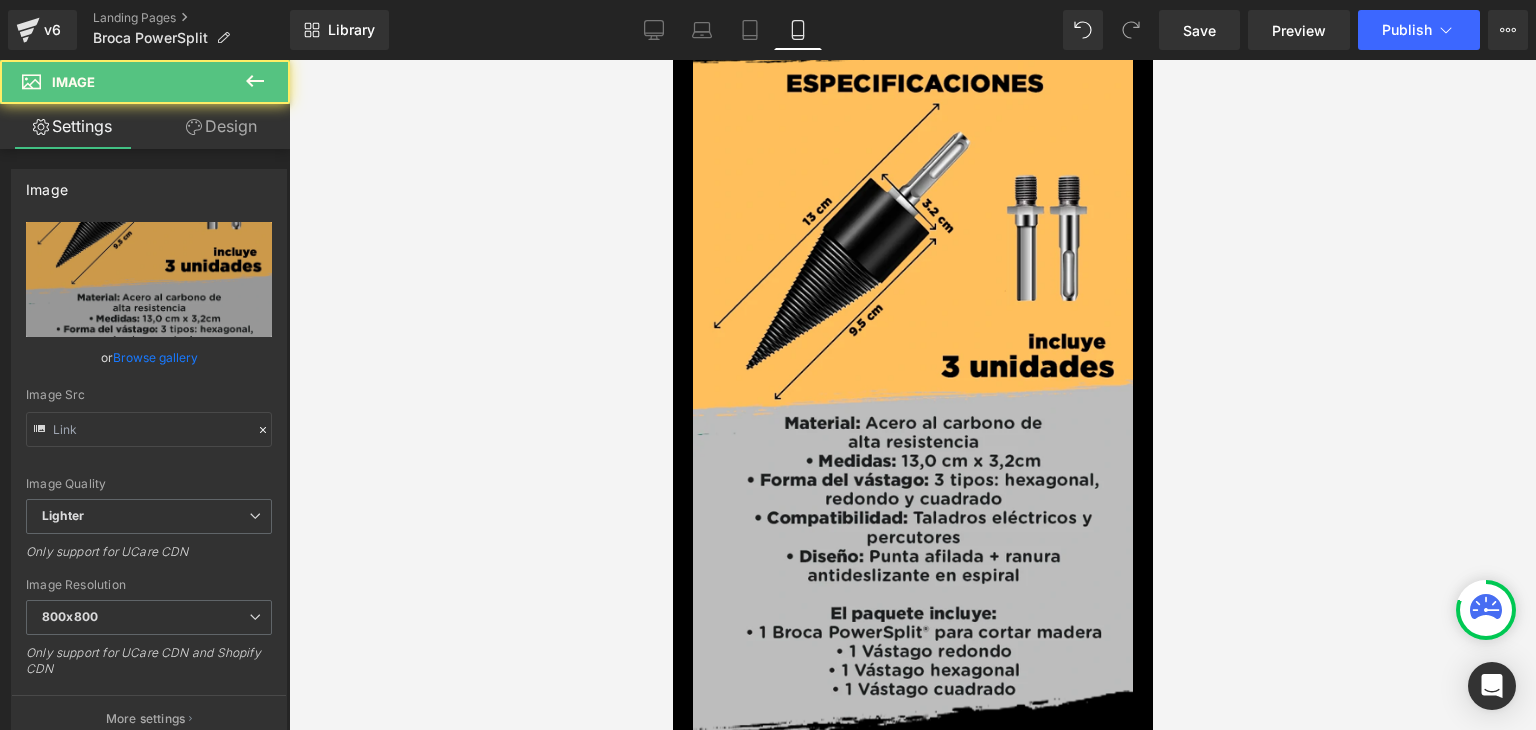 type on "https://ucarecdn.com/329c578c-b66c-4ff2-b668-64d7d0386e46/-/format/auto/-/preview/800x800/-/quality/lighter/ESPECIFICACIONES_%20-.webp" 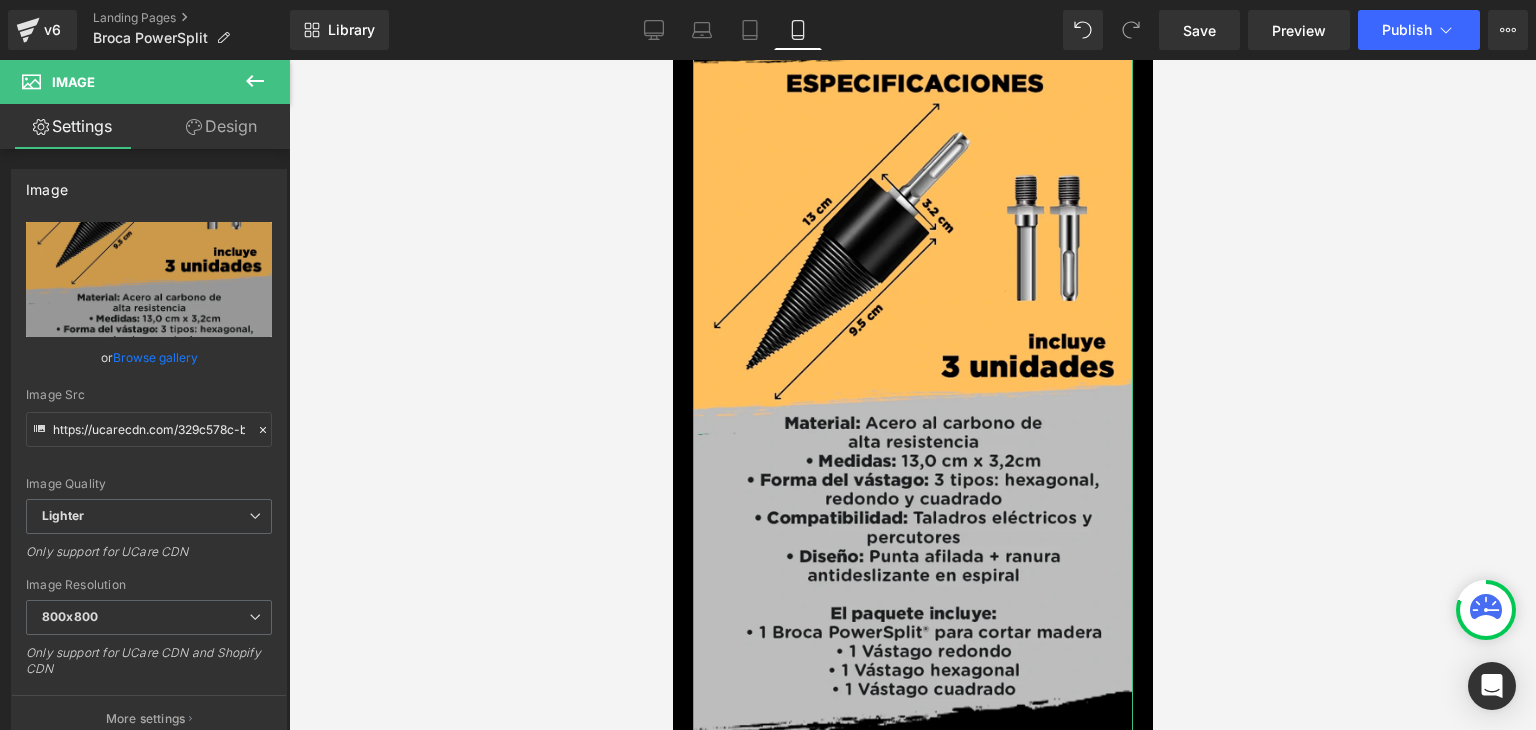 click on "Design" at bounding box center [221, 126] 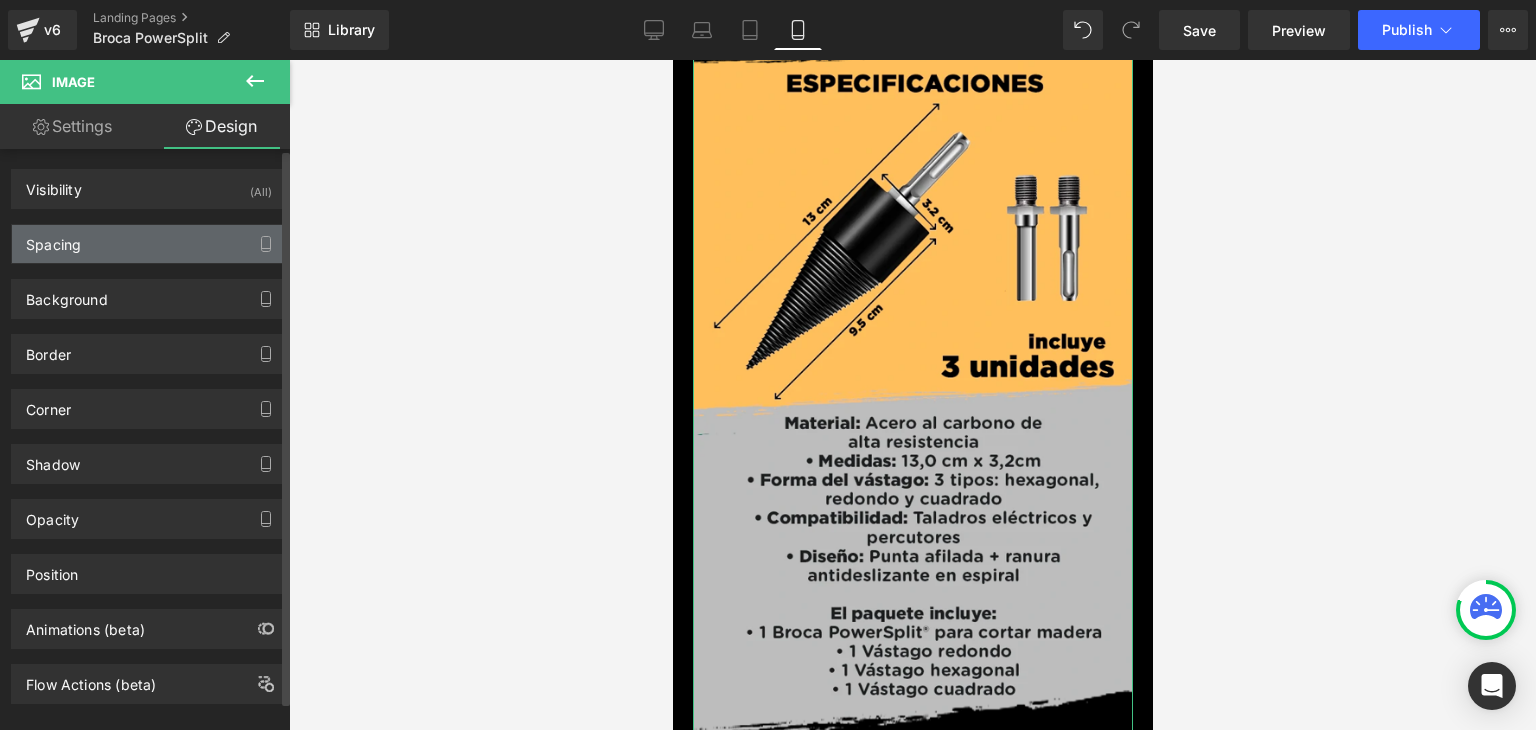 click on "Spacing" at bounding box center (149, 244) 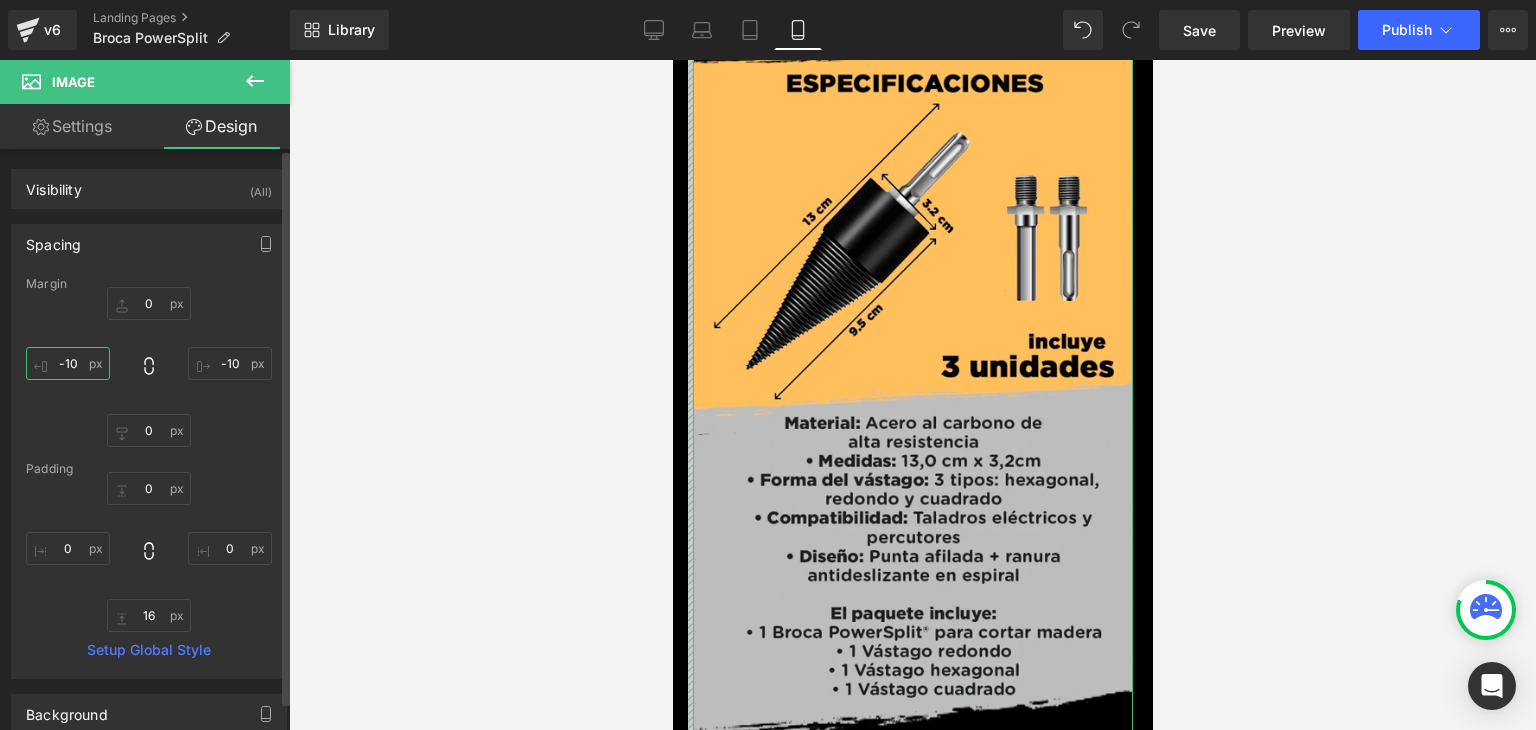 click on "-10" at bounding box center (68, 363) 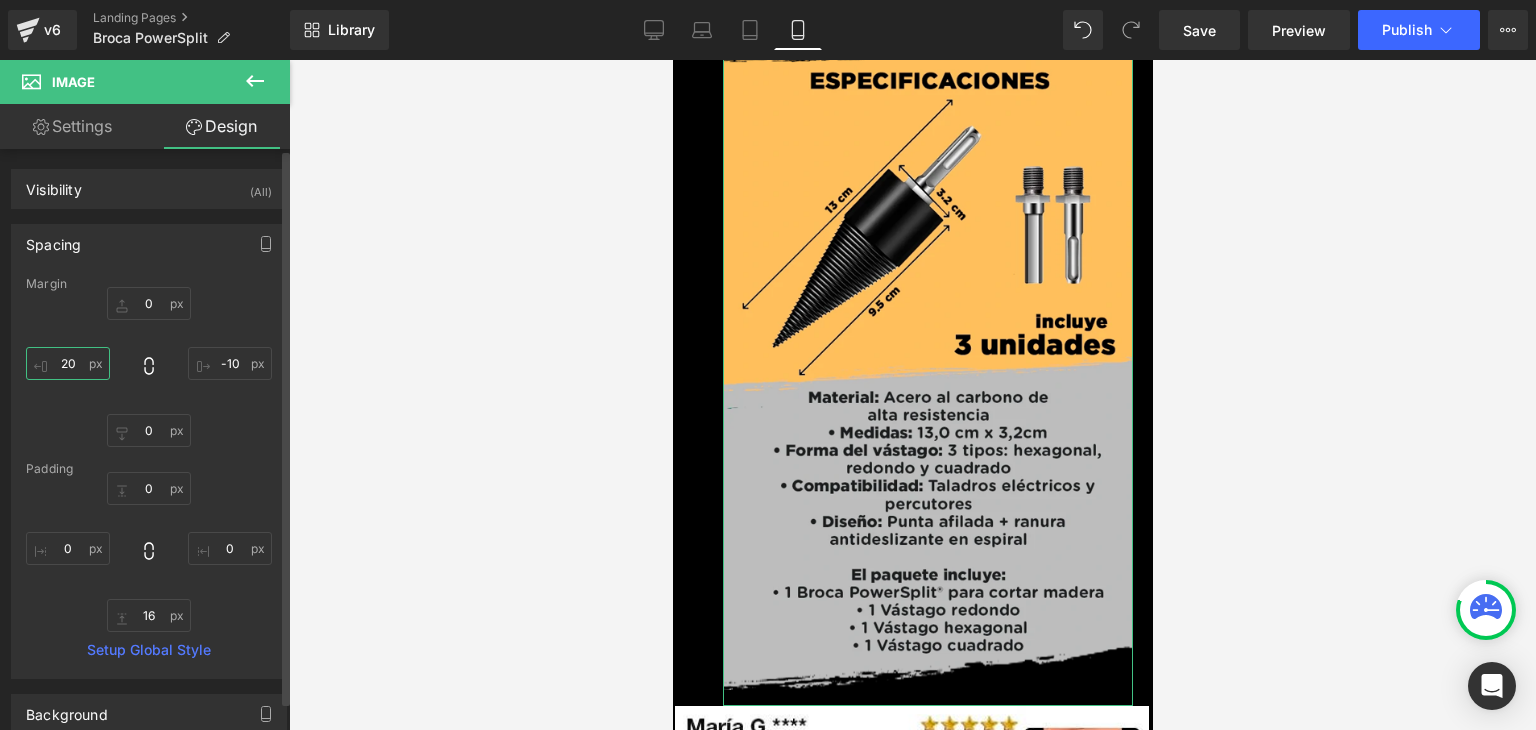 type on "2" 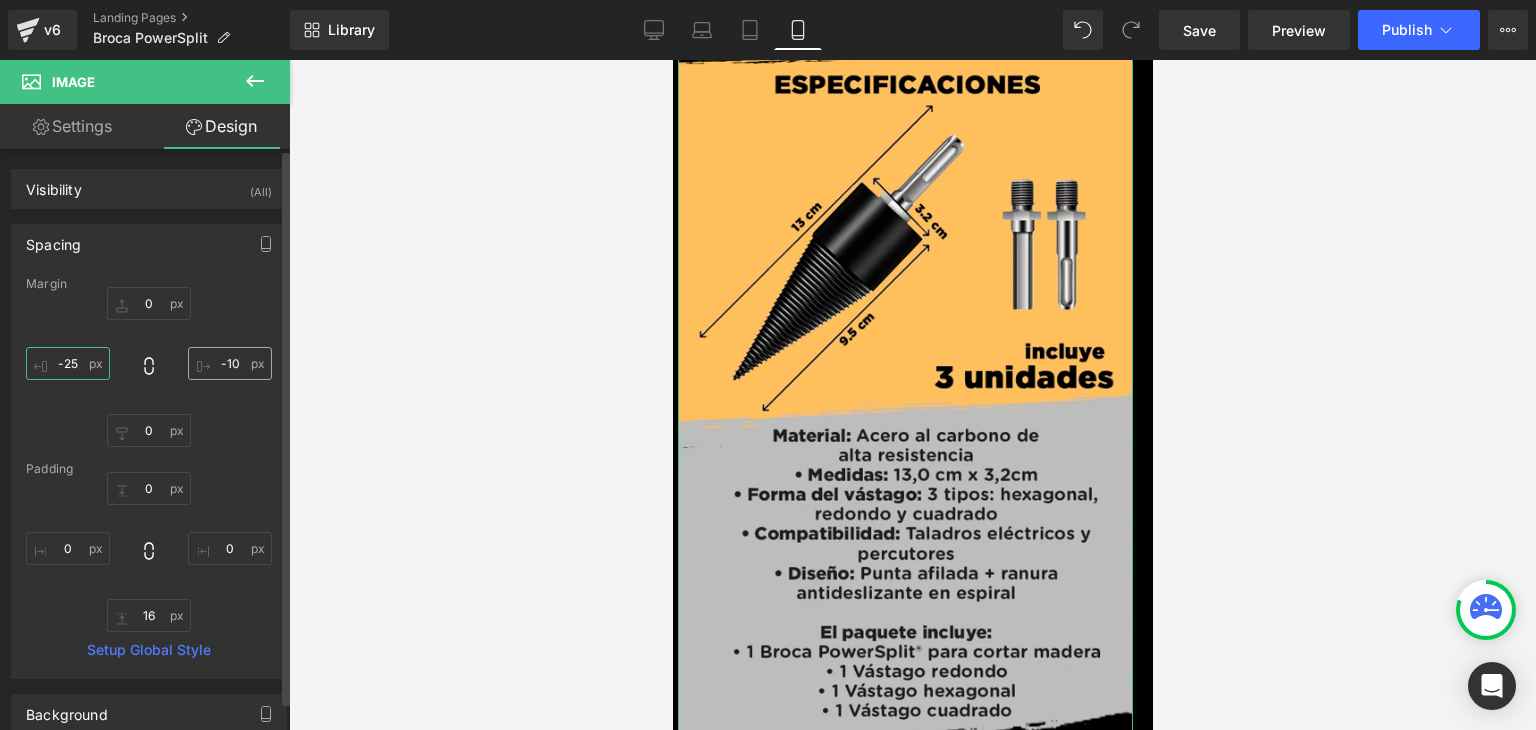type on "-25" 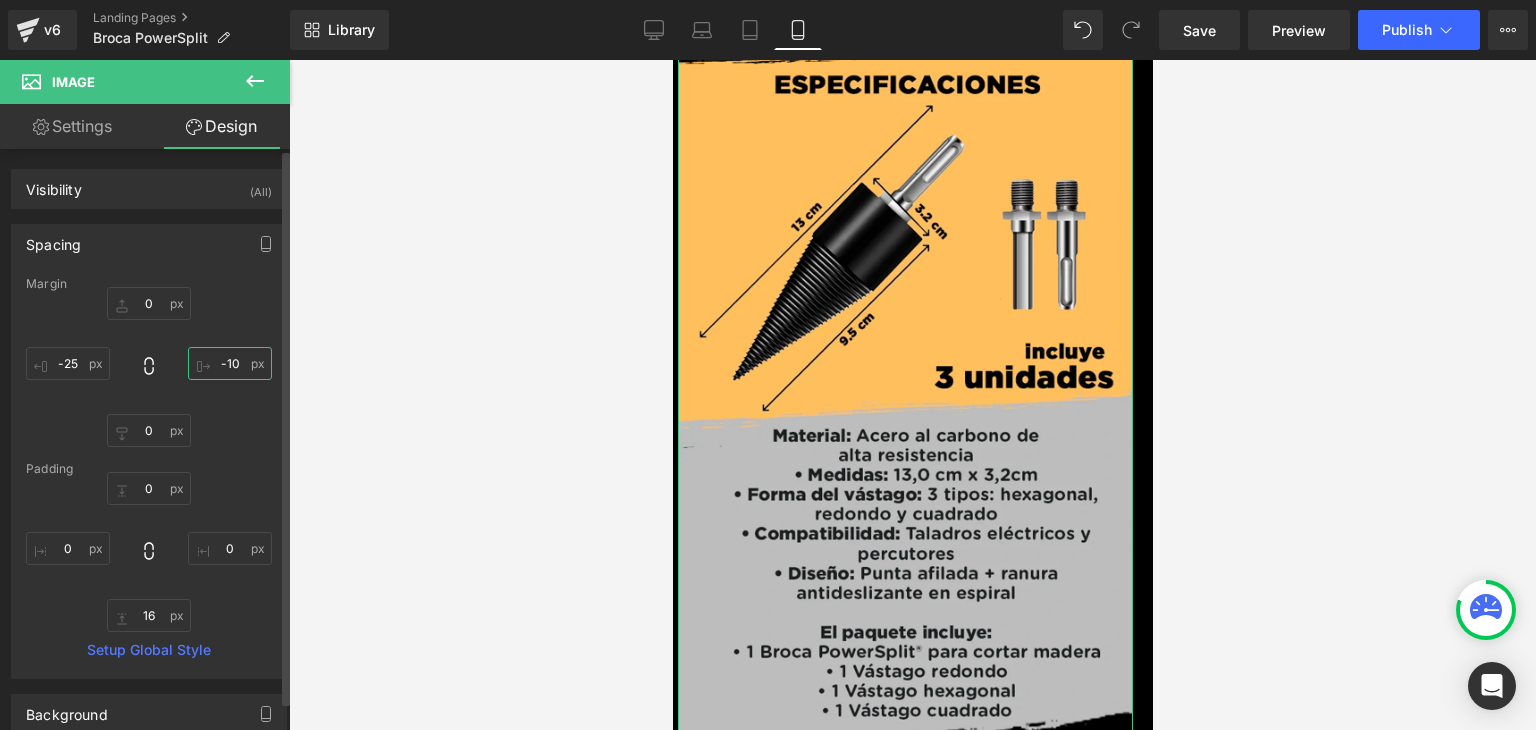 click on "-10" at bounding box center (230, 363) 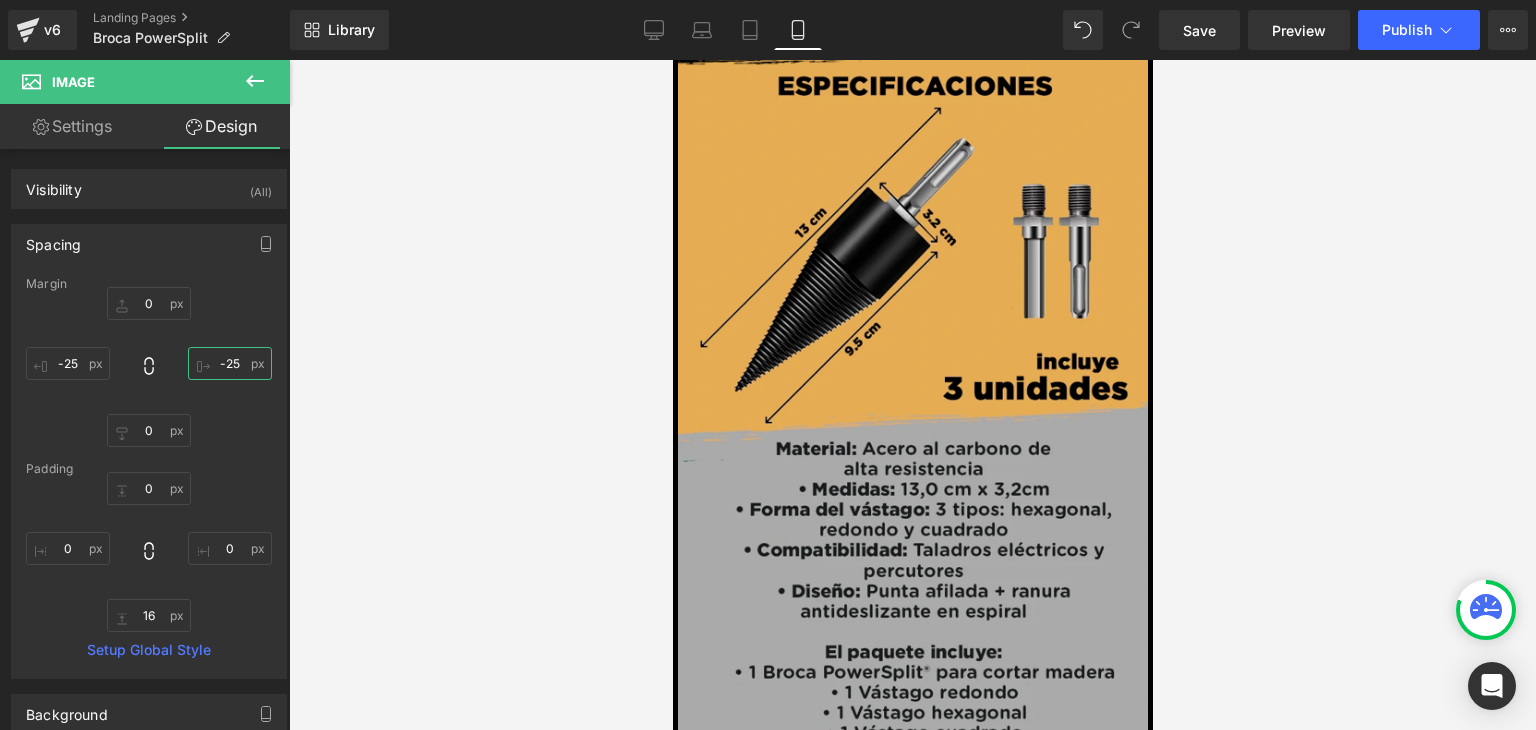 type on "-25" 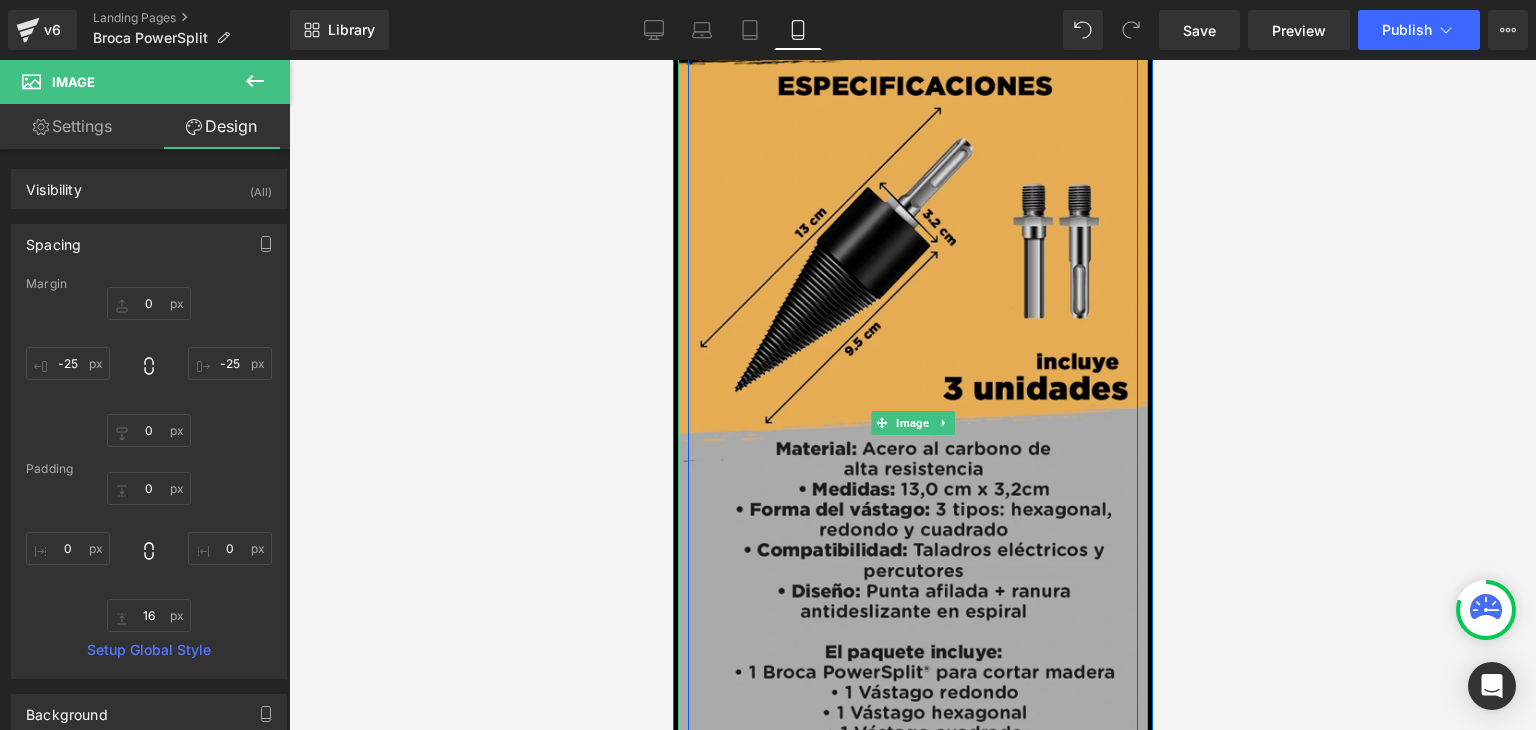 click at bounding box center (912, 422) 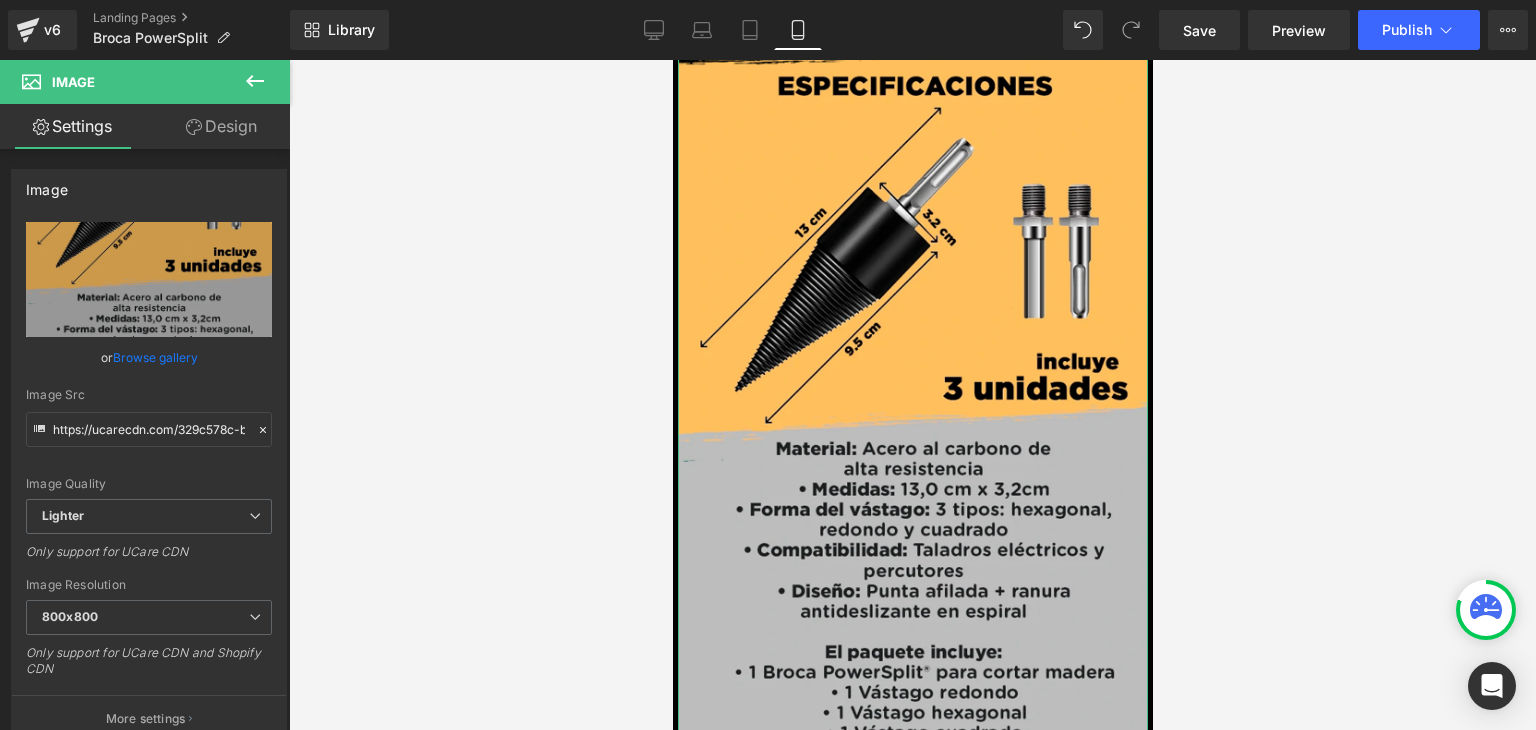 click on "Design" at bounding box center (221, 126) 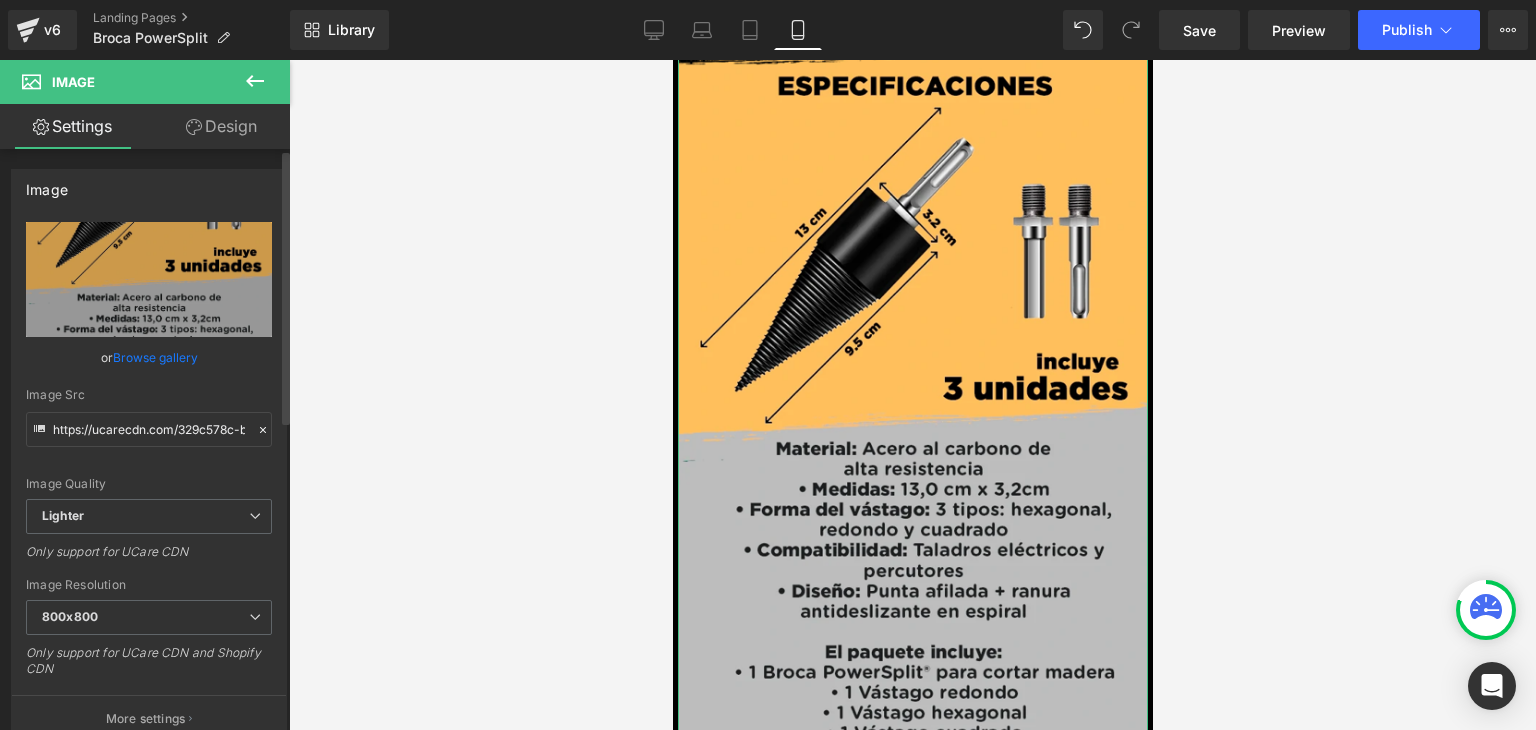 click on "Settings" at bounding box center [72, 126] 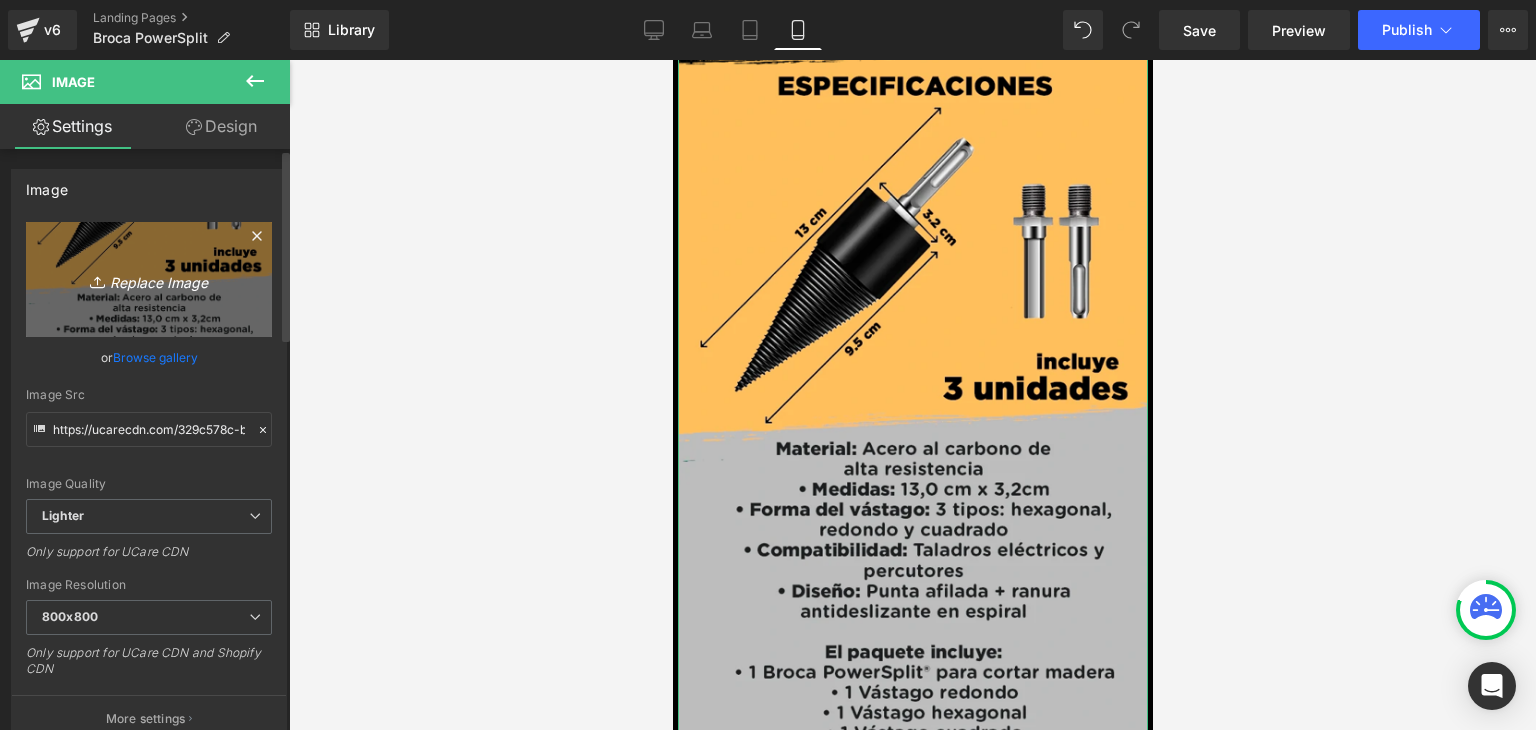 click on "Replace Image" at bounding box center (149, 279) 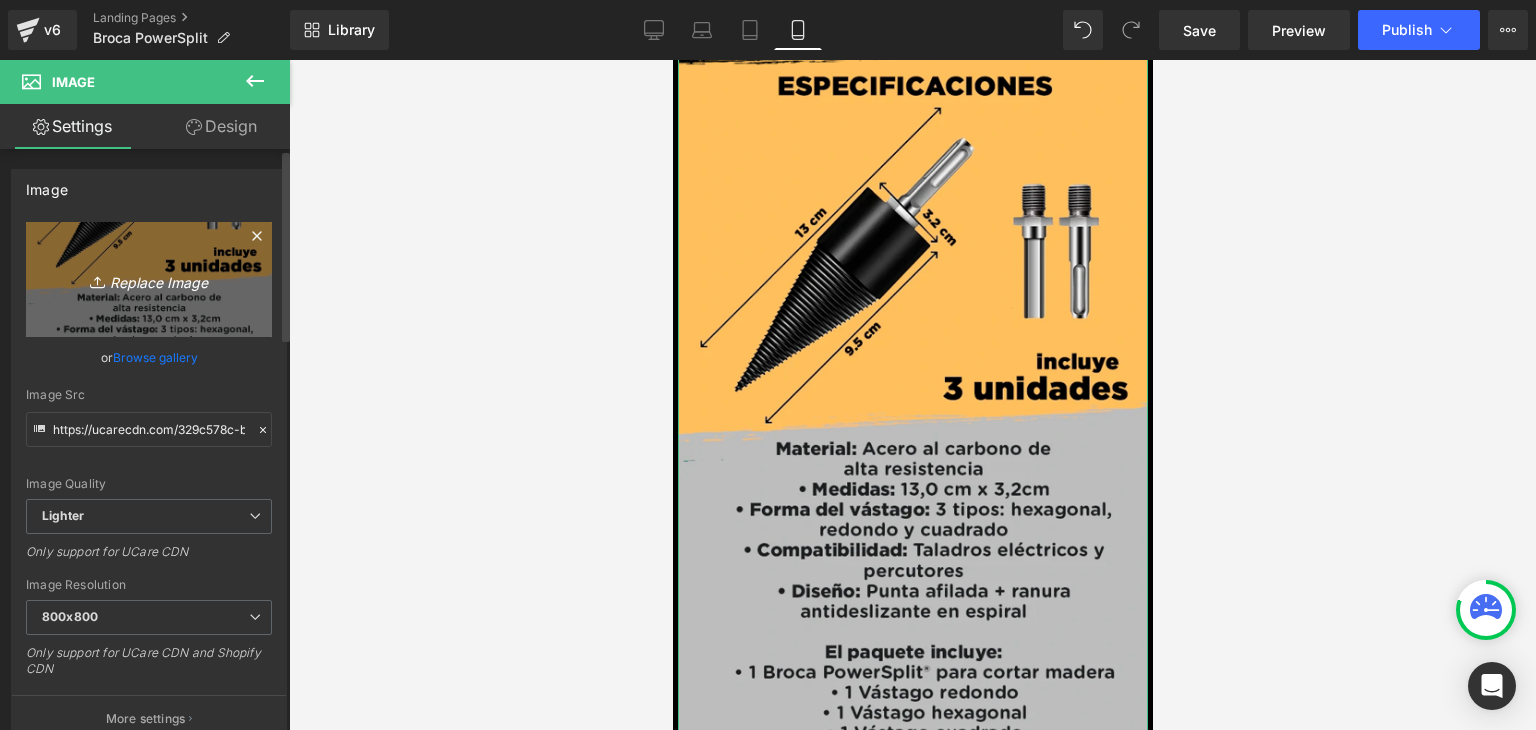 type on "C:\fakepath\ENCABEZADO _ REVIEWS.webp" 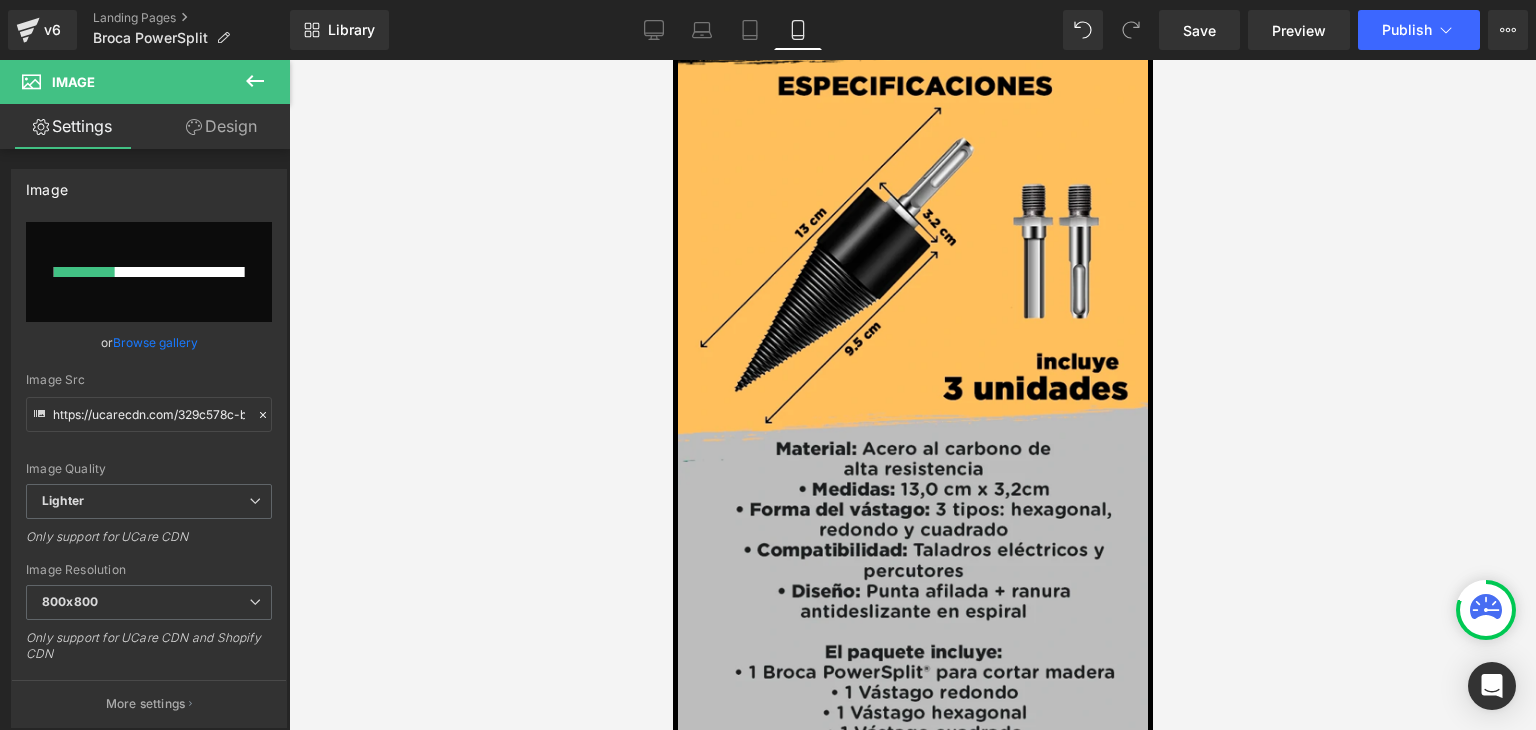 type 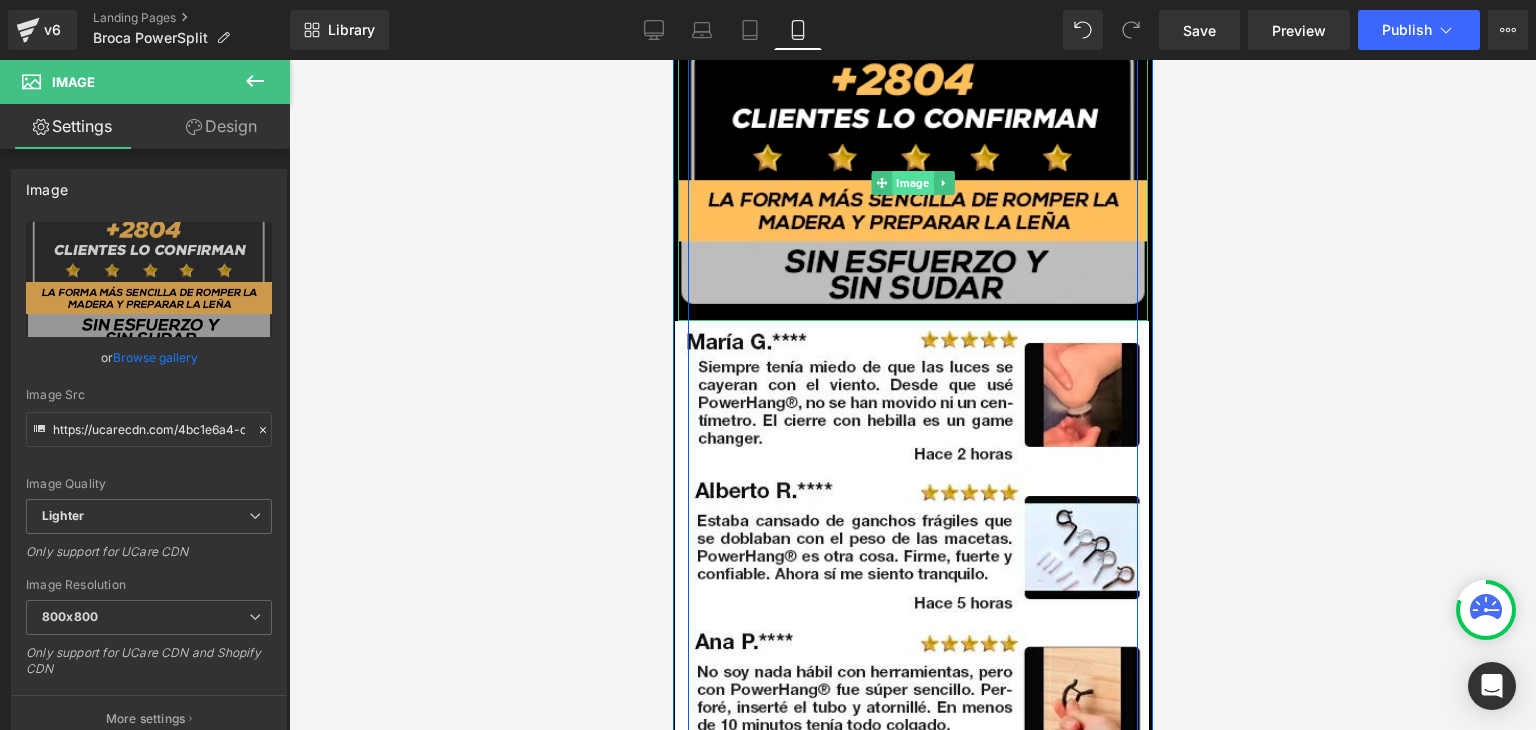 type on "https://ucarecdn.com/4bc1e6a4-d490-44b9-a665-7d5a6f397c74/-/format/auto/-/preview/800x800/-/quality/lighter/ENCABEZADO%20_%20REVIEWS.webp" 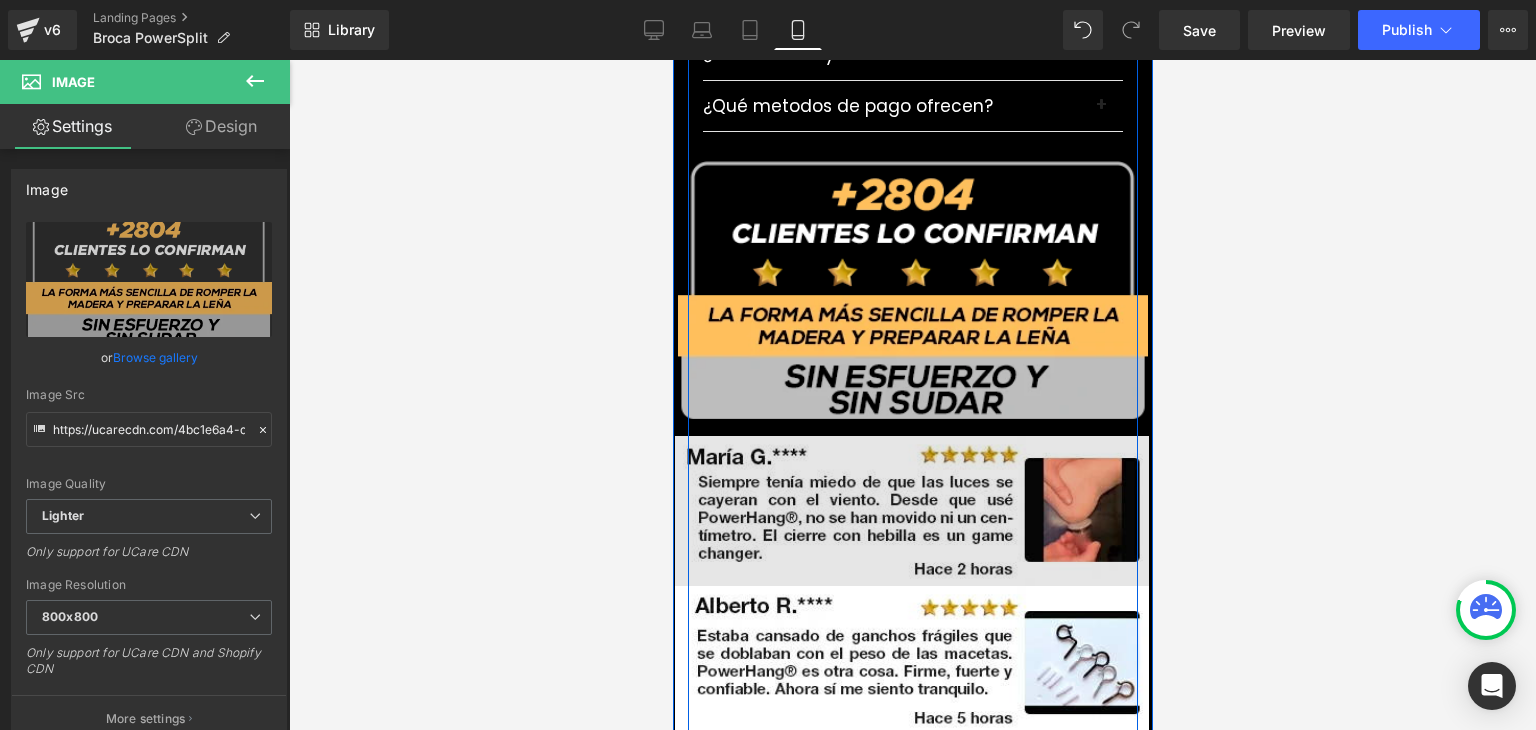 scroll, scrollTop: 6652, scrollLeft: 0, axis: vertical 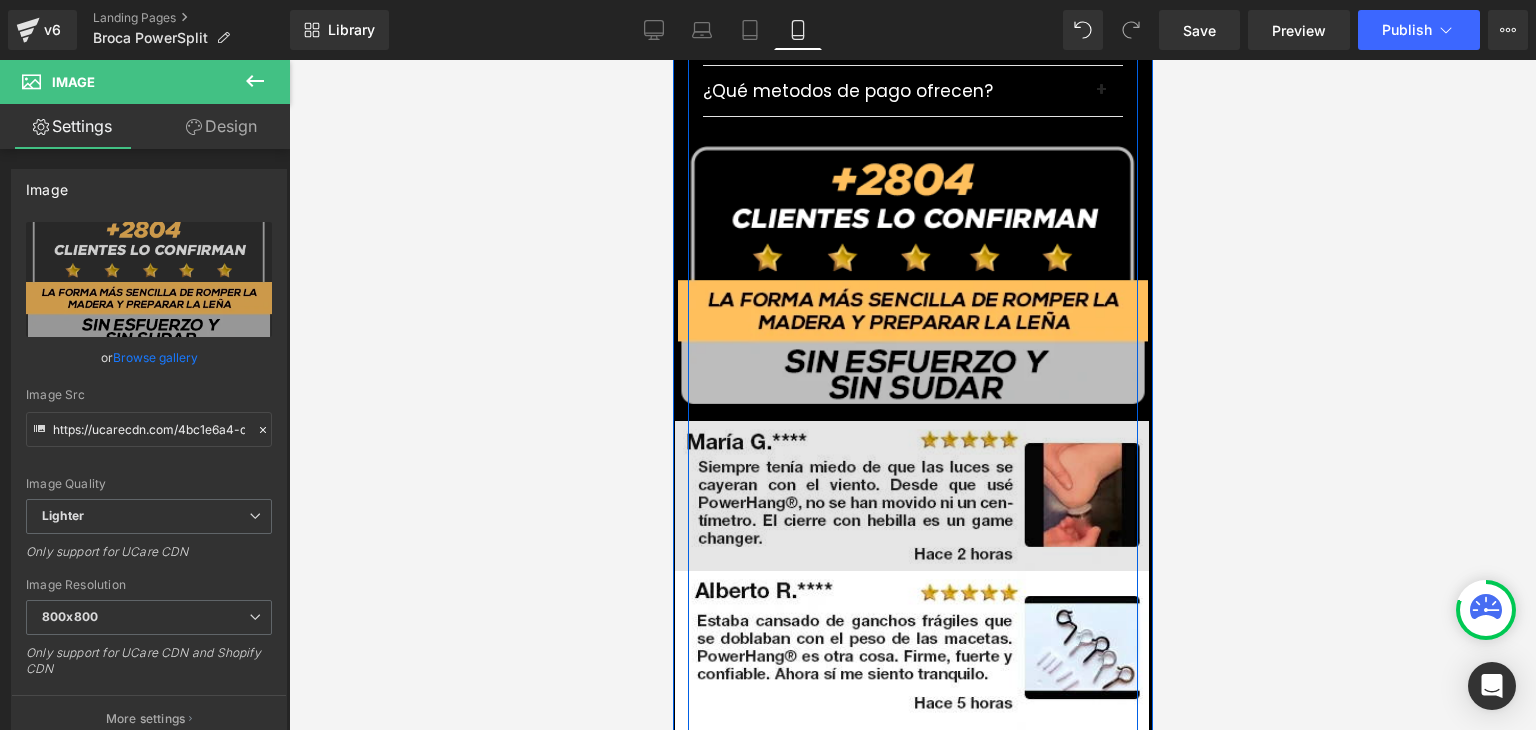 click at bounding box center (911, 495) 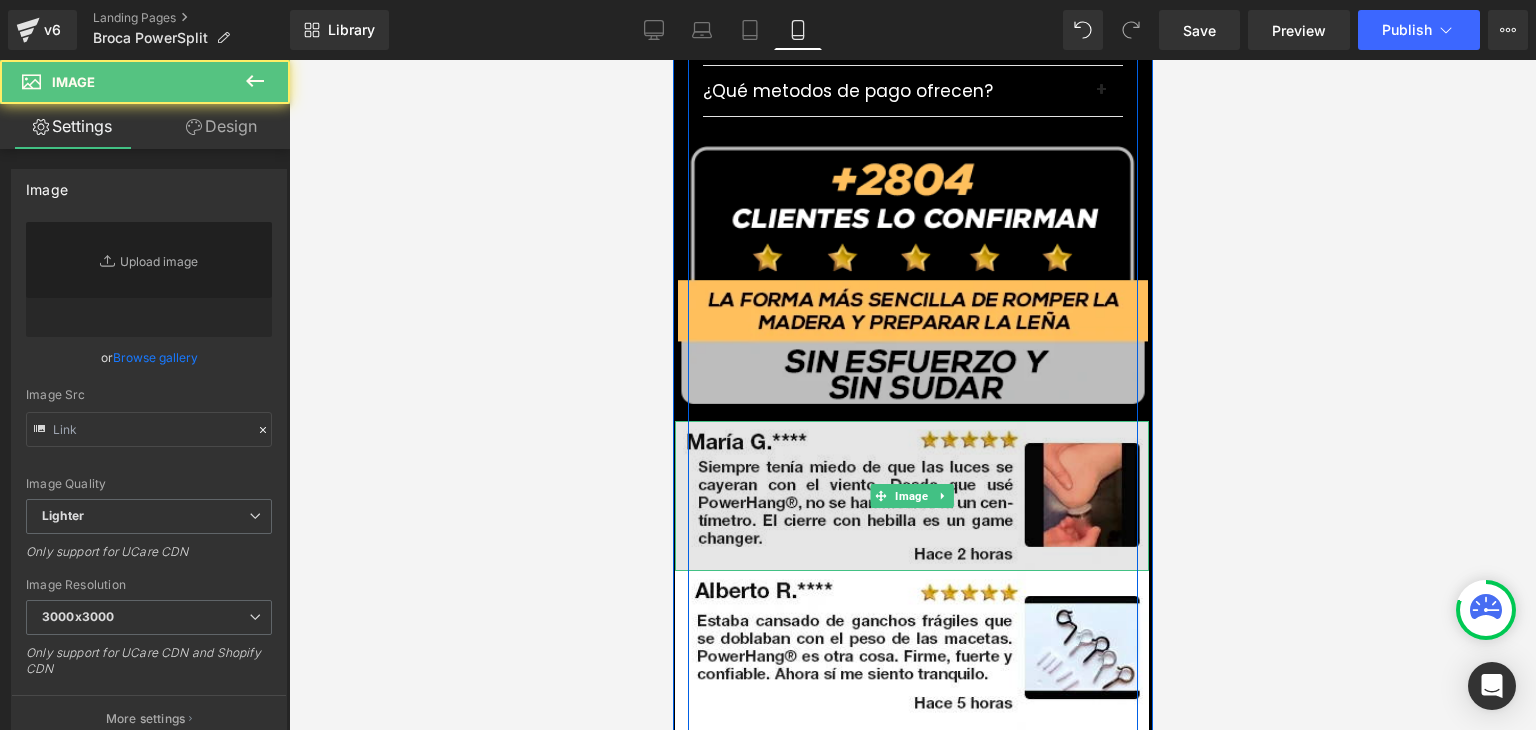 type on "https://ucarecdn.com/3f9bb36f-f5c3-4182-9c06-caee27cd0106/-/format/auto/-/preview/3000x3000/-/quality/lighter/REVIEWS%20_%201.webp" 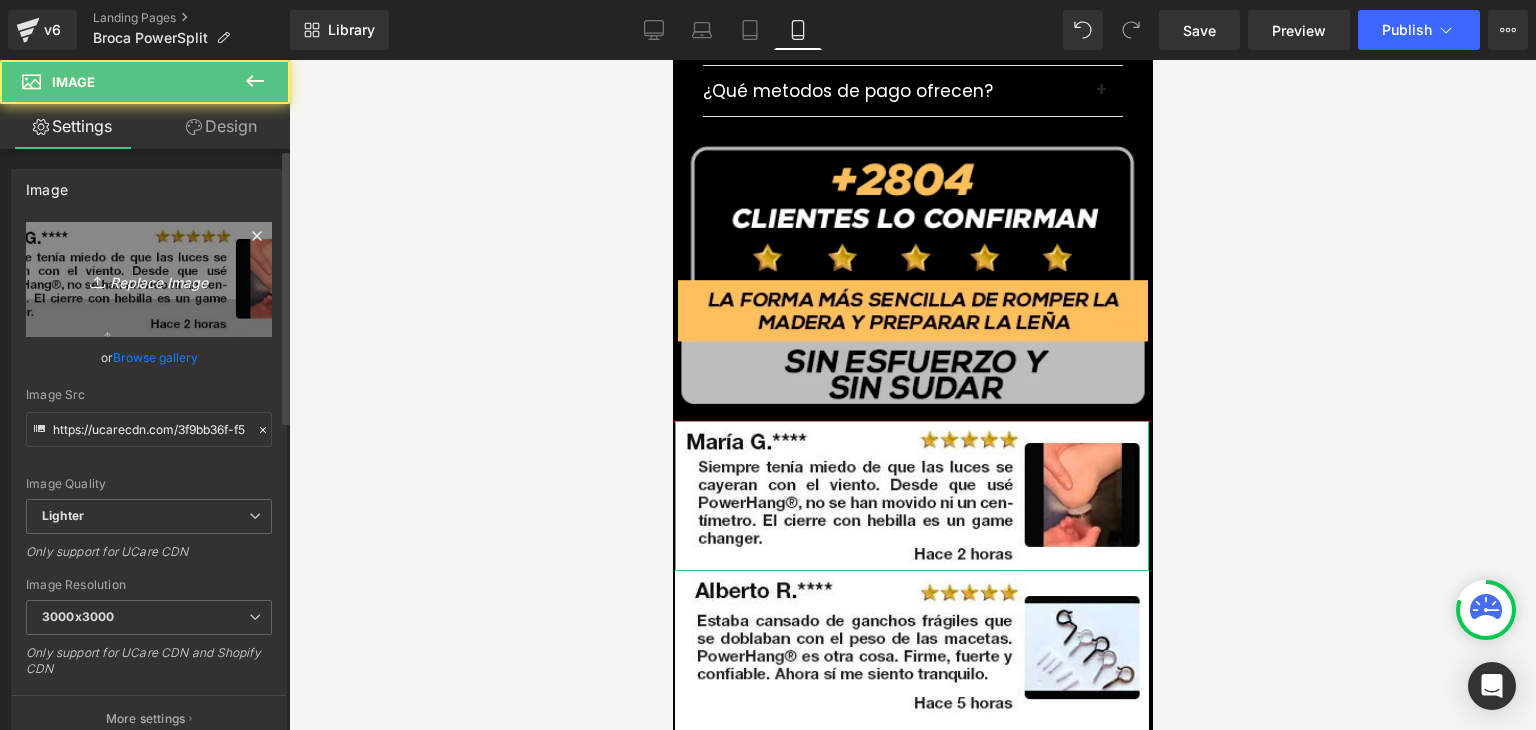 click on "Replace Image" at bounding box center (149, 279) 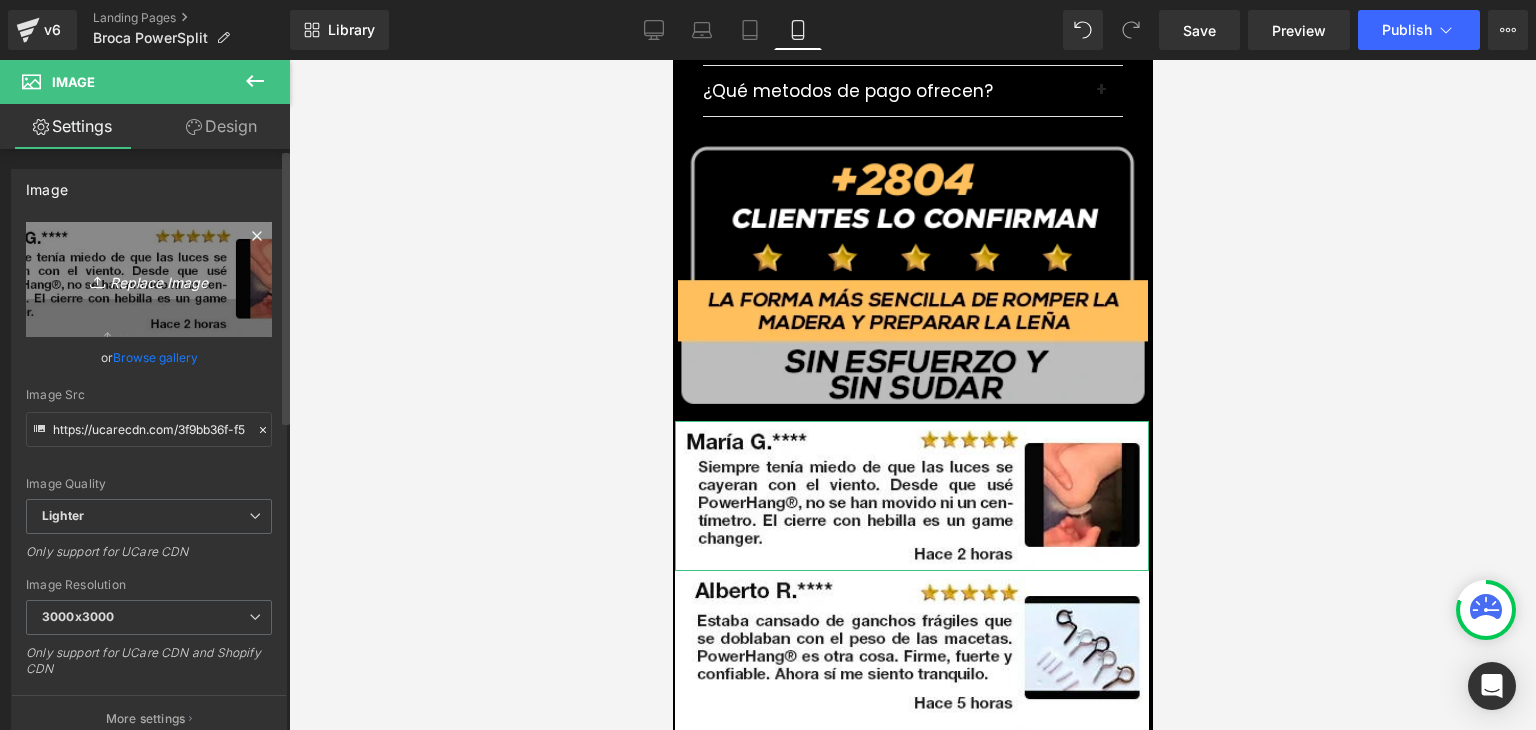 type on "C:\fakepath\REVIEWS _ 1.webp" 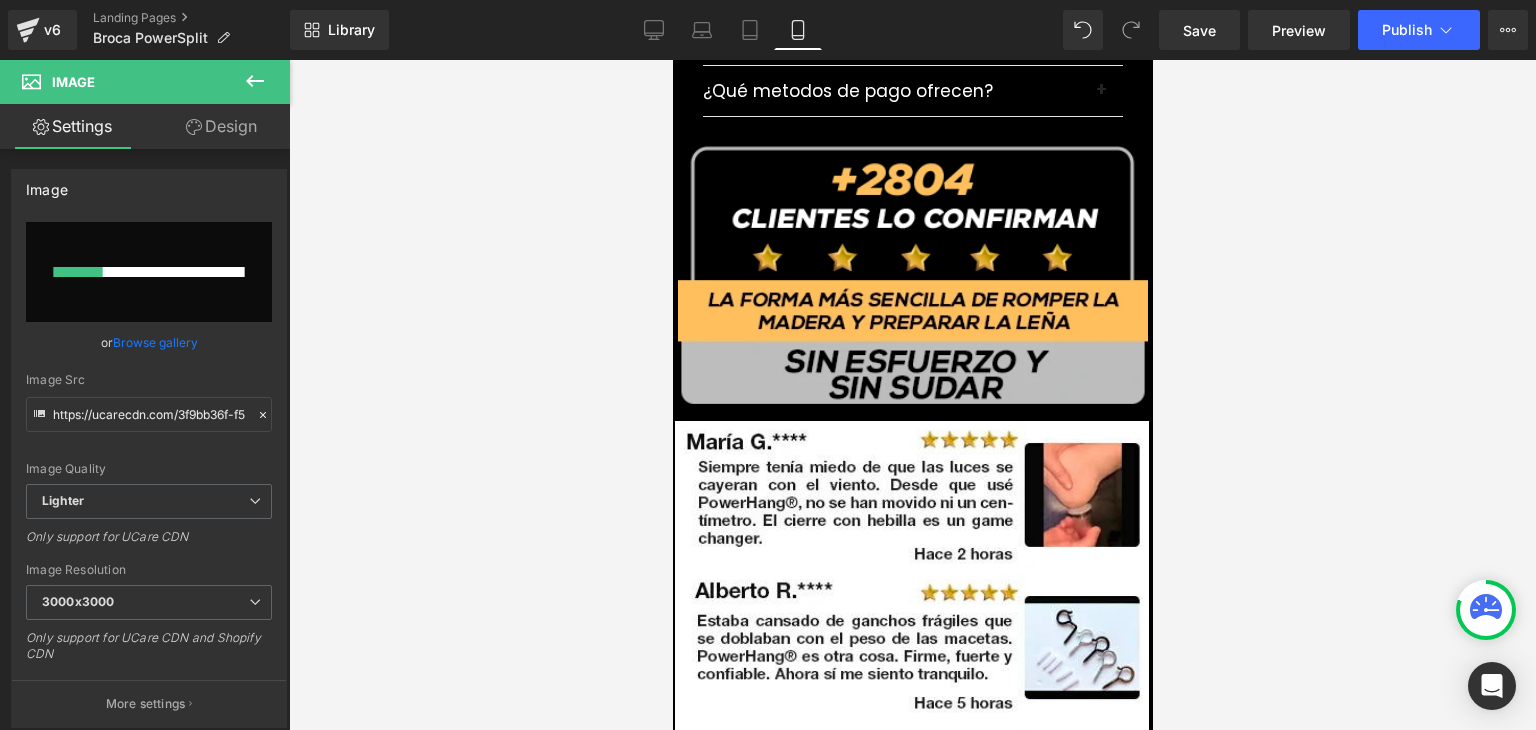type 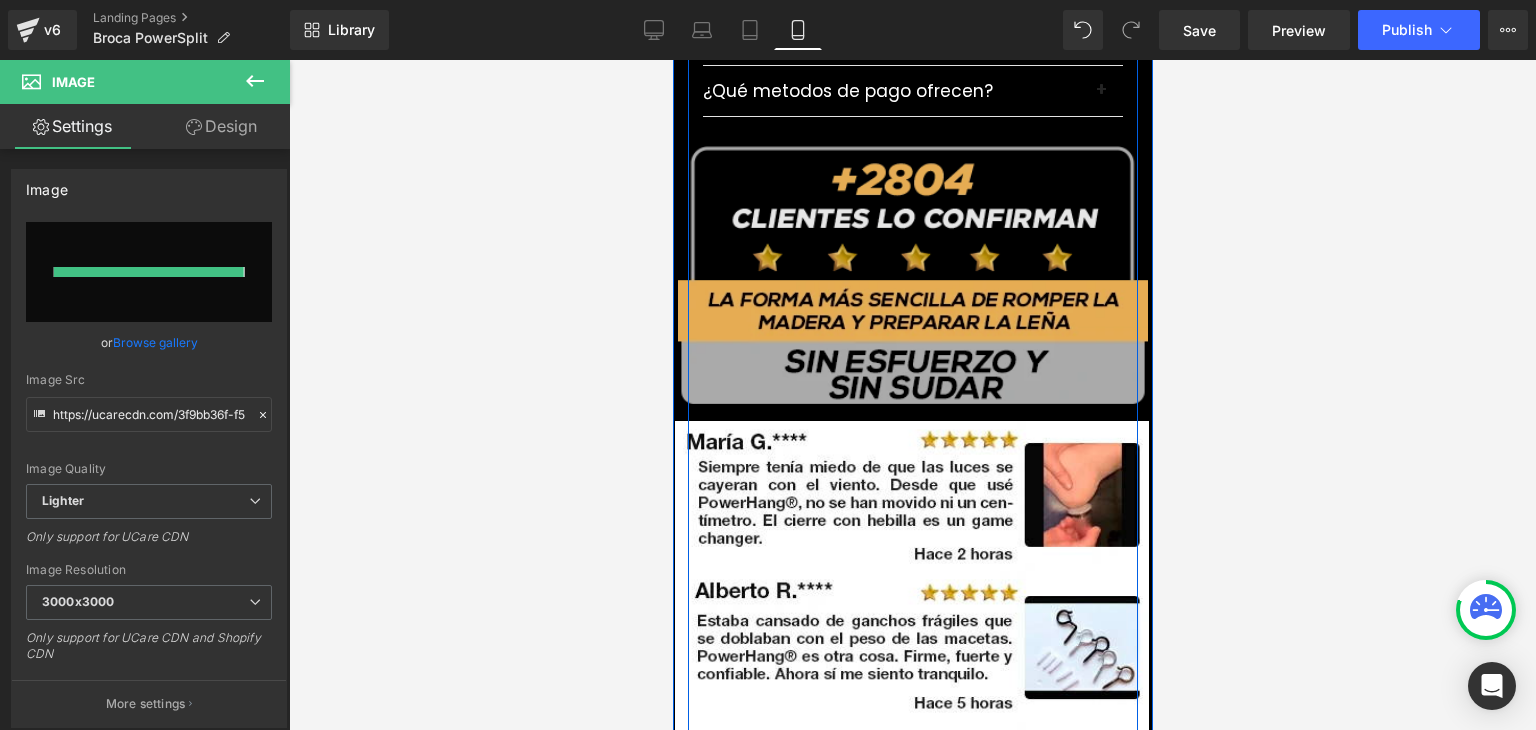 type on "https://ucarecdn.com/2e24d0a3-370f-4296-adce-8f2c476d6864/-/format/auto/-/preview/3000x3000/-/quality/lighter/REVIEWS%20_%201.webp" 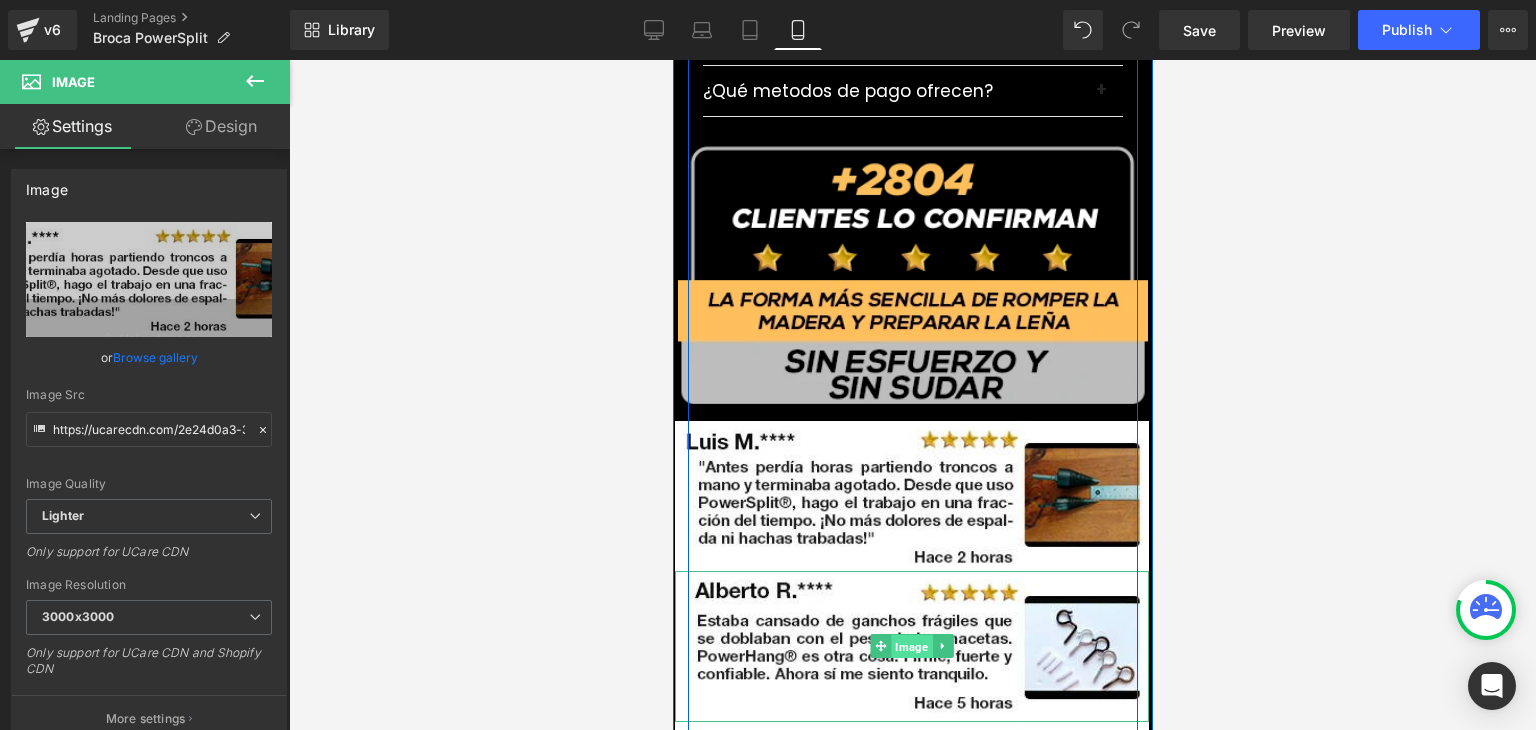 click on "Image" at bounding box center (910, 647) 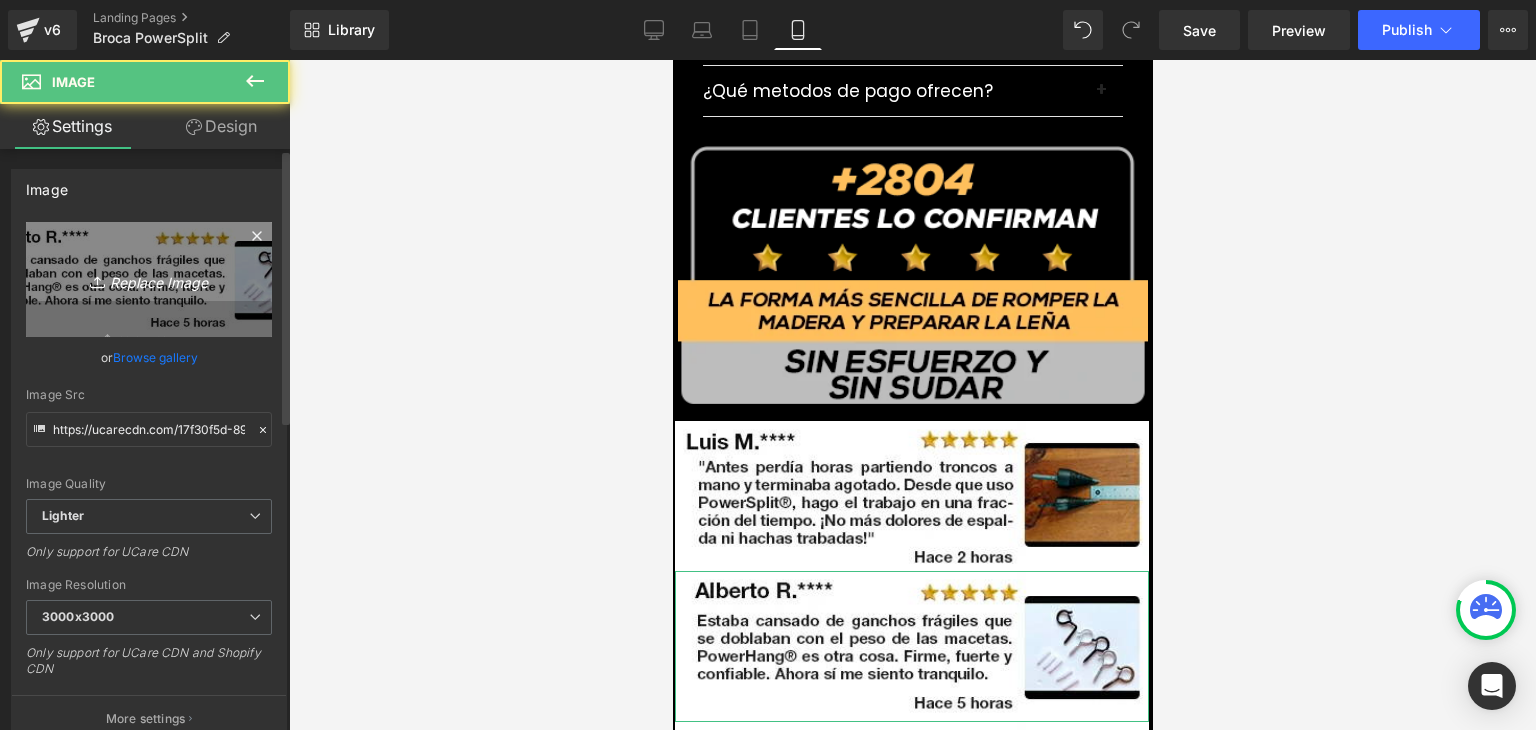 click on "Replace Image" at bounding box center (149, 279) 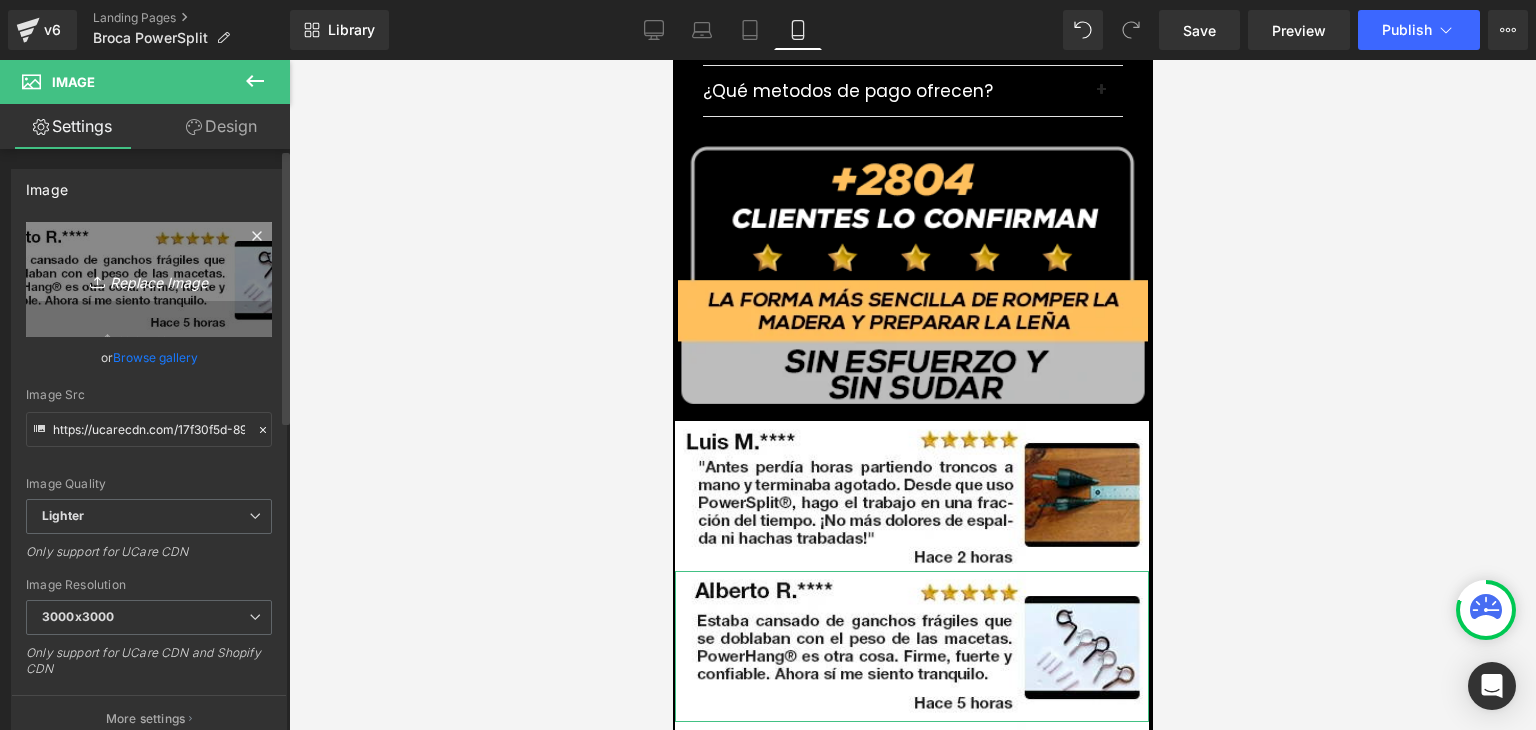 type on "C:\fakepath\REVIEWS _ 2.webp" 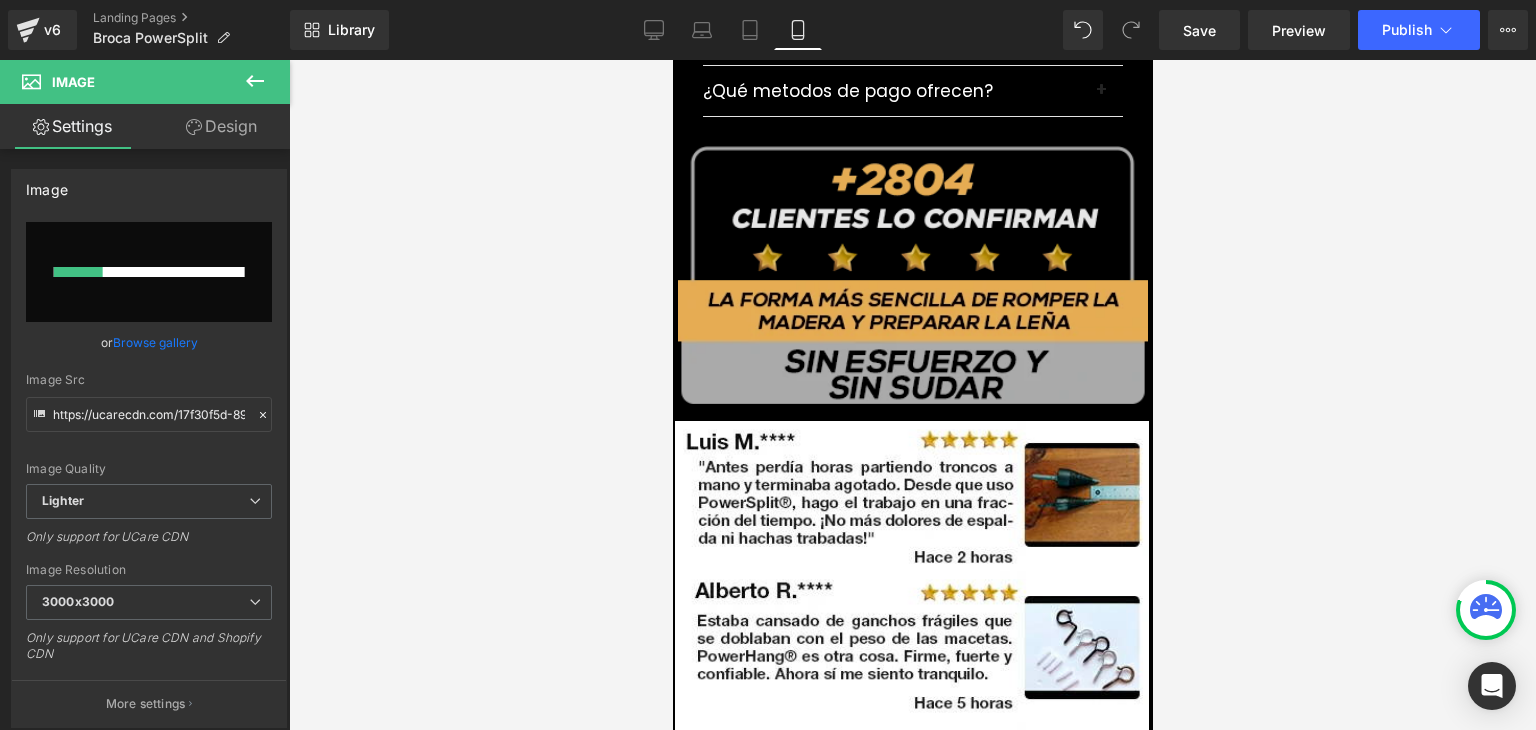 type 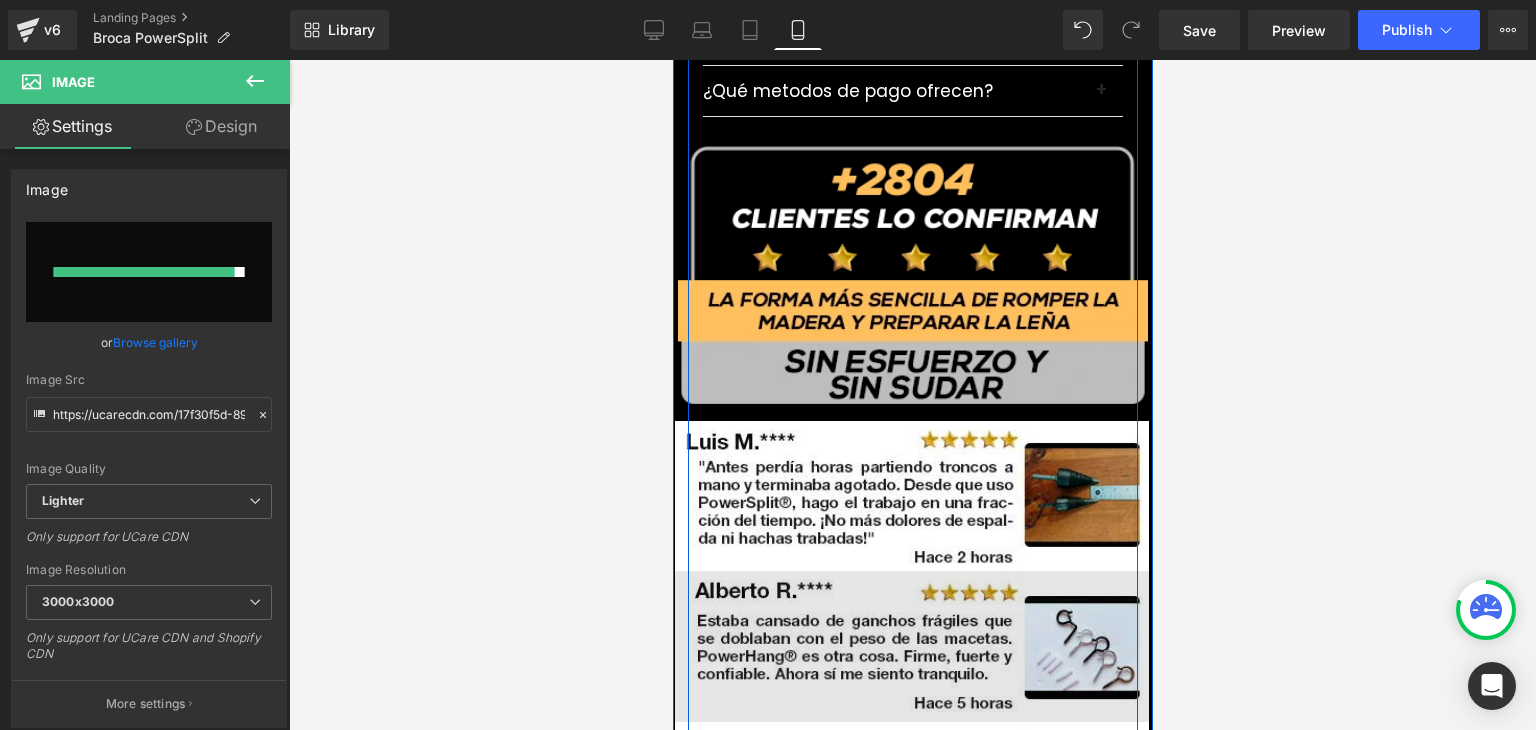 type on "https://ucarecdn.com/3eff5553-a135-4d58-b67b-da2d2bb50351/-/format/auto/-/preview/3000x3000/-/quality/lighter/REVIEWS%20_%202.webp" 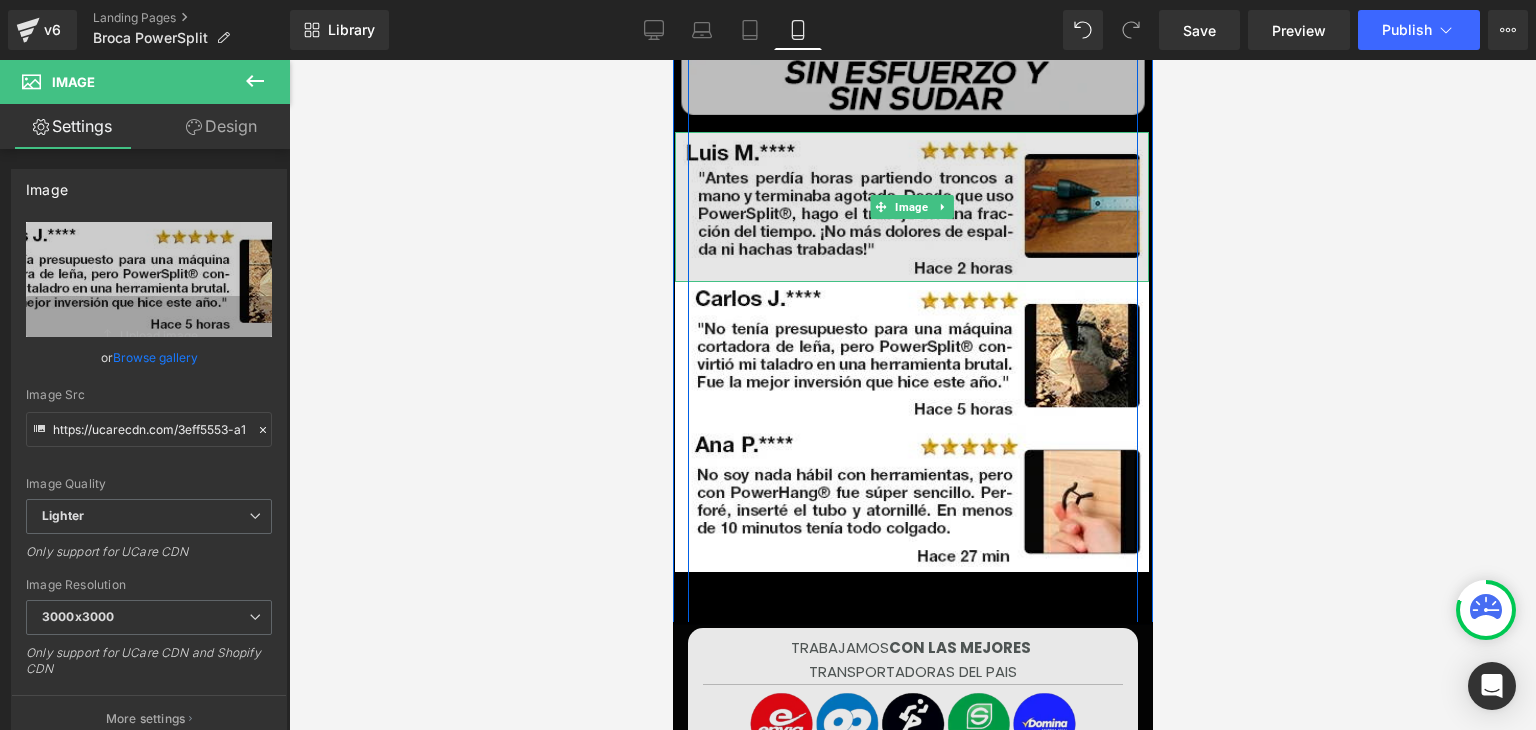 scroll, scrollTop: 6952, scrollLeft: 0, axis: vertical 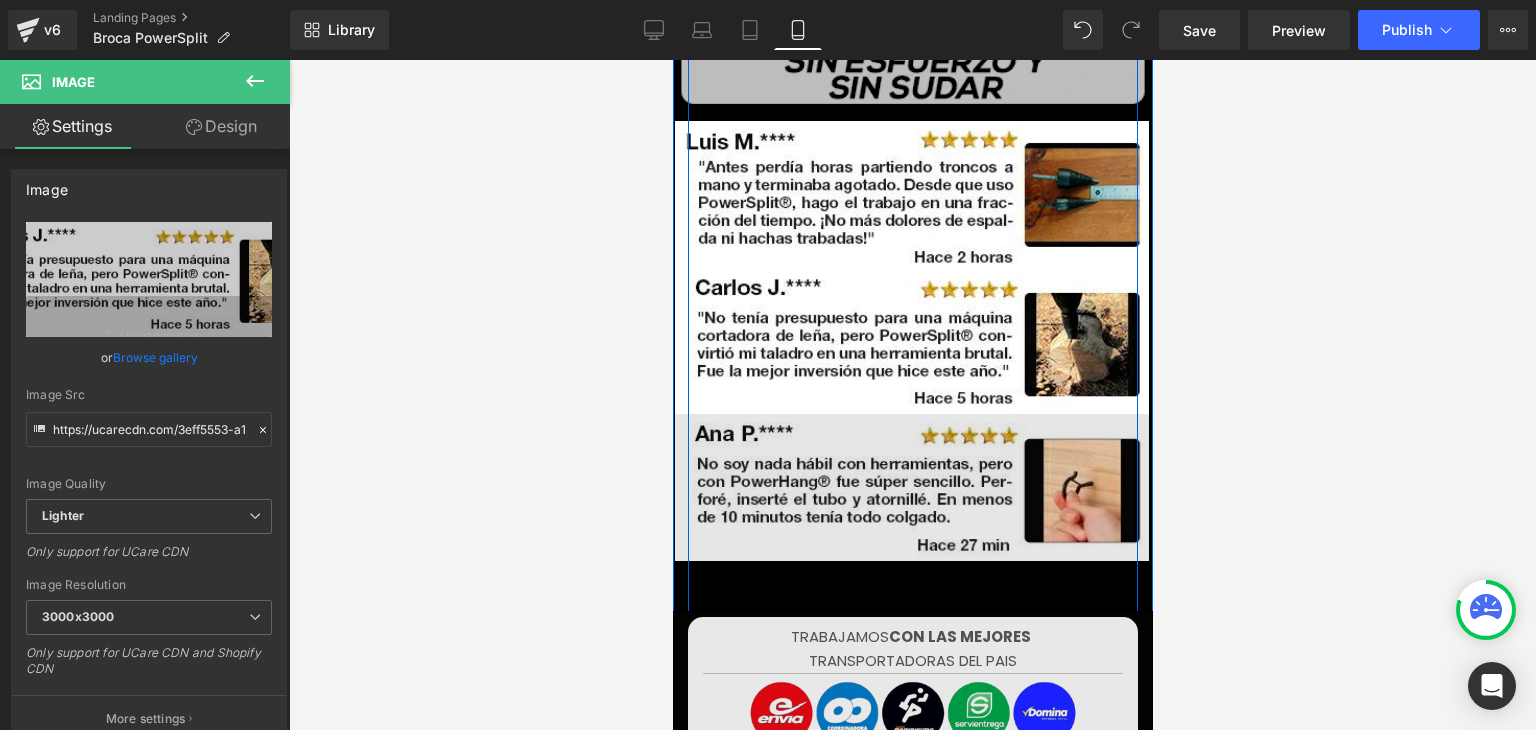 click on "Image" at bounding box center [911, 487] 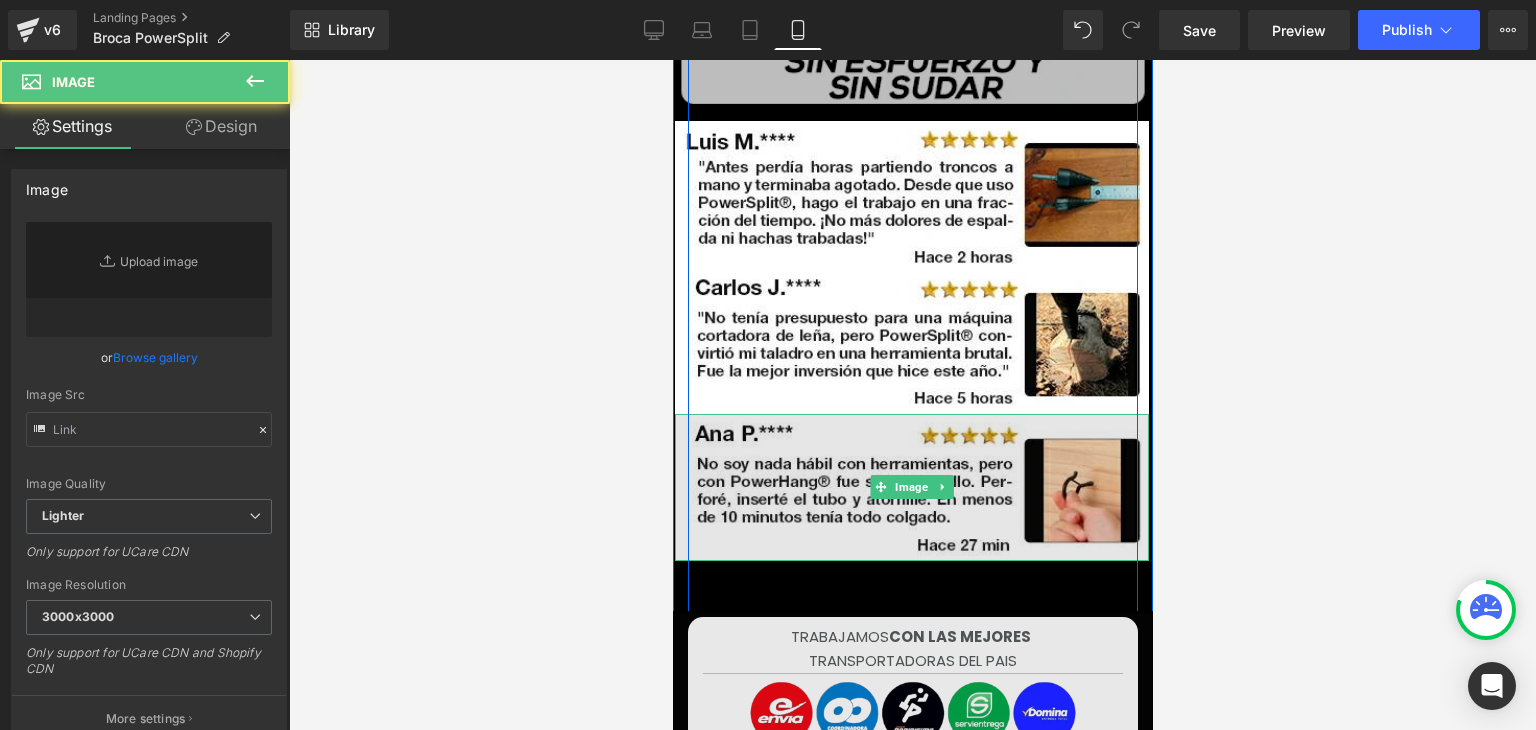 type on "https://ucarecdn.com/c10484df-e9b8-4478-b6d3-d0dacf114f8e/-/format/auto/-/preview/3000x3000/-/quality/lighter/REVIEWS%20_%203.webp" 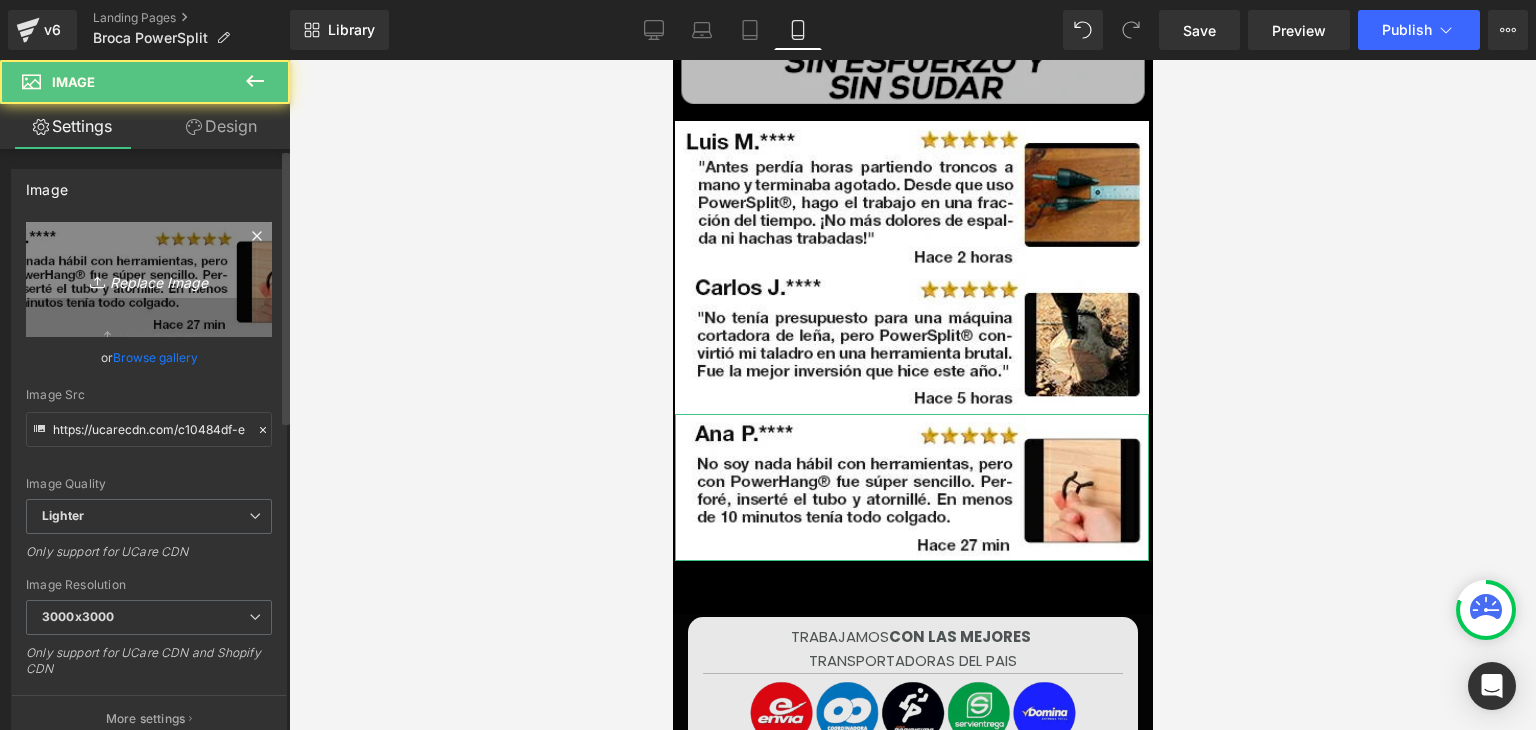 click on "Replace Image" at bounding box center [149, 279] 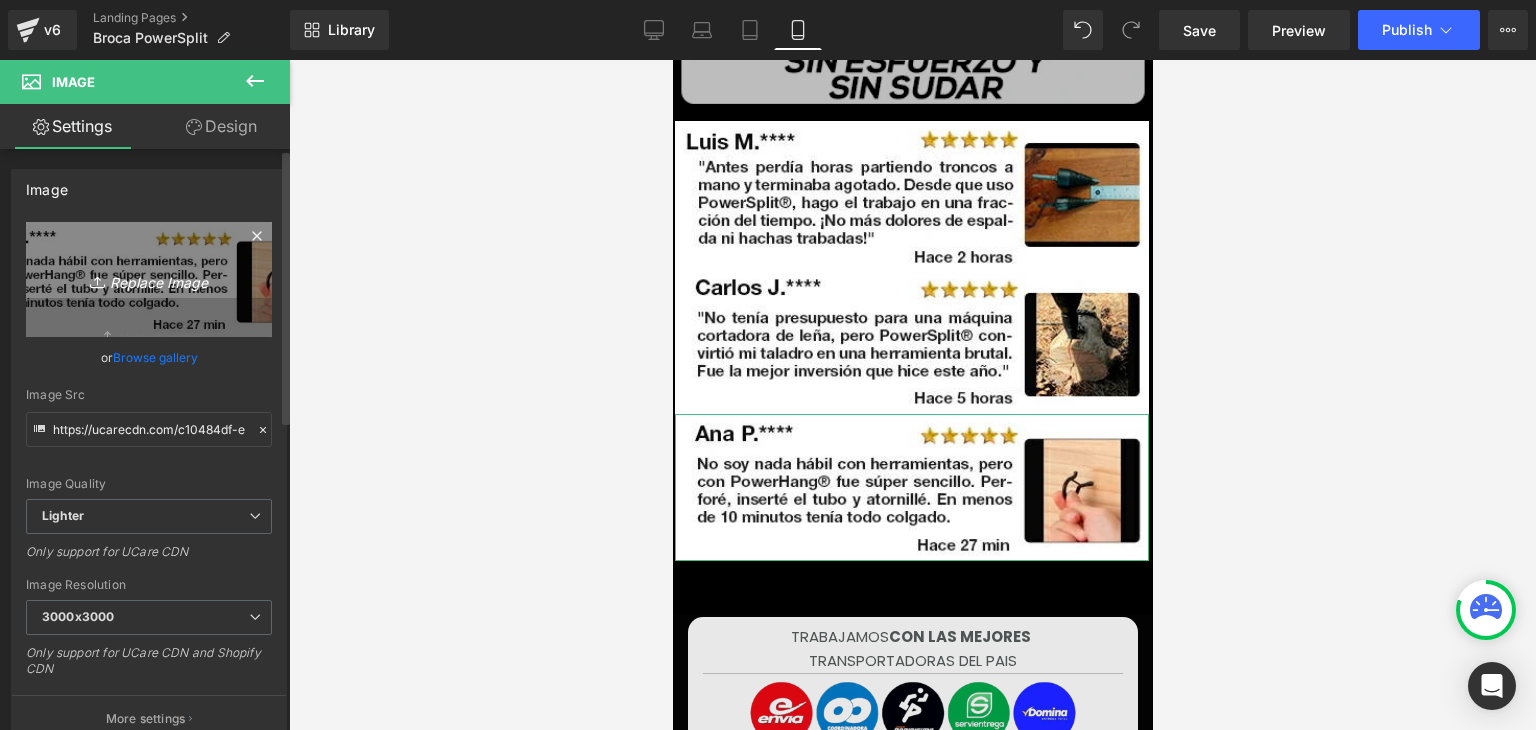 type on "C:\fakepath\REVIEWS _ 3.webp" 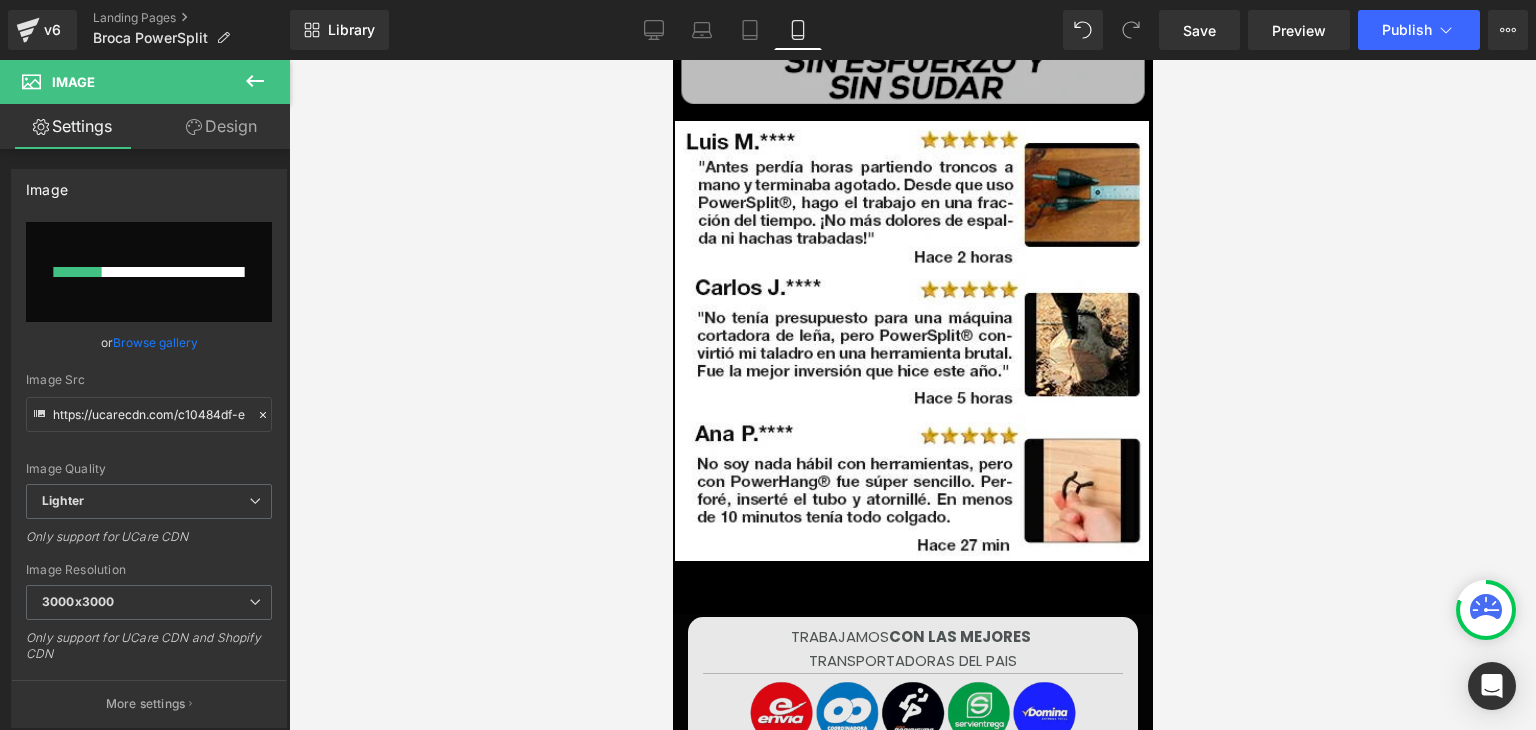 type 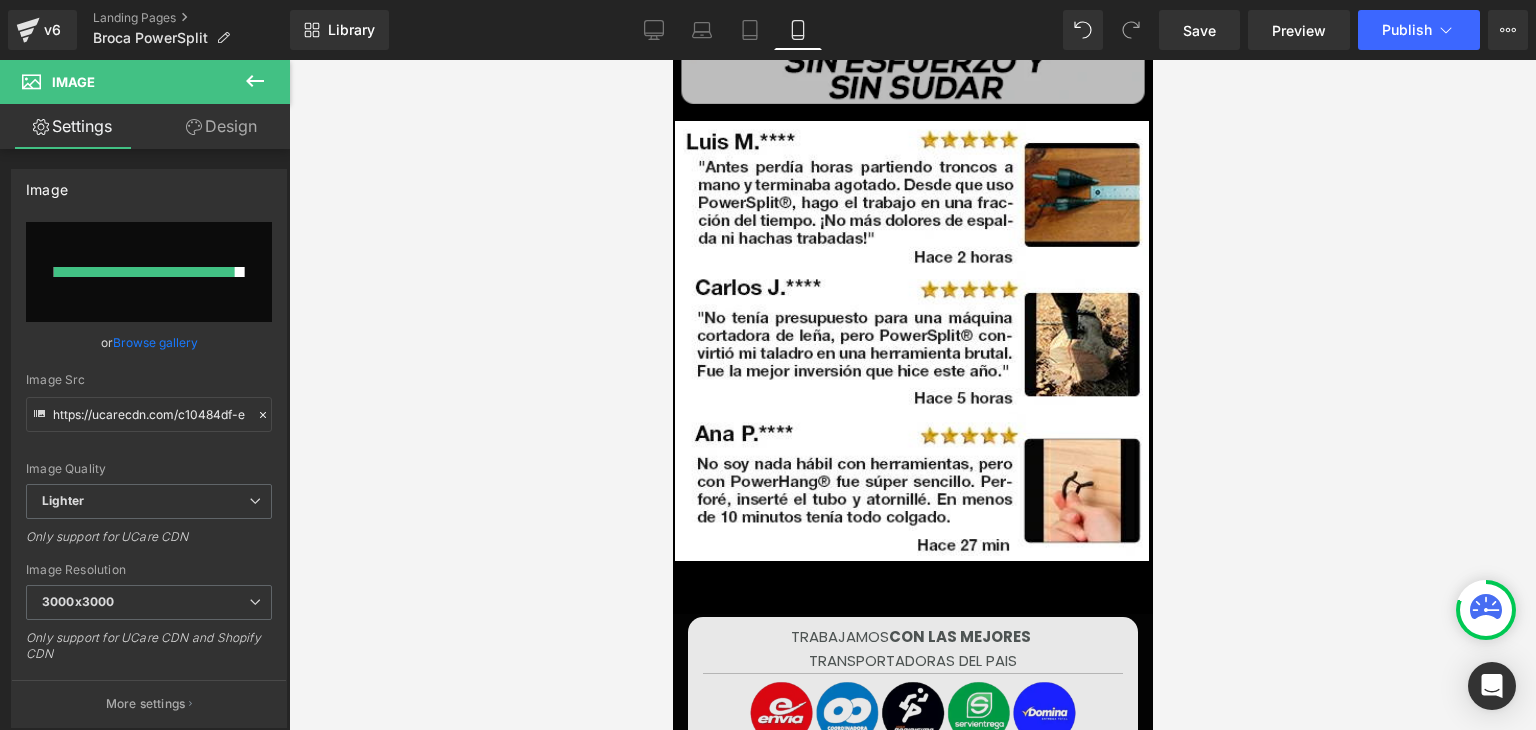 type on "https://ucarecdn.com/0b31cb71-2363-4ef4-9b09-5ca989a53a19/-/format/auto/-/preview/3000x3000/-/quality/lighter/REVIEWS%20_%203.webp" 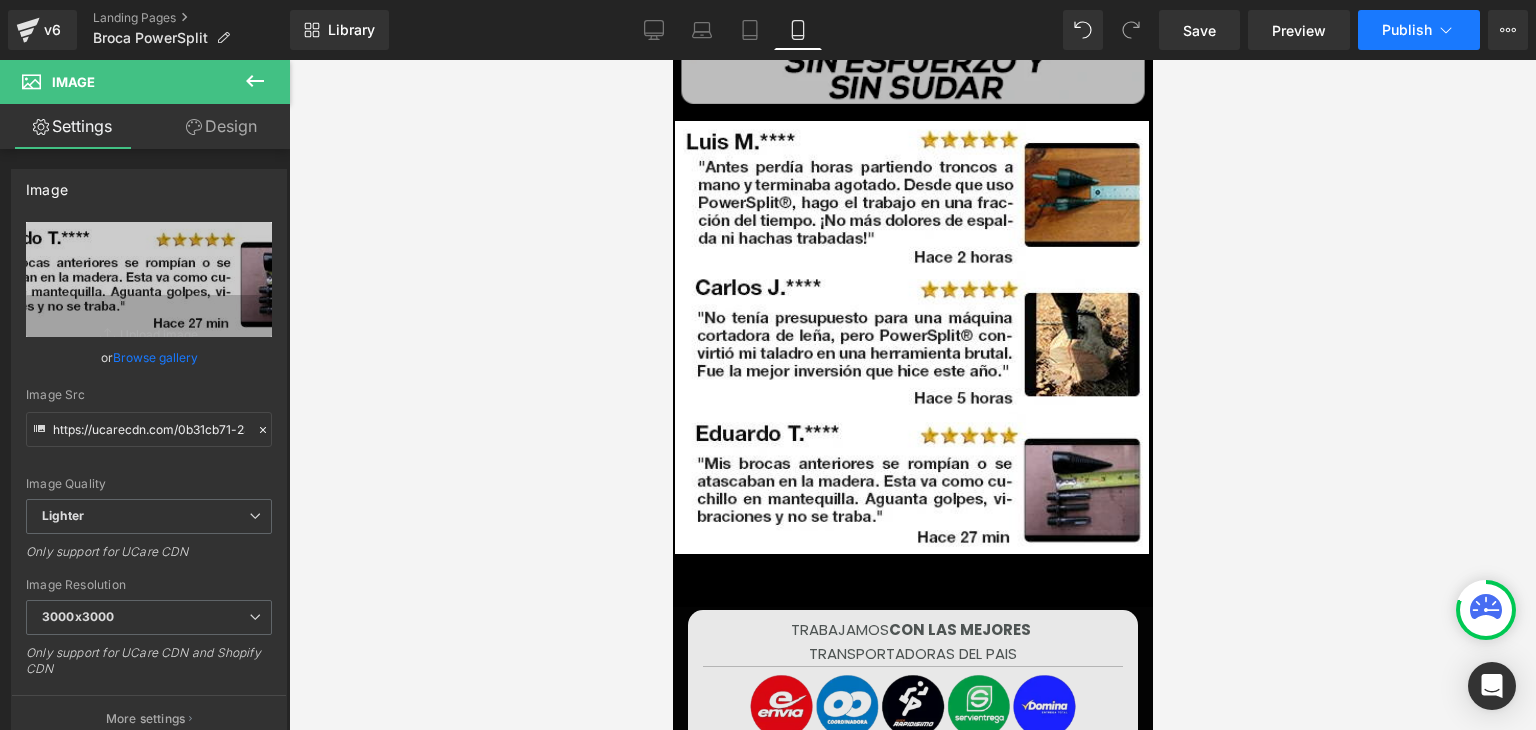 click on "Publish" at bounding box center [1419, 30] 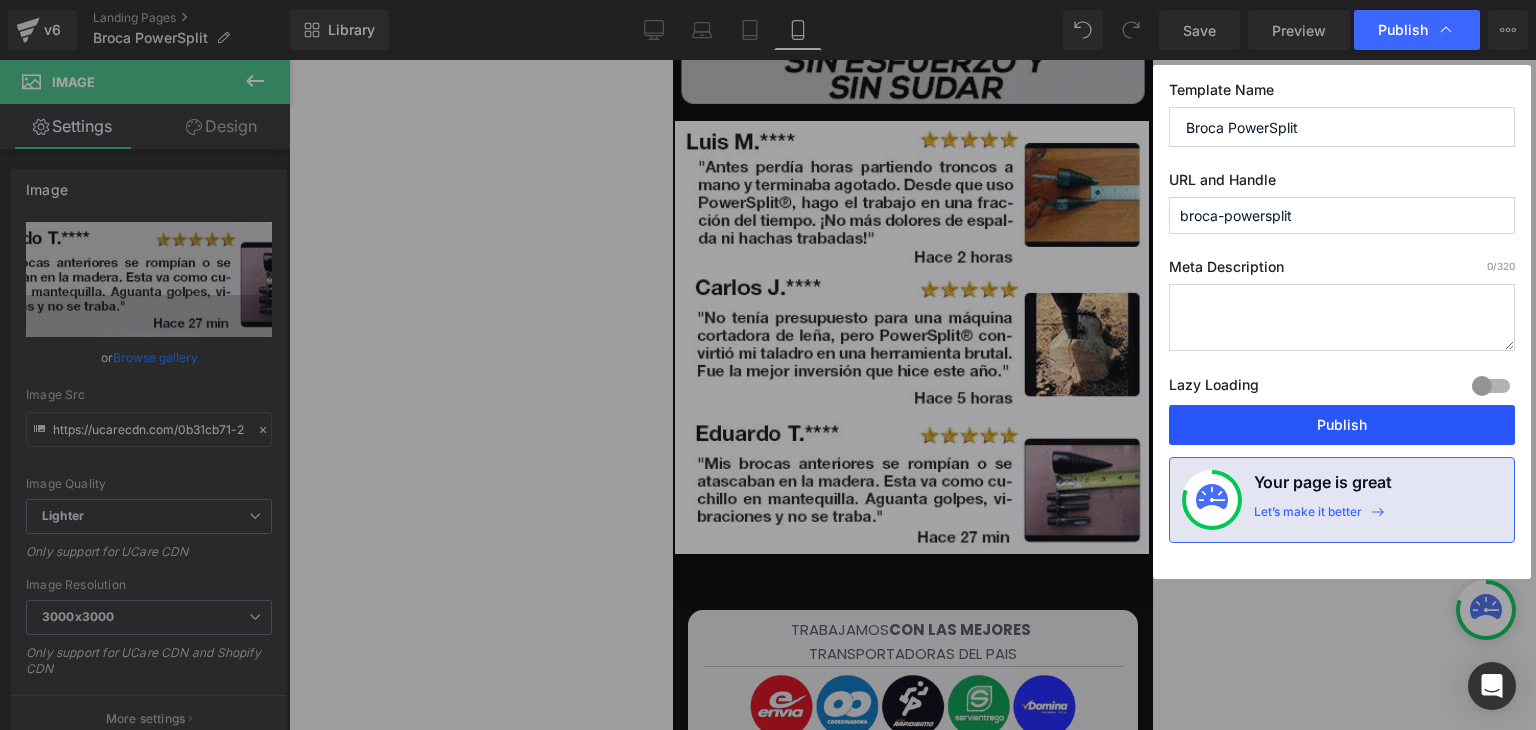 click on "Publish" at bounding box center (1342, 425) 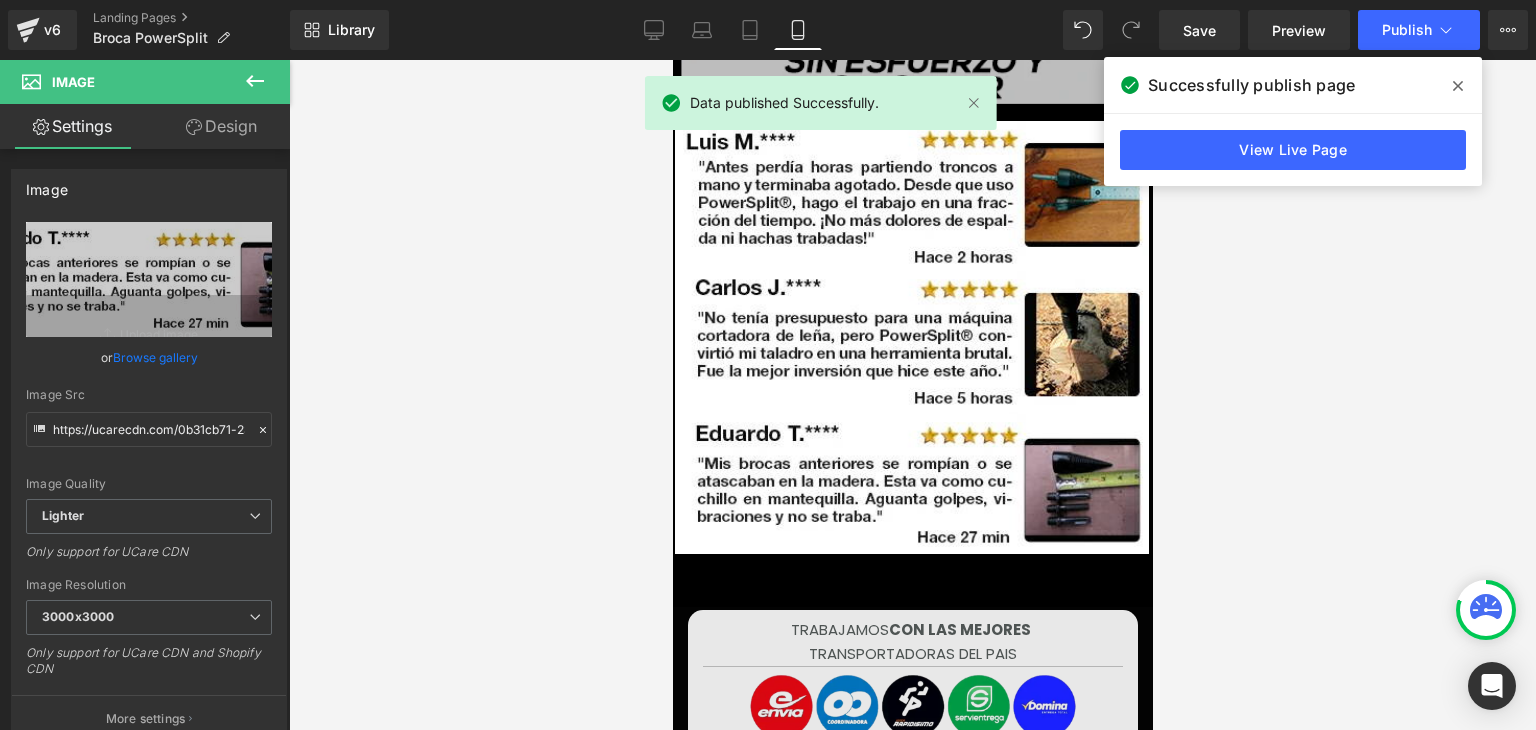 click at bounding box center (1458, 86) 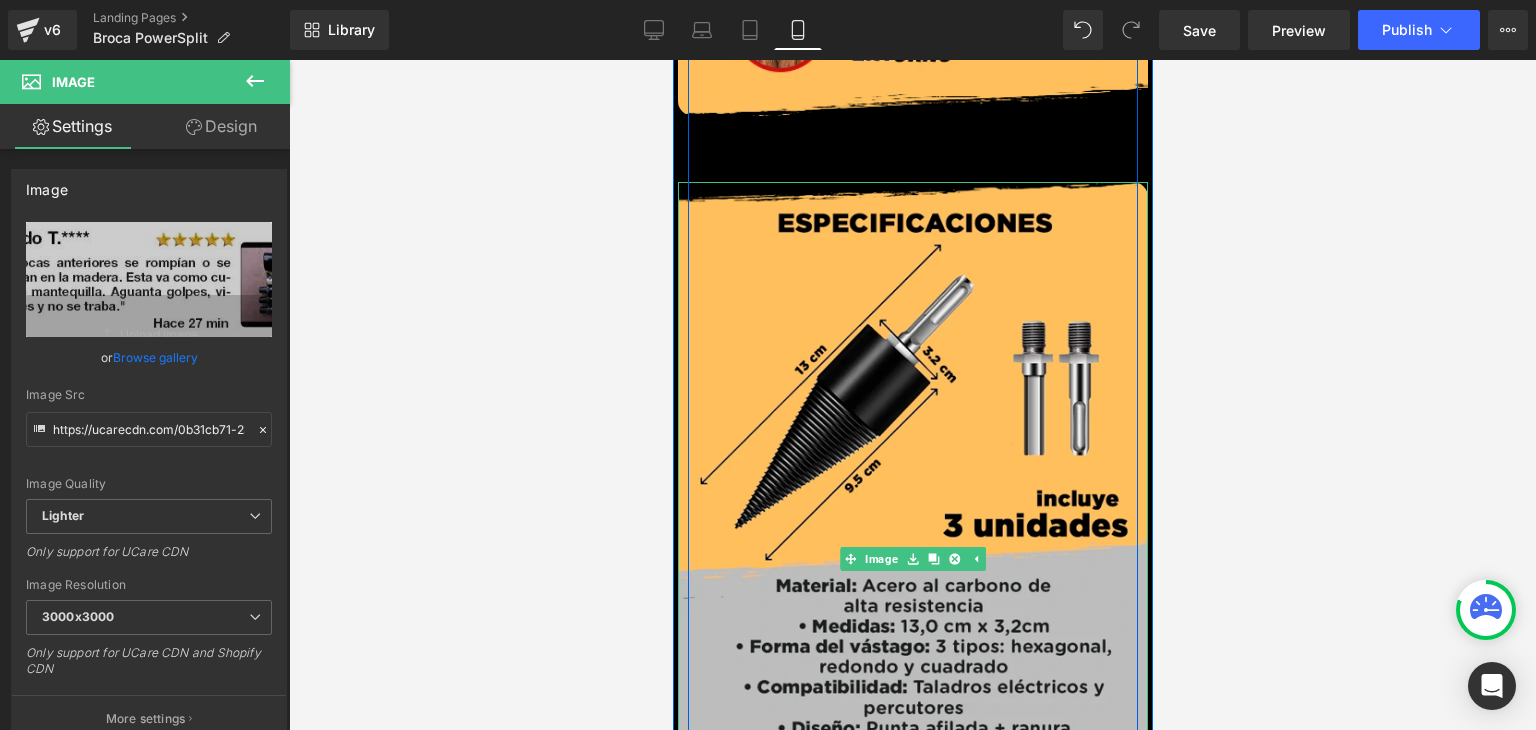 scroll, scrollTop: 5552, scrollLeft: 0, axis: vertical 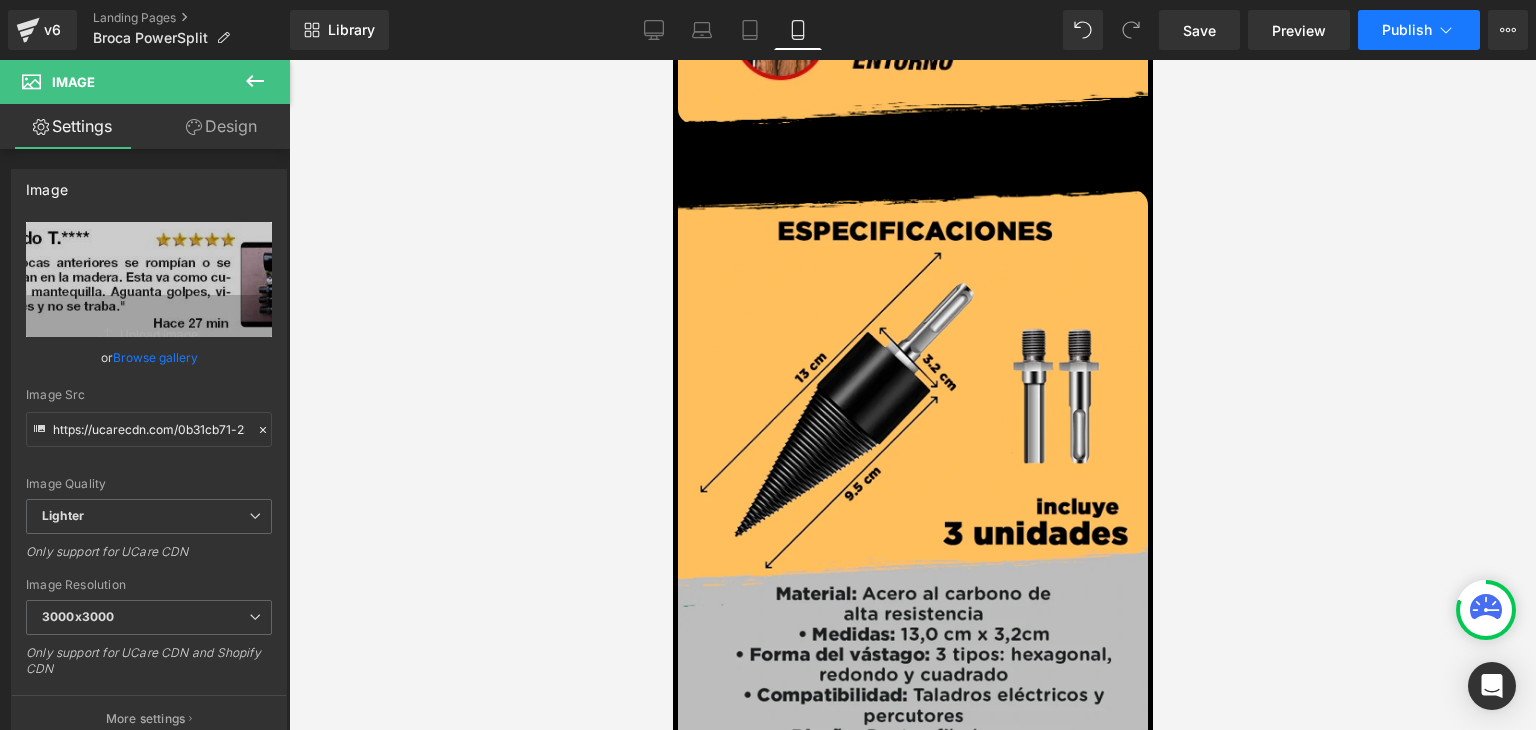 click on "Publish" at bounding box center [1407, 30] 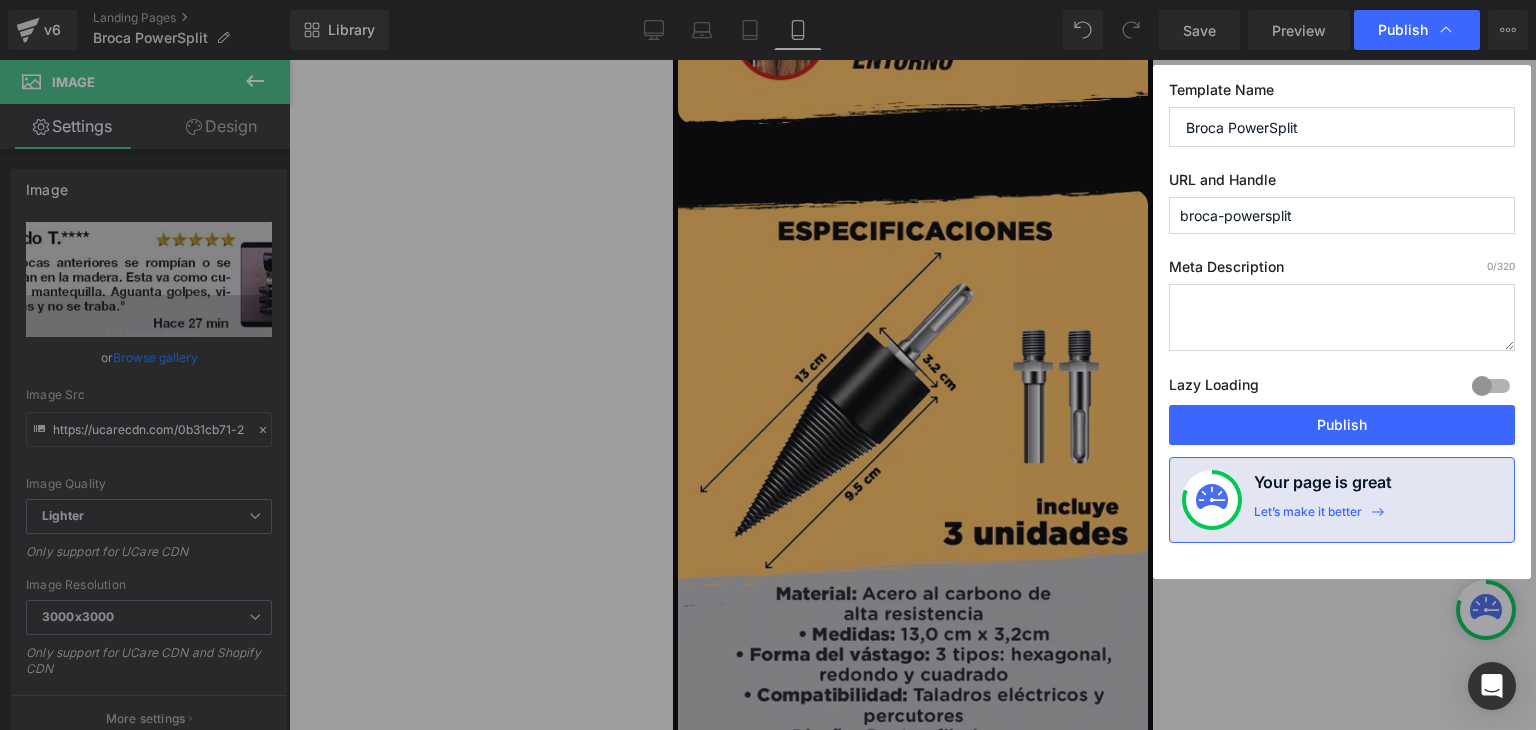 click on "Publish" at bounding box center [1342, 425] 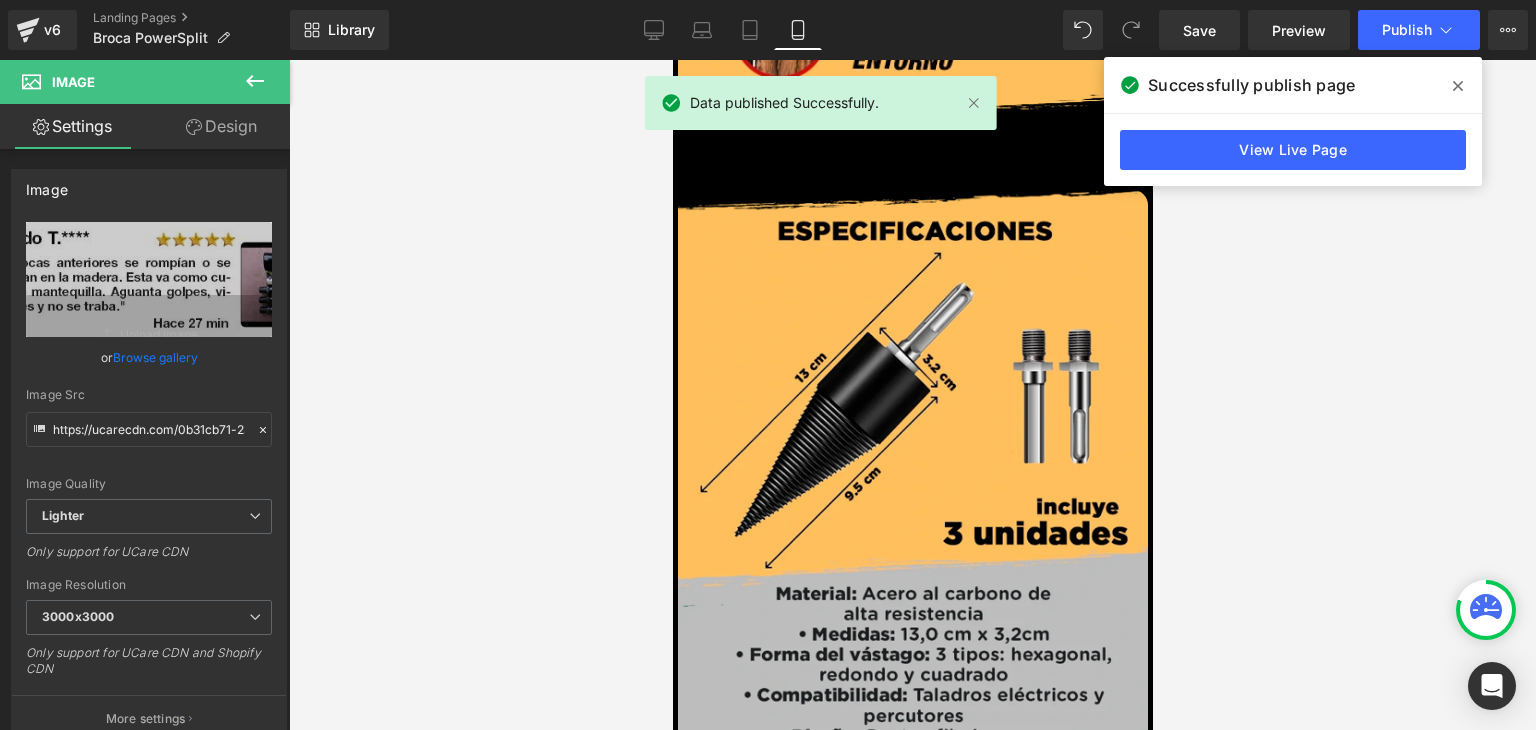 click 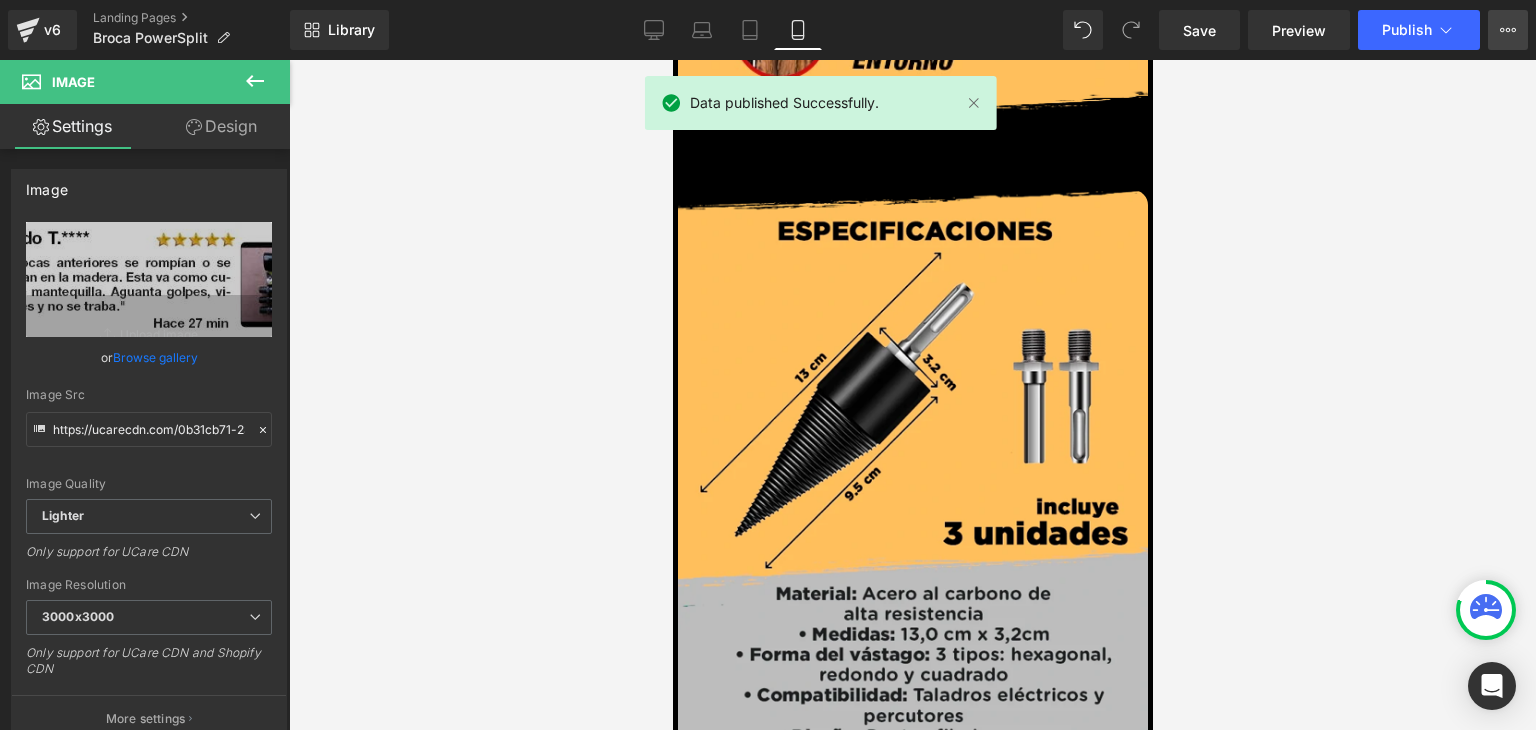 click 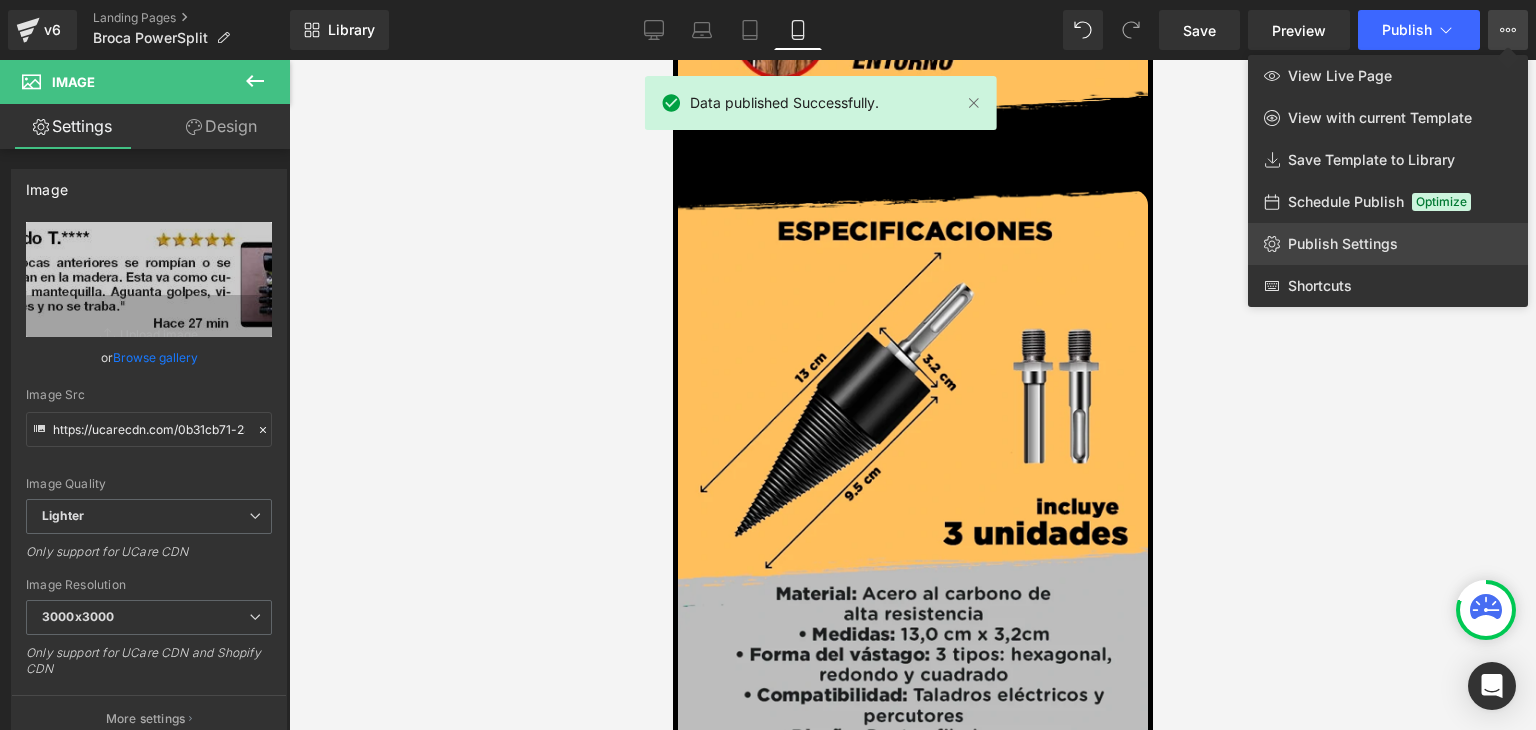 click on "Publish Settings" at bounding box center [1343, 244] 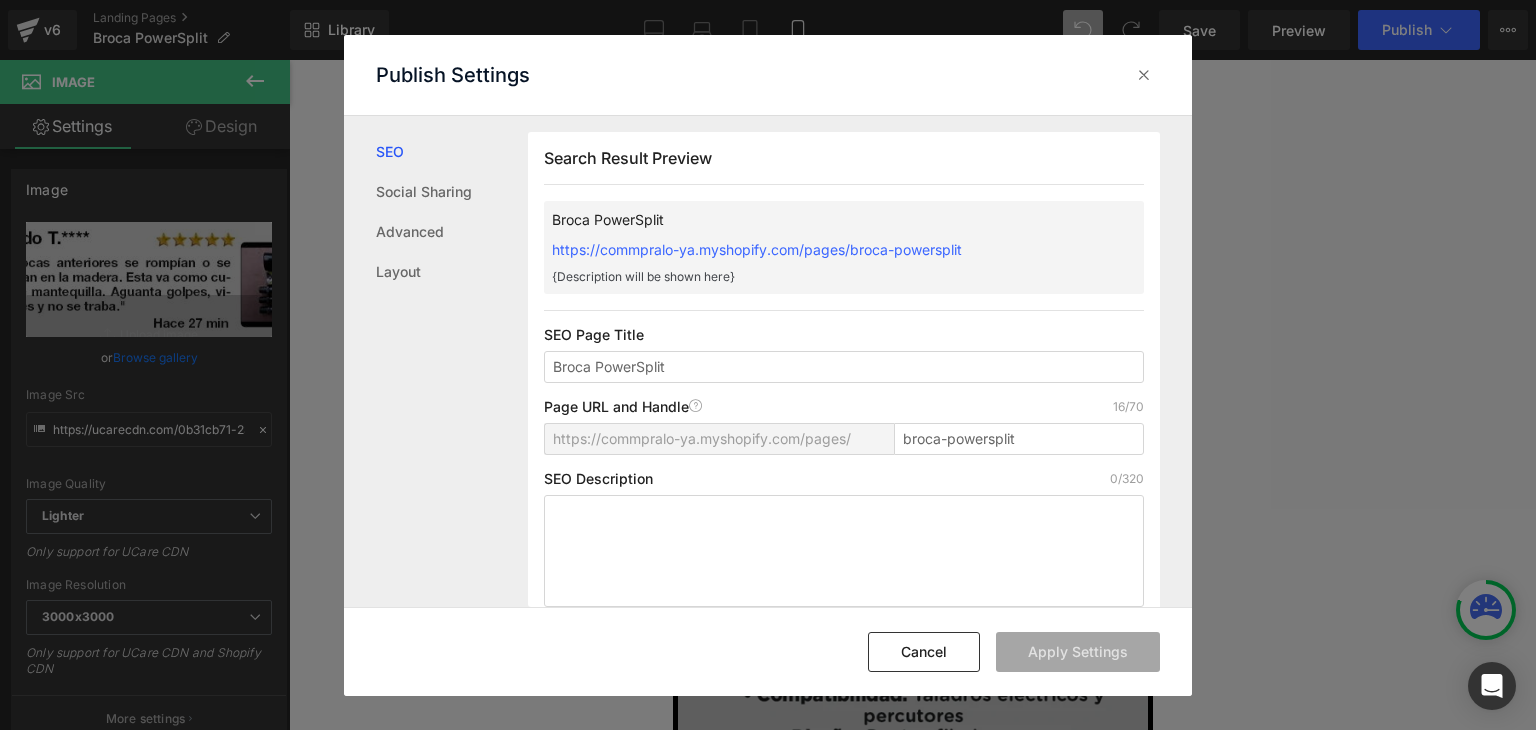 scroll, scrollTop: 0, scrollLeft: 0, axis: both 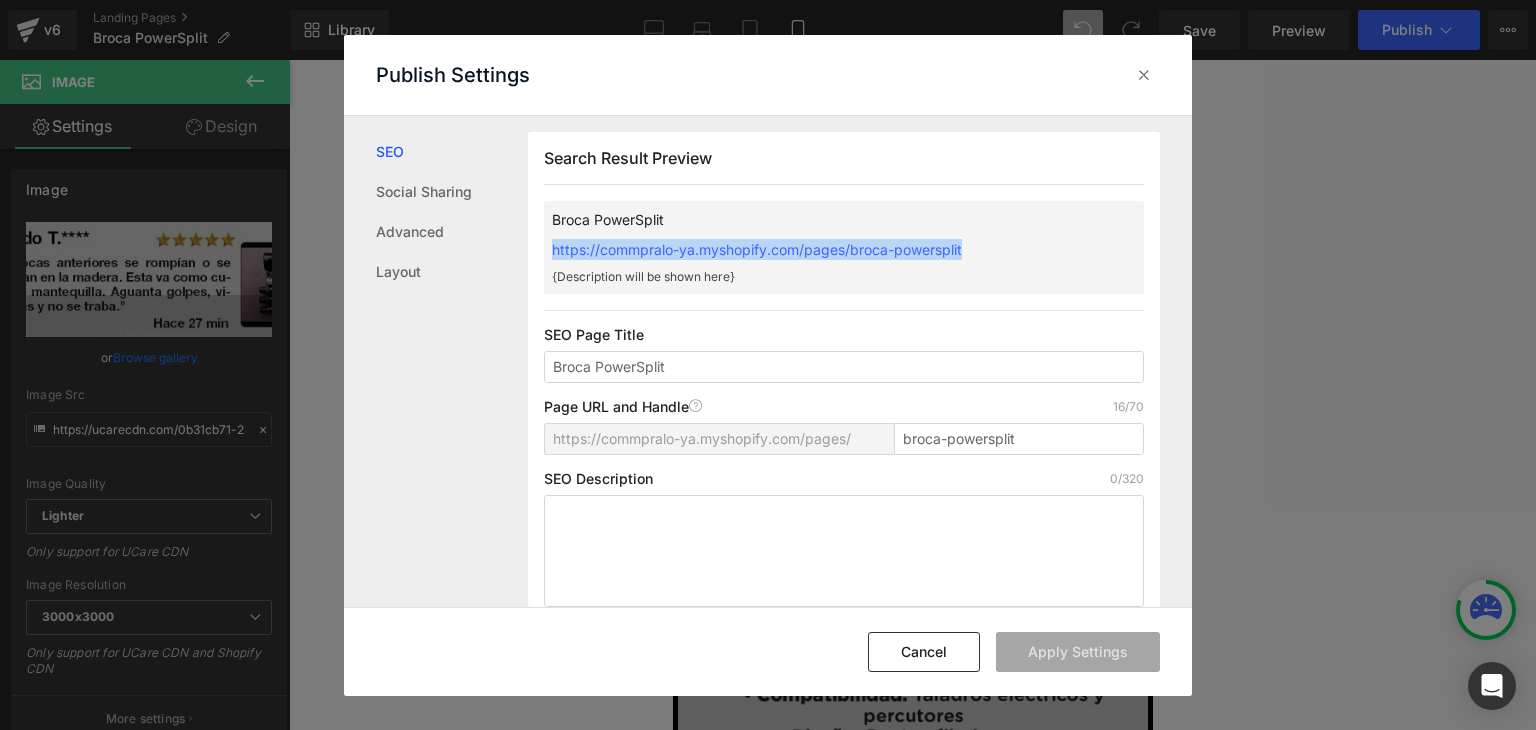 drag, startPoint x: 543, startPoint y: 247, endPoint x: 996, endPoint y: 253, distance: 453.03973 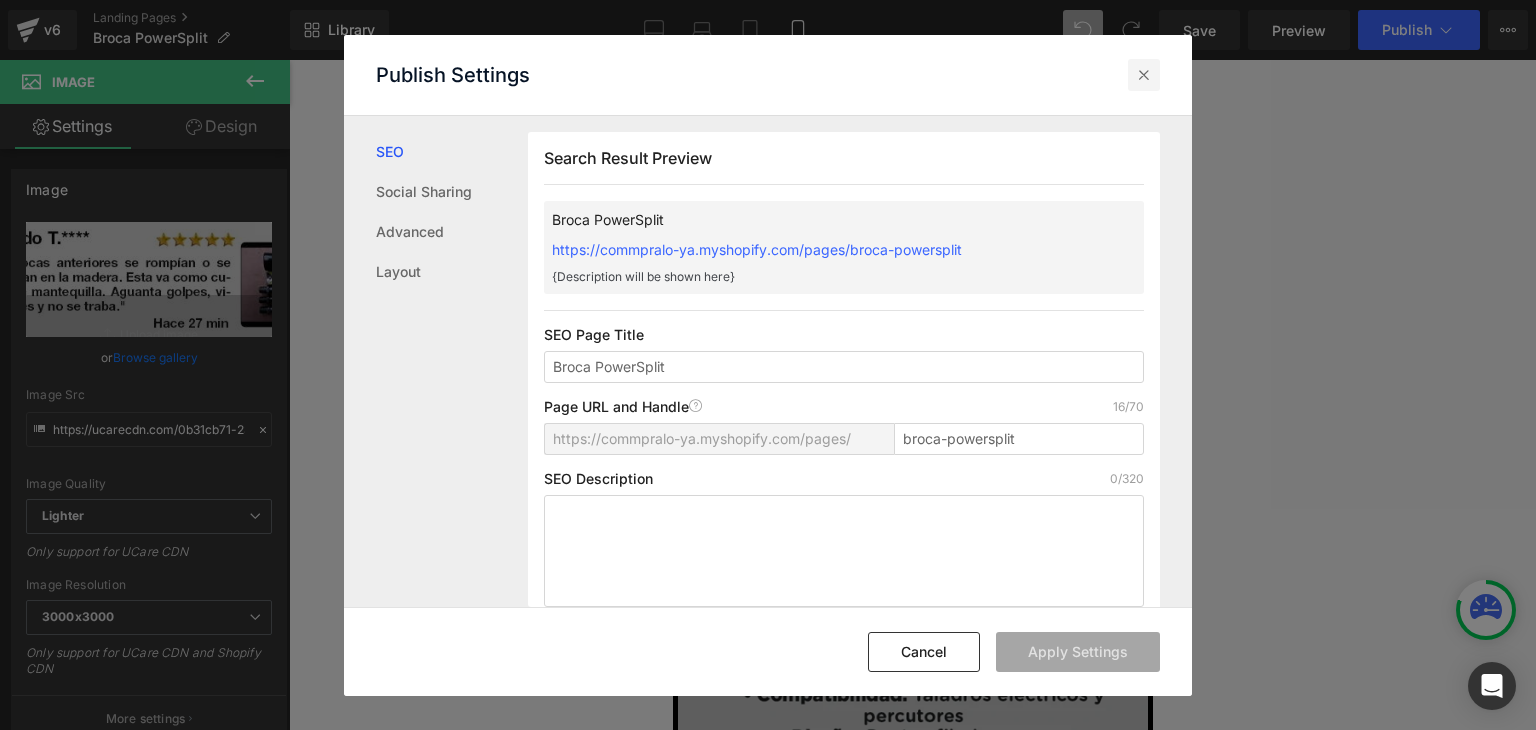 drag, startPoint x: 1138, startPoint y: 73, endPoint x: 349, endPoint y: 492, distance: 893.3544 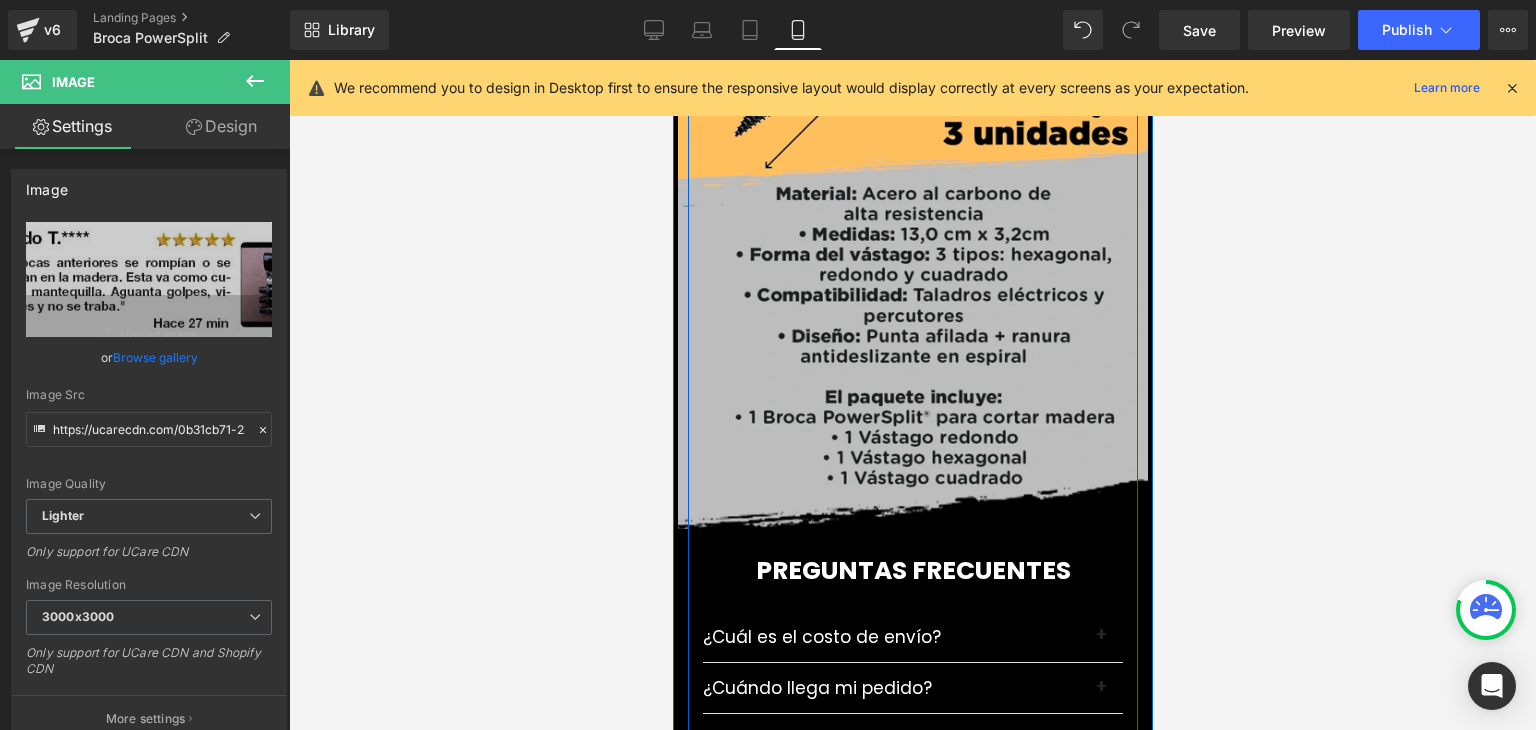 scroll, scrollTop: 5852, scrollLeft: 0, axis: vertical 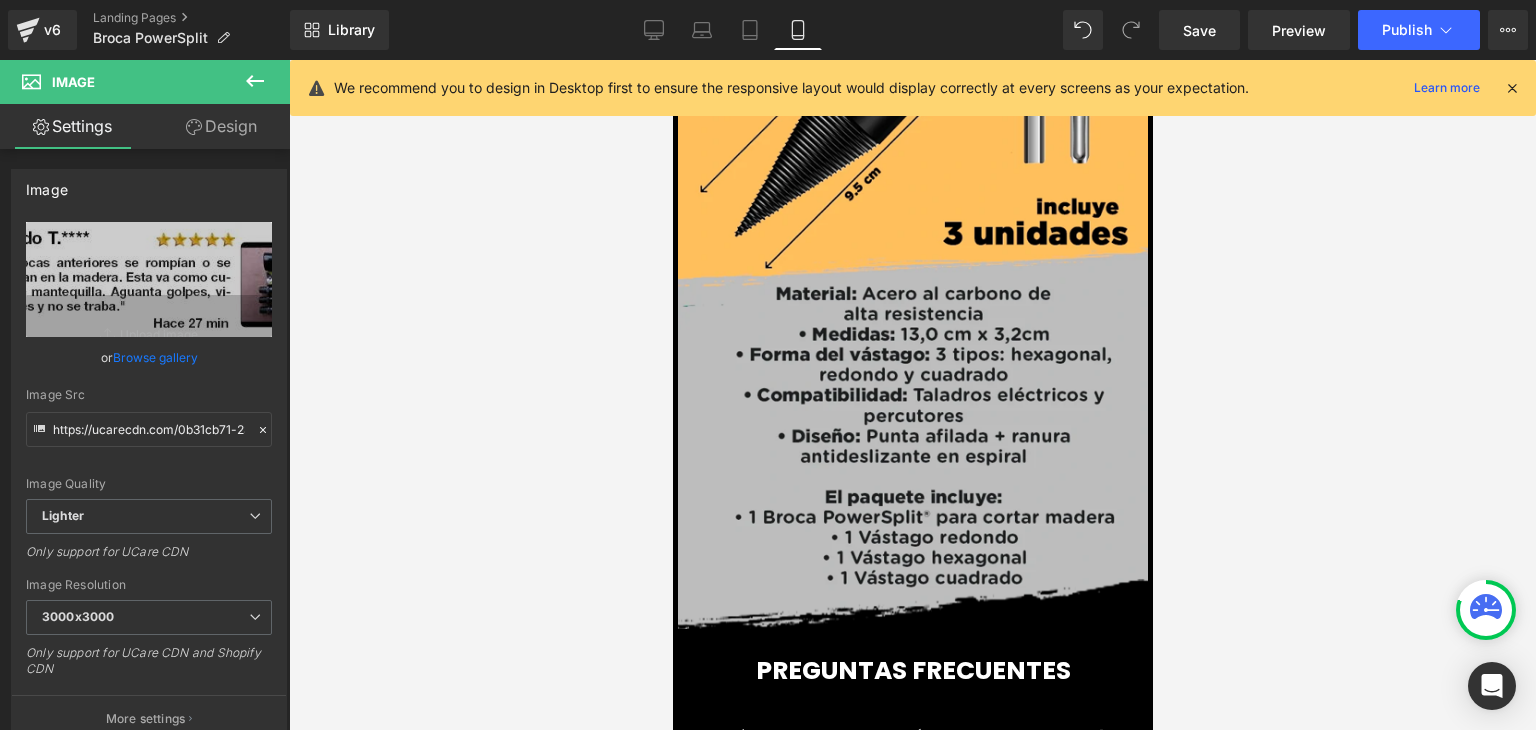 click at bounding box center (1512, 88) 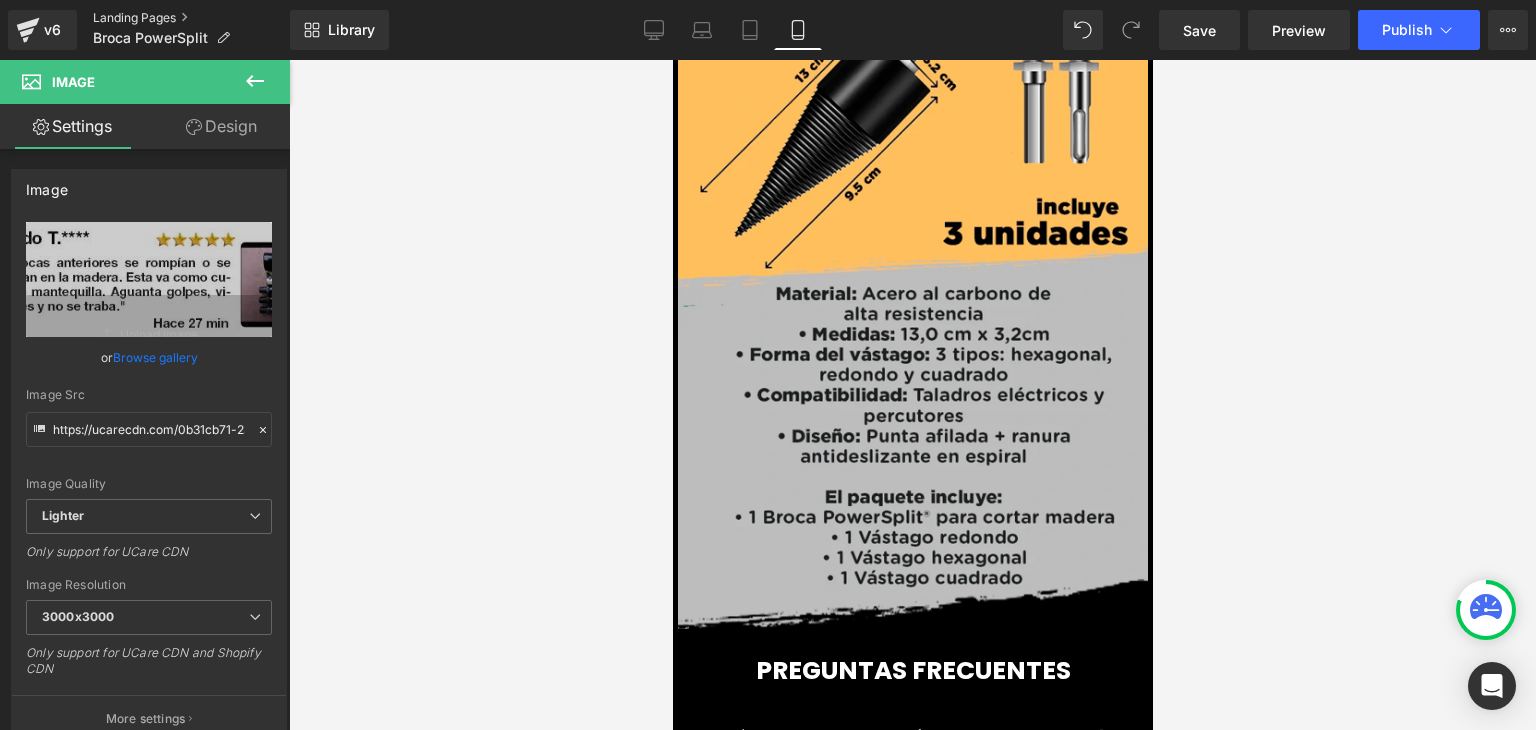 click on "Landing Pages" at bounding box center (191, 18) 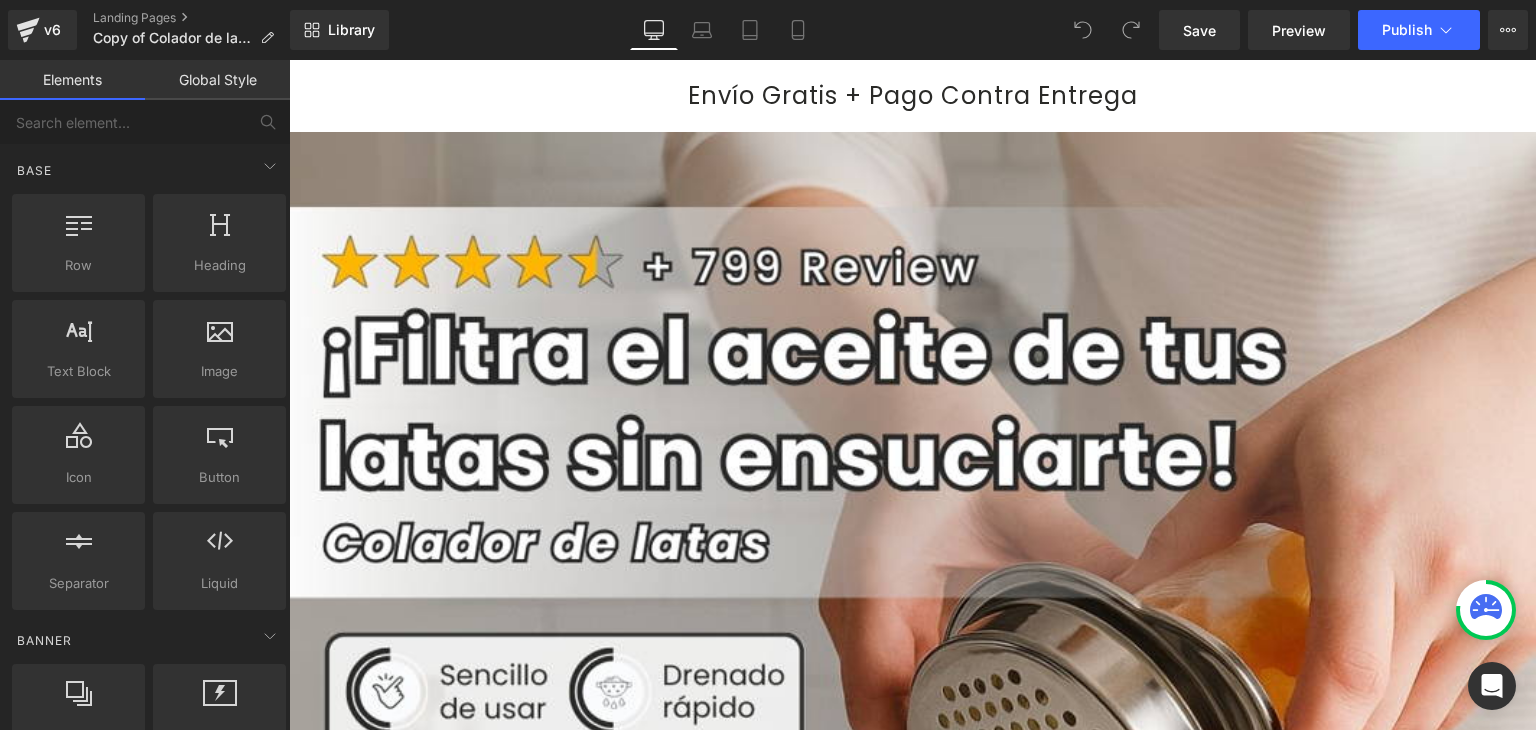 scroll, scrollTop: 0, scrollLeft: 0, axis: both 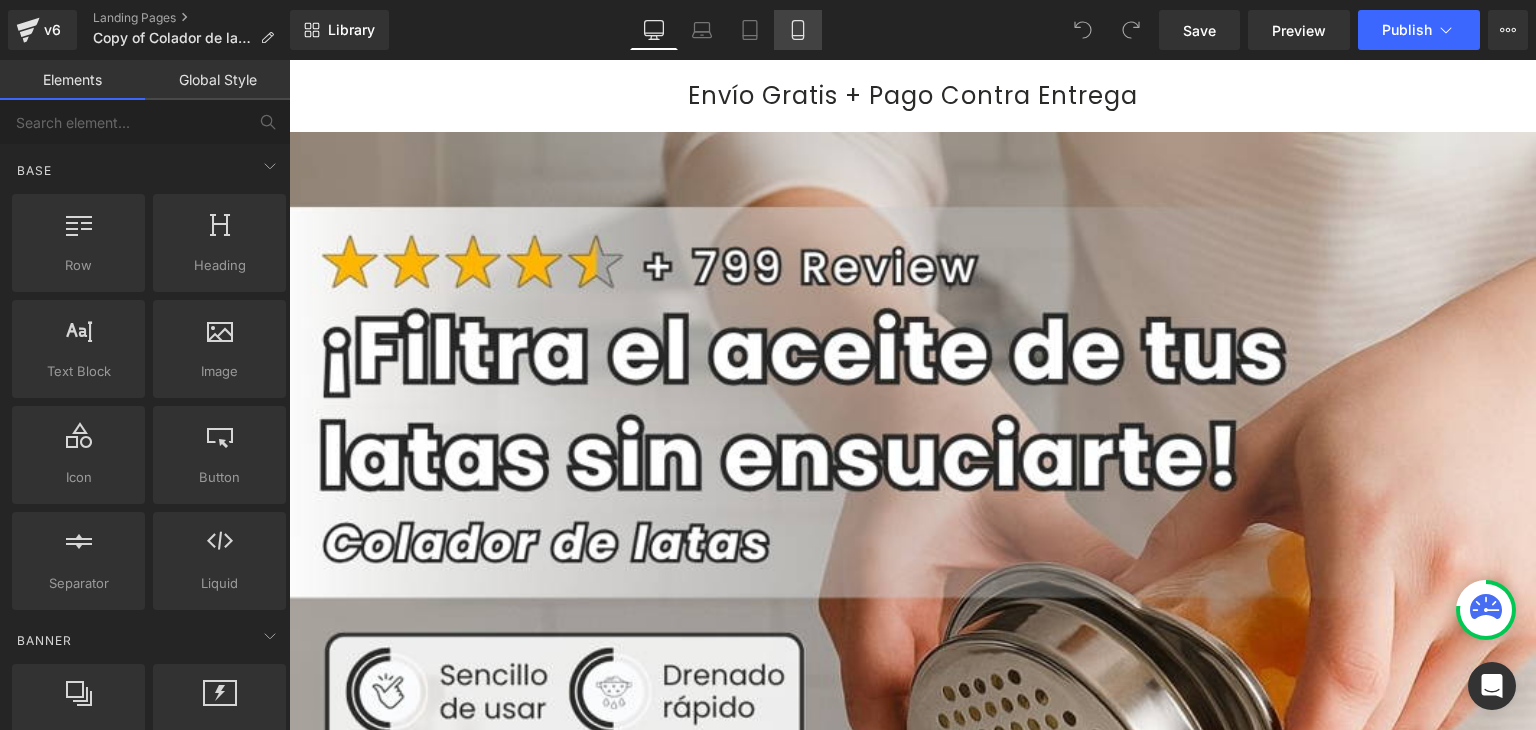 click on "Mobile" at bounding box center (798, 30) 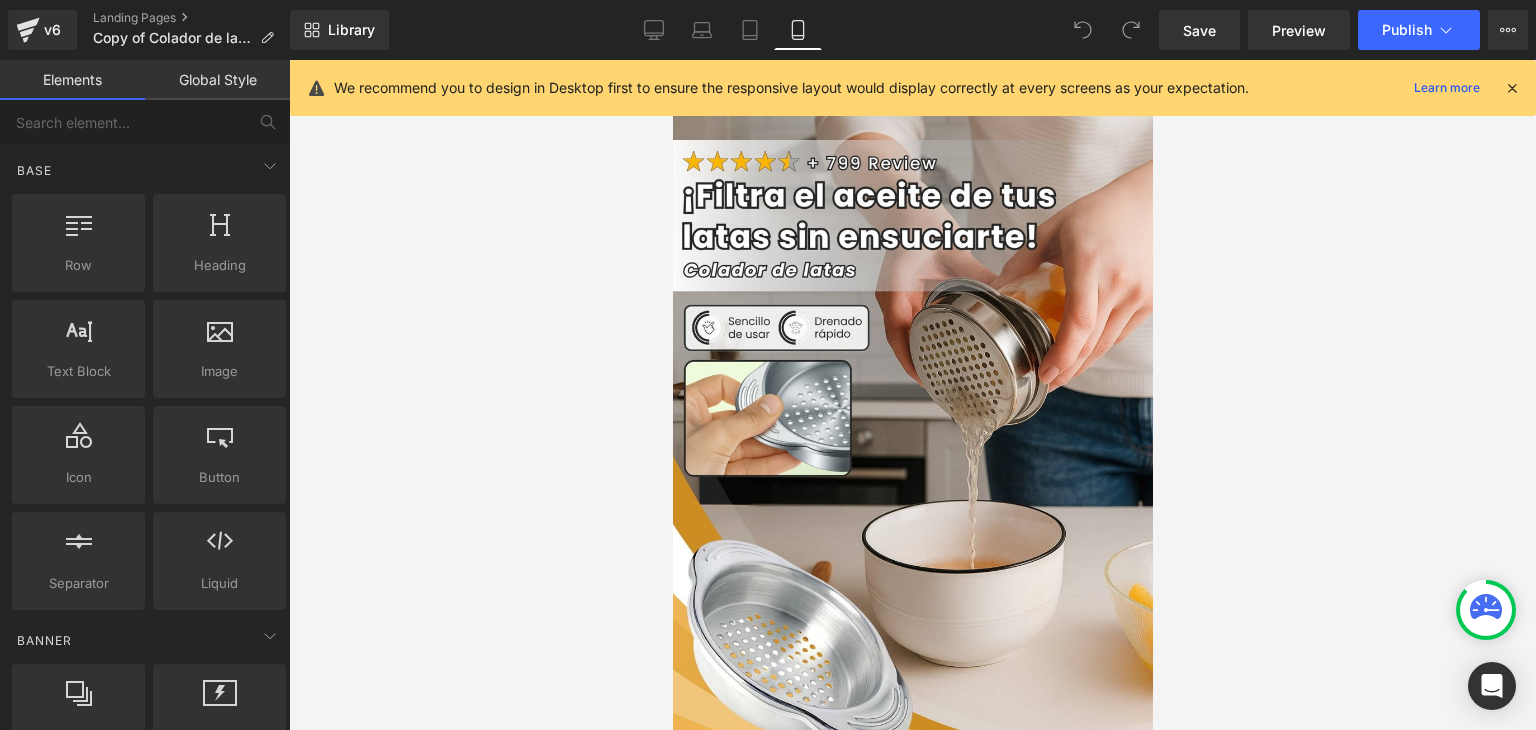 click on "We recommend you to design in Desktop first to ensure the responsive layout would display correctly at every screens as your expectation. Learn more" at bounding box center (913, 88) 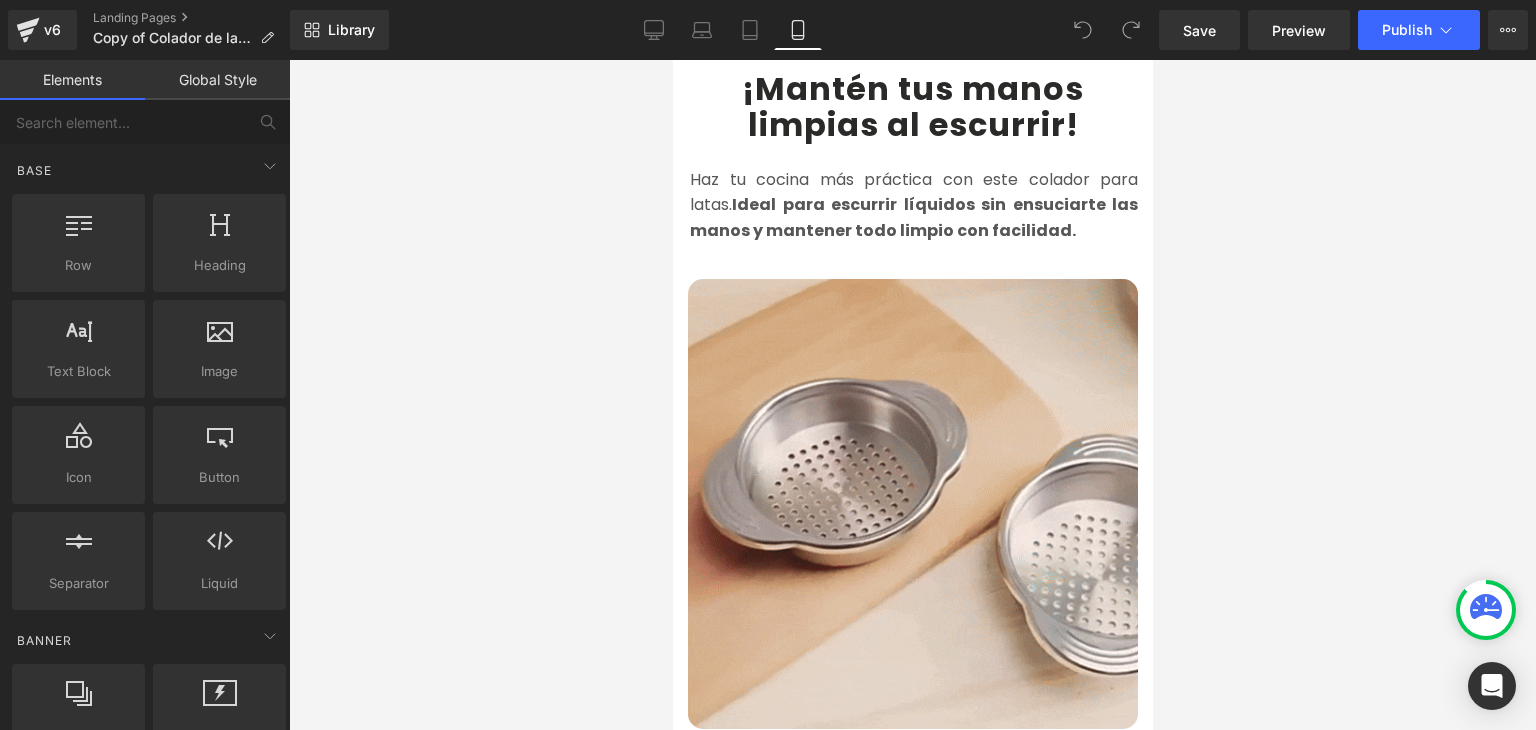scroll, scrollTop: 1000, scrollLeft: 0, axis: vertical 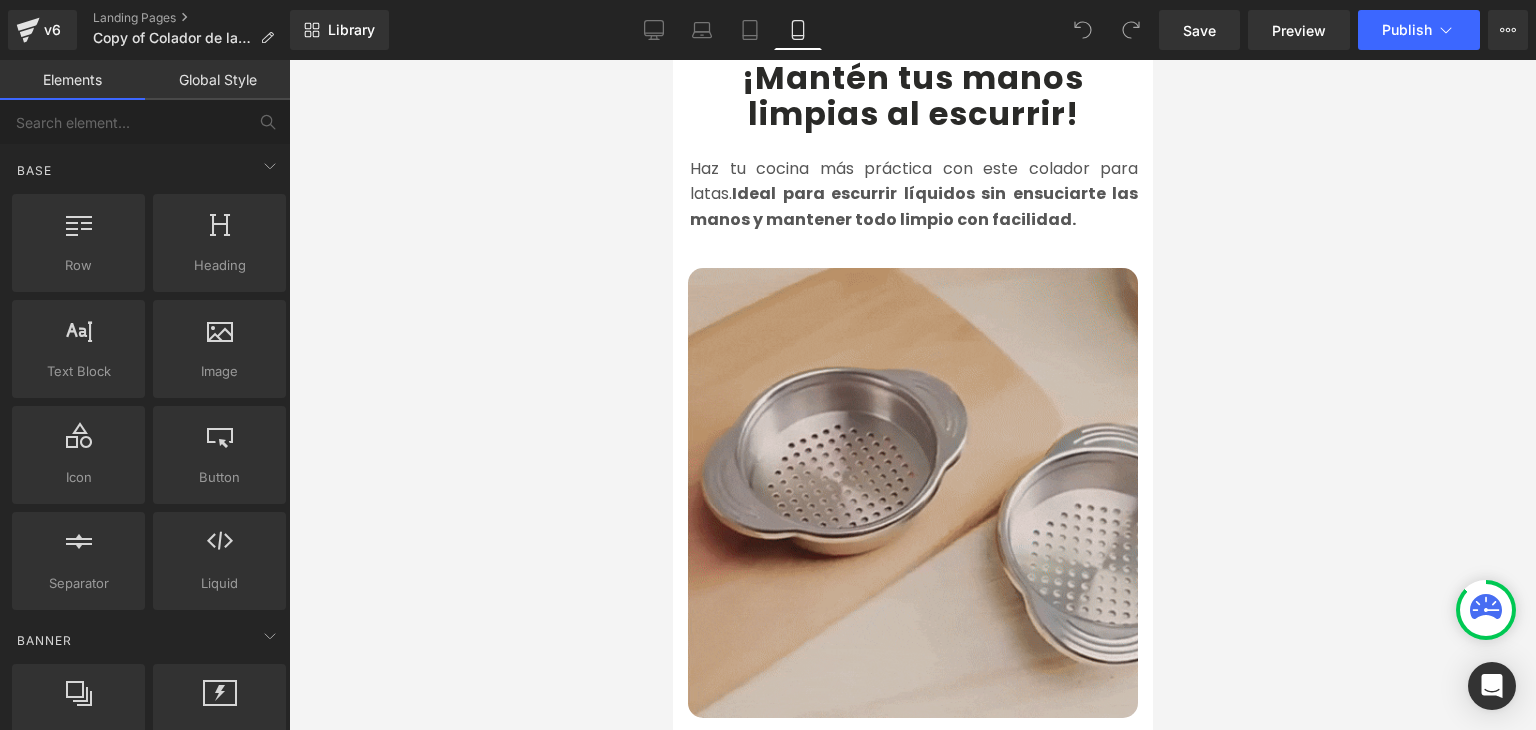 click at bounding box center (912, 493) 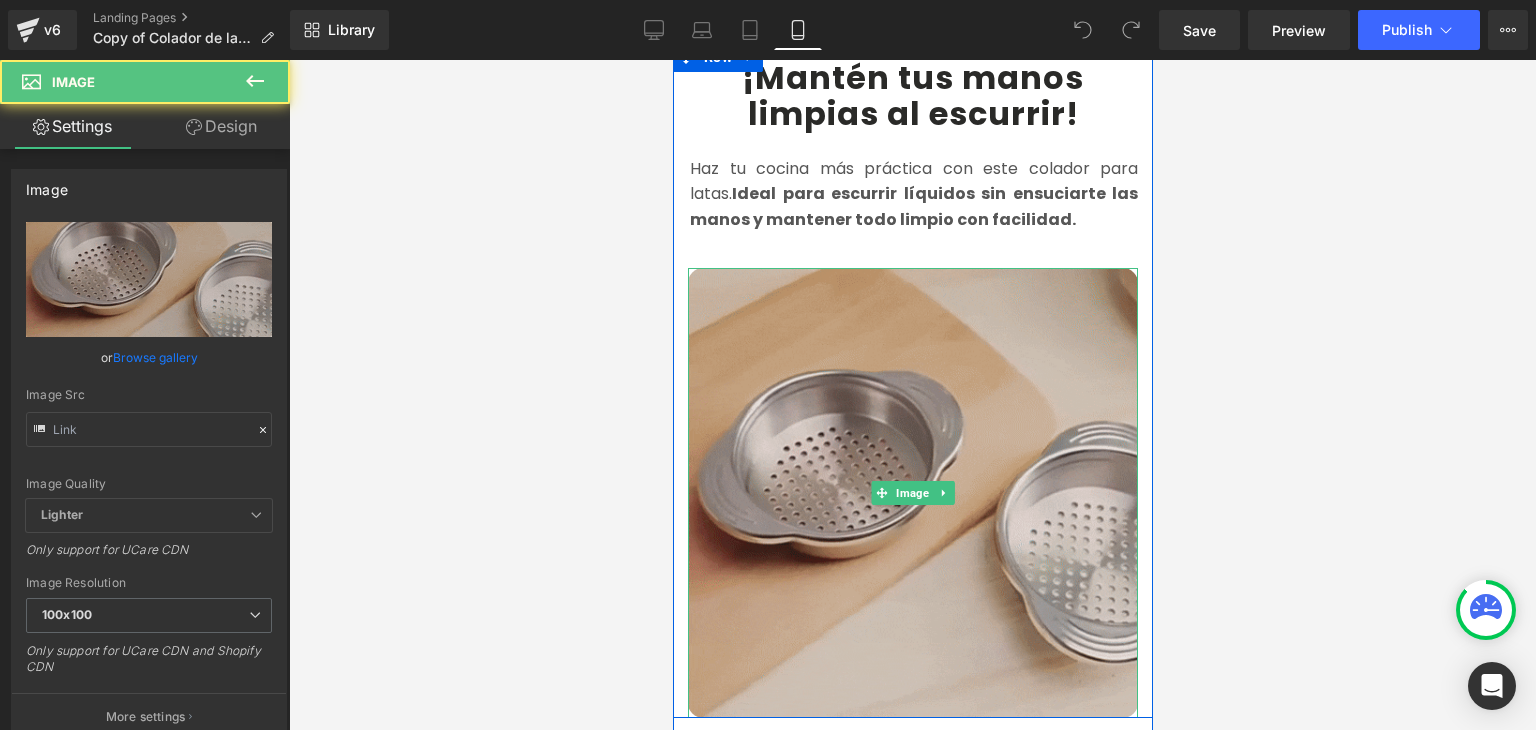 type on "https://media3.giphy.com/media/v1.Y2lkPTc5MGI3NjExaXAxcWRjMWRxcTQ2enE5MWxlang0Z2wwODhtNjJ6cXRtbWM5MzJhbiZlcD12MV9pbnRlcm5hbF9naWZfYnlfaWQmY3Q9Zw/VxplZjdil8BLgdhU89/giphy.gif" 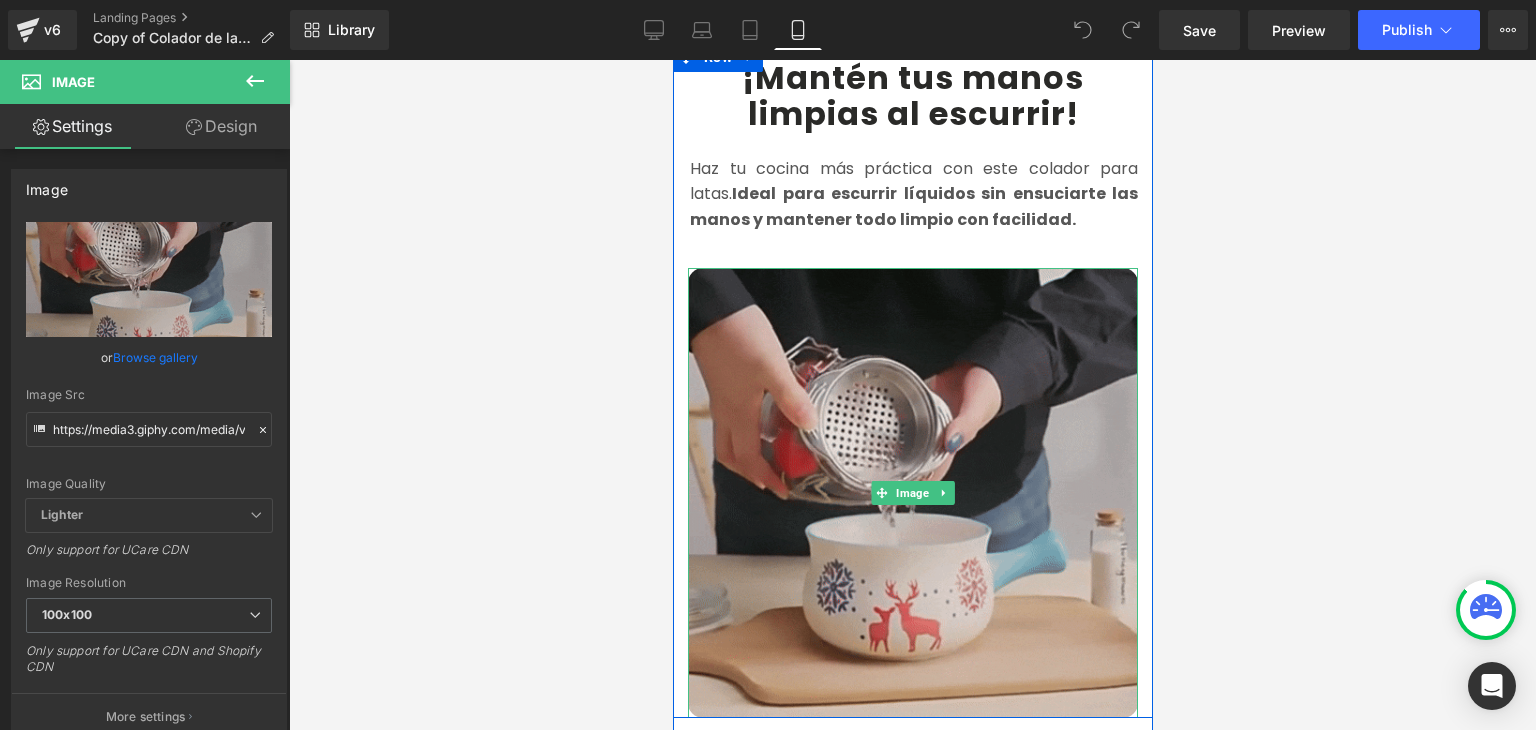 click at bounding box center (912, 493) 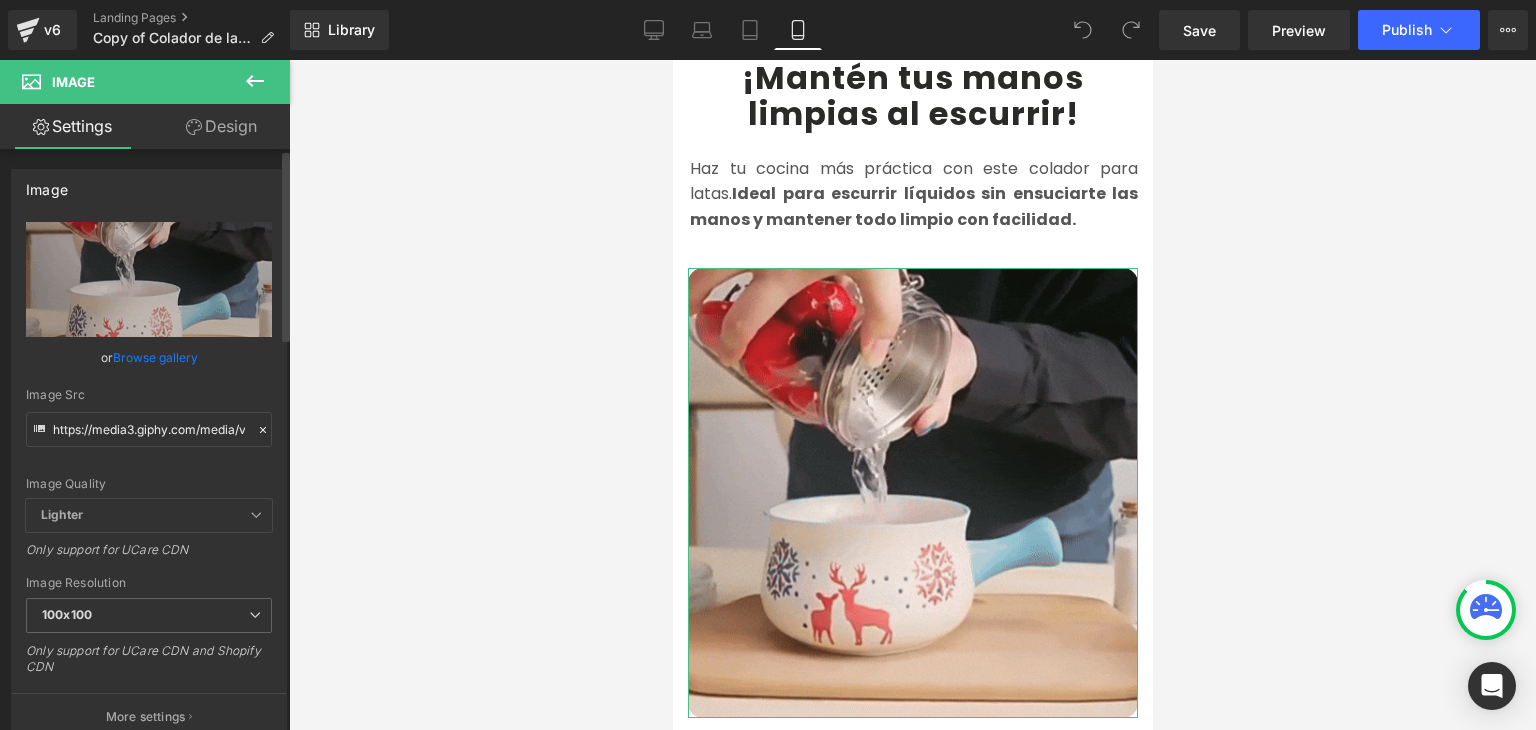 click 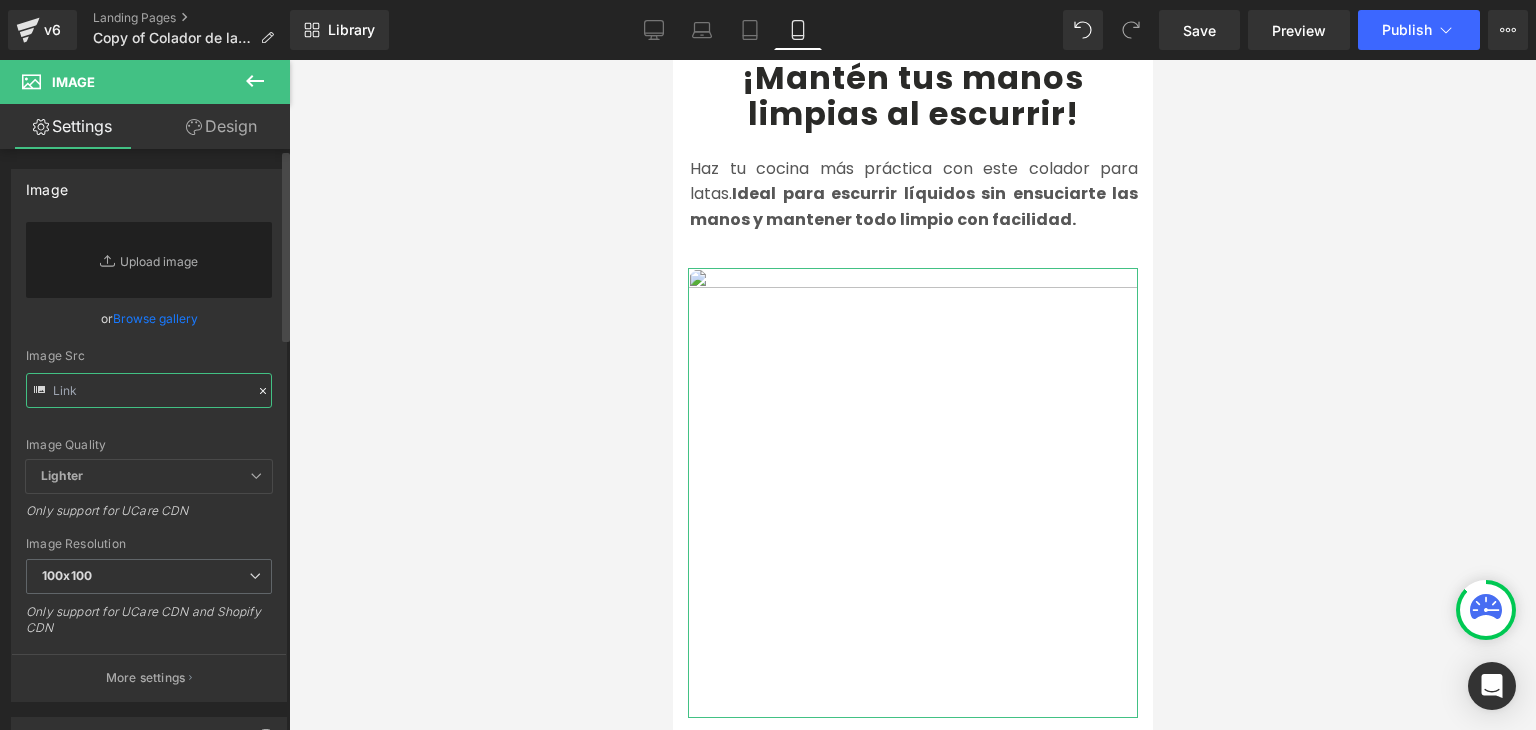 click at bounding box center [149, 390] 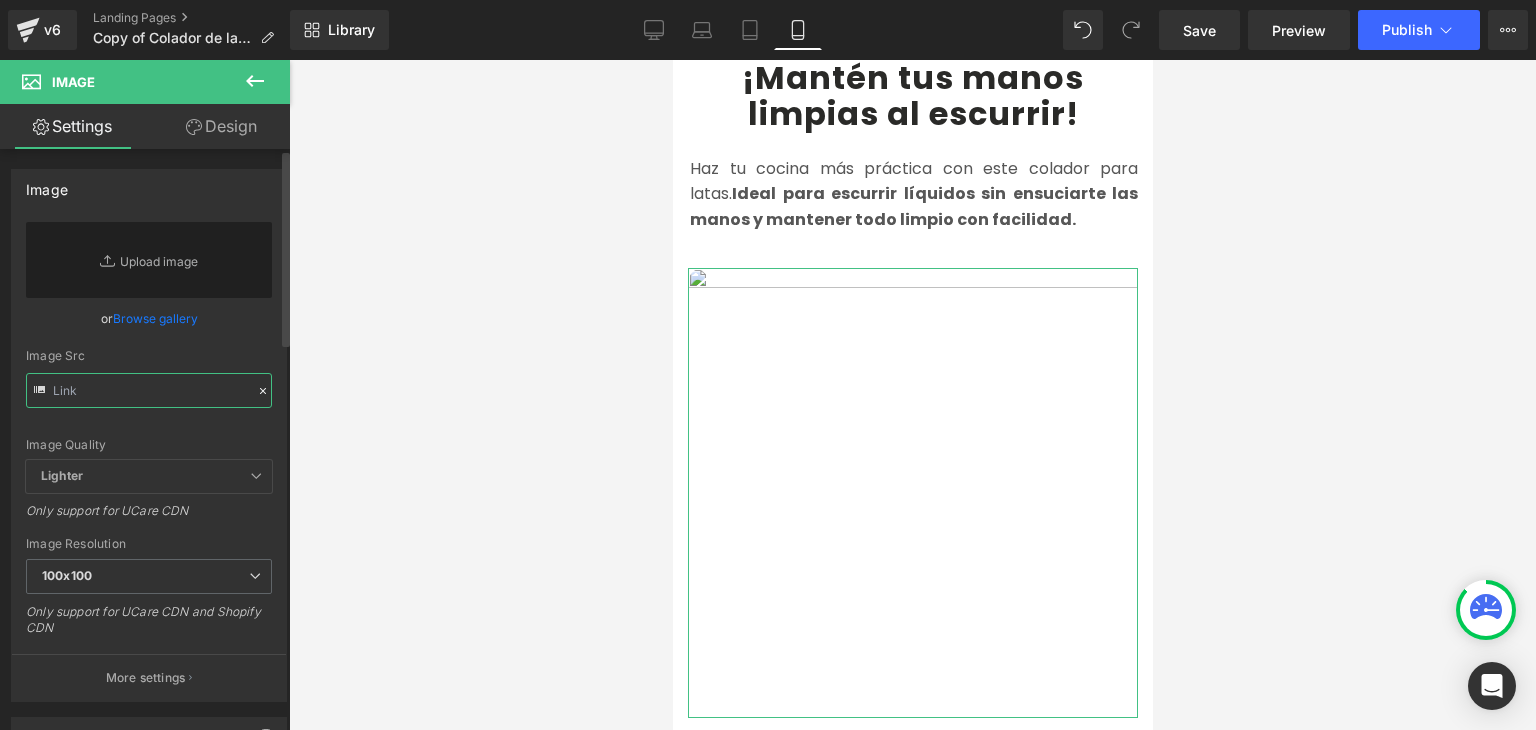 paste on "https://media2.giphy.com/media/v1.Y2lkPTc5MGI3NjExMG81dml0NXMwZWl2bDM1NHpyOXlic2Q0cWtvOGRzNW1veXcyNDRxdCZlcD12MV9pbnRlcm5hbF9naWZfYnlfaWQmY3Q9Zw/ZJe9VJE0WiOzdUNJvx/giphy.gif" 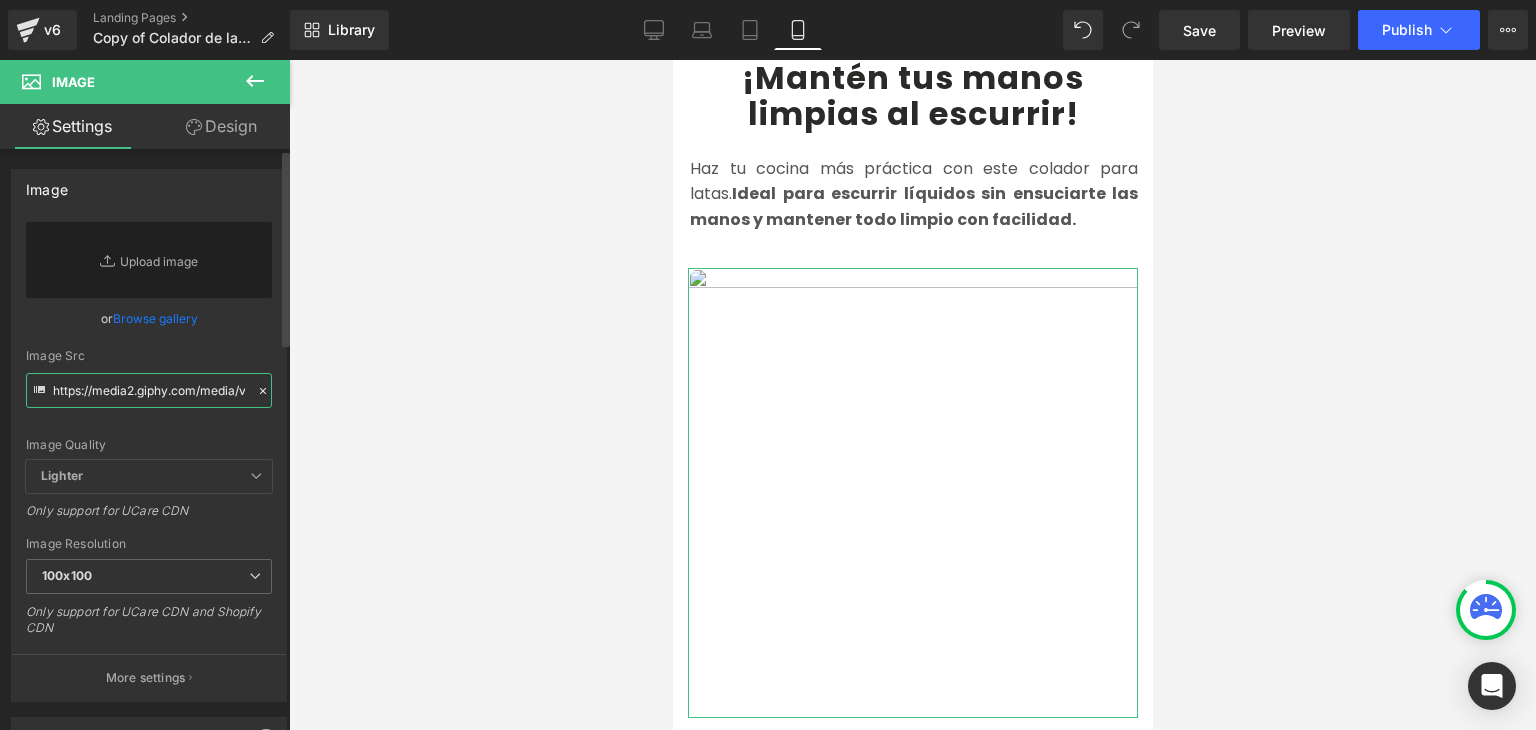 scroll, scrollTop: 0, scrollLeft: 1033, axis: horizontal 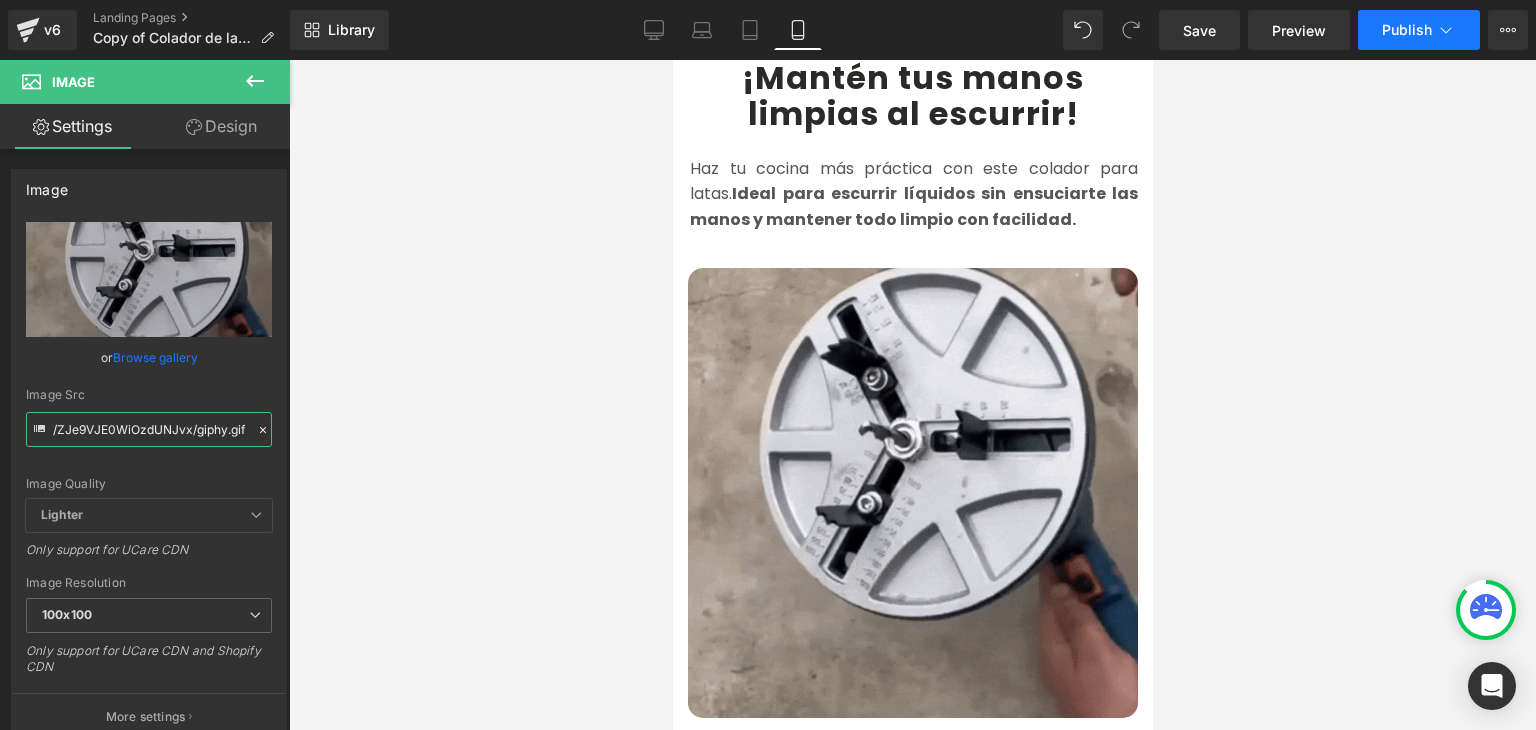 type on "https://media2.giphy.com/media/v1.Y2lkPTc5MGI3NjExMG81dml0NXMwZWl2bDM1NHpyOXlic2Q0cWtvOGRzNW1veXcyNDRxdCZlcD12MV9pbnRlcm5hbF9naWZfYnlfaWQmY3Q9Zw/ZJe9VJE0WiOzdUNJvx/giphy.gif" 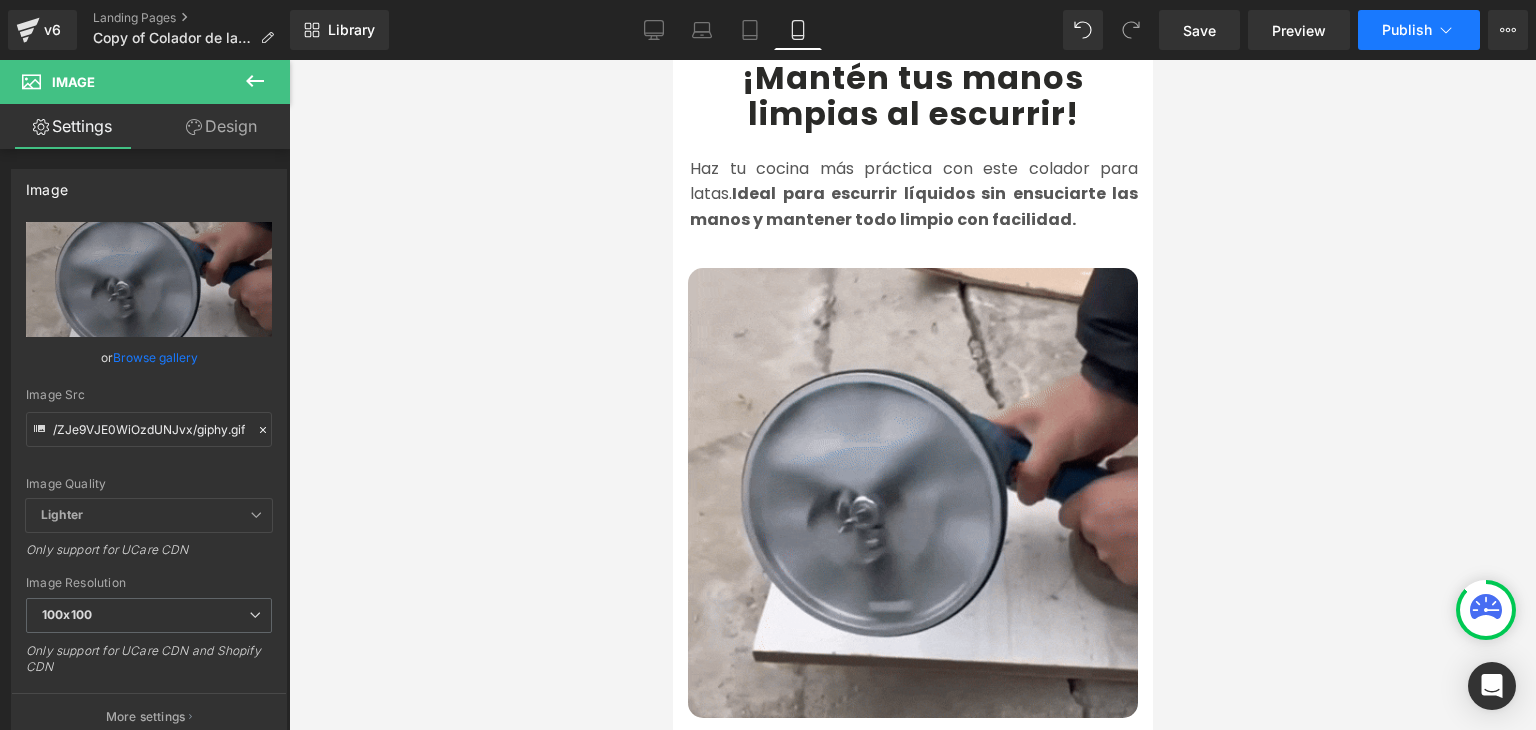 click on "Publish" at bounding box center (1407, 30) 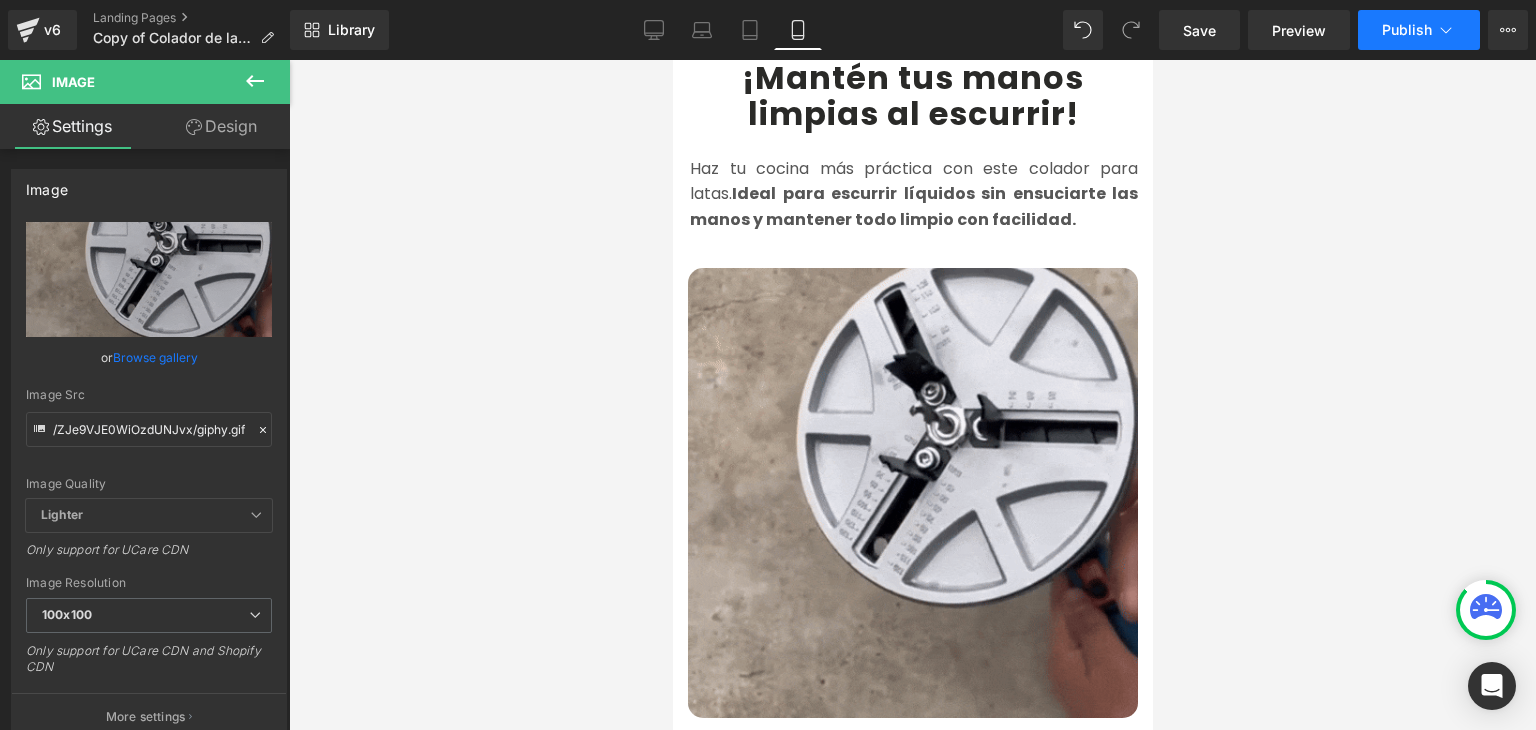 scroll, scrollTop: 0, scrollLeft: 0, axis: both 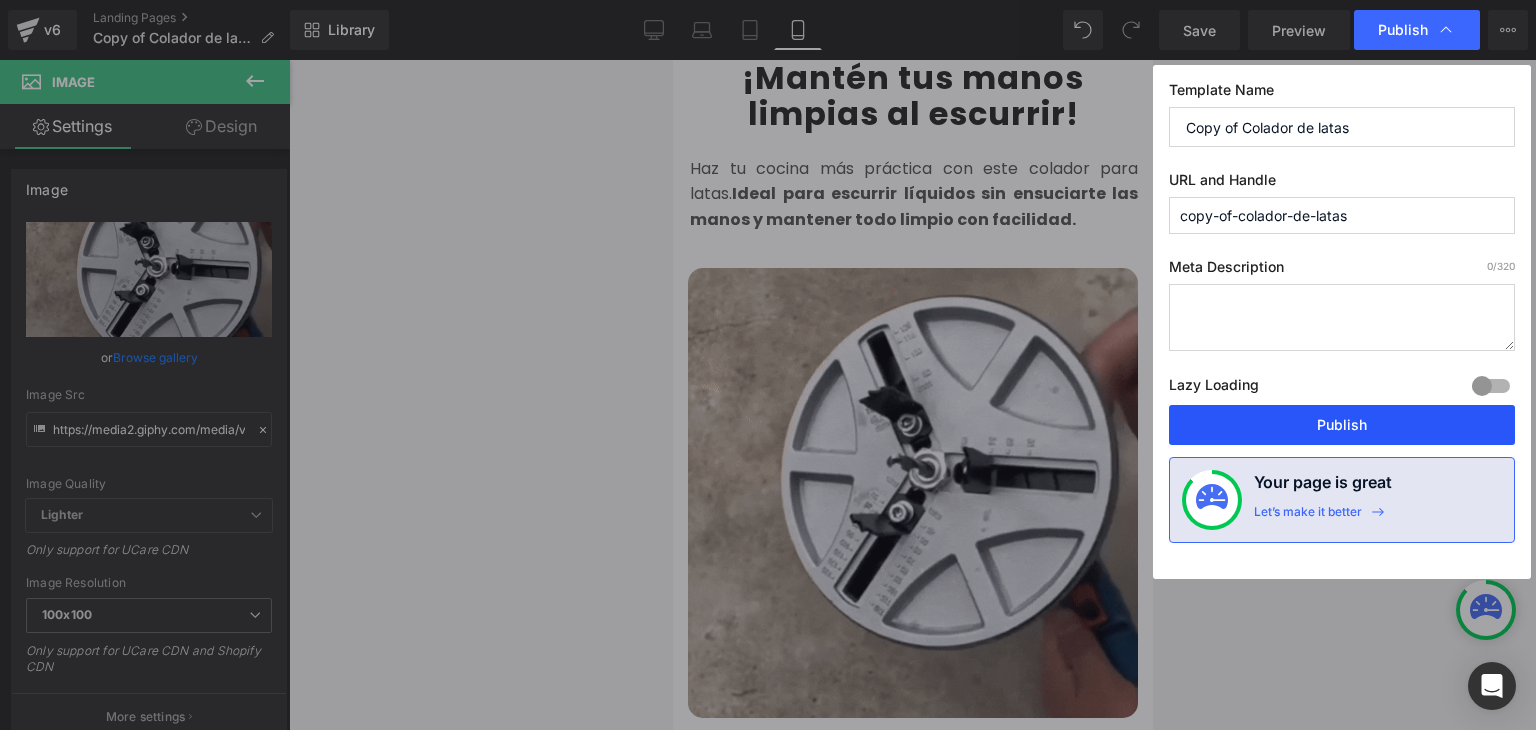 click on "Publish" at bounding box center [1342, 425] 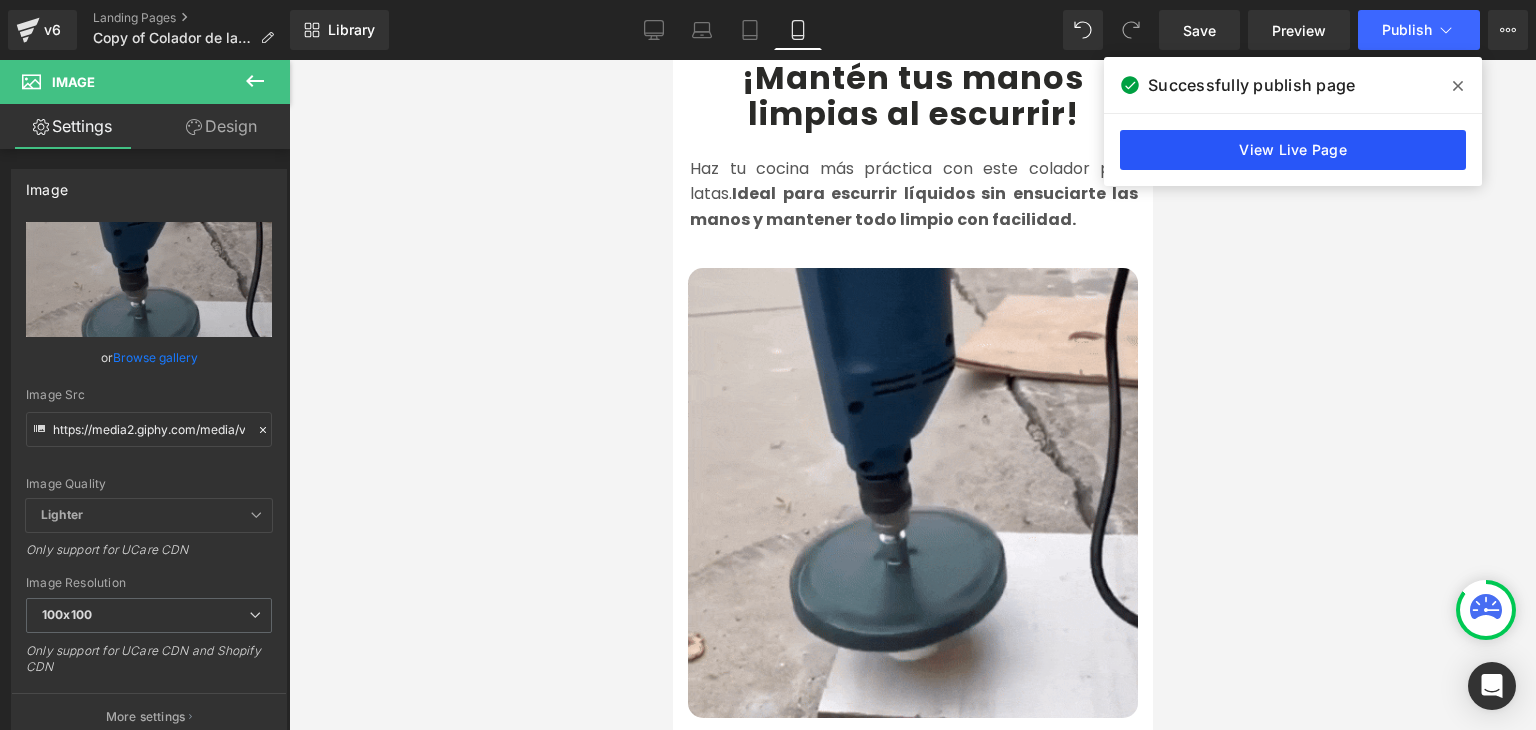 click on "View Live Page" at bounding box center (1293, 150) 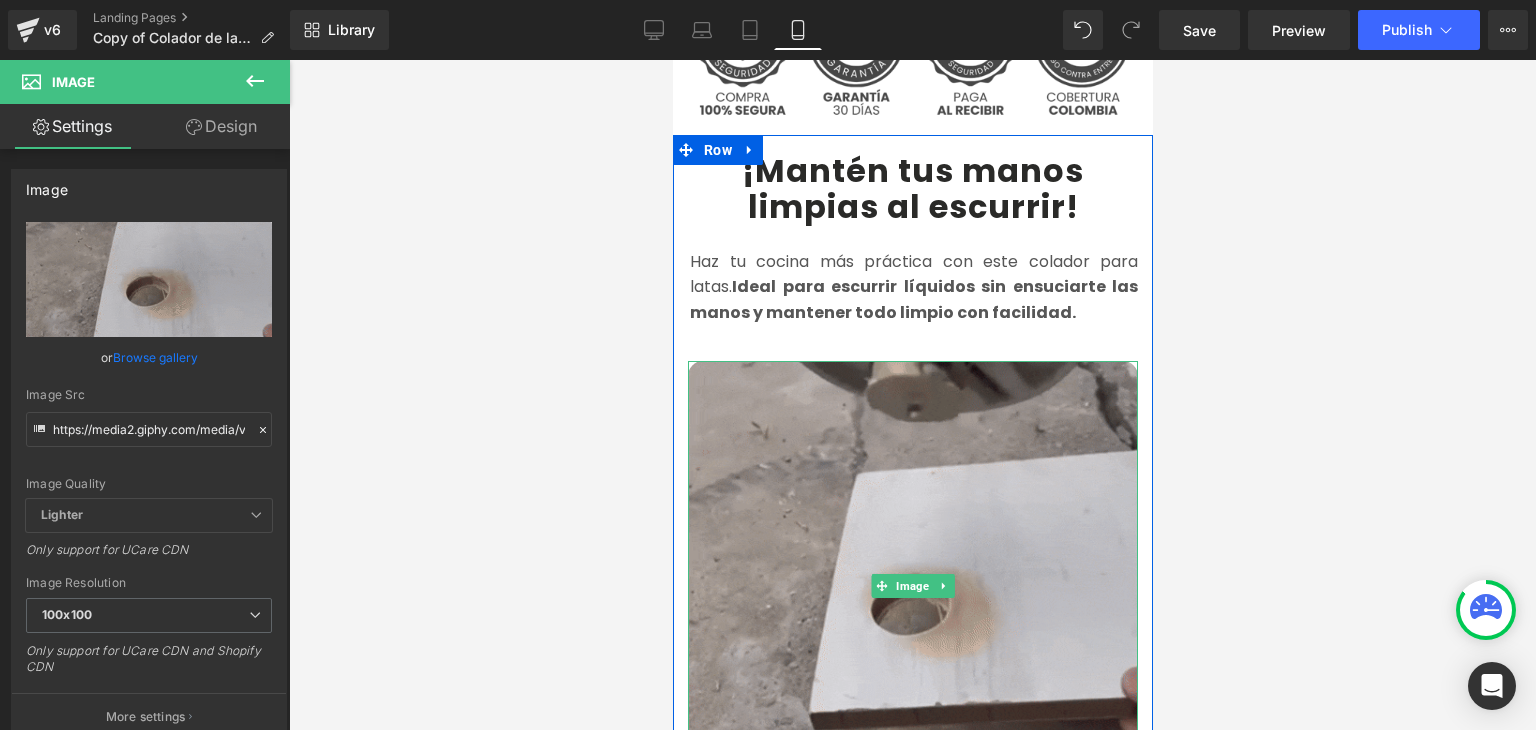 scroll, scrollTop: 900, scrollLeft: 0, axis: vertical 